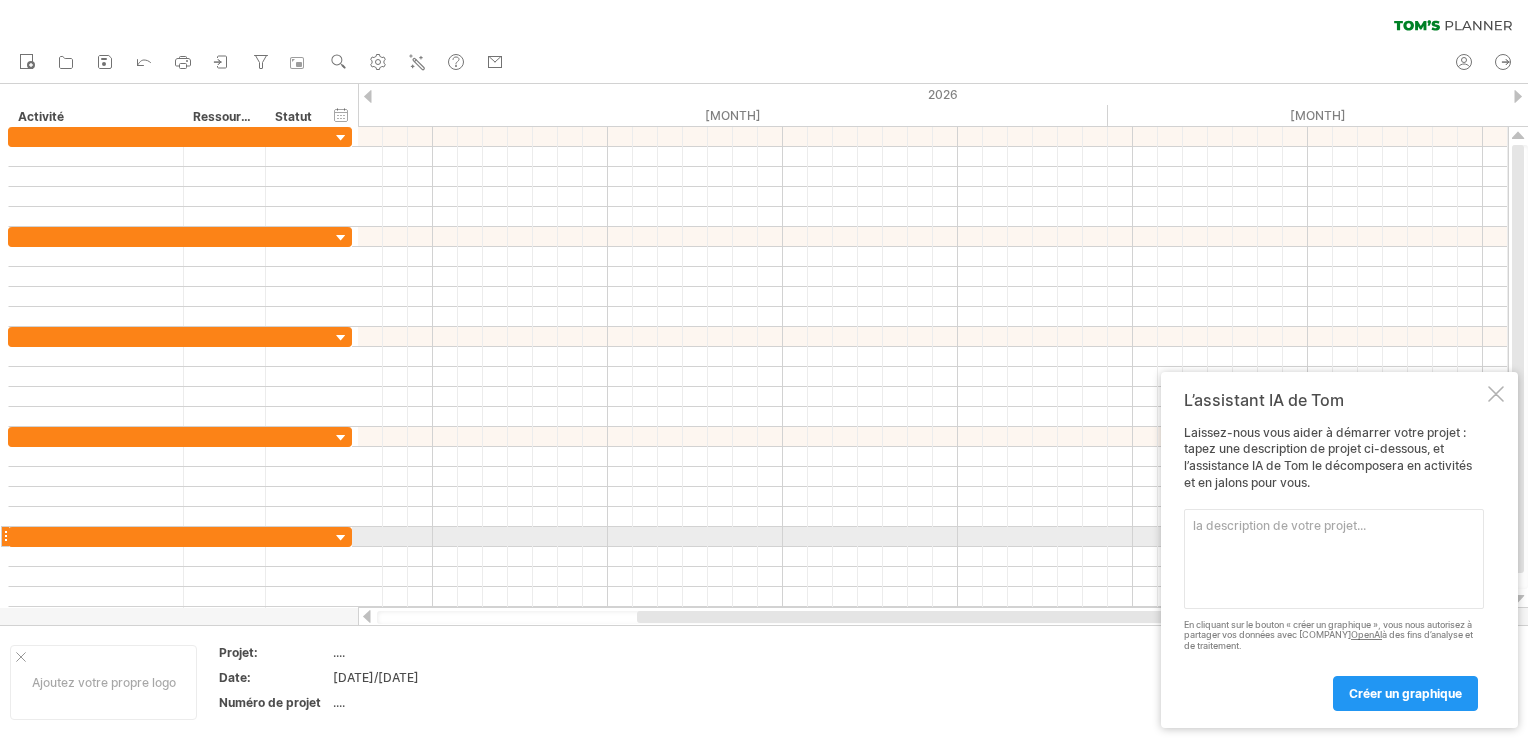 scroll, scrollTop: 0, scrollLeft: 0, axis: both 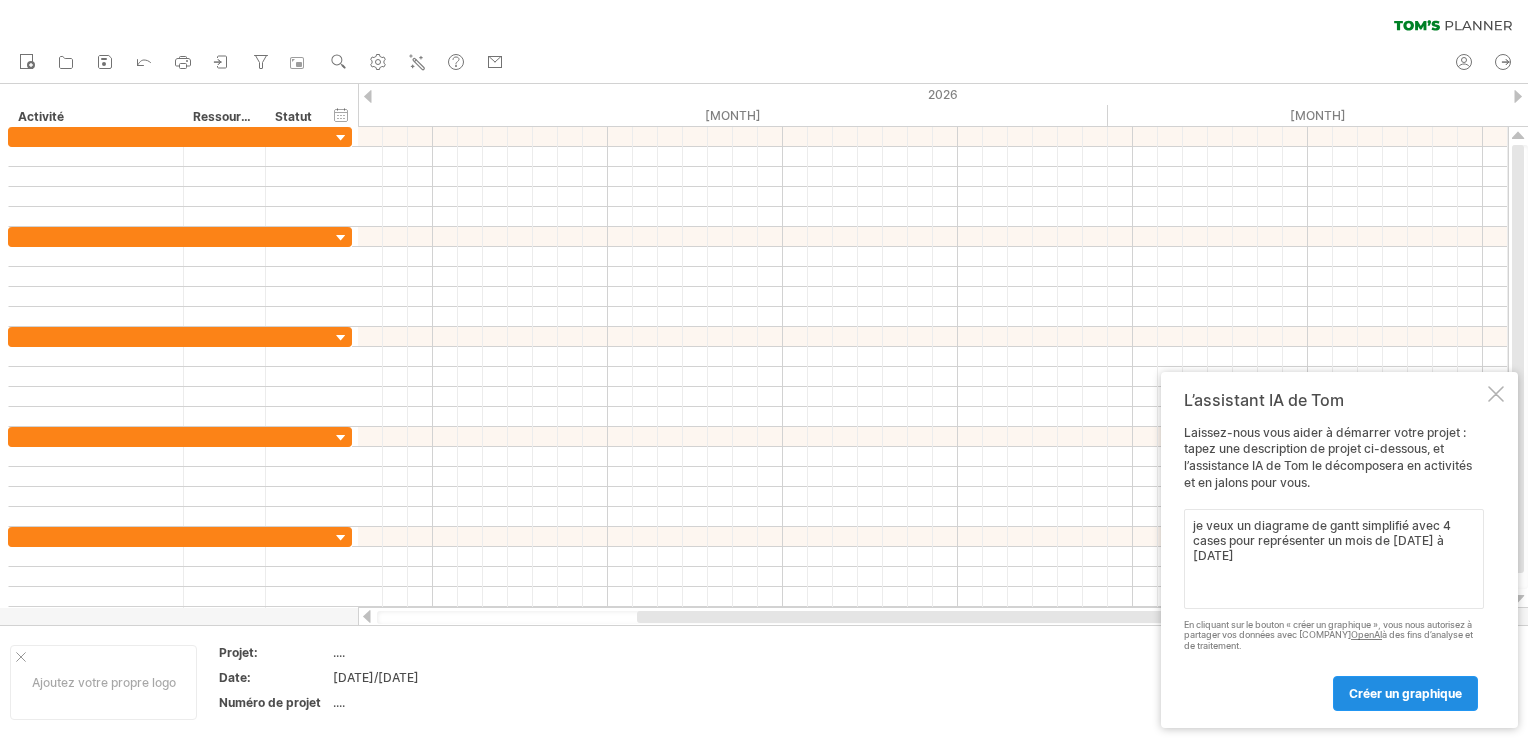 type on "je veux un diagrame de gantt simplifié avec 4 cases pour représenter un mois de [DATE] à [DATE]" 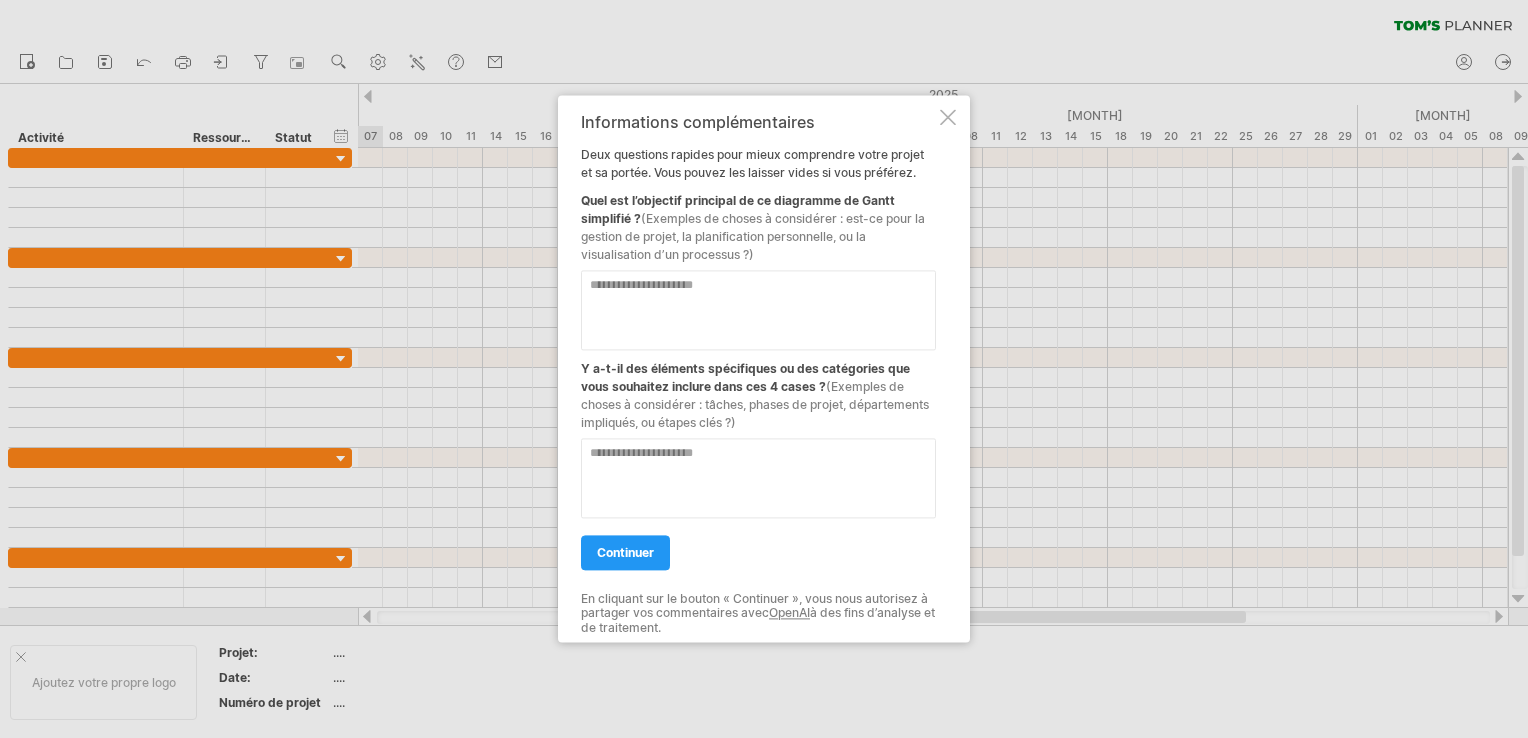 click at bounding box center (758, 310) 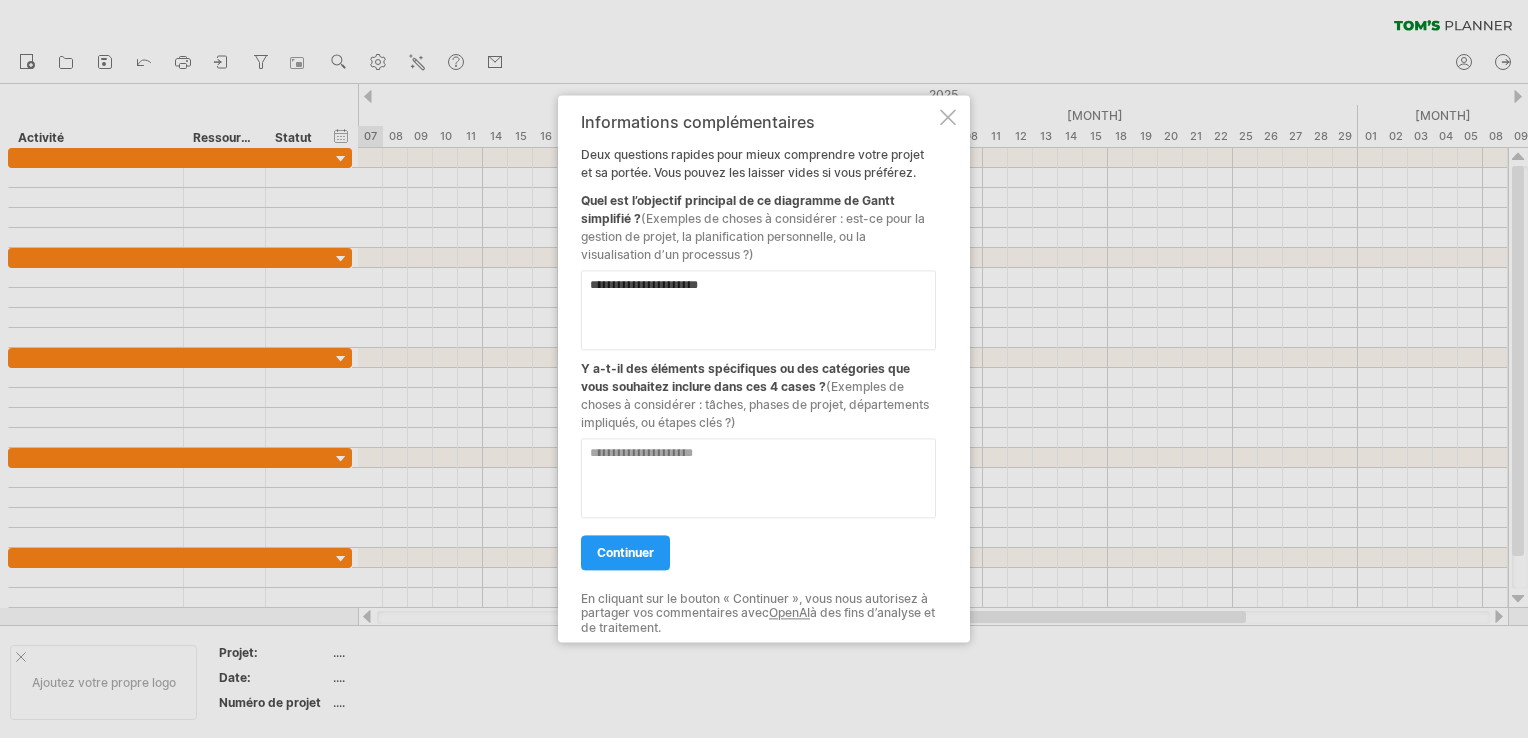 type on "**********" 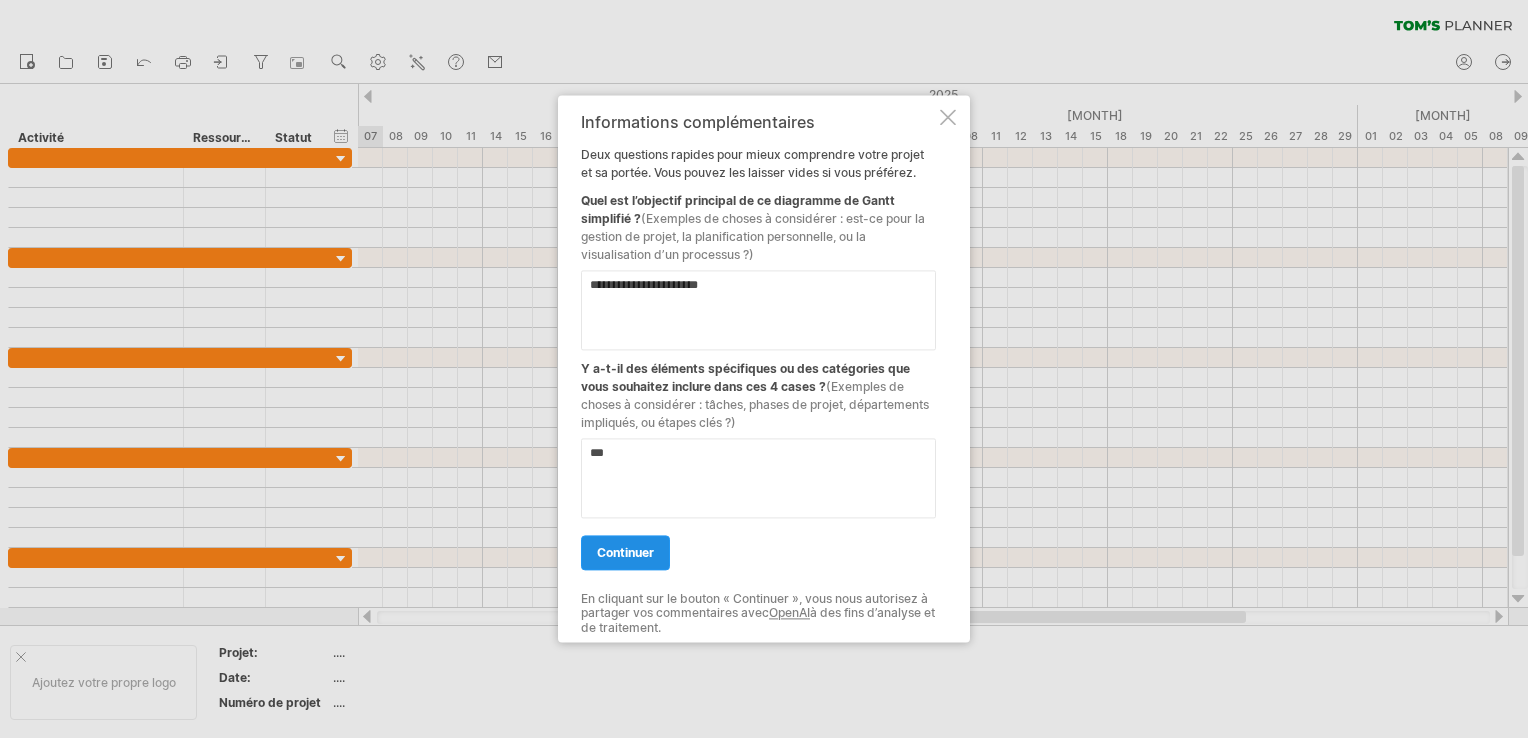 type on "***" 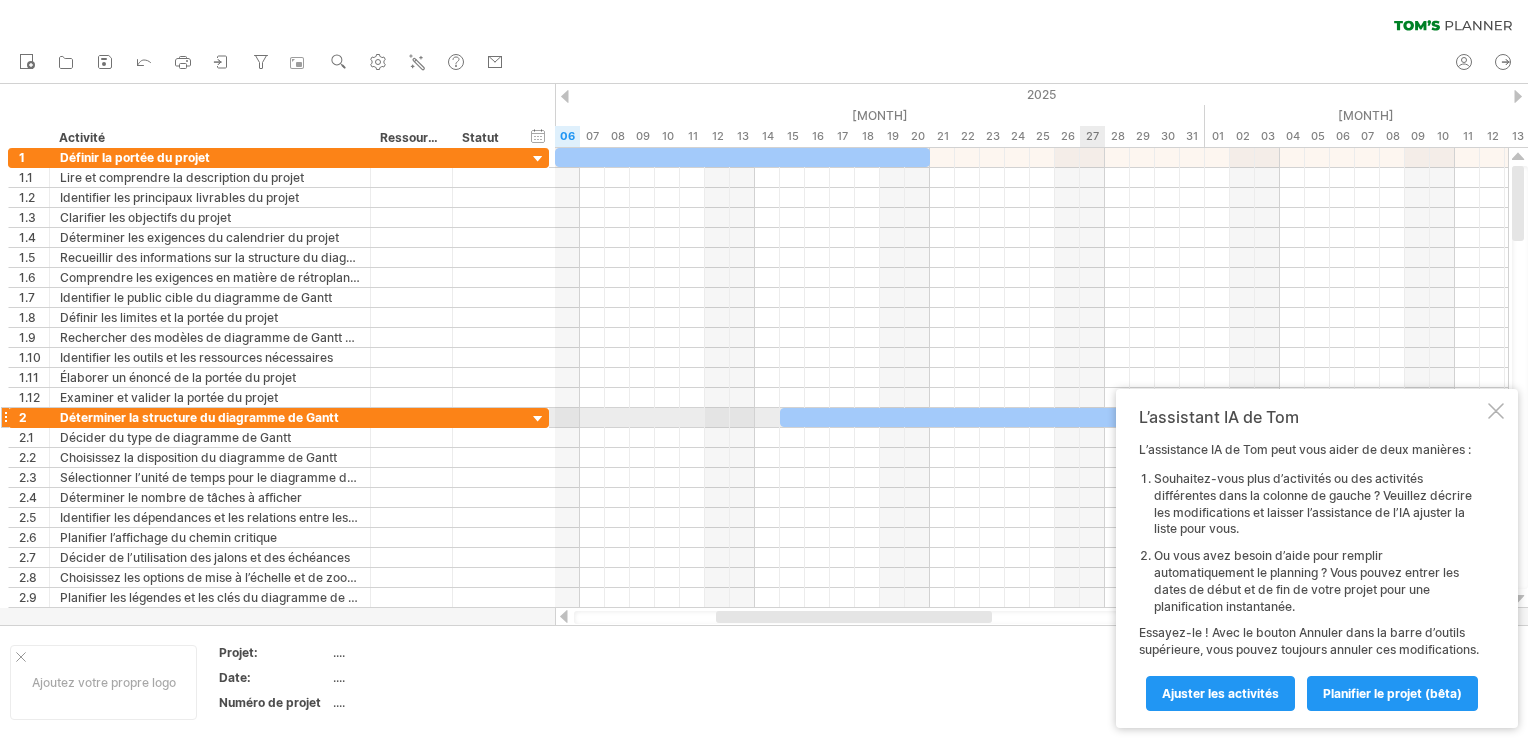 click at bounding box center [1496, 411] 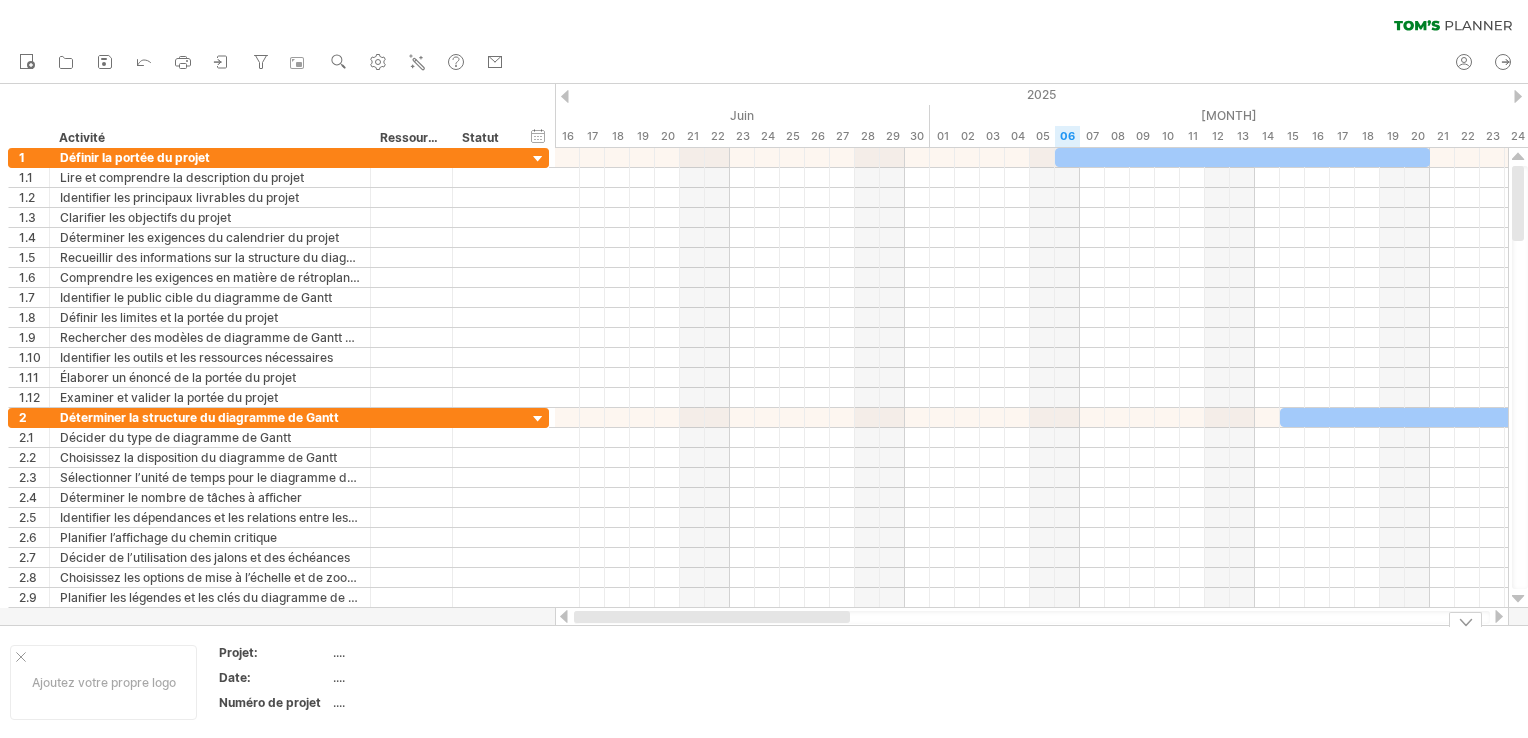 drag, startPoint x: 967, startPoint y: 616, endPoint x: 773, endPoint y: 648, distance: 196.62146 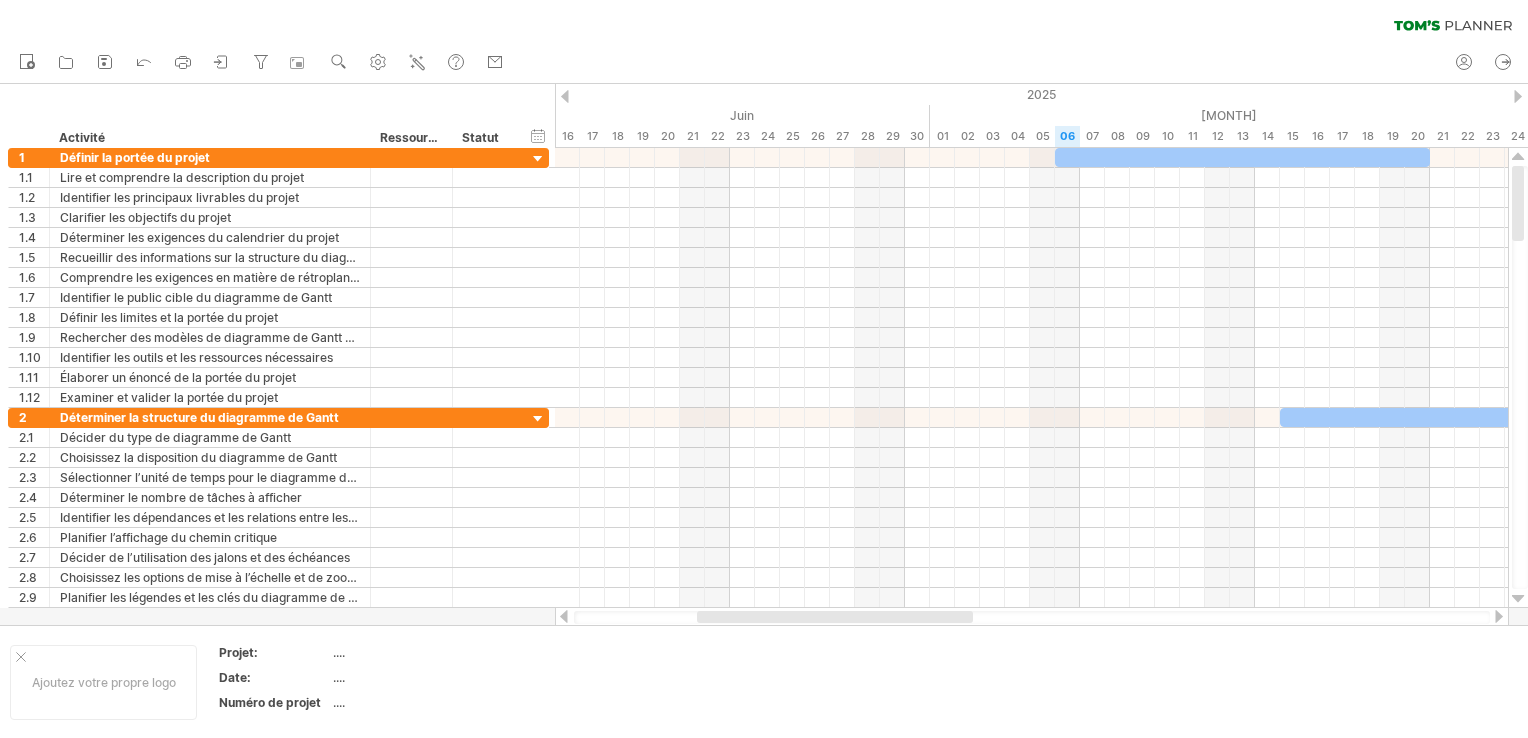 click at bounding box center (565, 96) 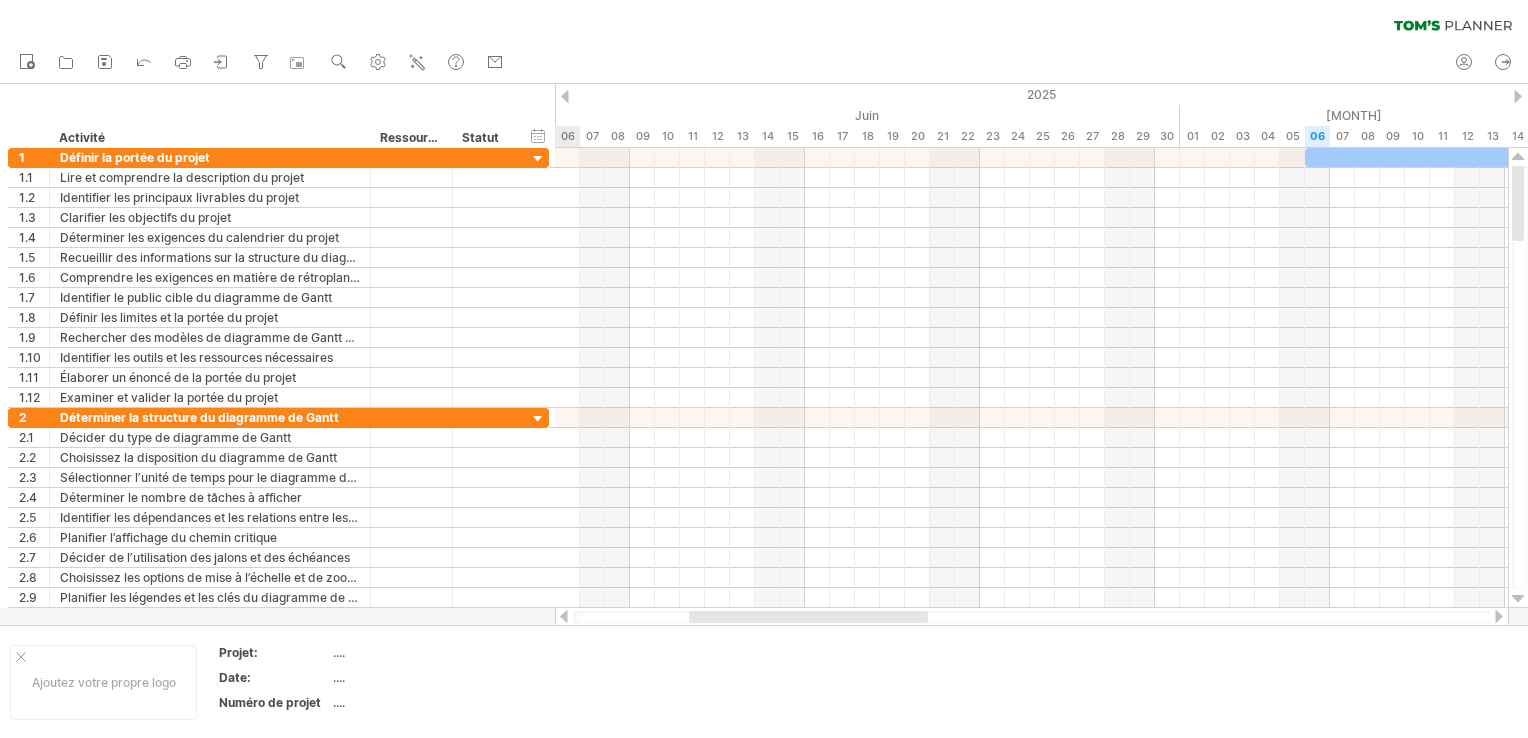 click at bounding box center (565, 96) 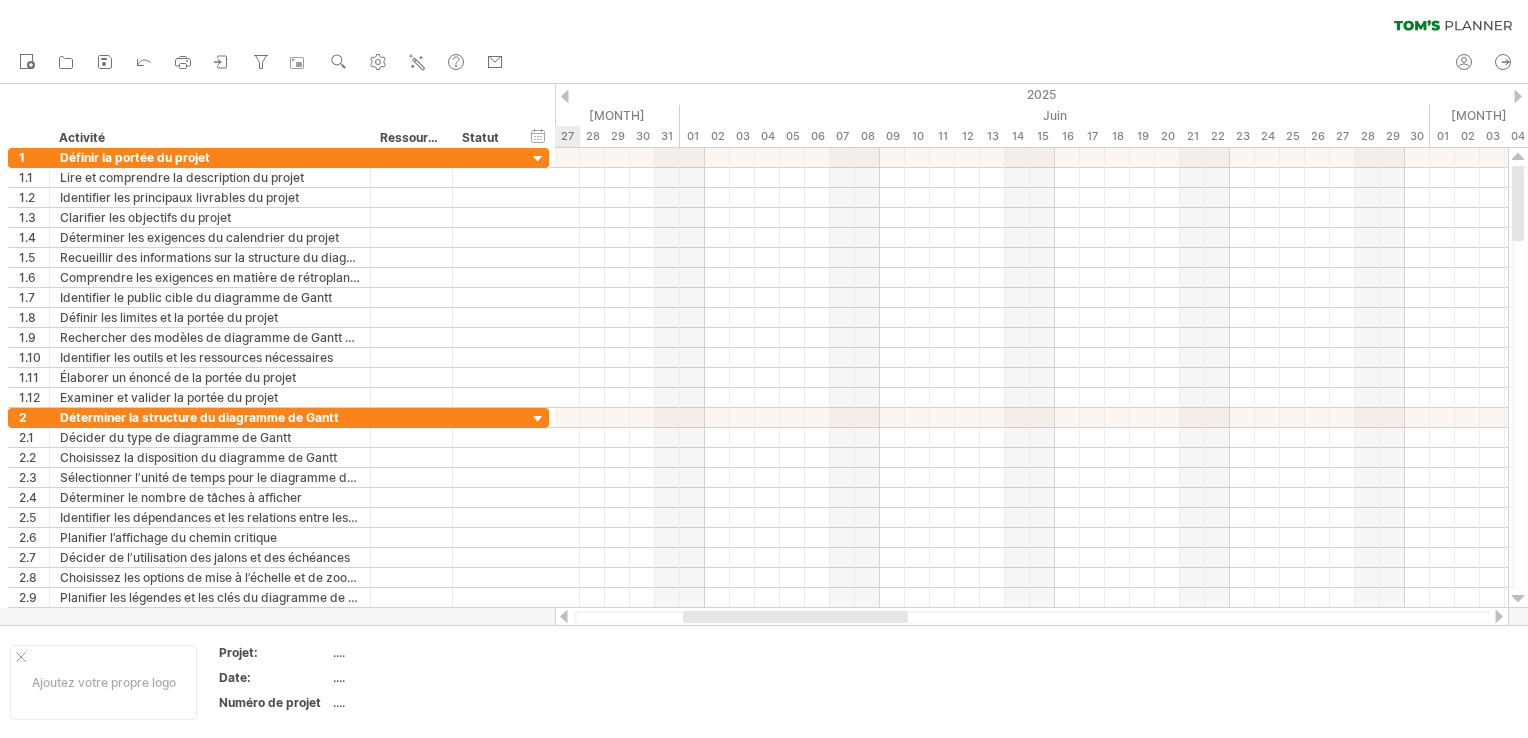 click at bounding box center [565, 96] 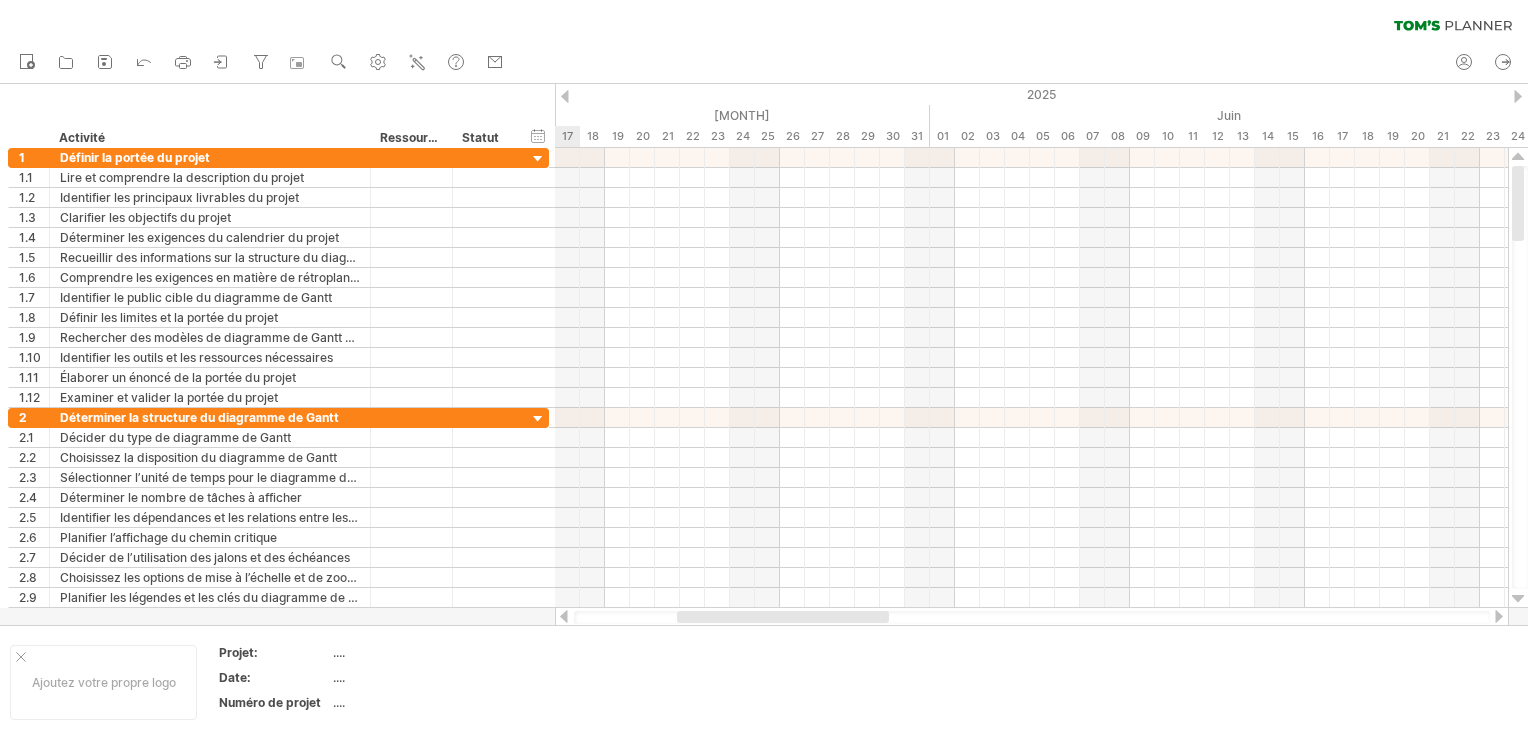 click at bounding box center [565, 96] 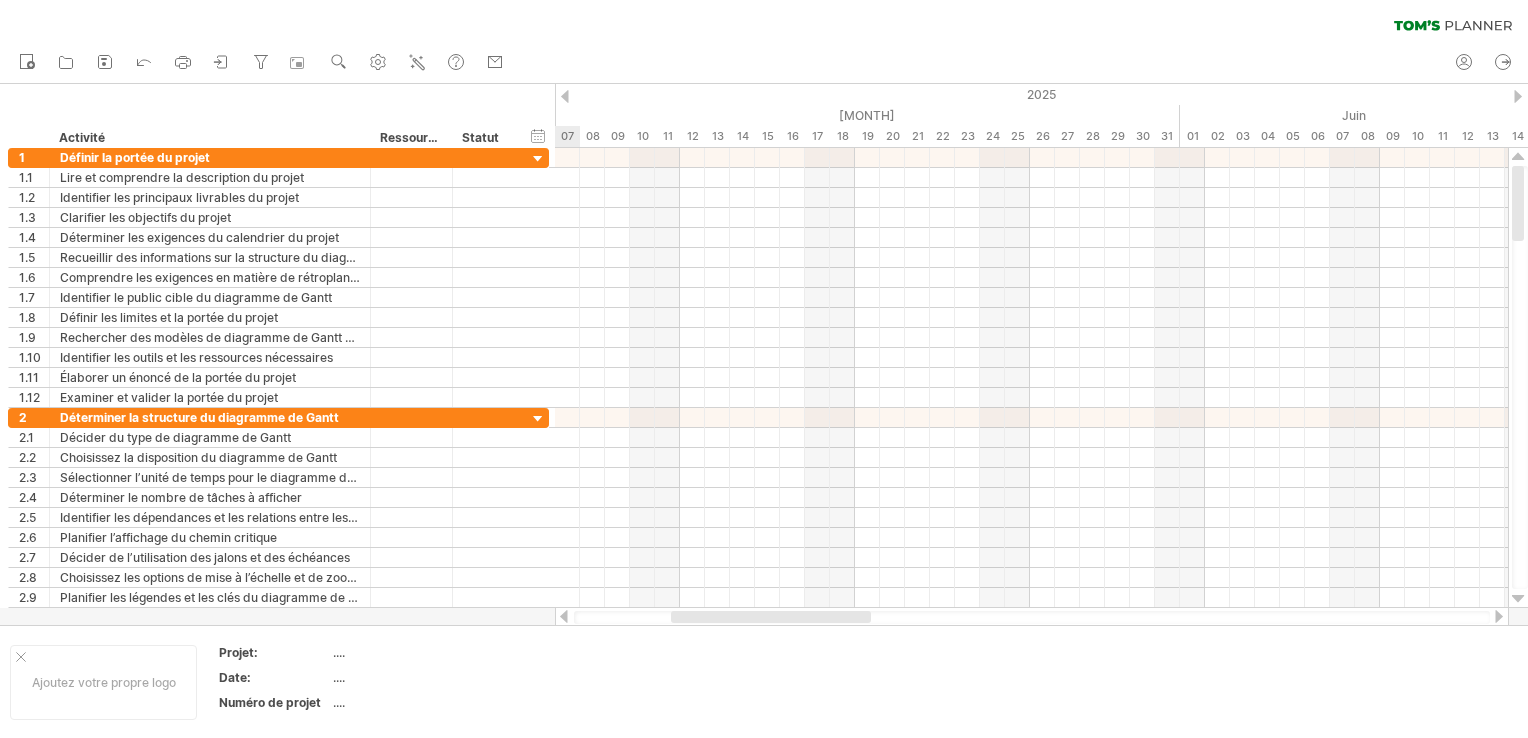 click at bounding box center (565, 96) 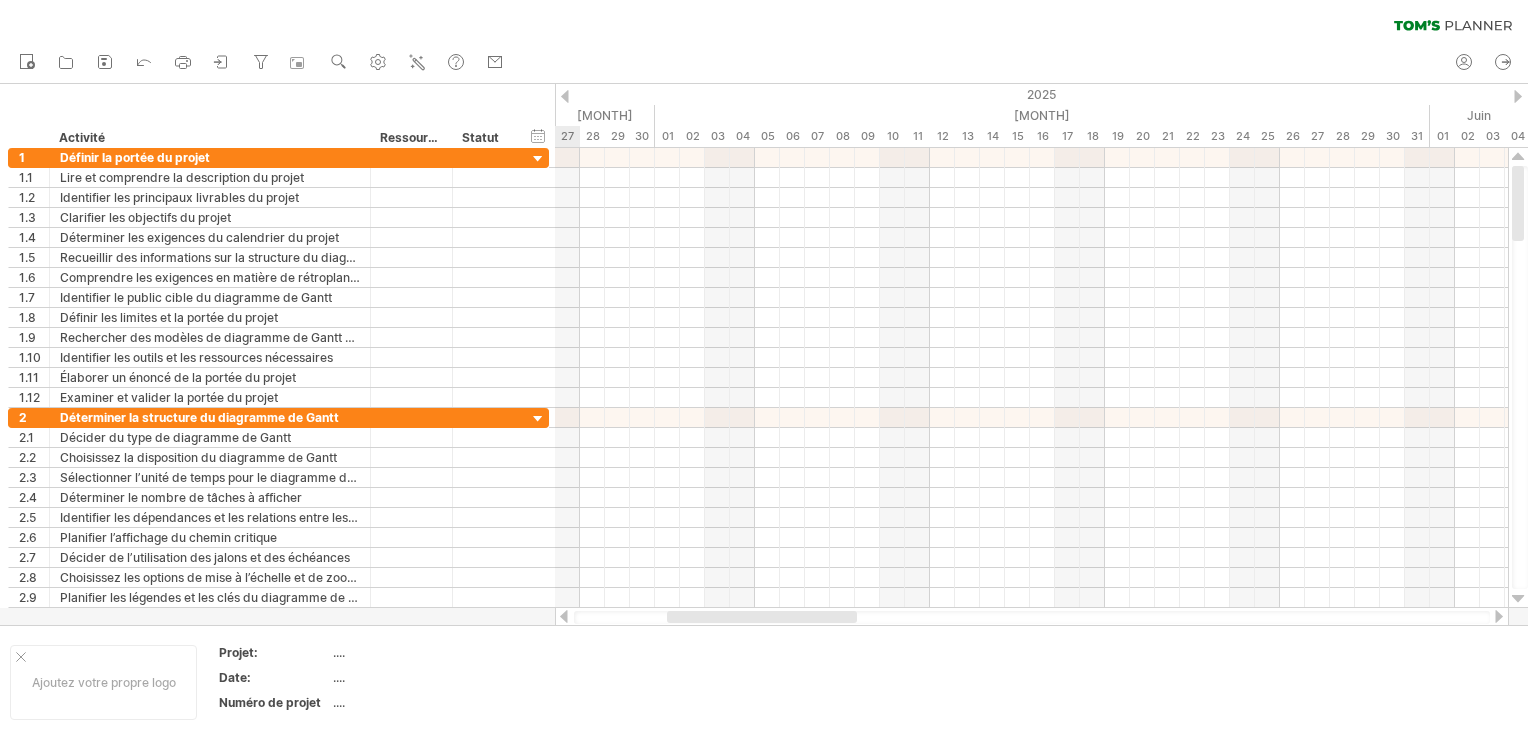click at bounding box center [565, 96] 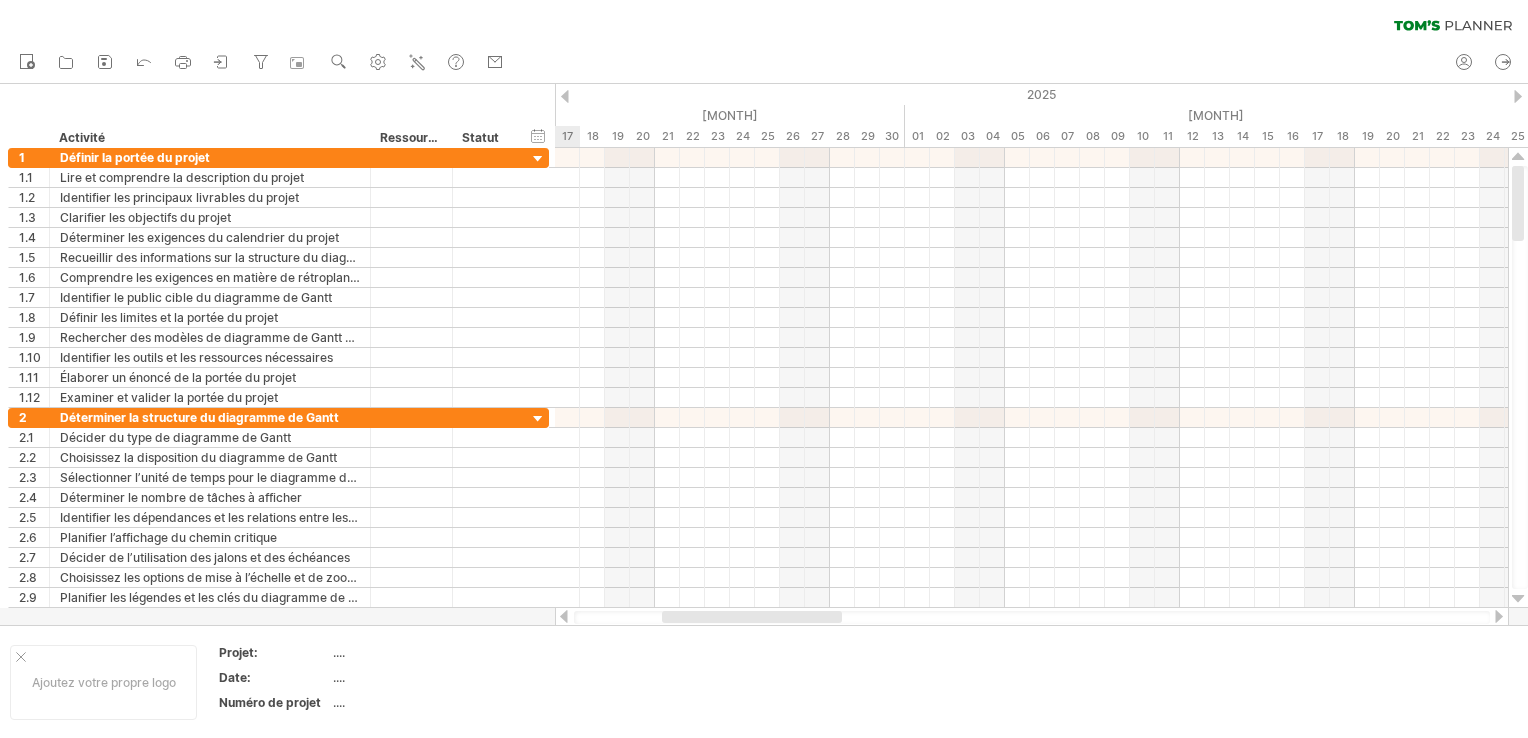 click at bounding box center [565, 96] 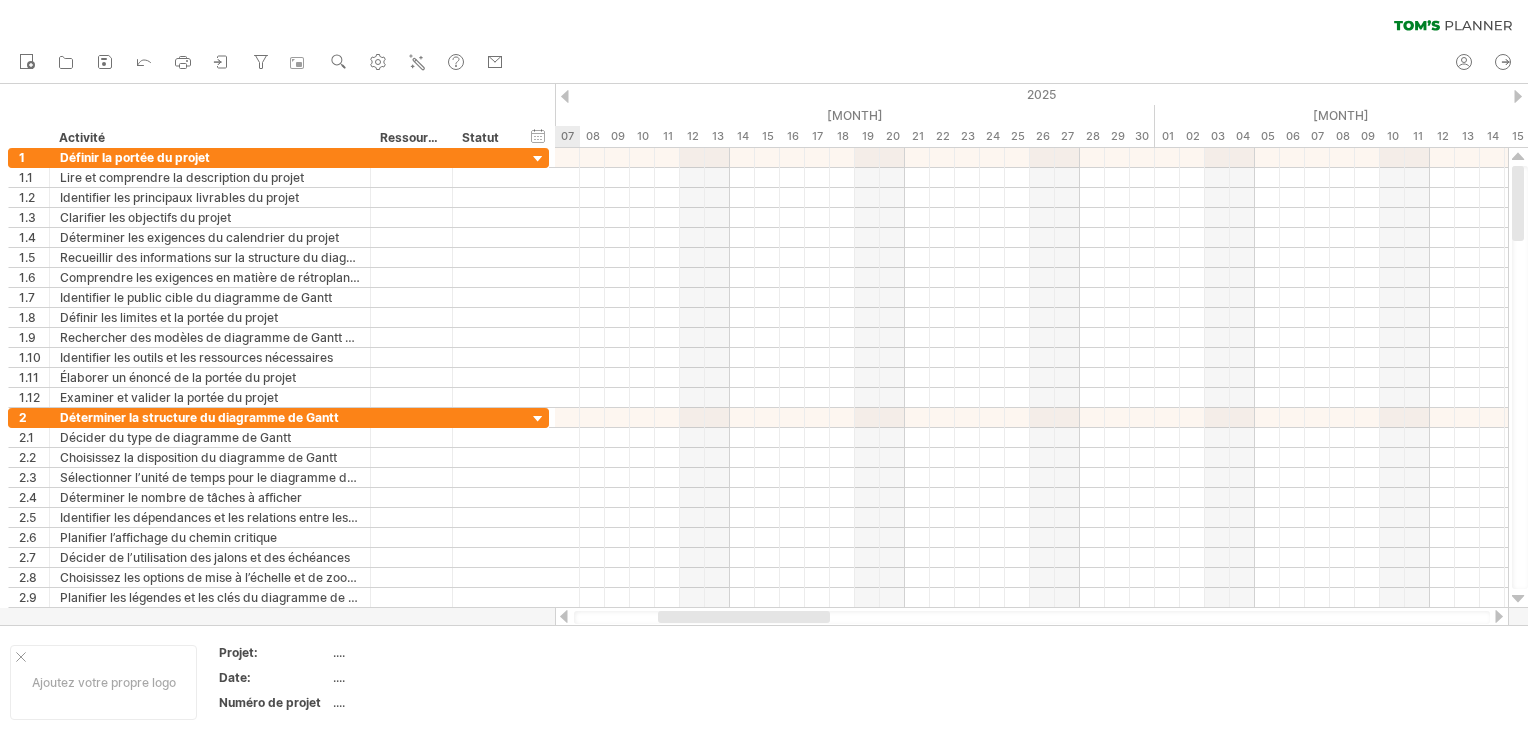 click at bounding box center [565, 96] 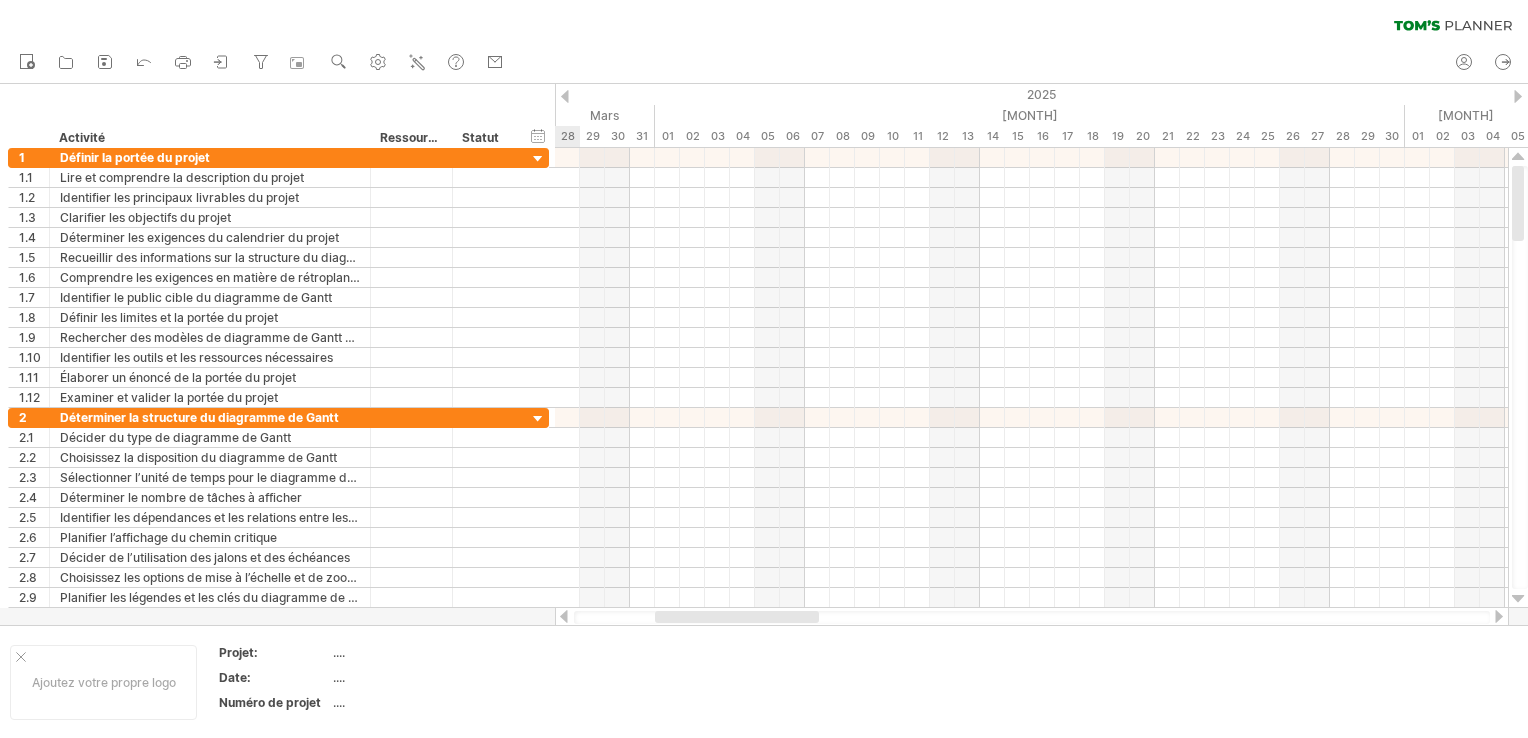 click at bounding box center (565, 96) 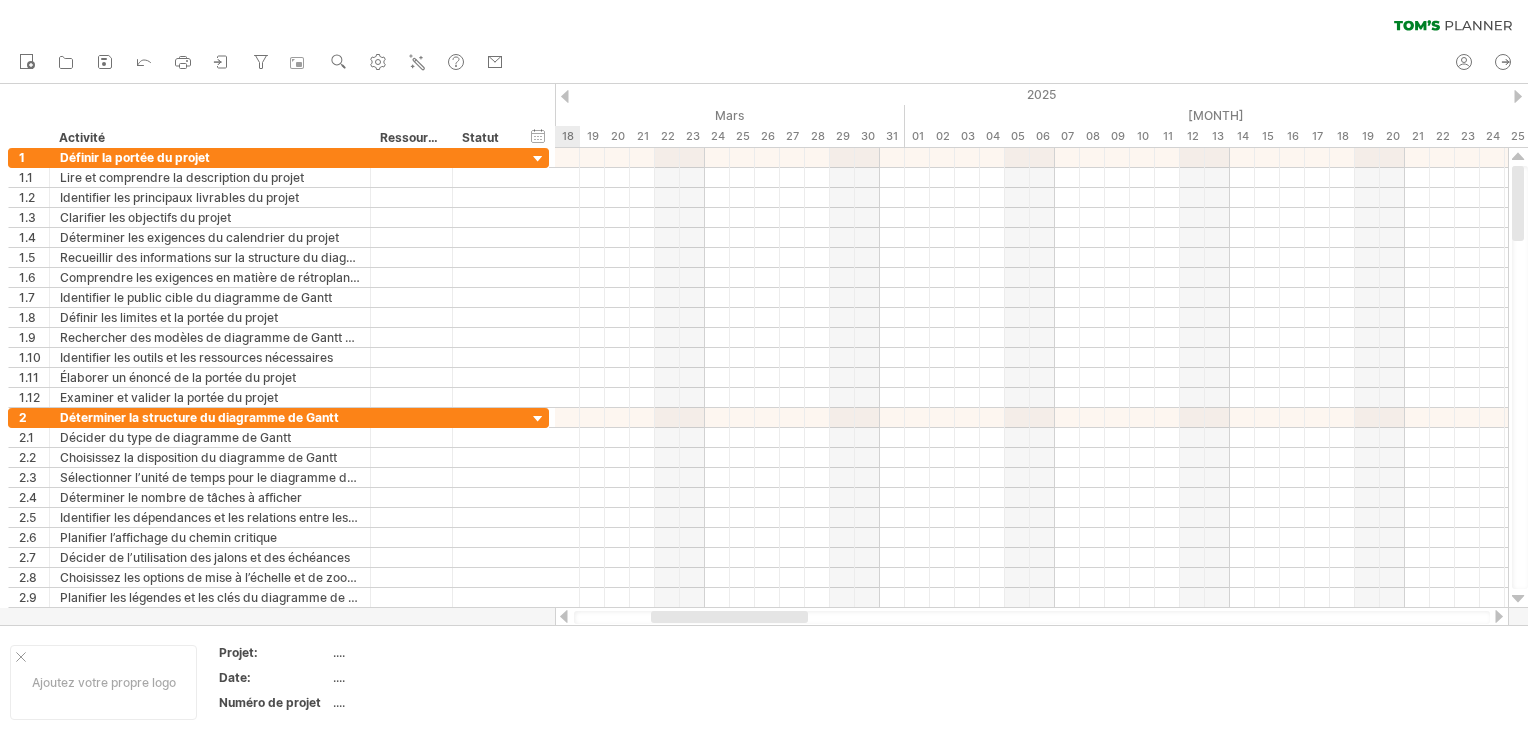 click at bounding box center (565, 96) 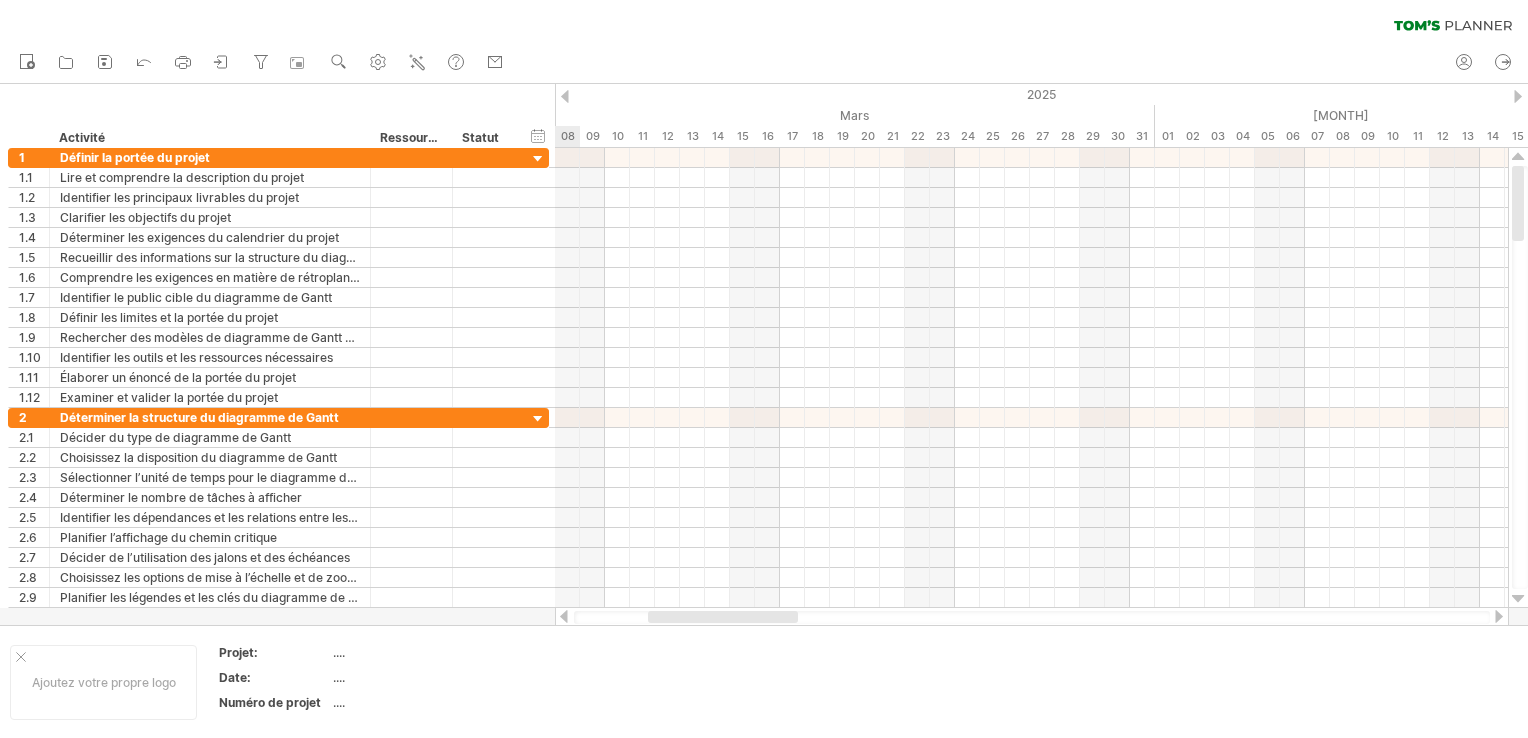 click at bounding box center [565, 96] 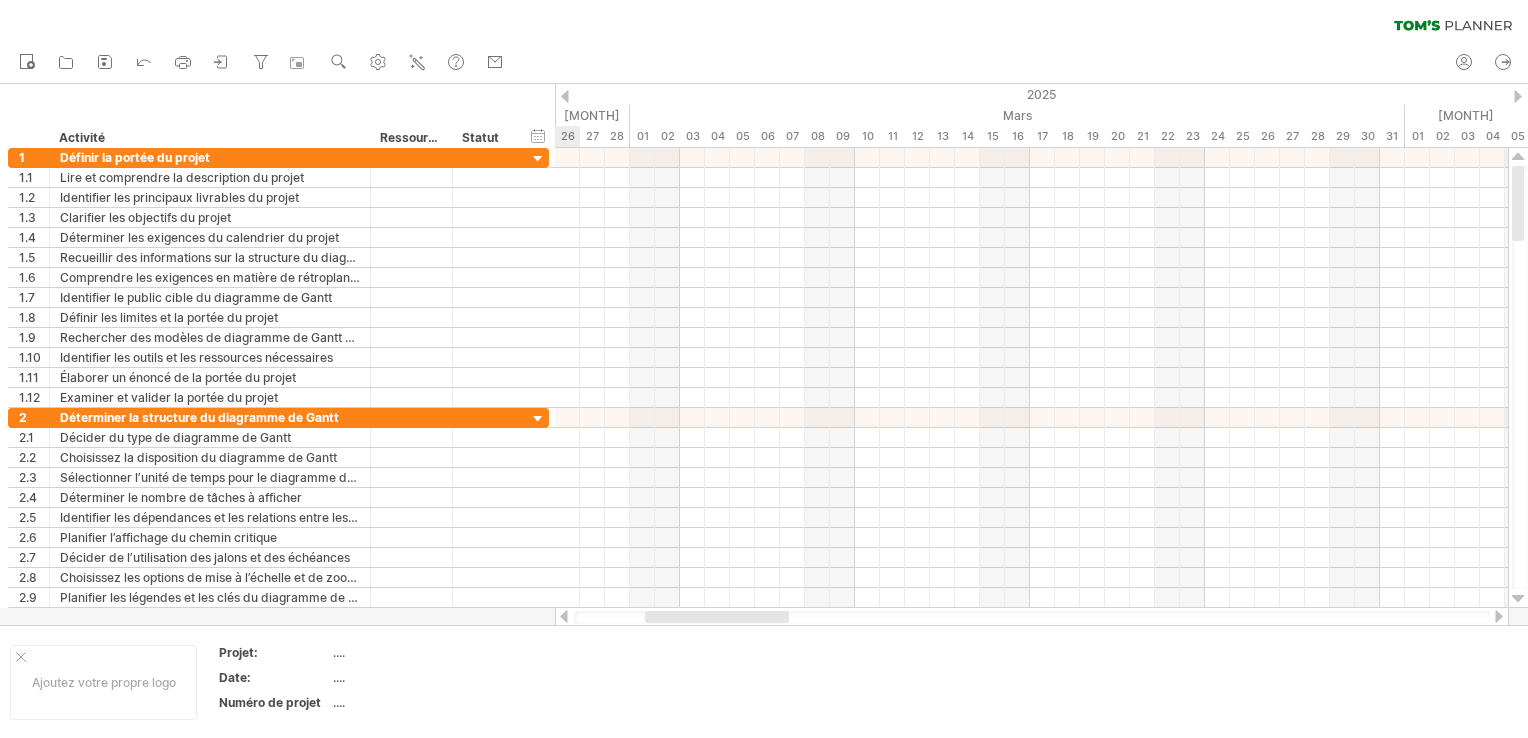 click at bounding box center [565, 96] 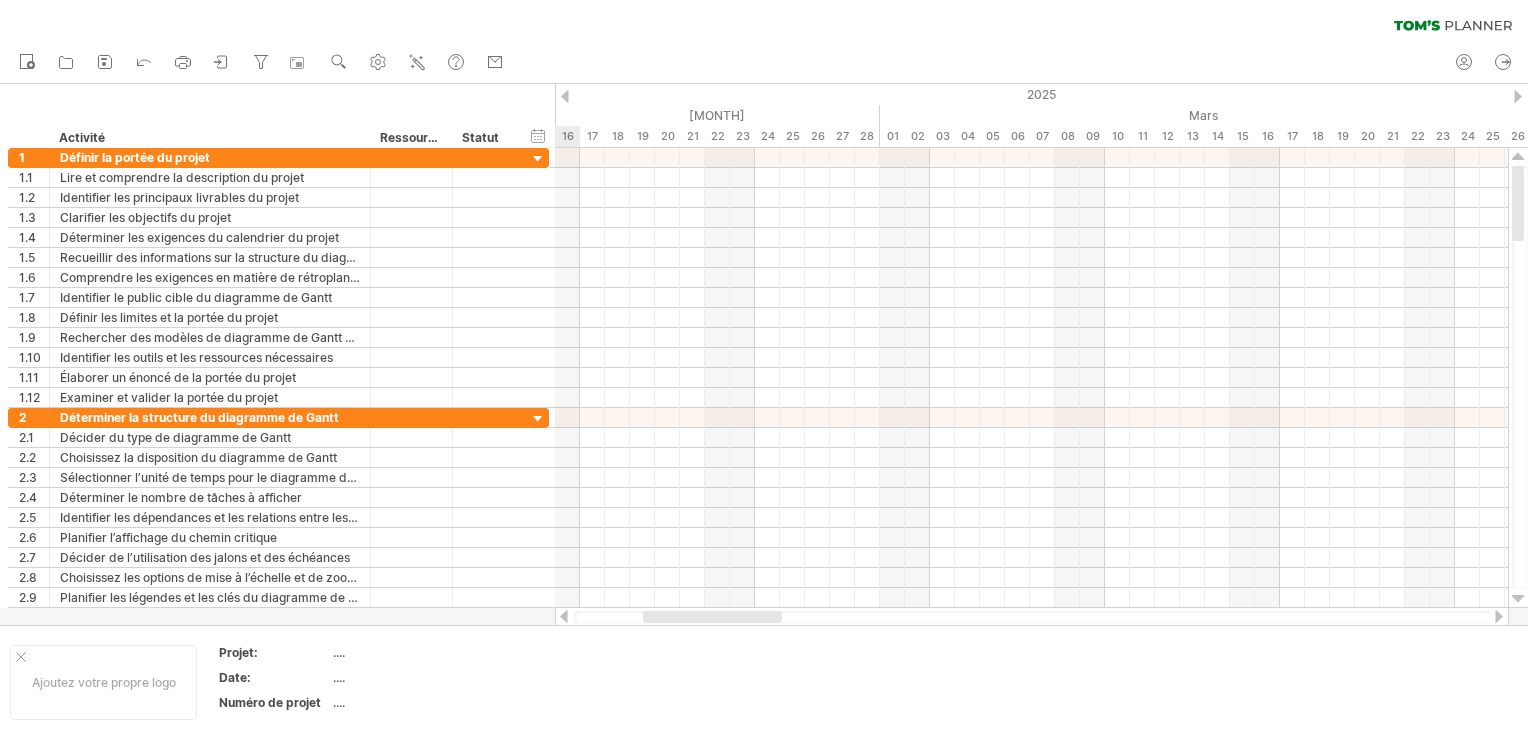 click at bounding box center (565, 96) 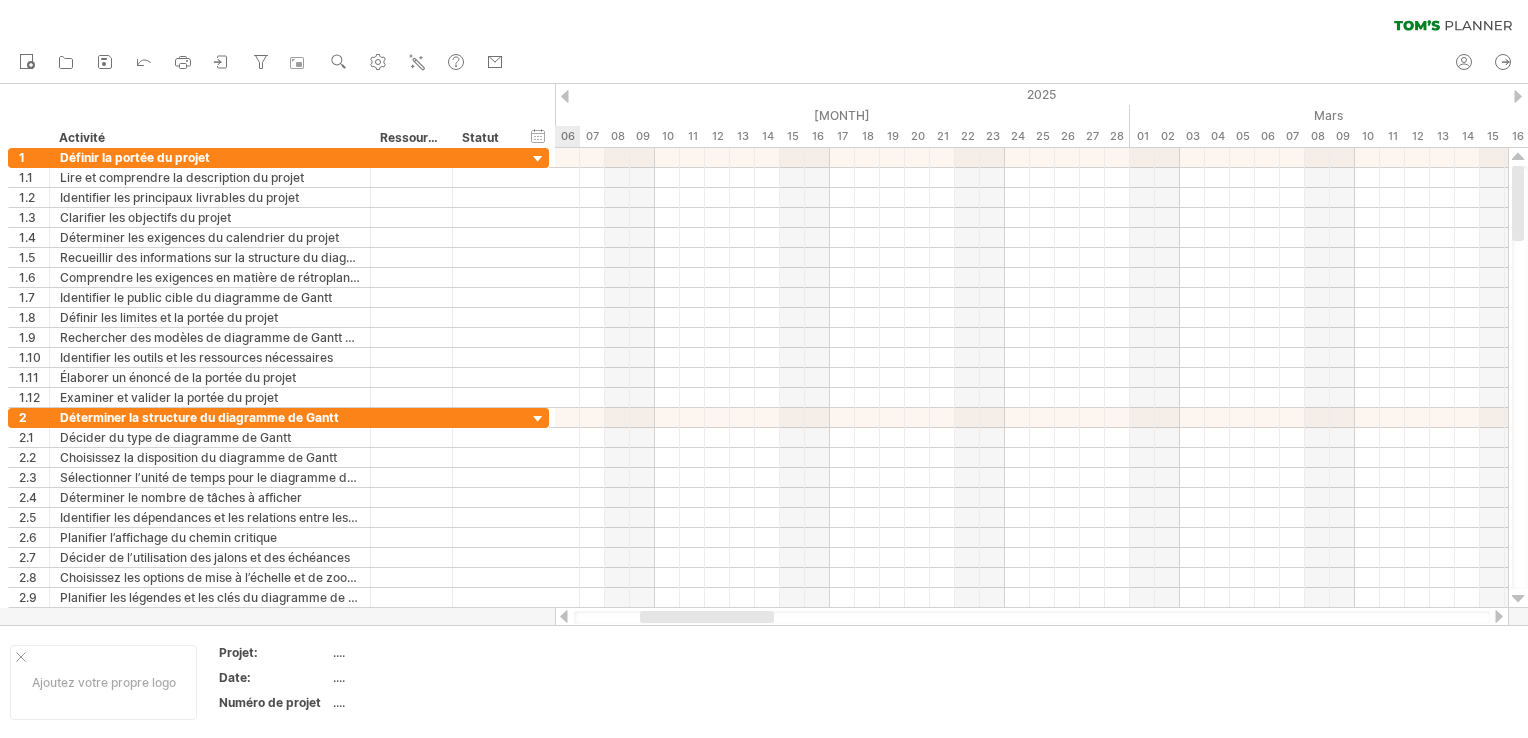 click at bounding box center (565, 96) 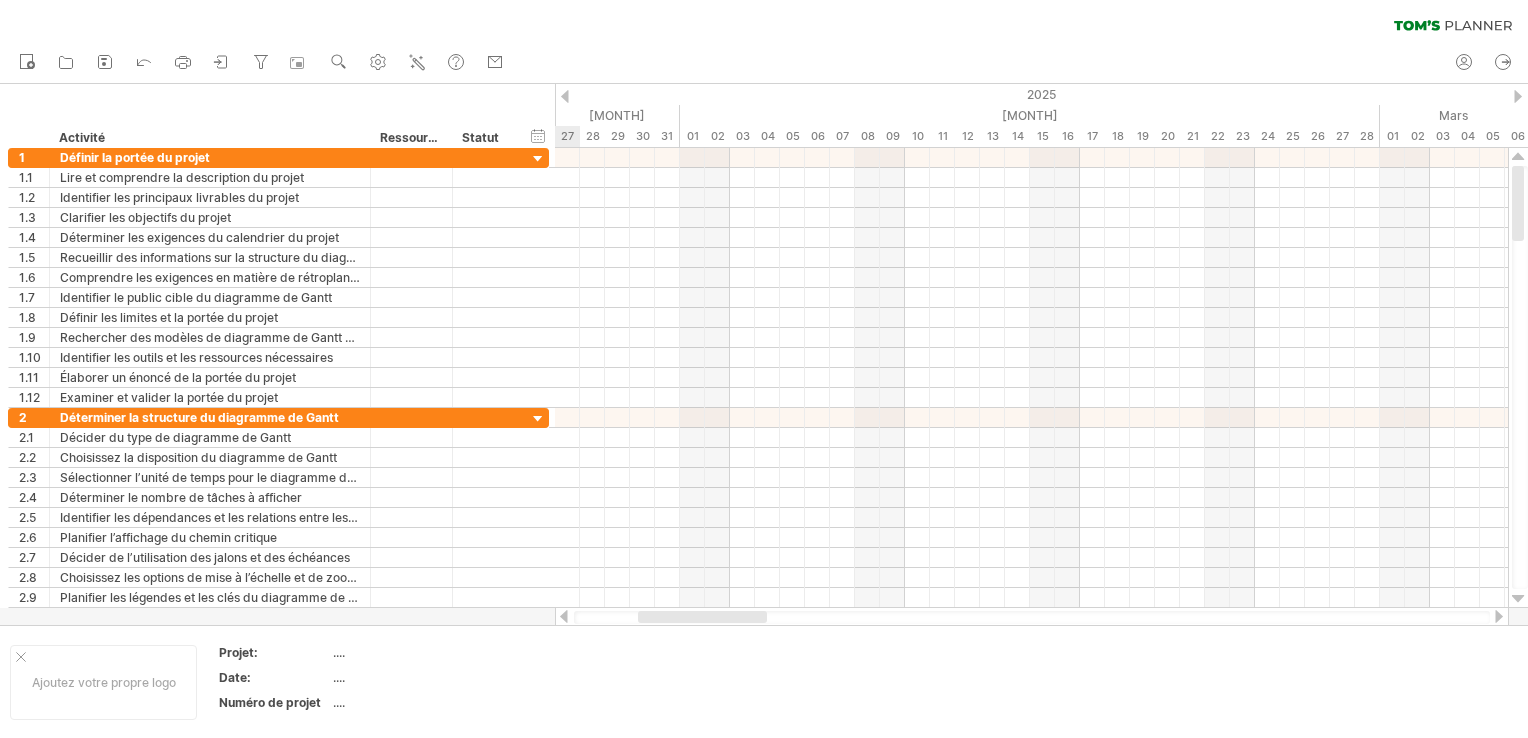 click at bounding box center [565, 96] 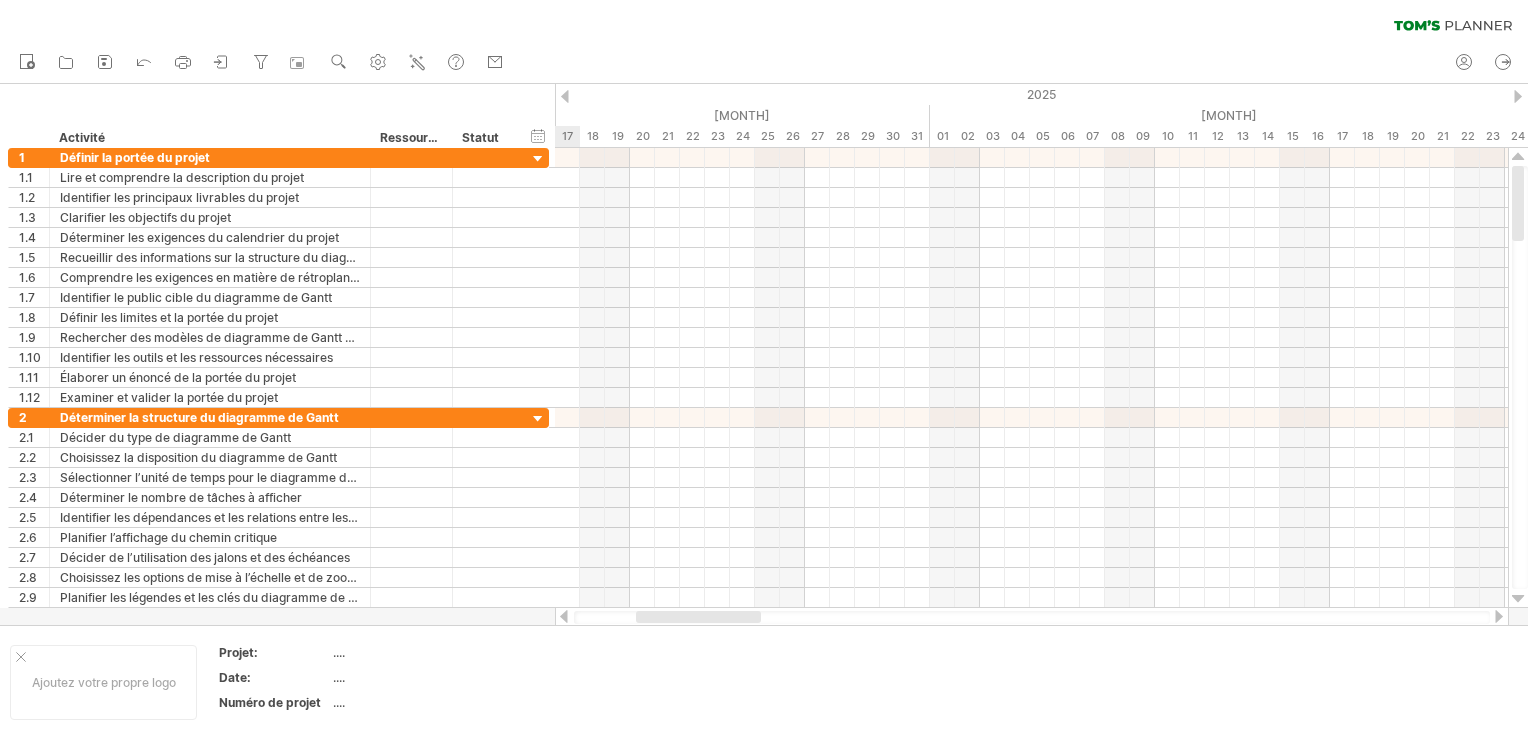 click at bounding box center (565, 96) 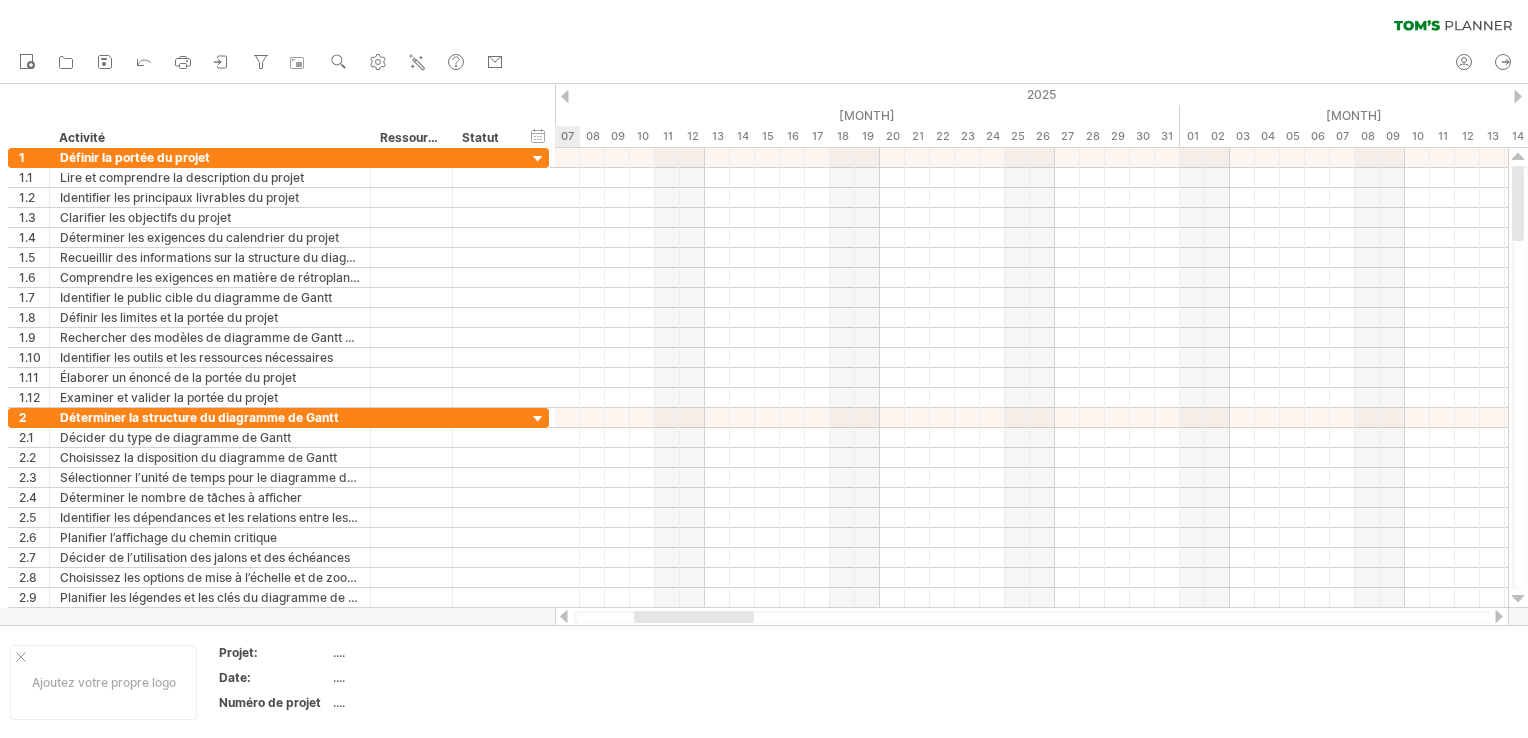 click at bounding box center [565, 96] 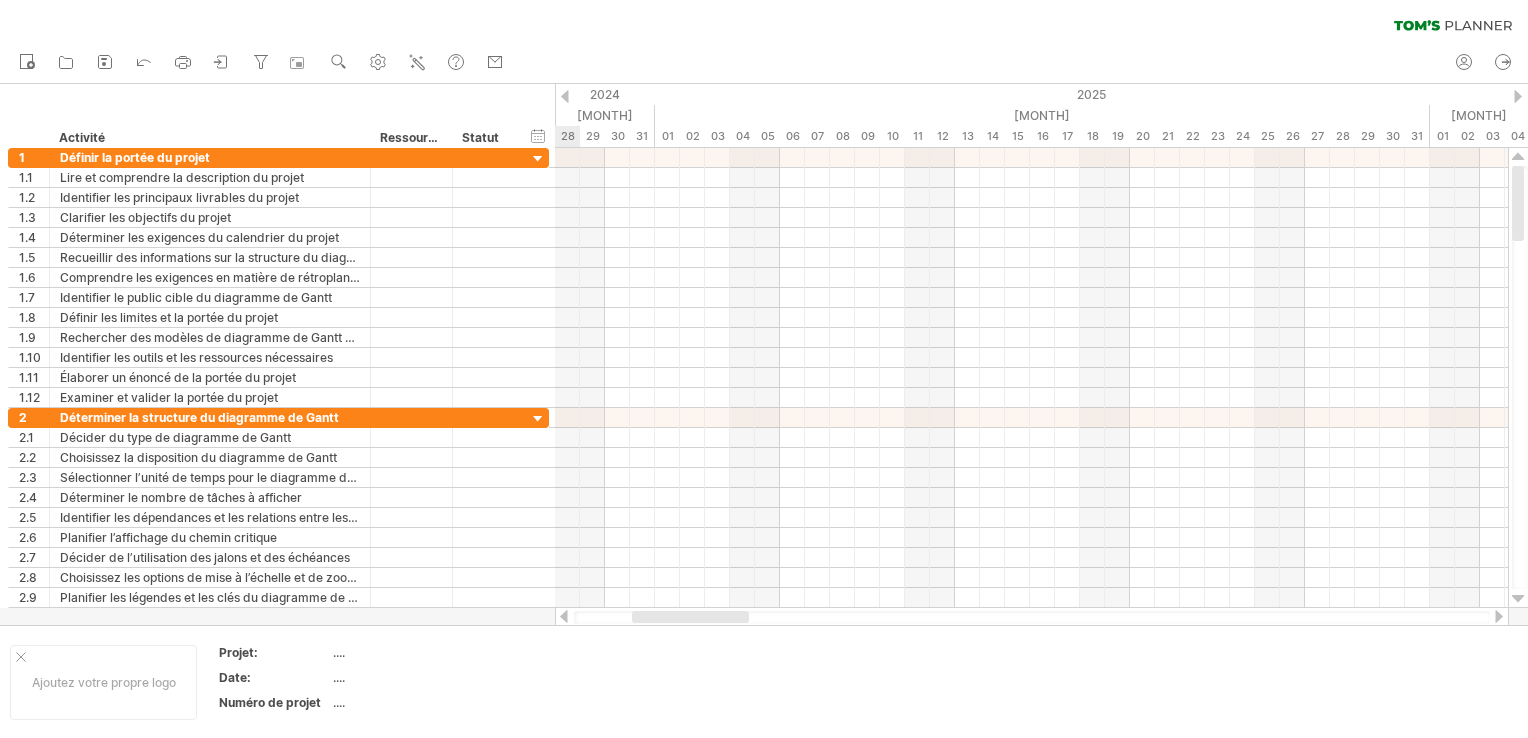 click at bounding box center (1518, 96) 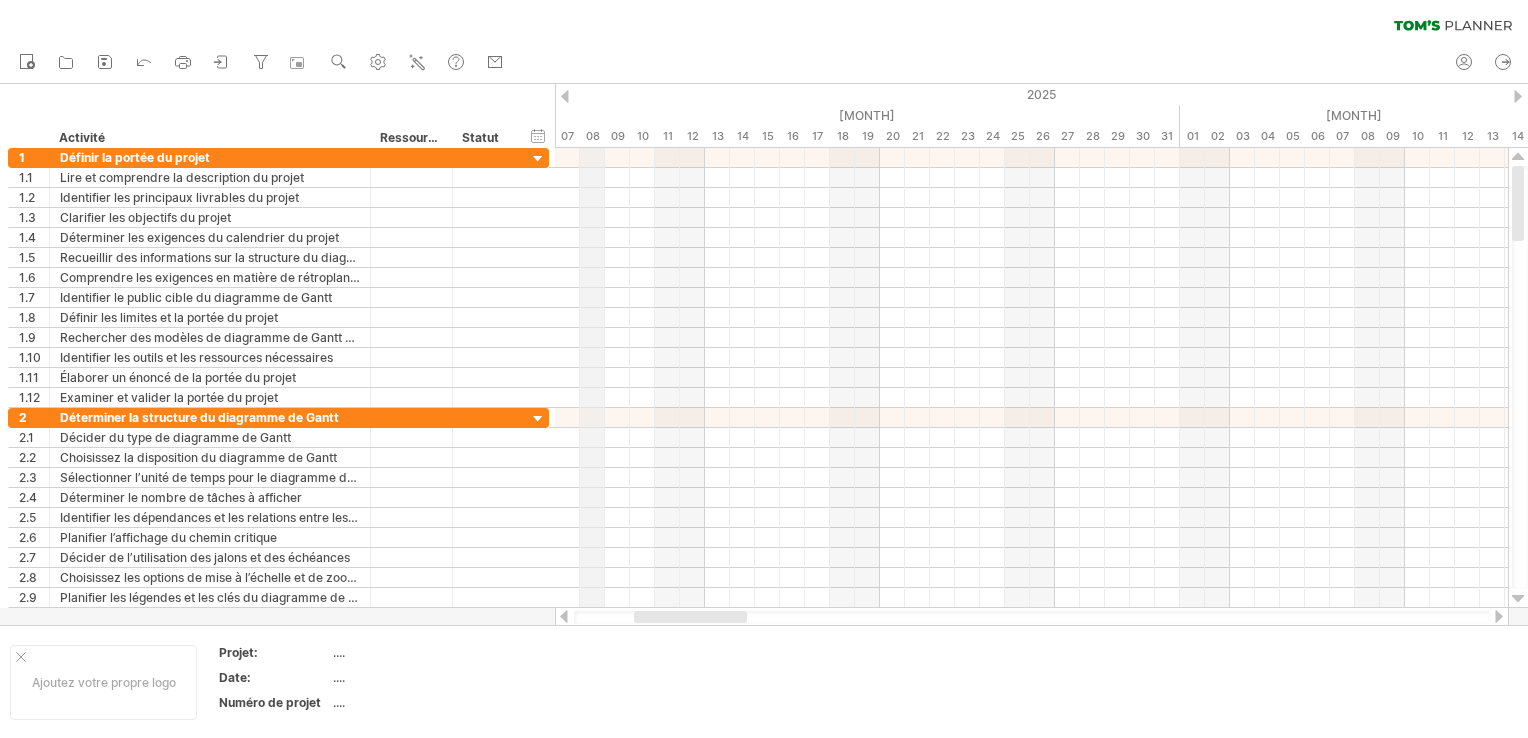 click on "2025" at bounding box center [2042, 94] 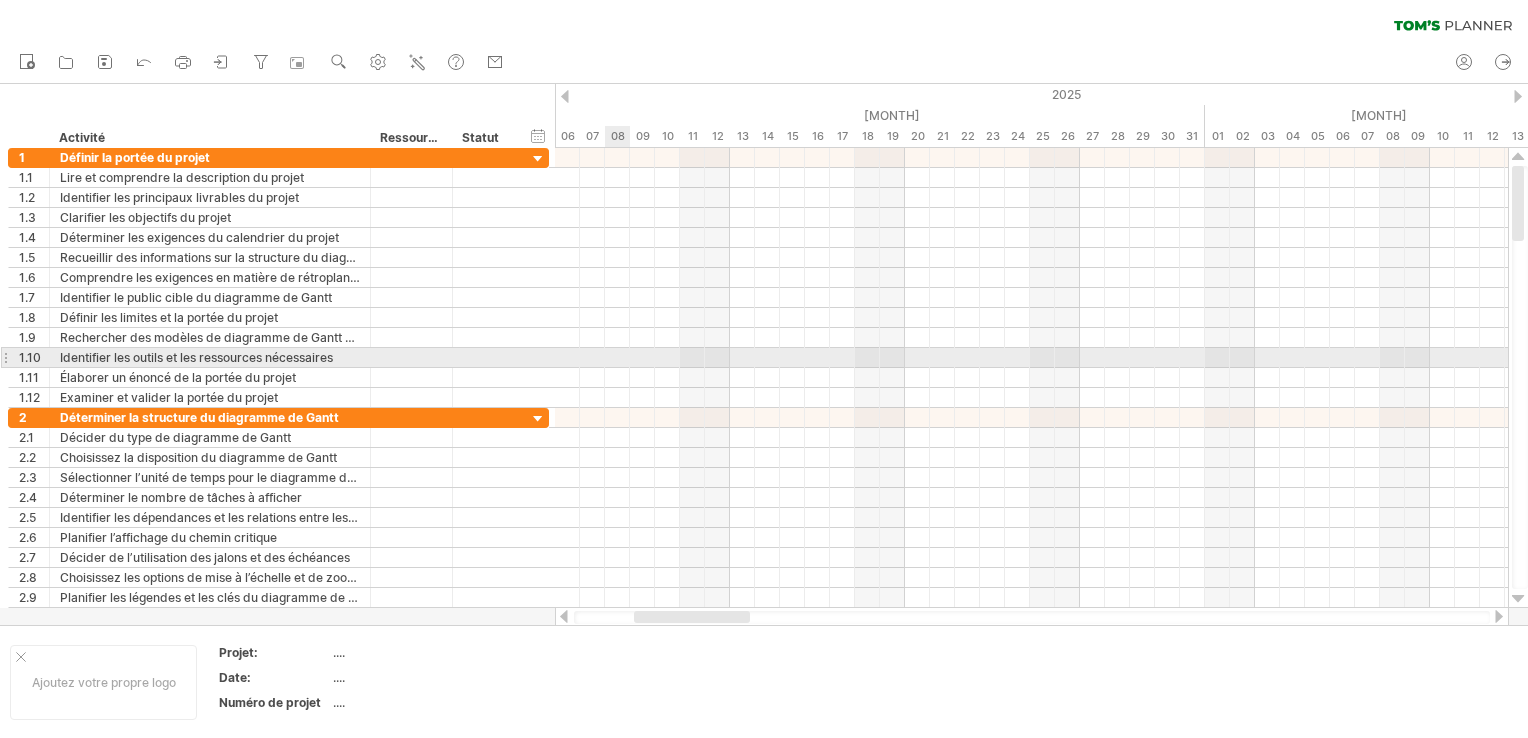 drag, startPoint x: 592, startPoint y: 92, endPoint x: 626, endPoint y: 364, distance: 274.11676 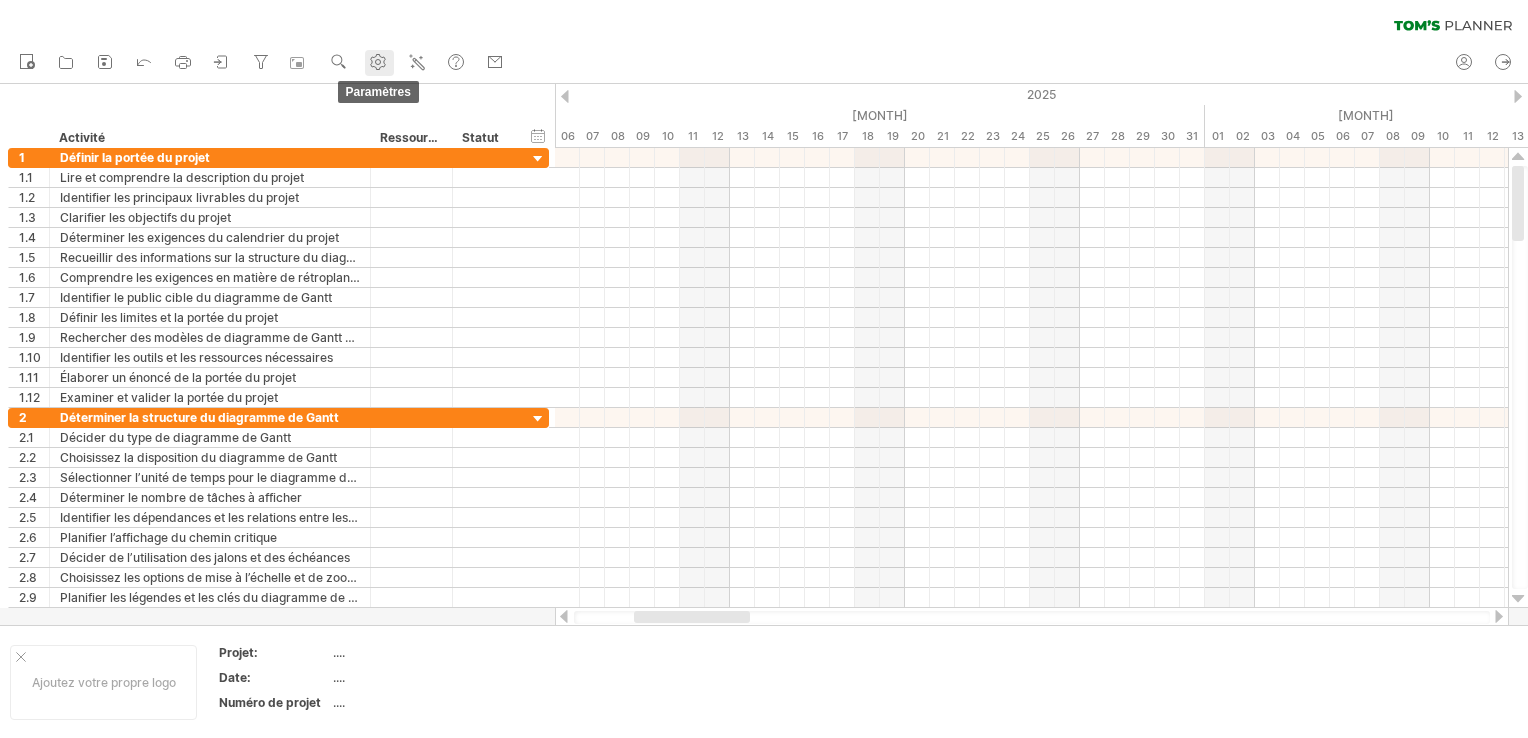 click at bounding box center (378, 62) 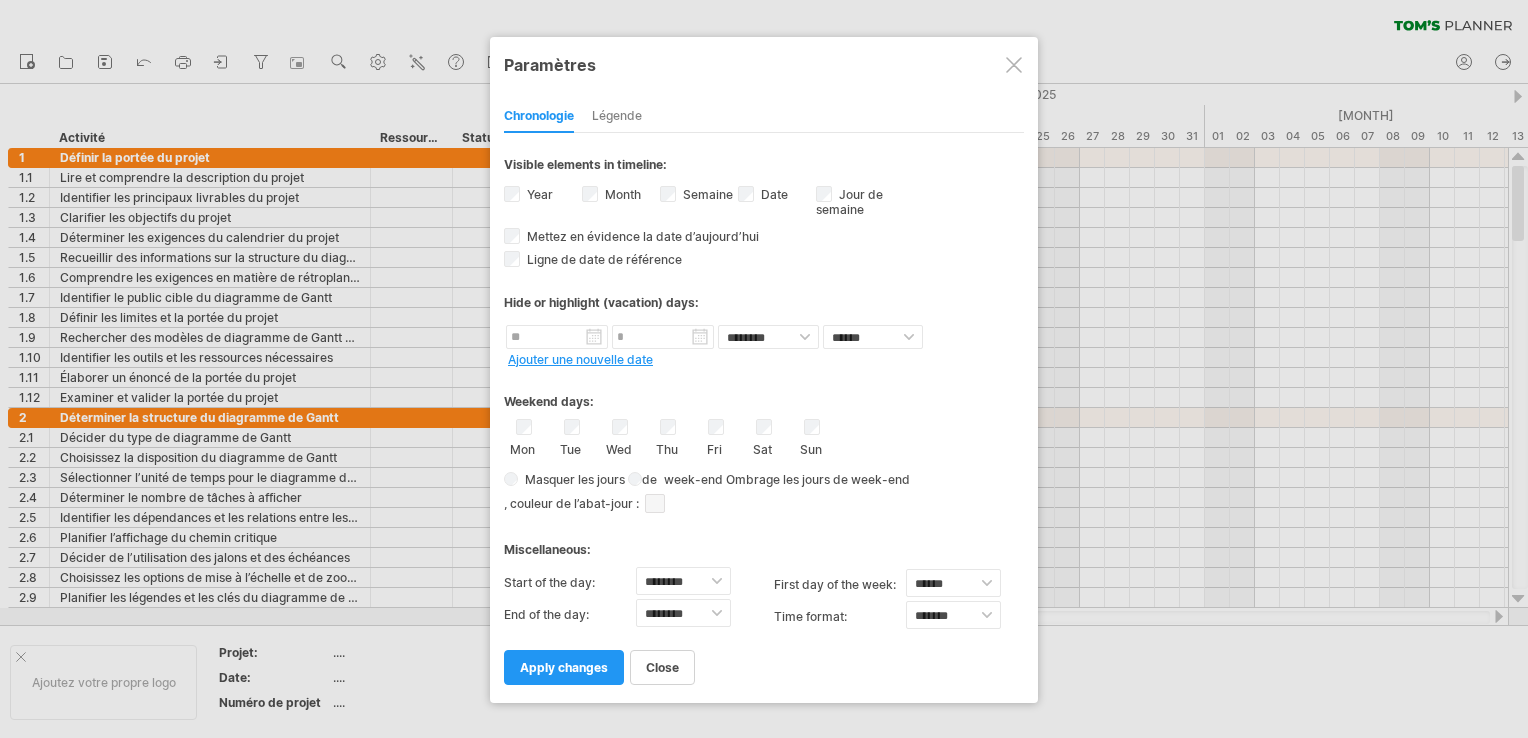 click on "Mon
Tue
Wed
Thu
Fri
Sat Sun" at bounding box center (764, 438) 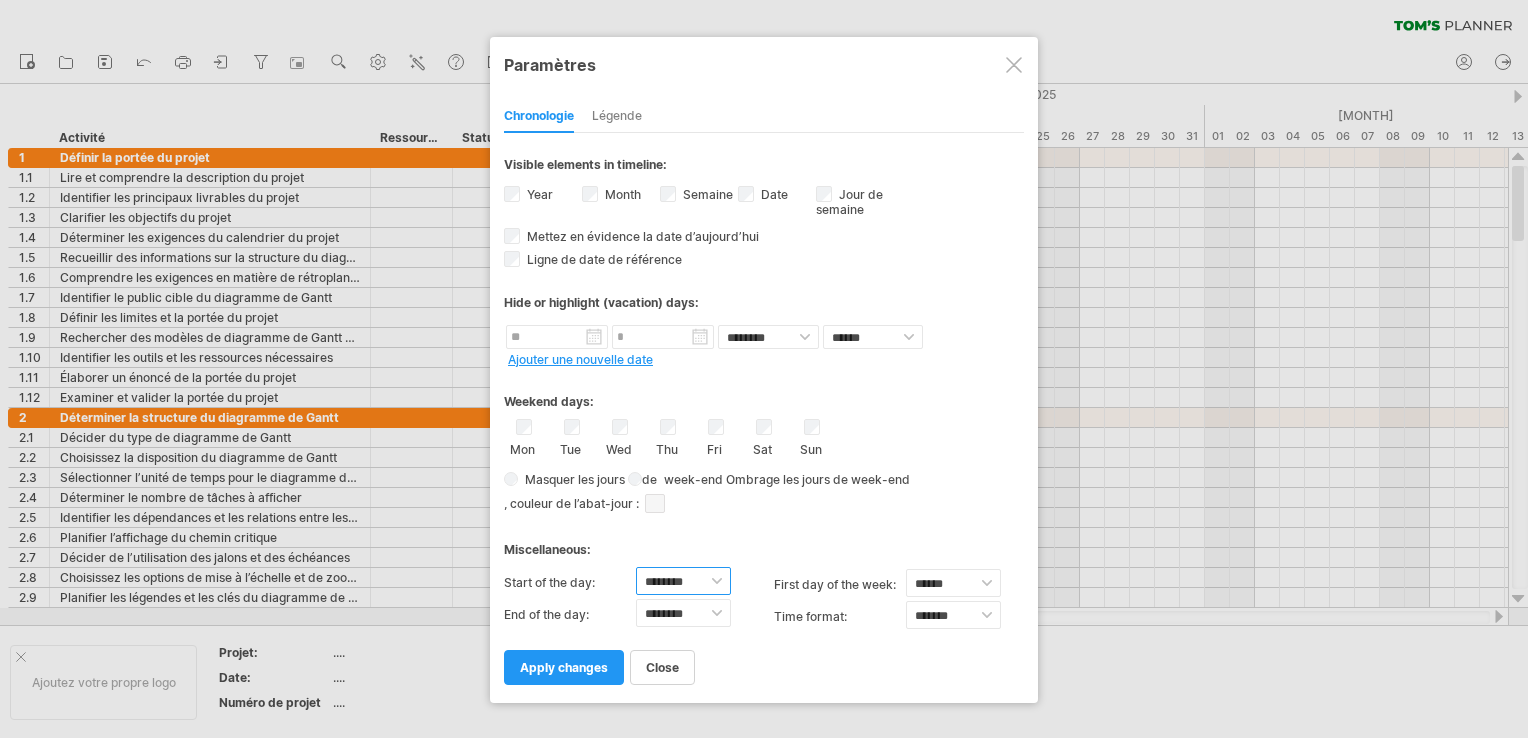click on "********
********
********
********
********
********
********
********
********
********
********
********
********
********
********
********
********
********
******** ******** ******** ******** ********" at bounding box center [683, 581] 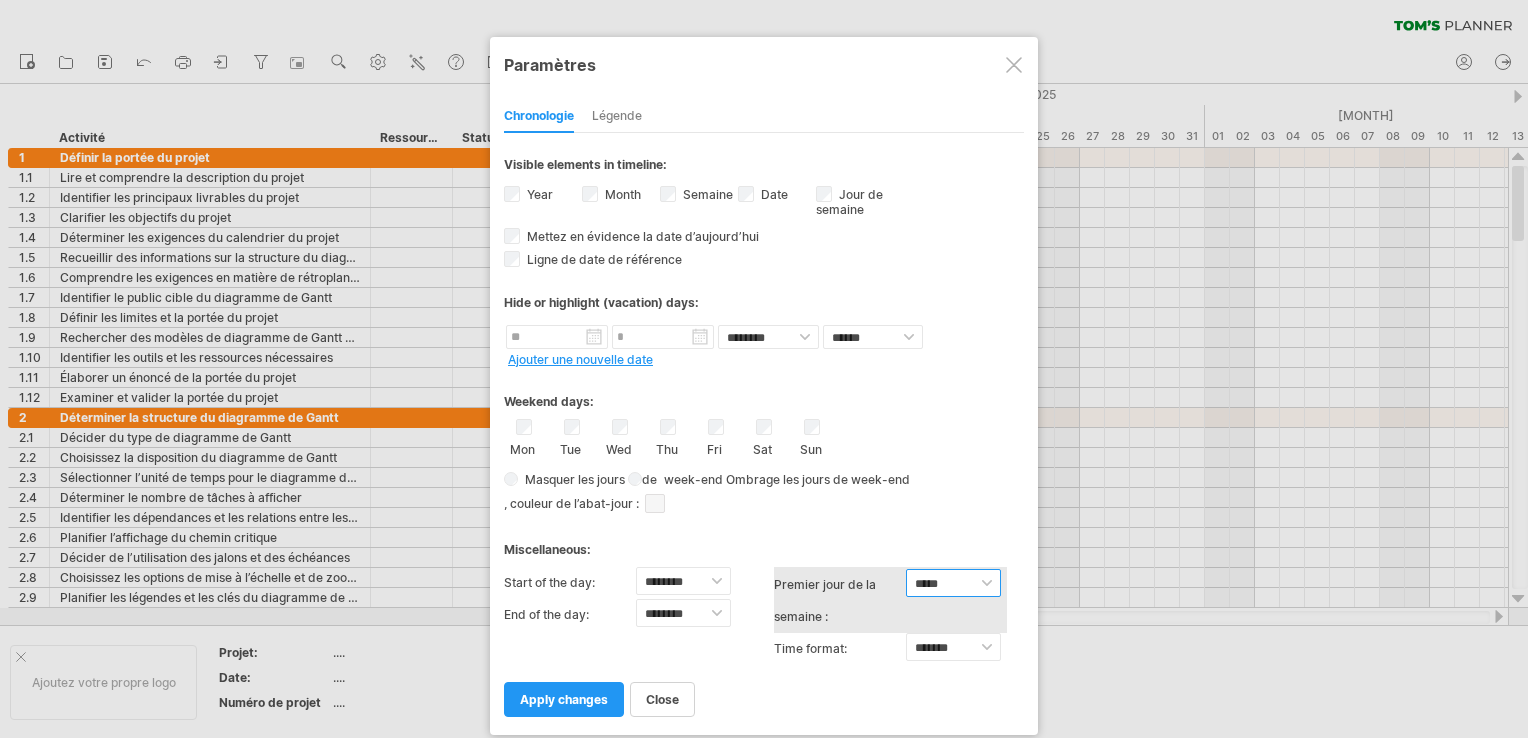 click on "*****
********
******" at bounding box center [953, 583] 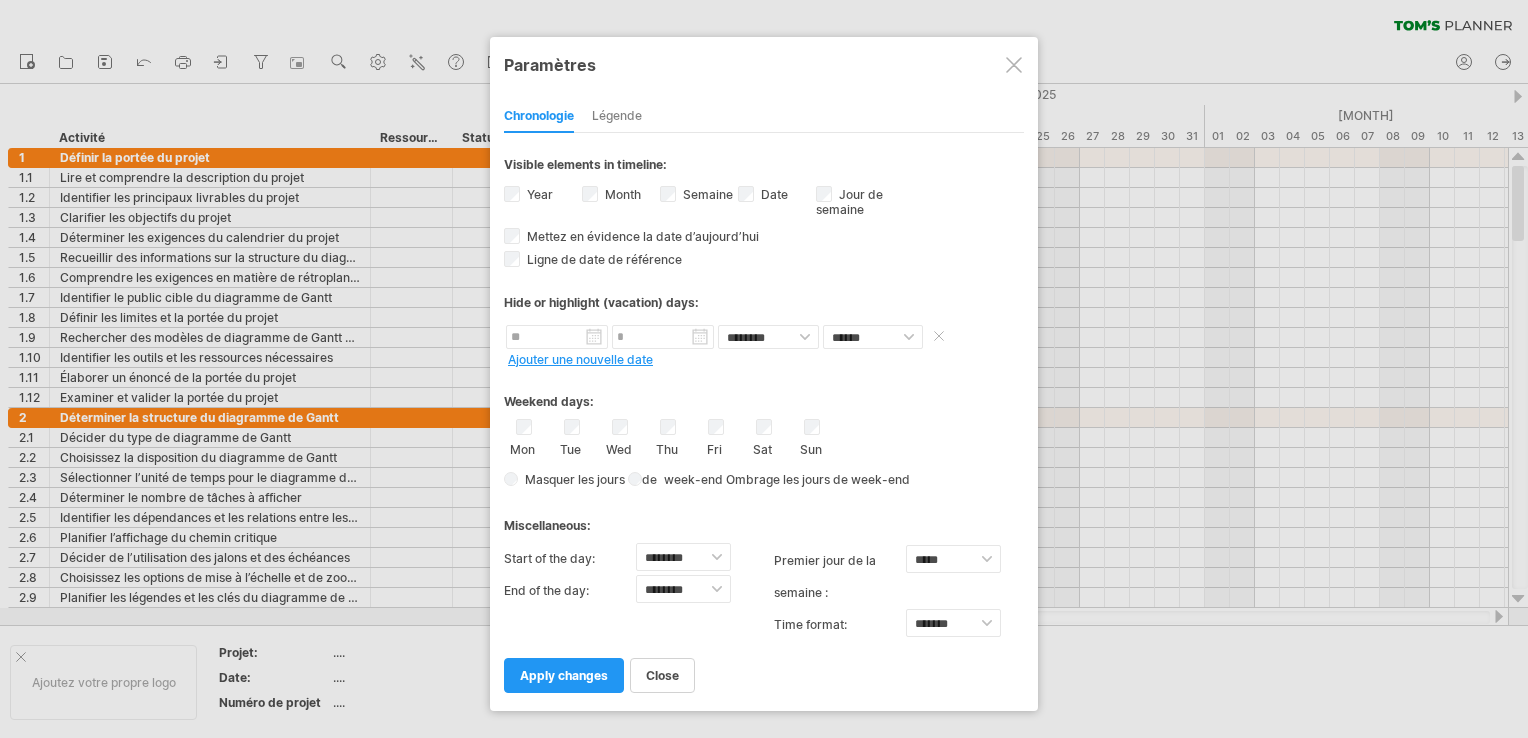 click on "Progrès([PERCENTAGE]%)
Trying to reach plan.tomsplanner.com
Connected again...
[PERCENTAGE]%
clear filter
reapply filter Nouveau" at bounding box center (764, 371) 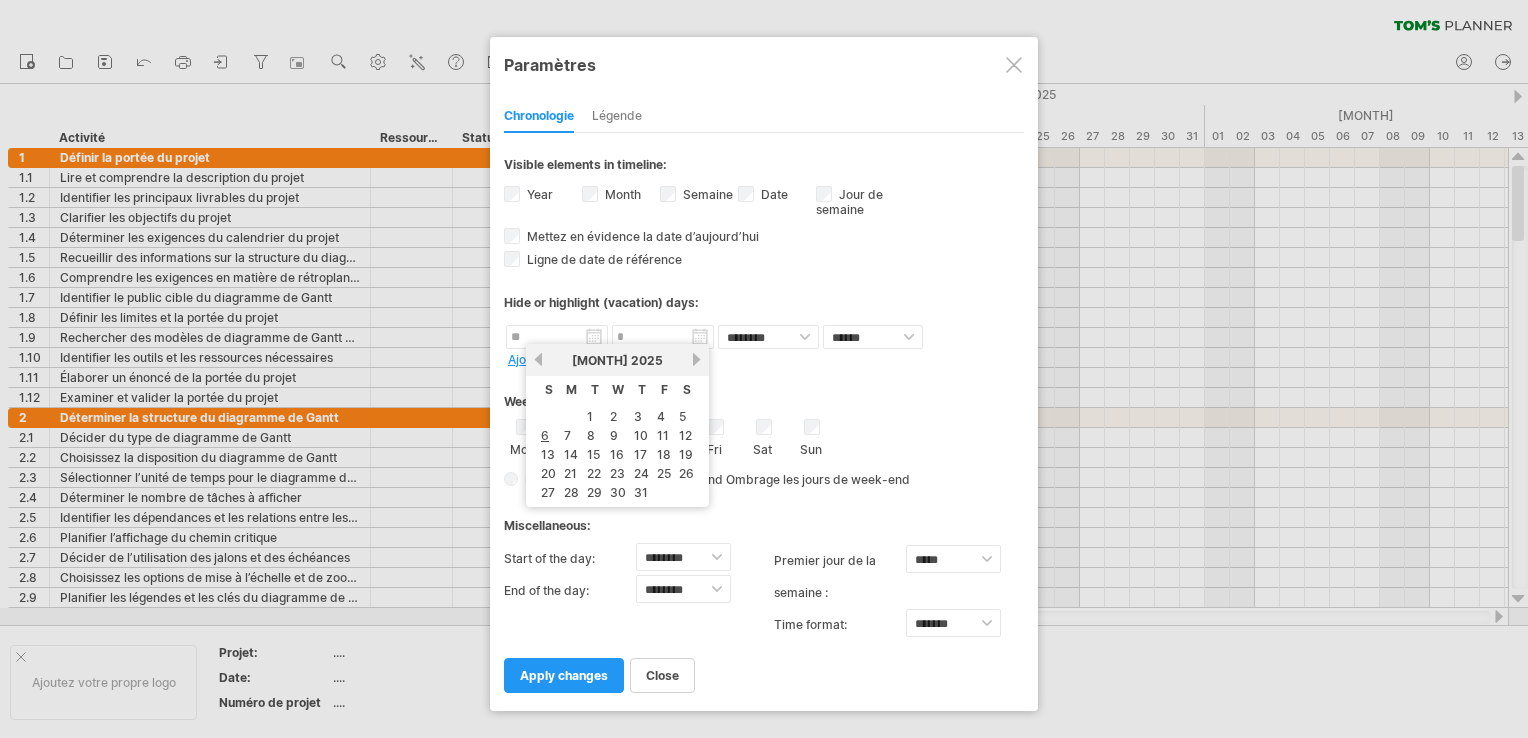 click on "précédent" at bounding box center [538, 359] 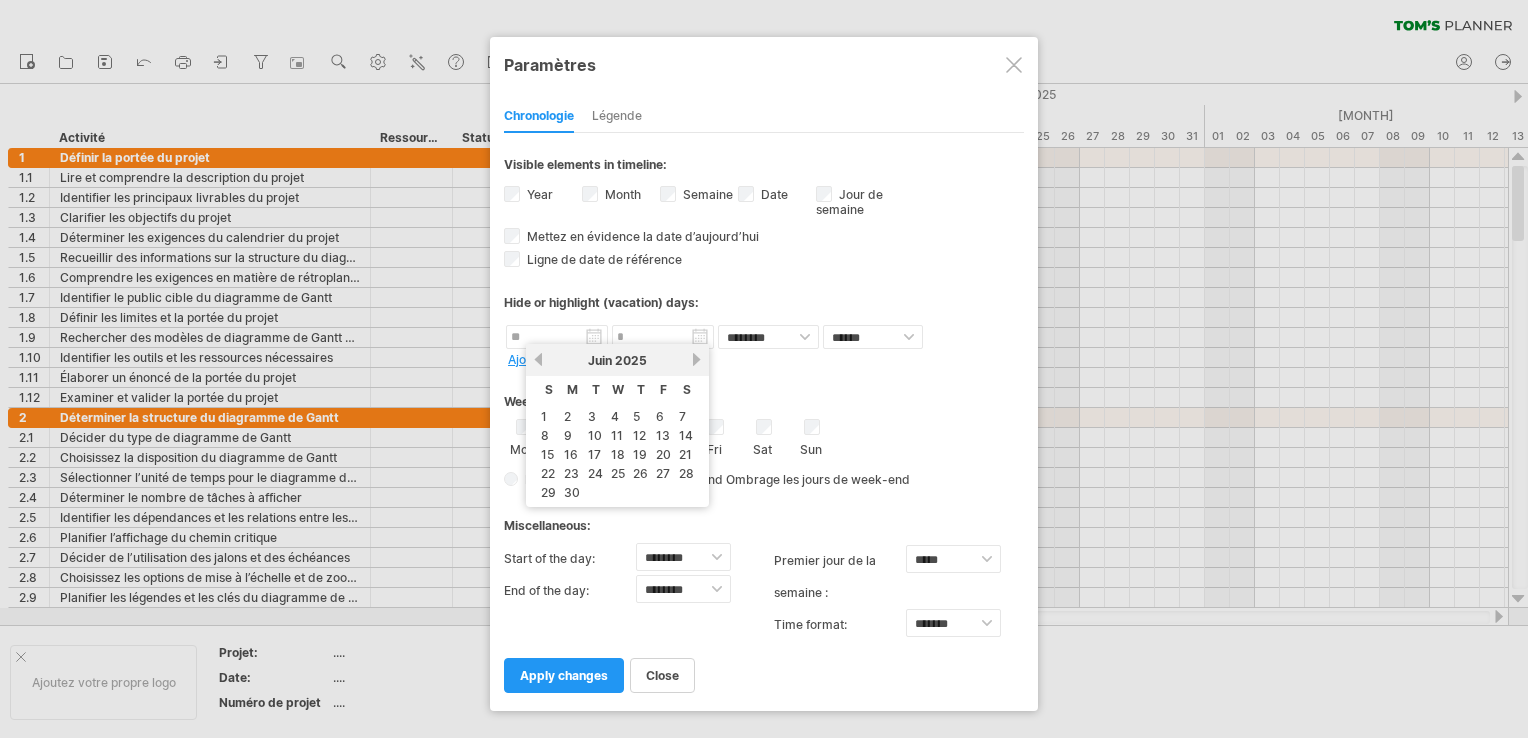 click on "précédent" at bounding box center [538, 359] 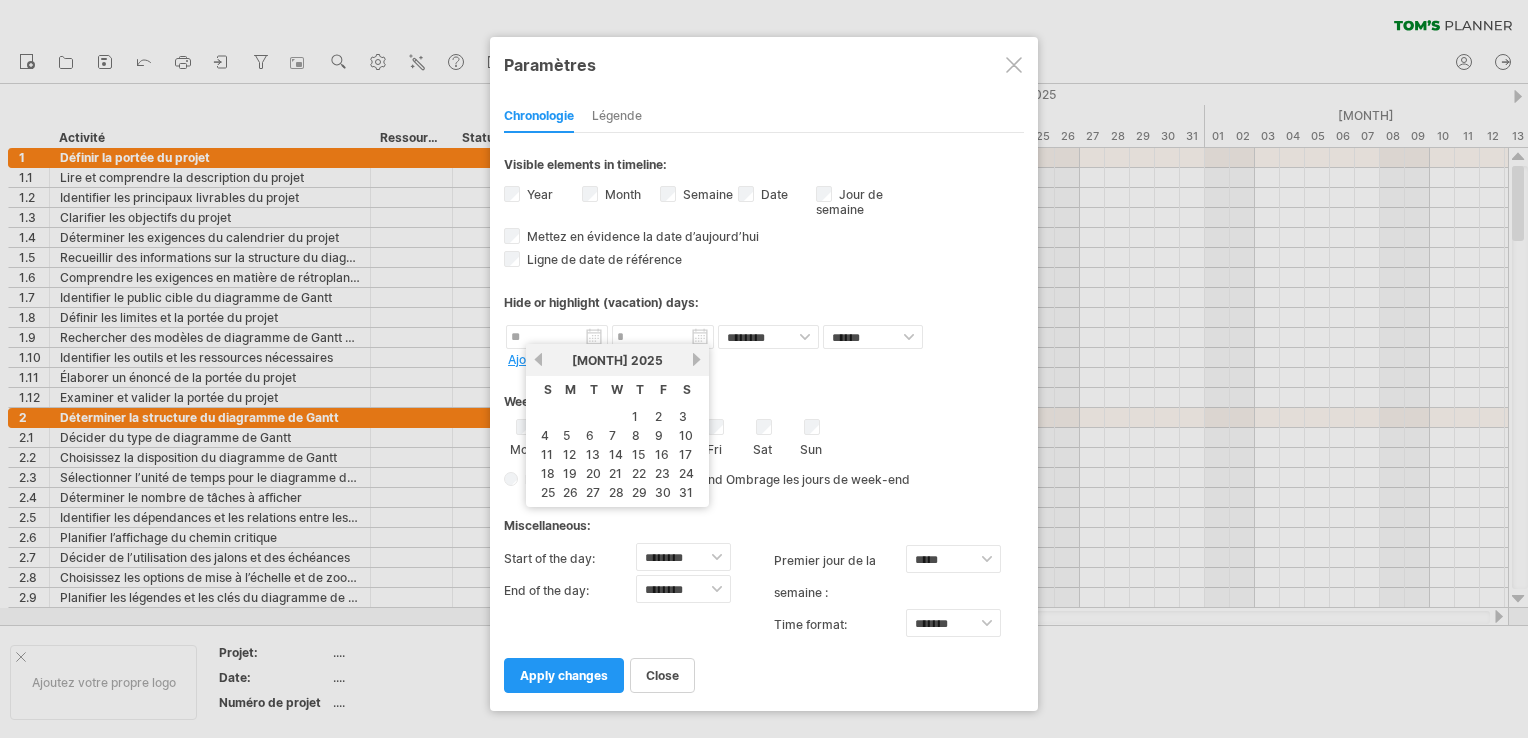click on "précédent" at bounding box center (538, 359) 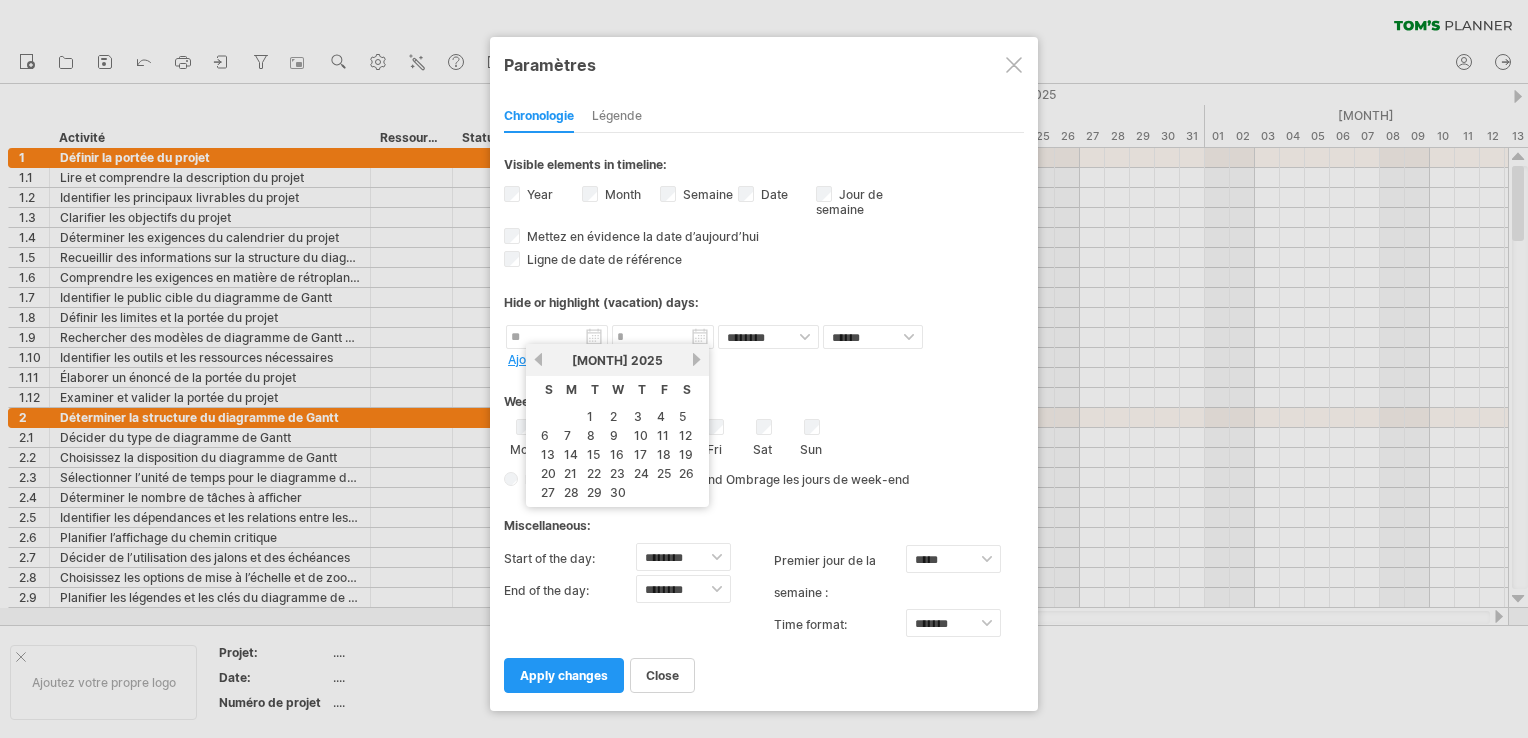 click on "précédent" at bounding box center (538, 359) 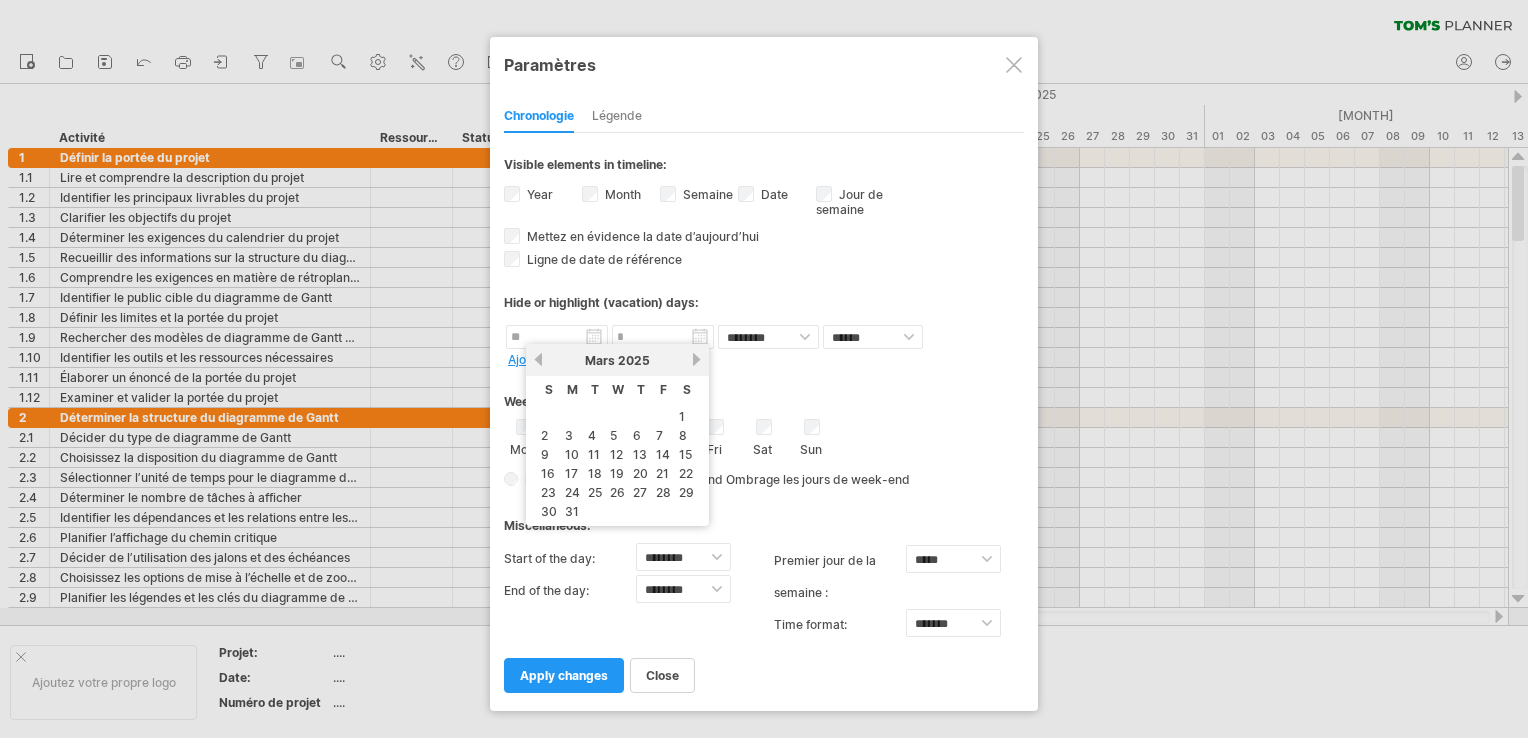 click on "précédent" at bounding box center [538, 359] 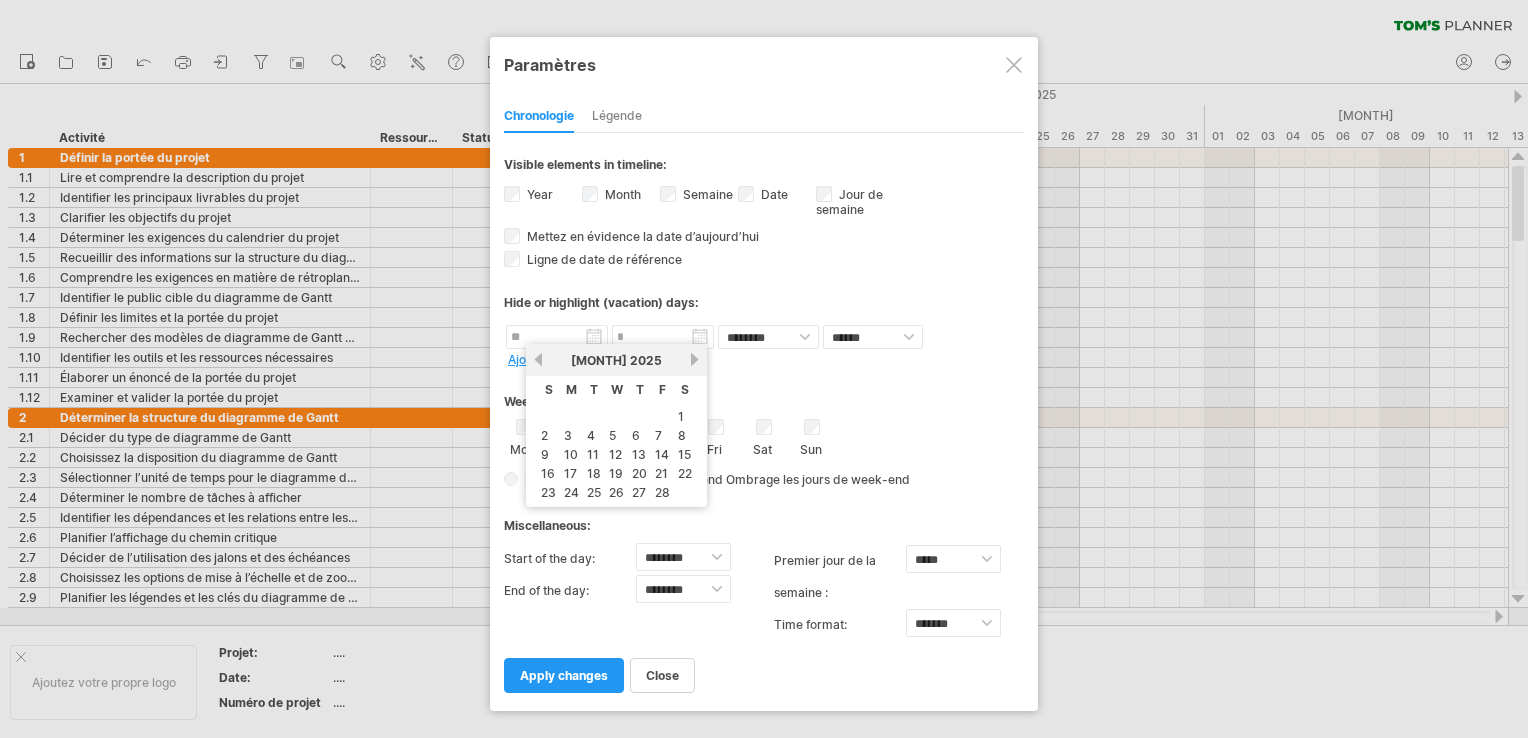 click on "précédent" at bounding box center (538, 359) 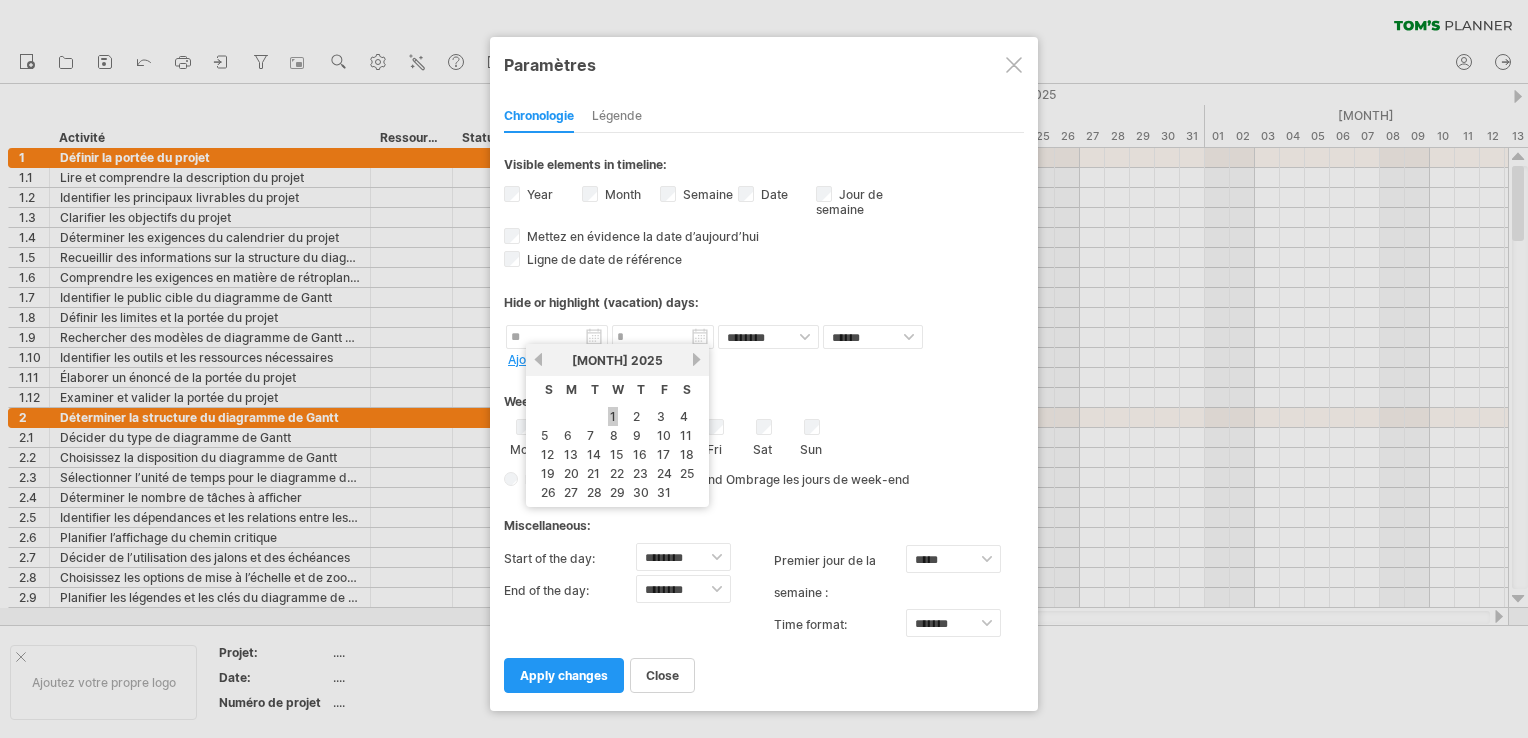 click on "1" at bounding box center [613, 416] 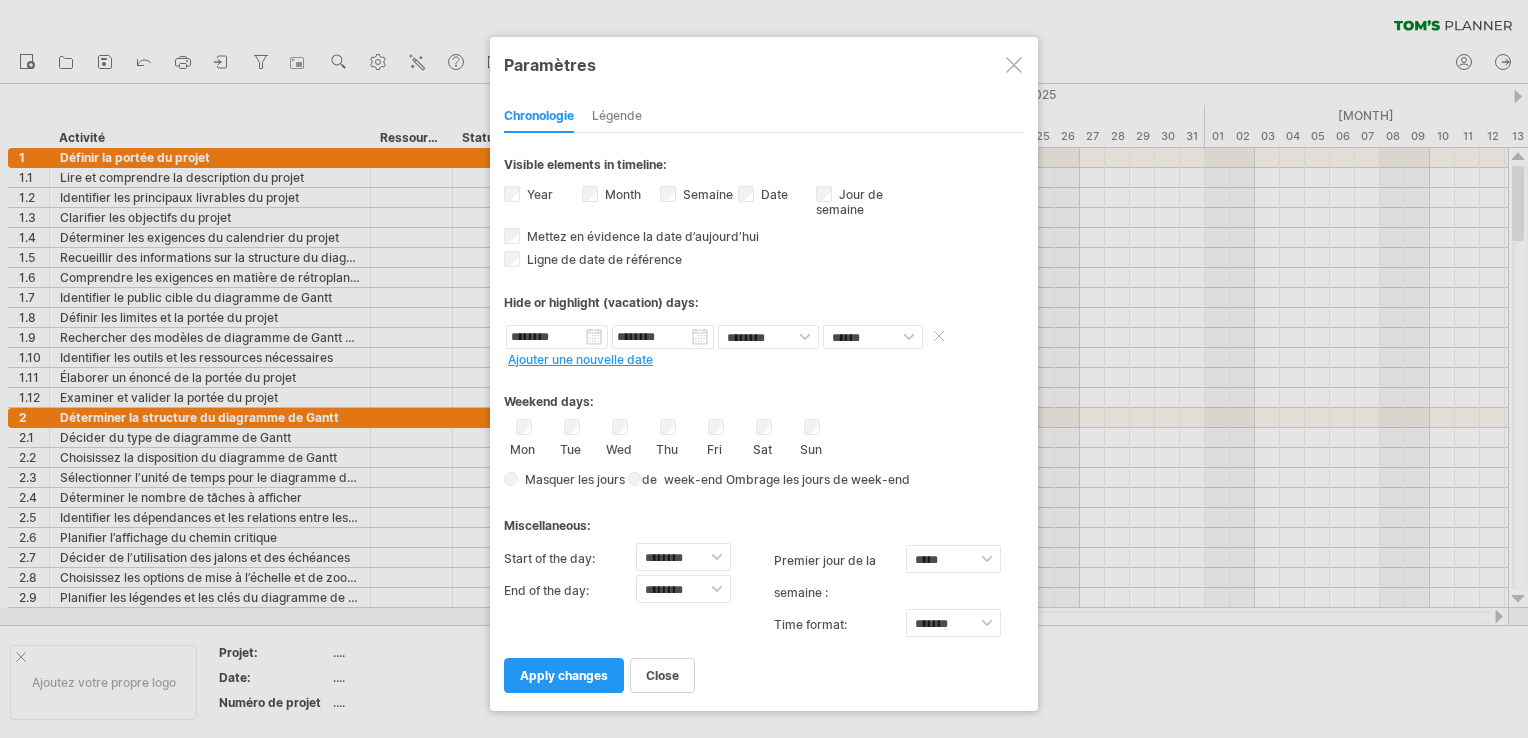 click on "********" at bounding box center [663, 337] 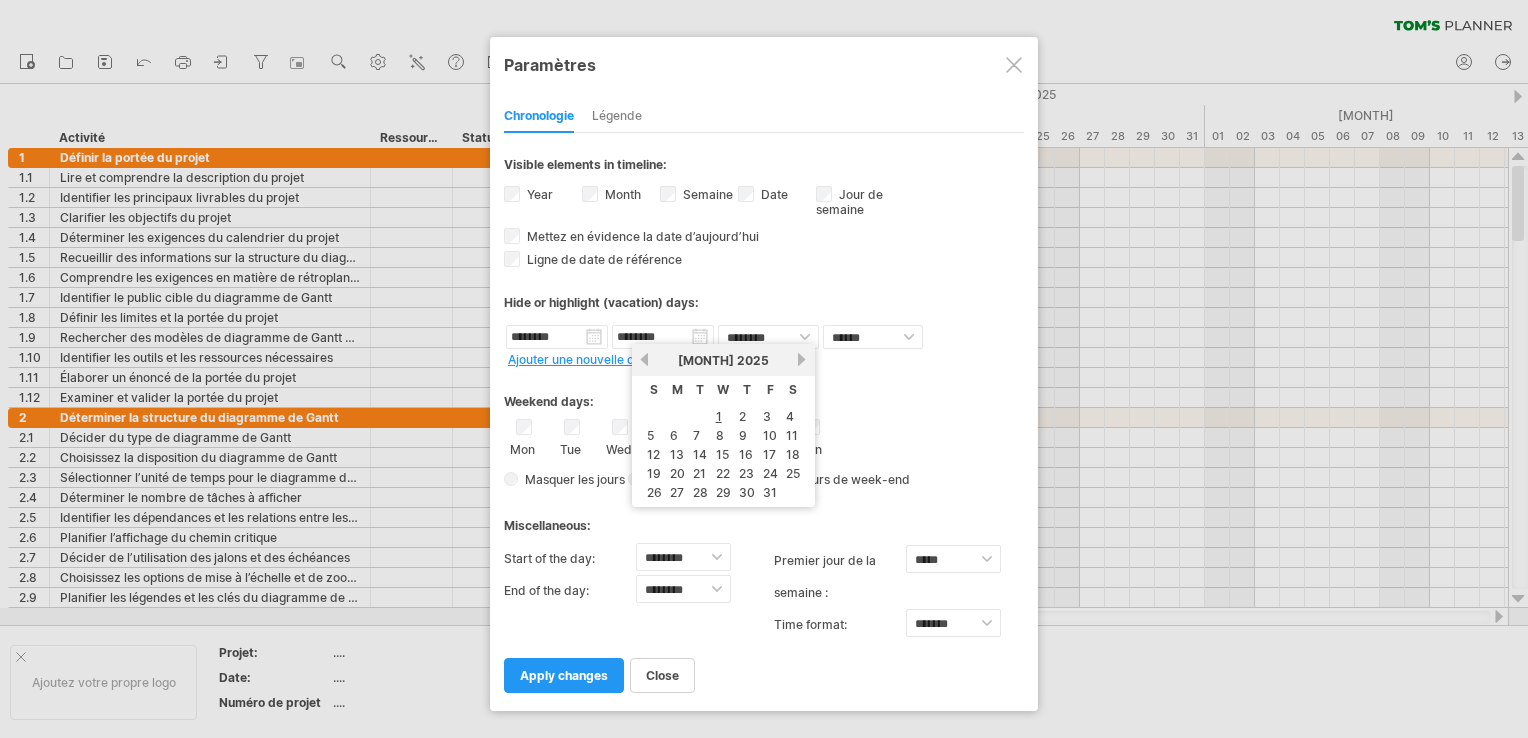 click on "prochain" at bounding box center [802, 359] 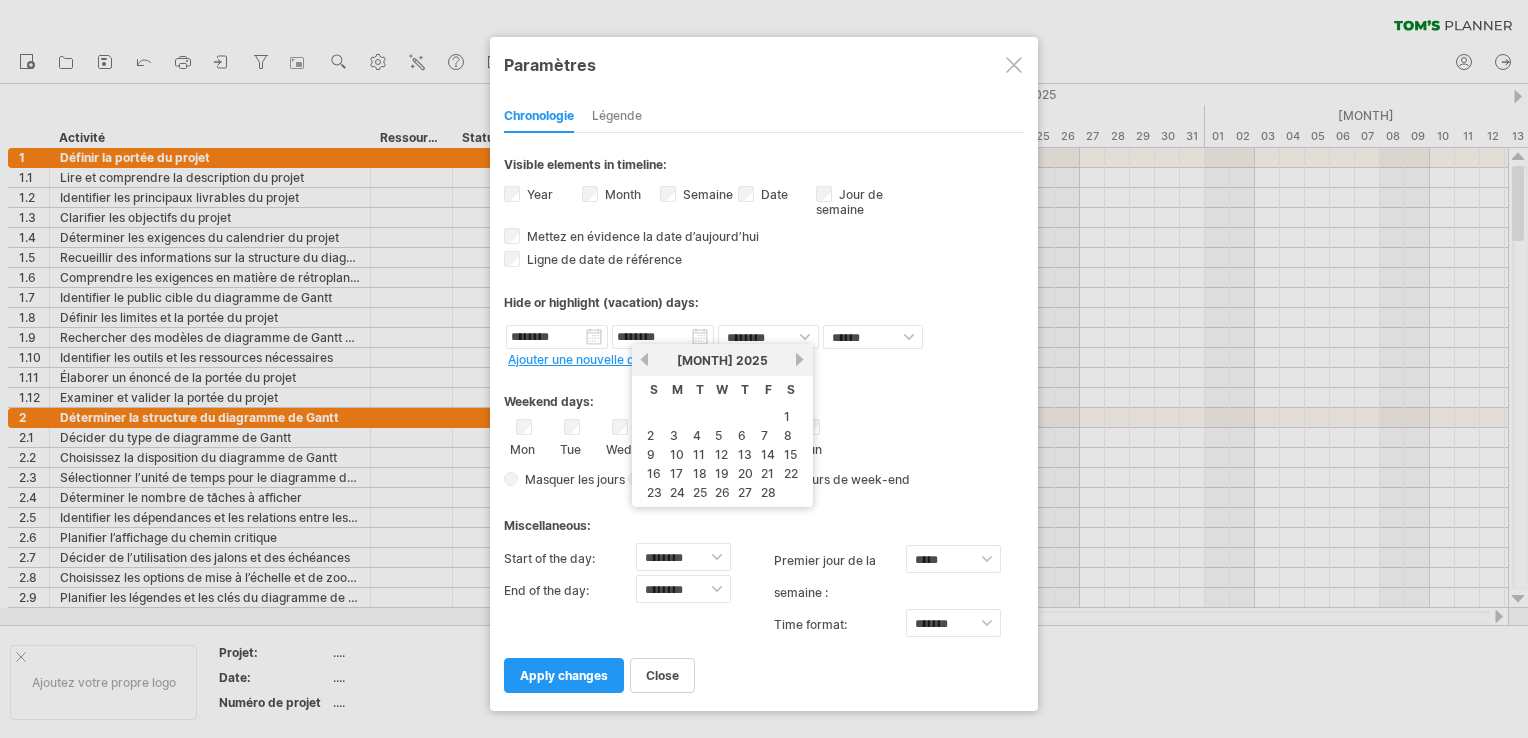 click on "prochain" at bounding box center (800, 359) 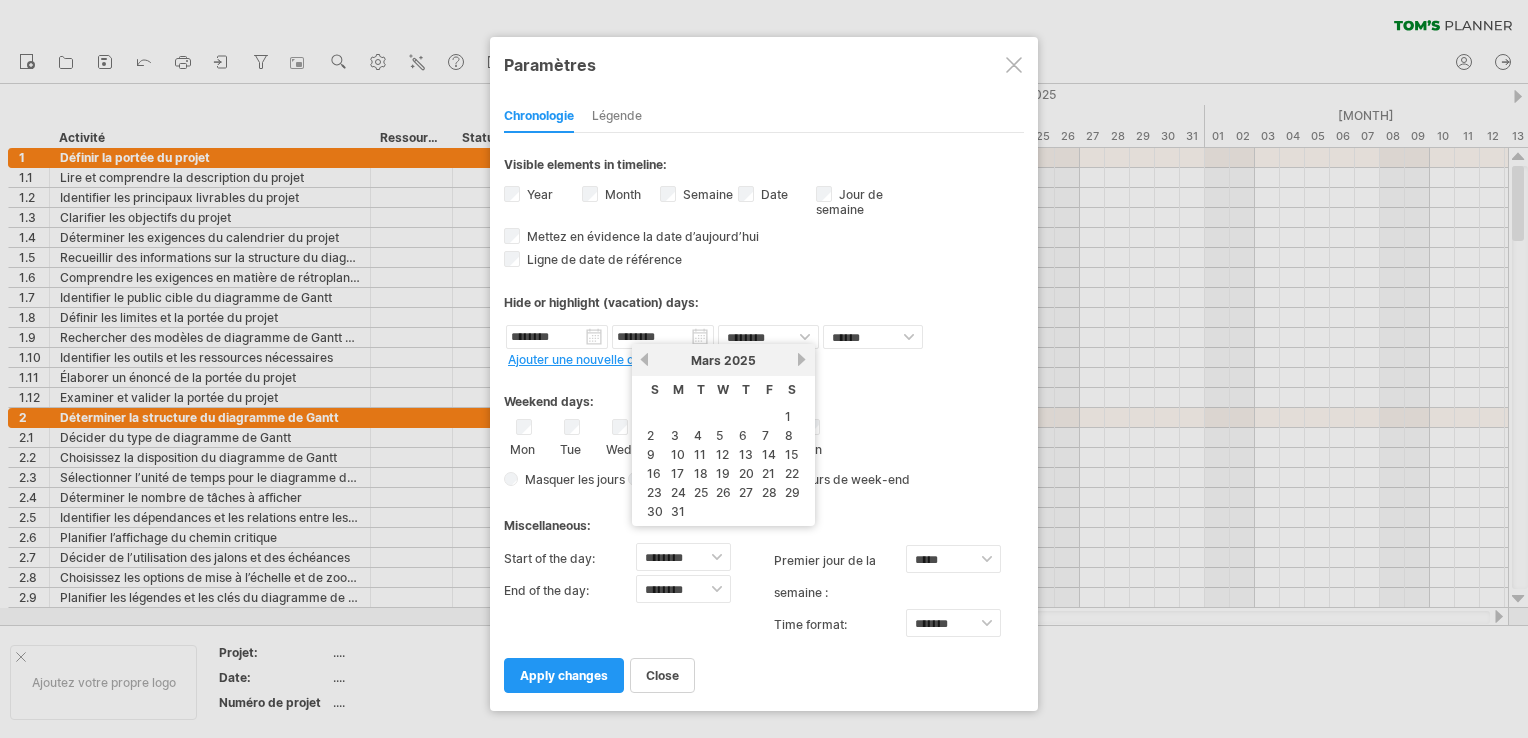 click on "prochain" at bounding box center [802, 359] 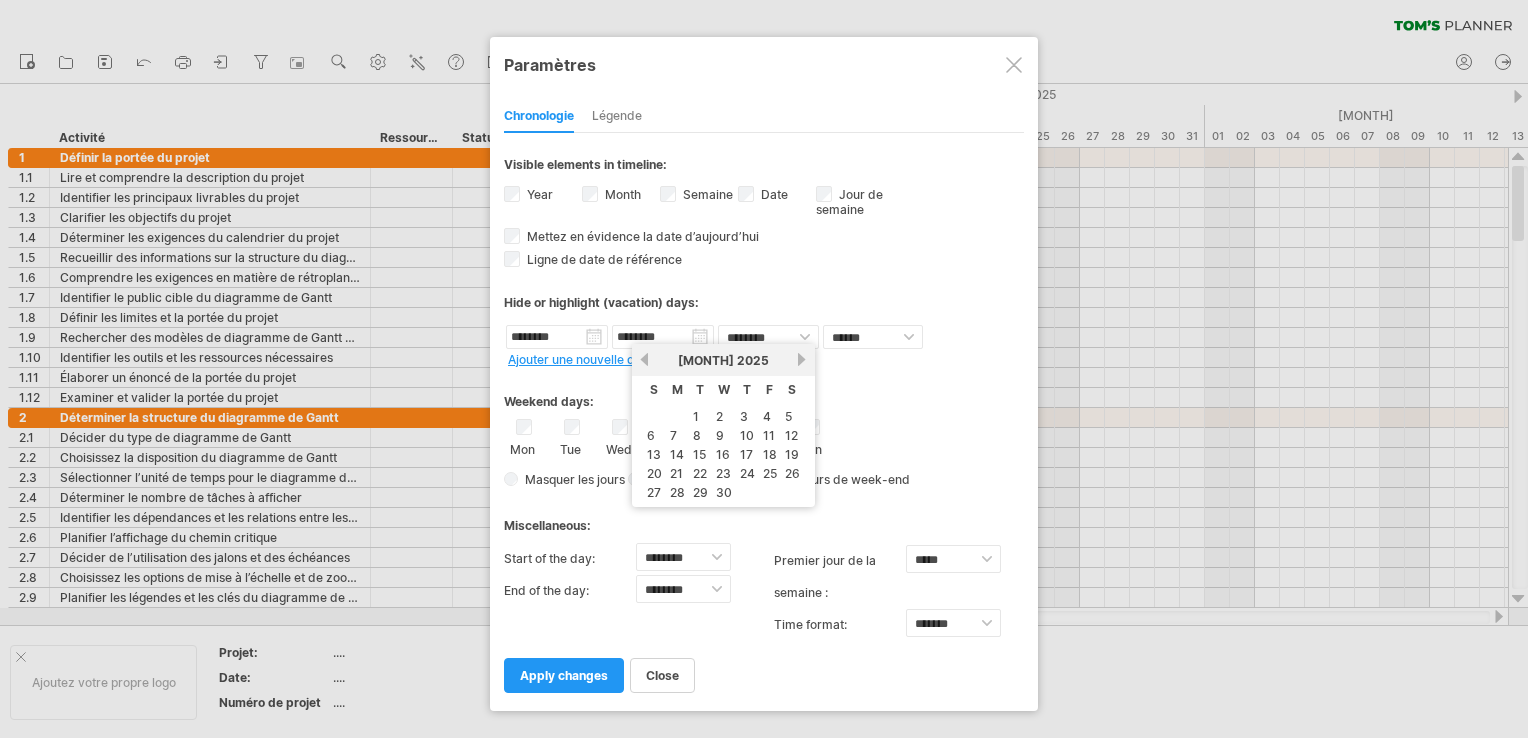 click on "prochain" at bounding box center [802, 359] 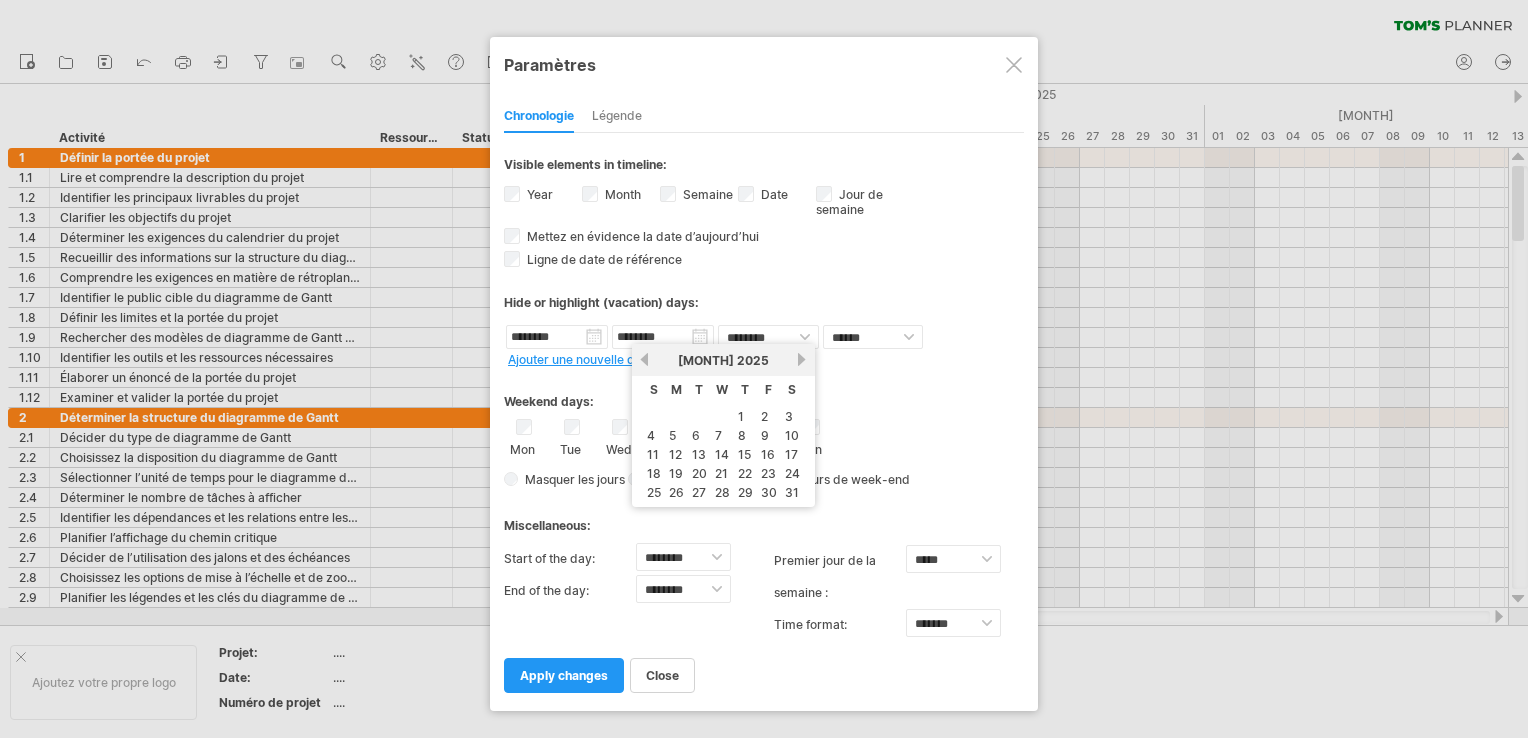 click on "prochain" at bounding box center (802, 359) 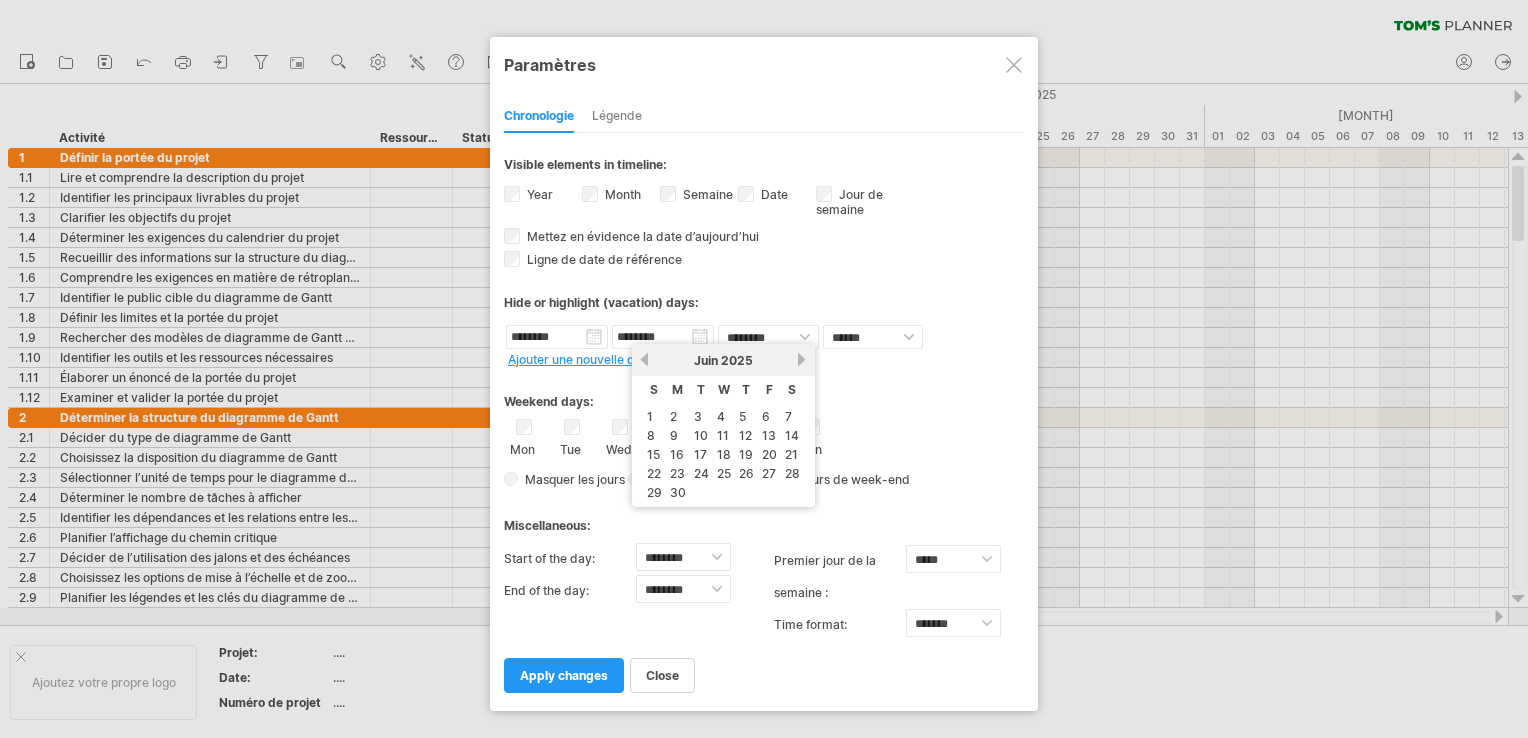 click on "prochain" at bounding box center (802, 359) 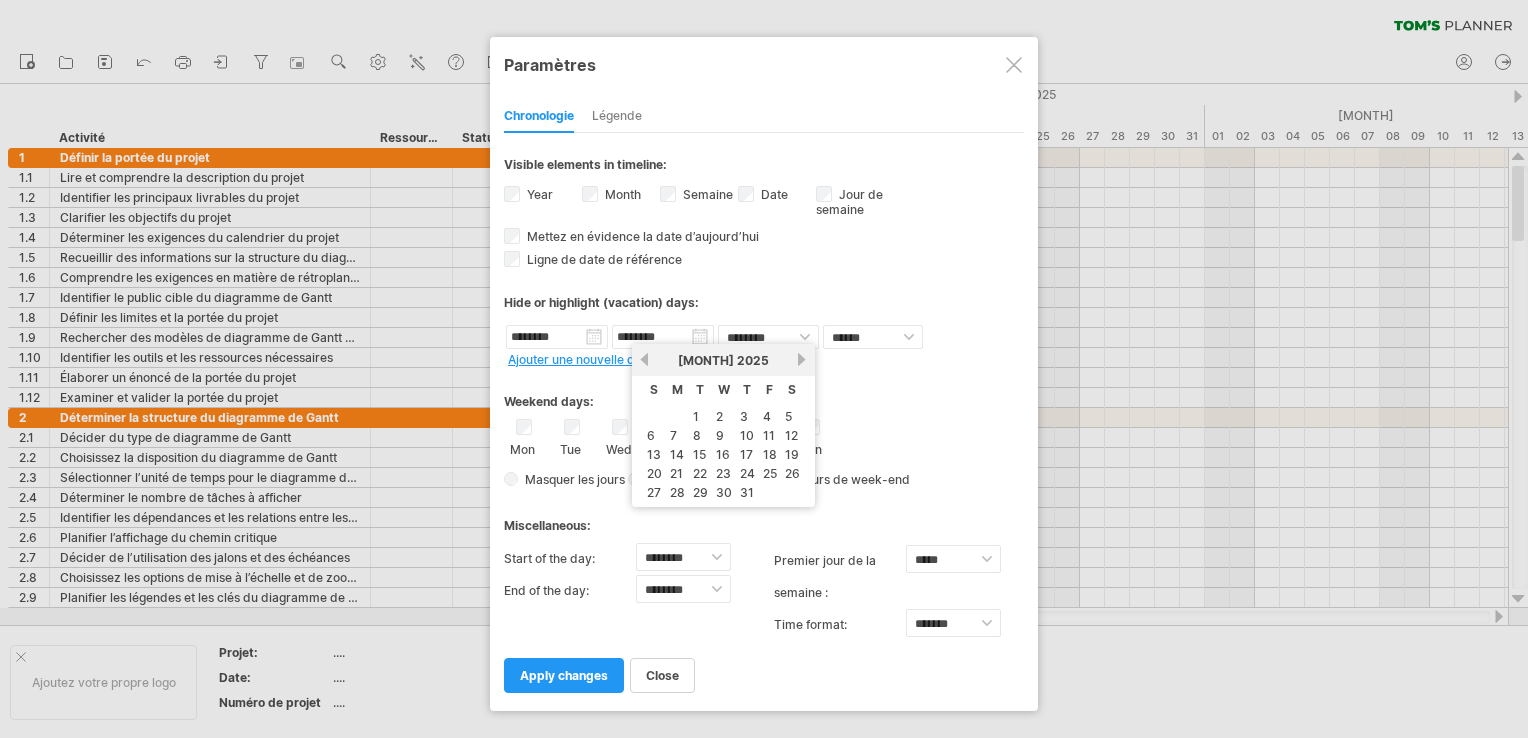 click on "prochain" at bounding box center [802, 359] 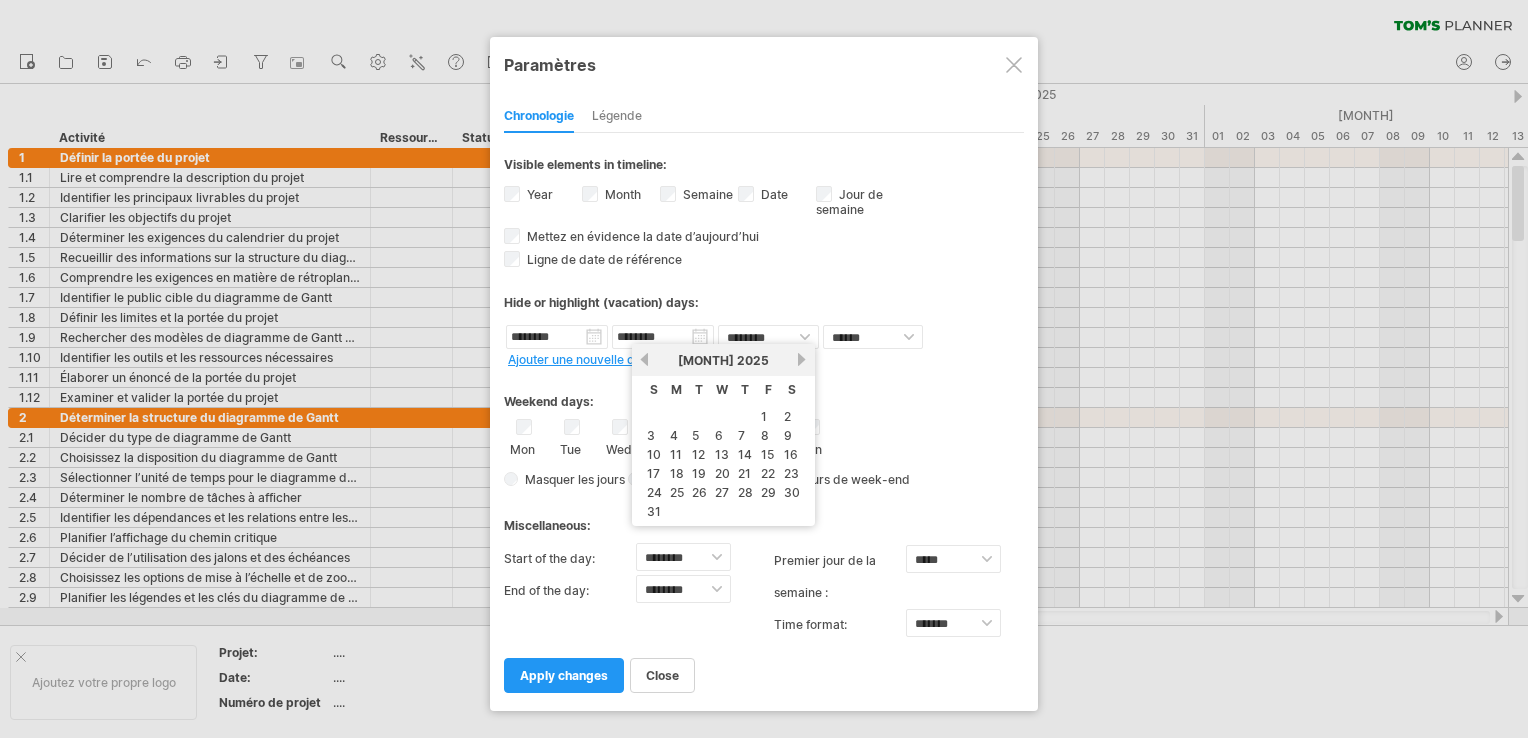 click on "prochain" at bounding box center [802, 359] 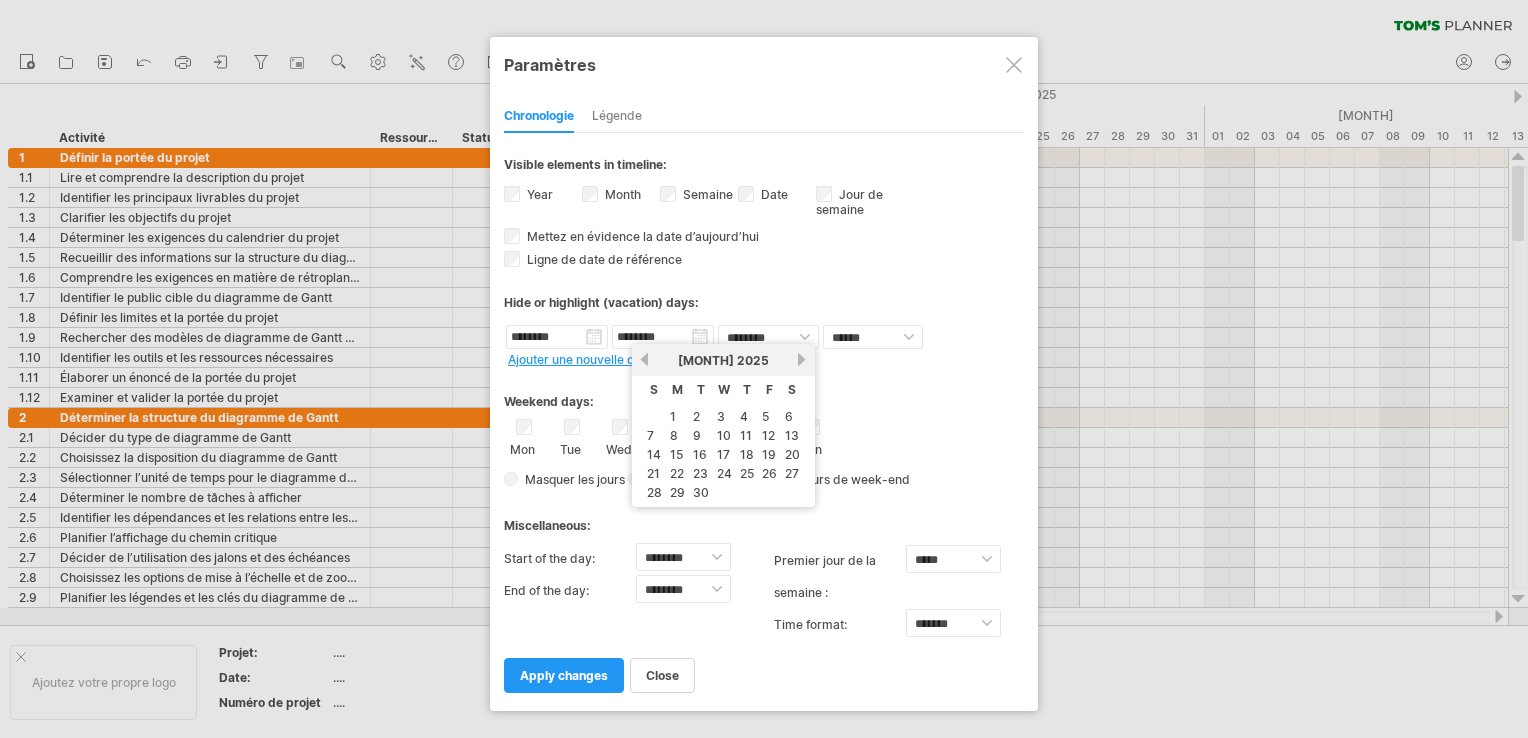 click on "prochain" at bounding box center (802, 359) 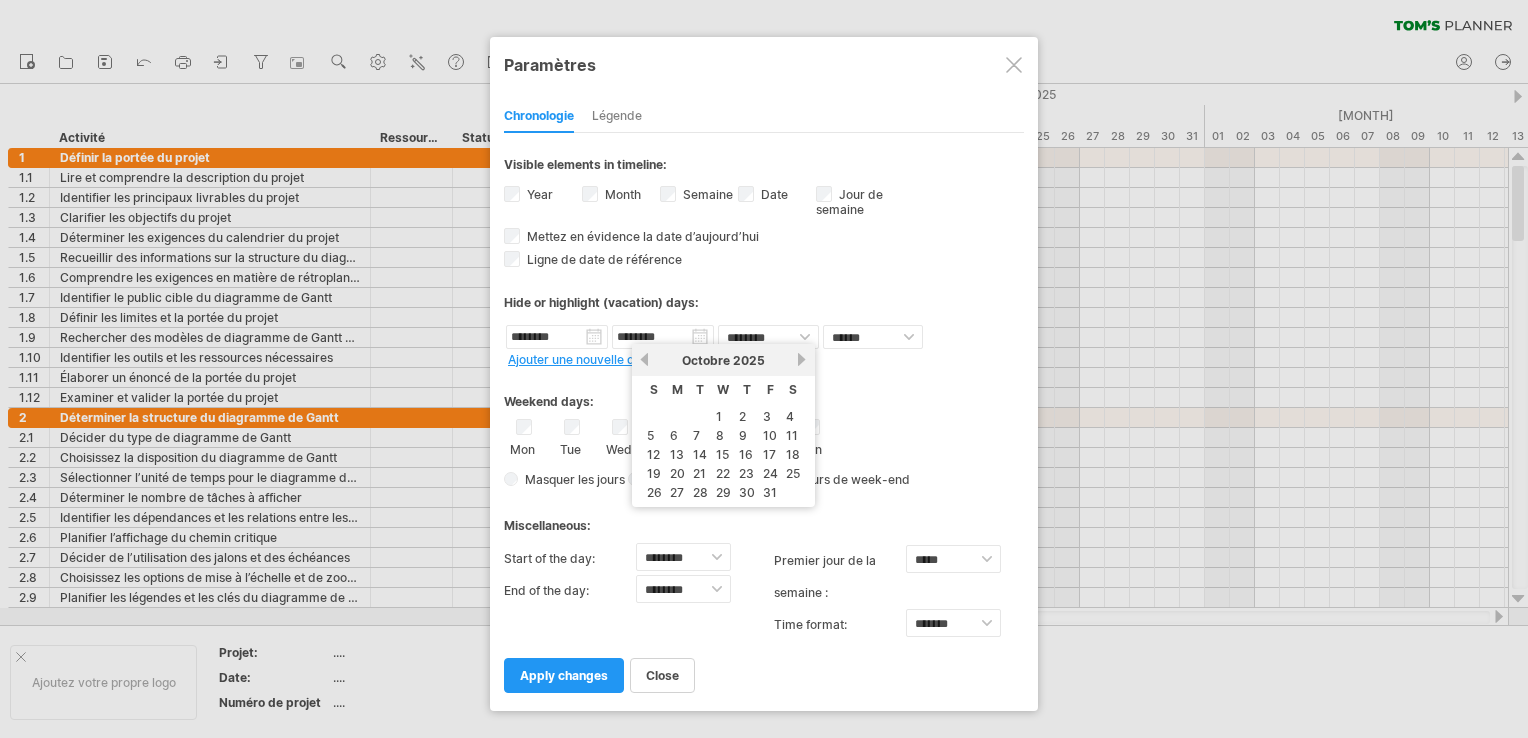 click on "prochain" at bounding box center [802, 359] 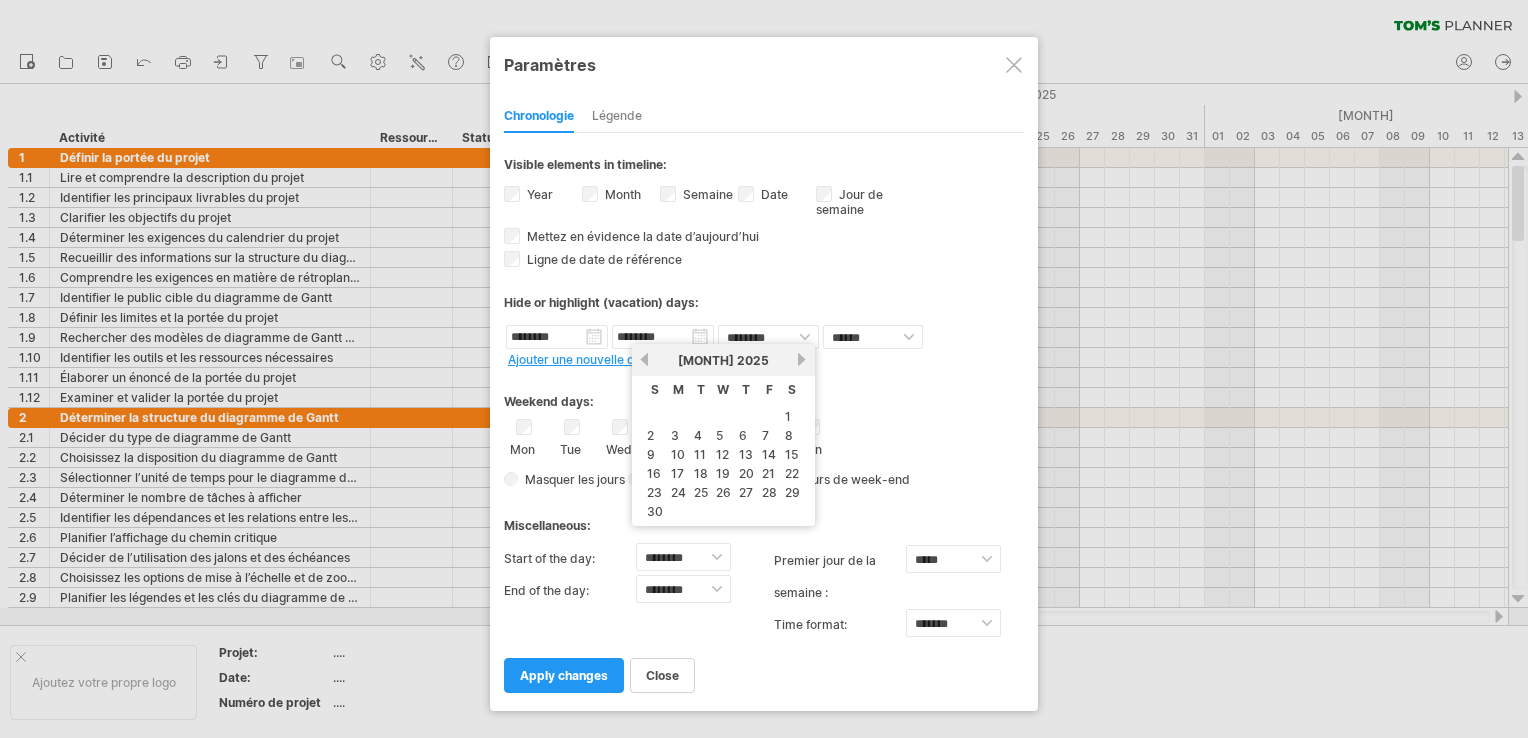 click on "prochain" at bounding box center (802, 359) 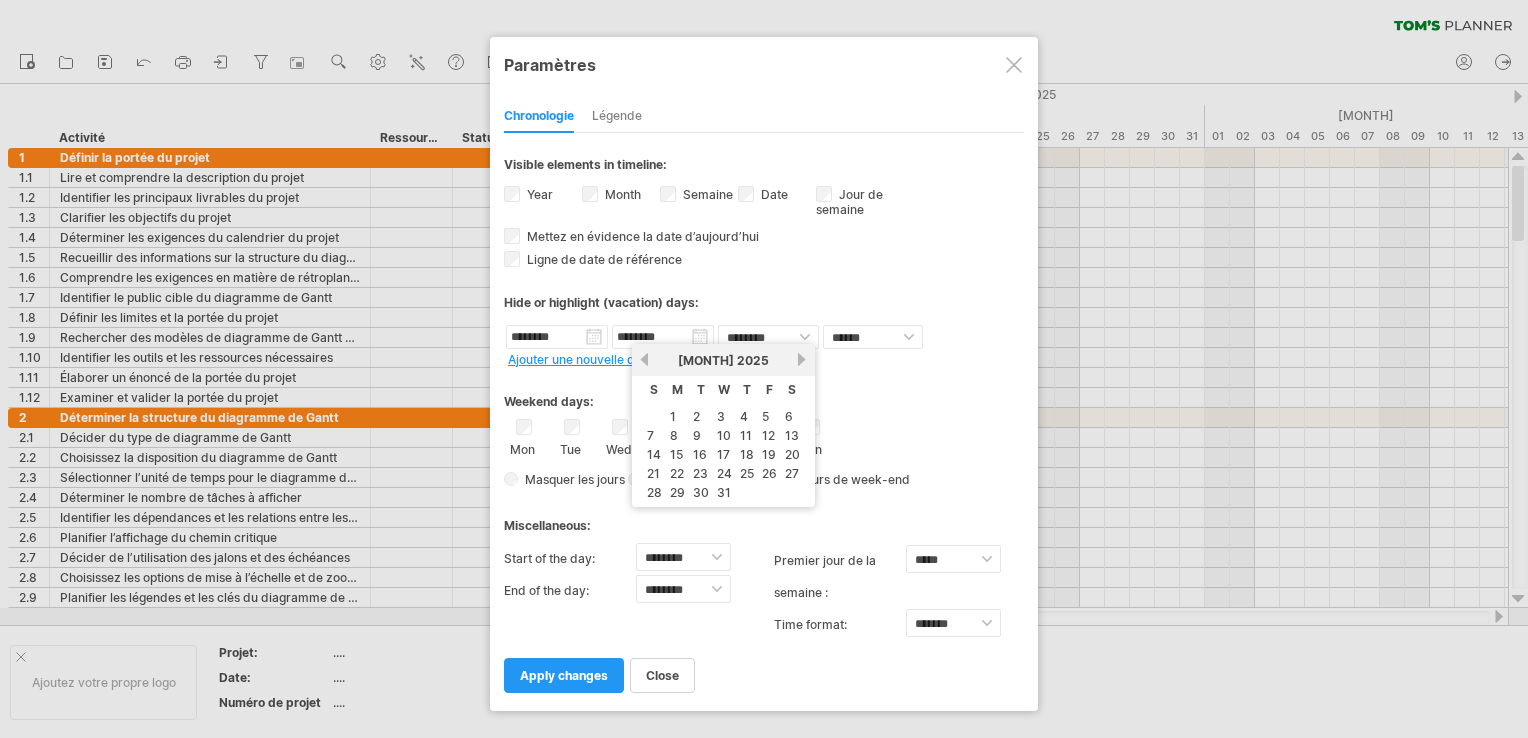 click on "prochain" at bounding box center [802, 359] 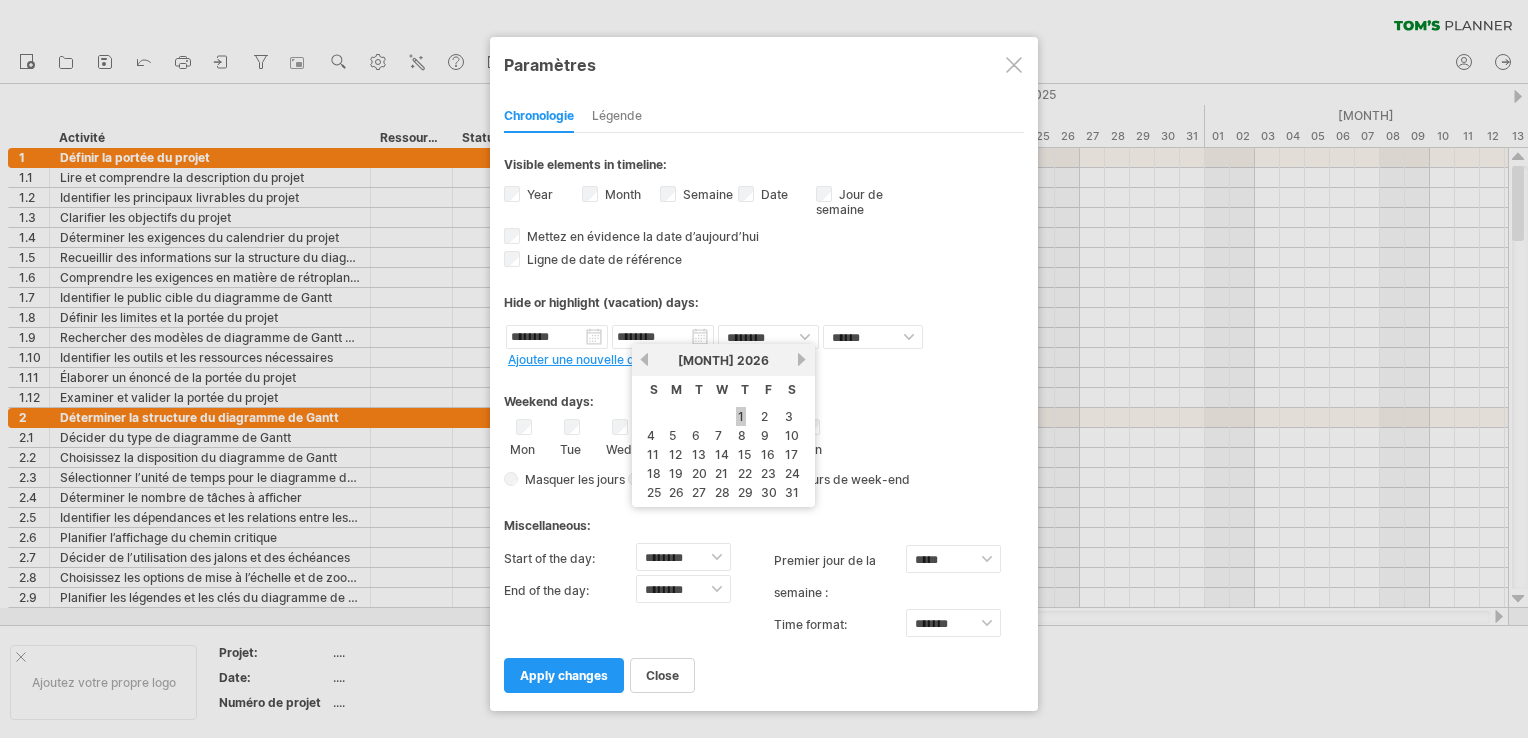 click on "1" at bounding box center (741, 416) 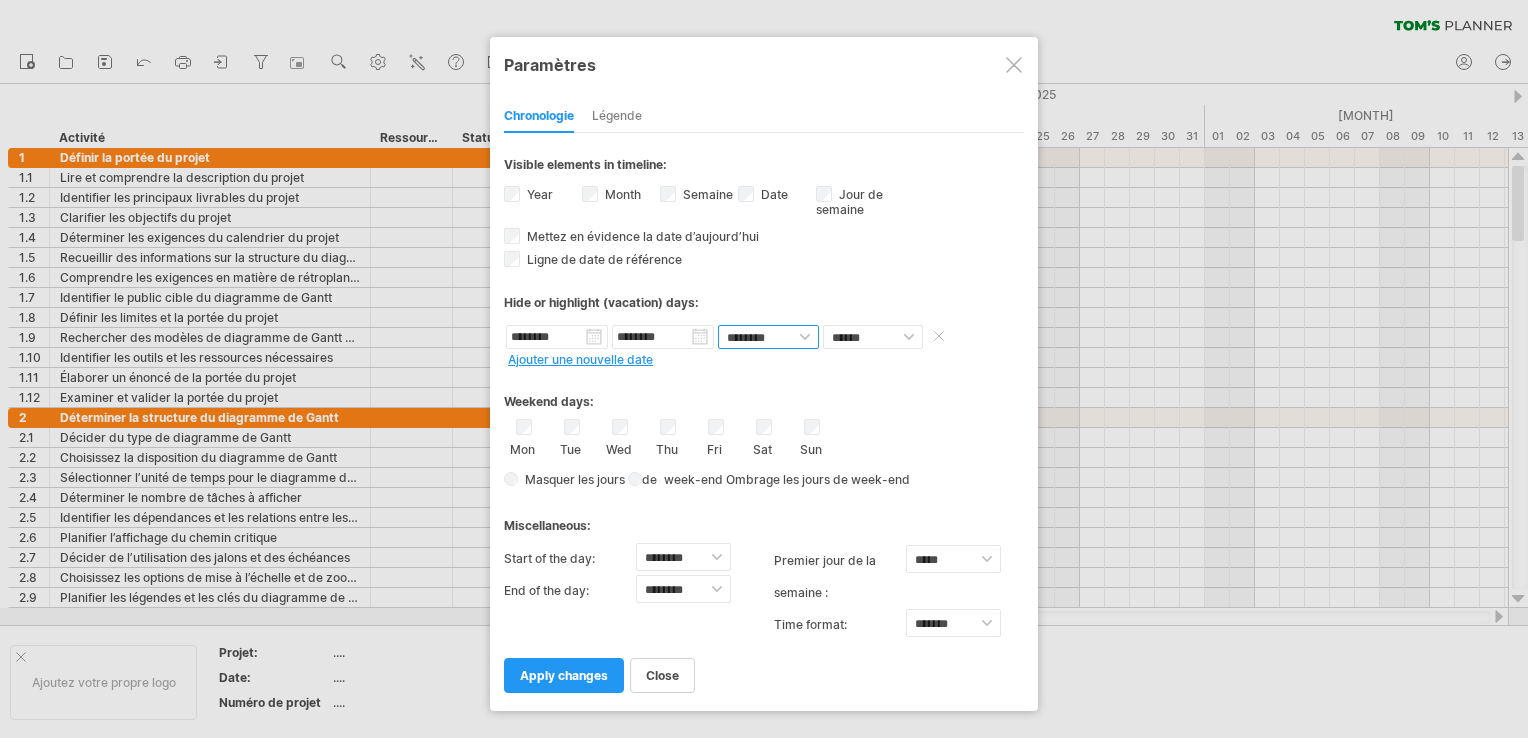 click on "**********" at bounding box center (768, 337) 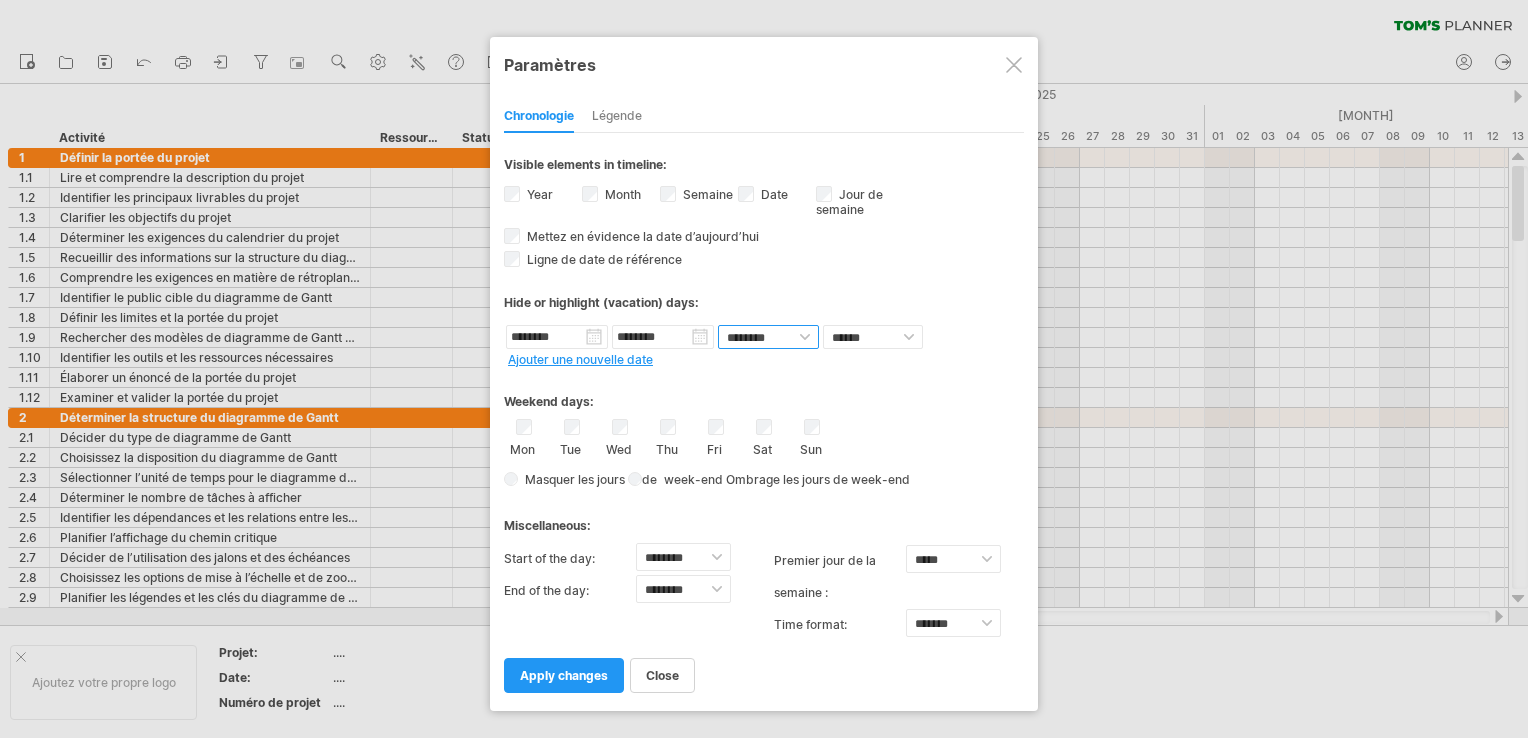 select on "*" 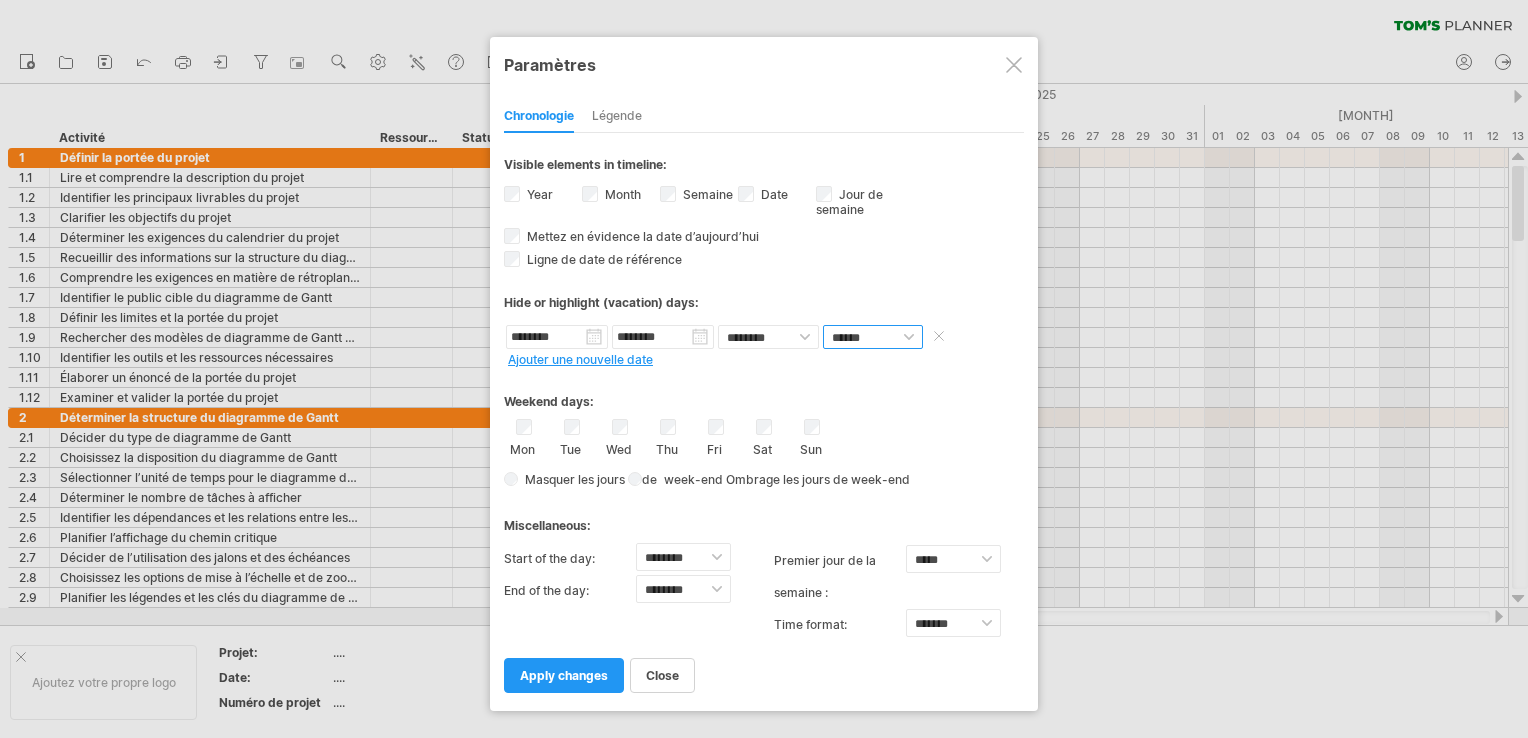 click on "****** *******" at bounding box center (873, 337) 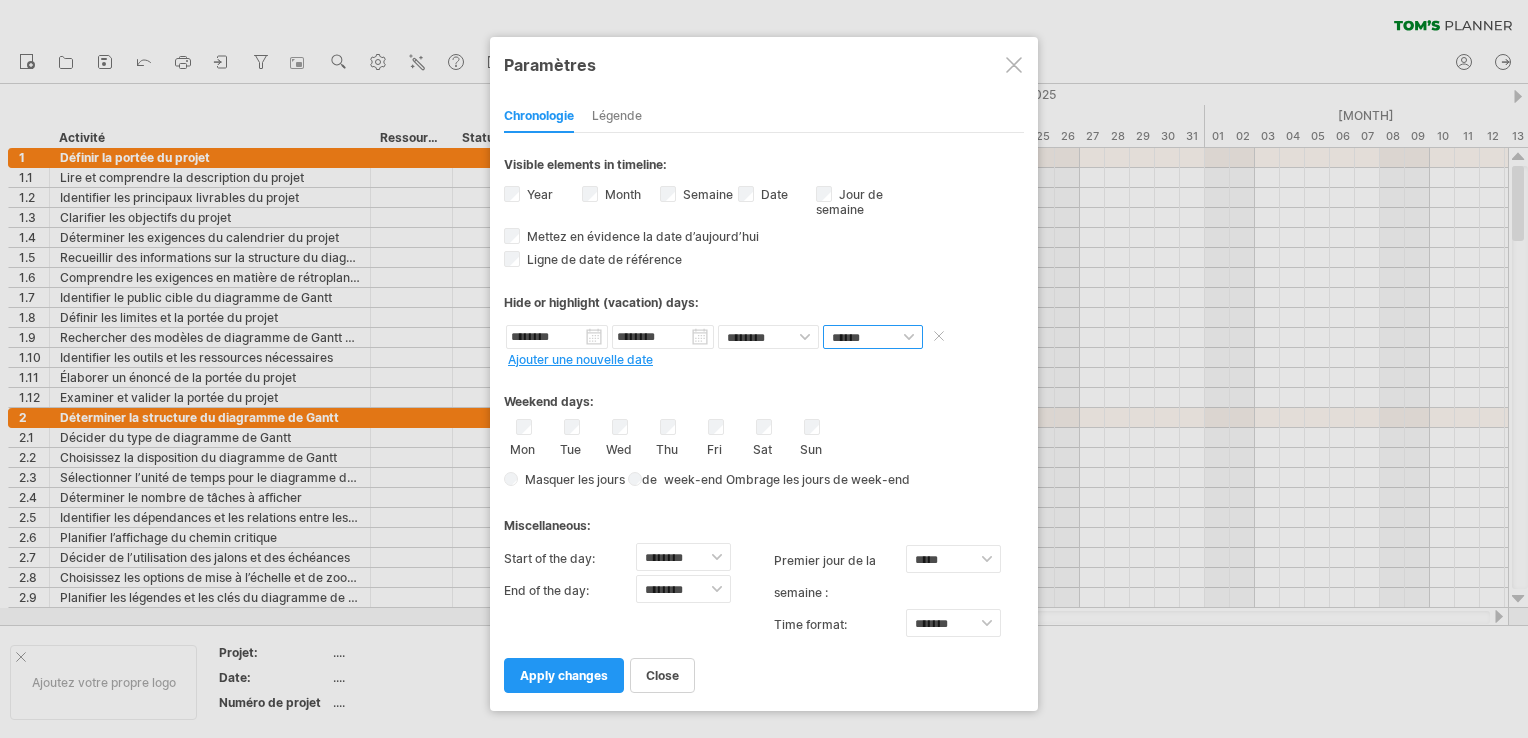 click on "****** *******" at bounding box center (873, 337) 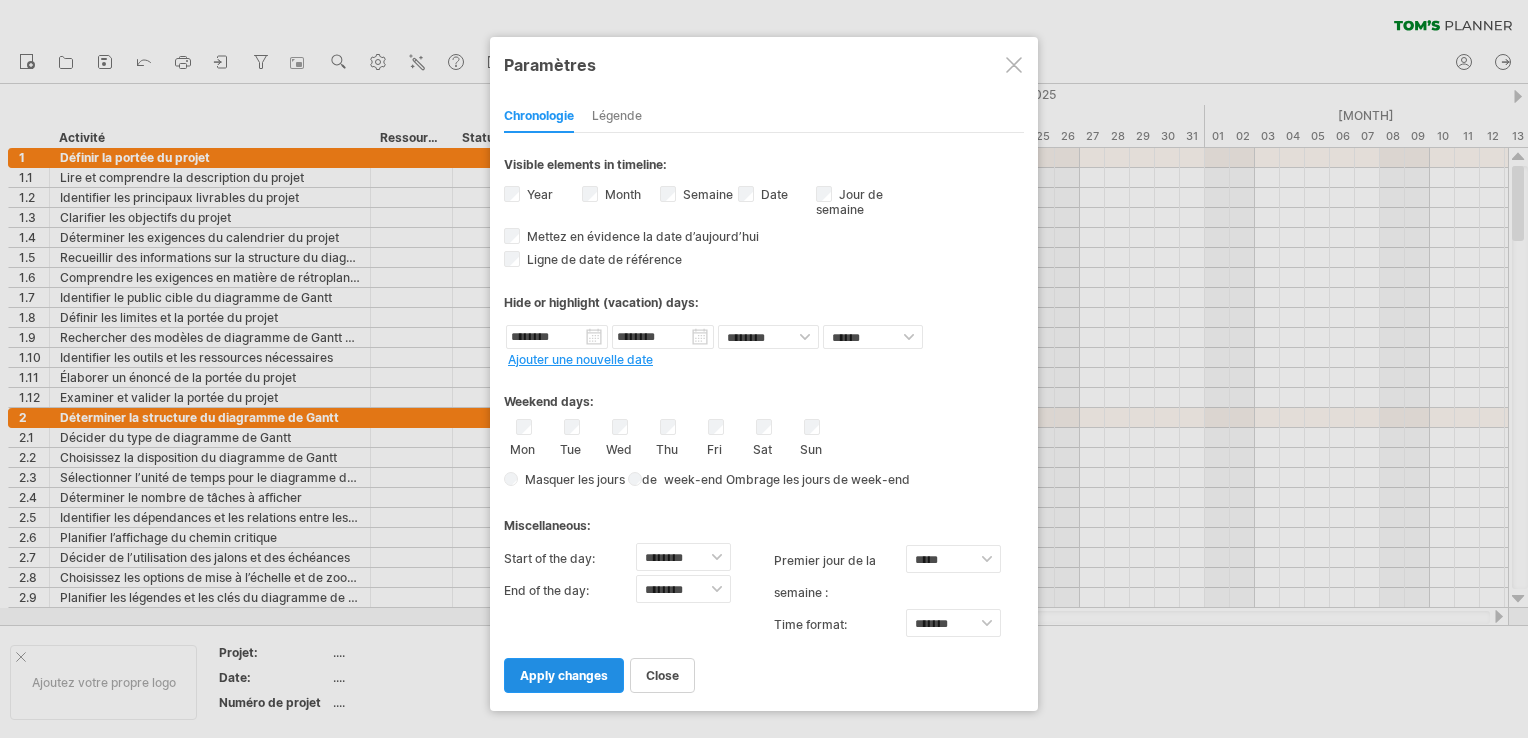 click on "apply changes" at bounding box center (564, 675) 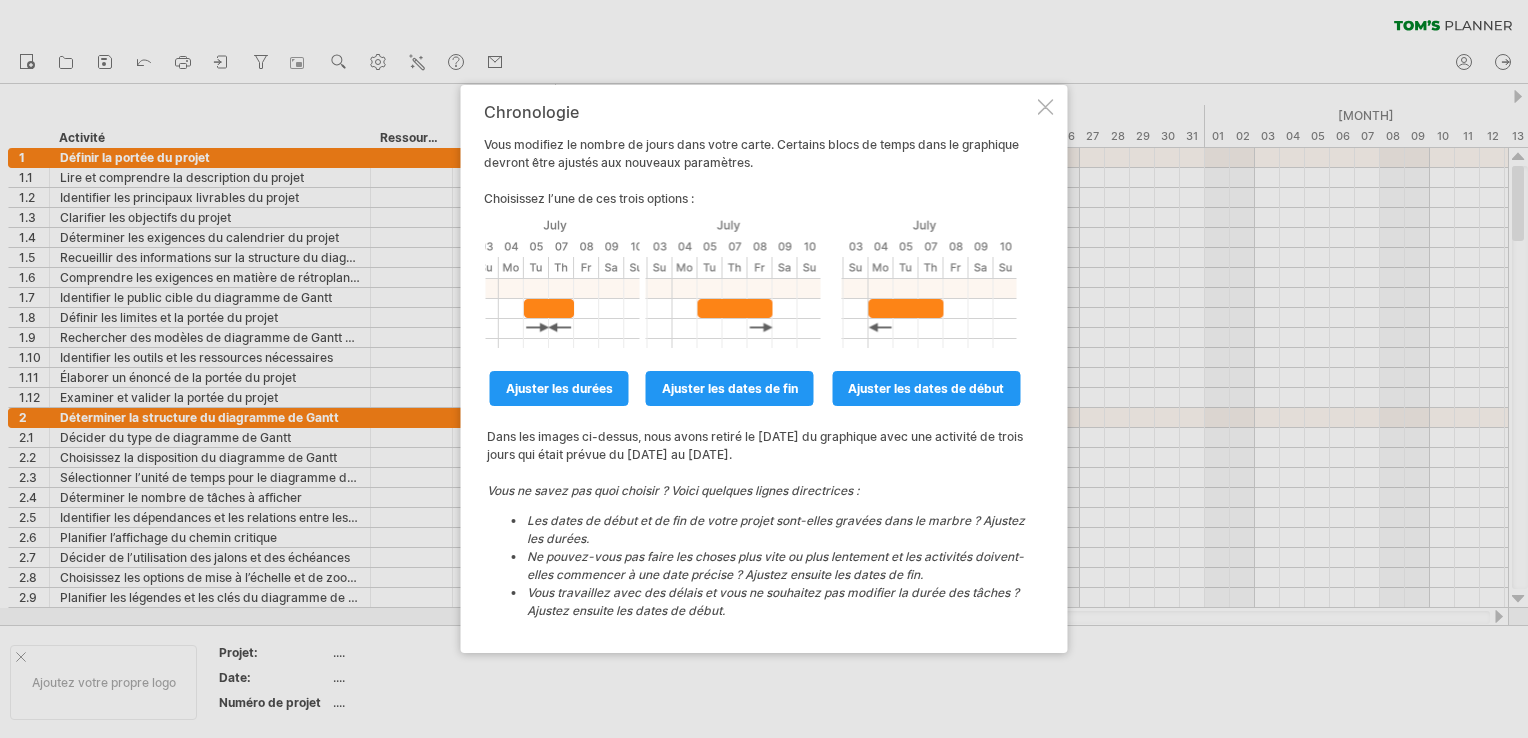 click at bounding box center (1046, 107) 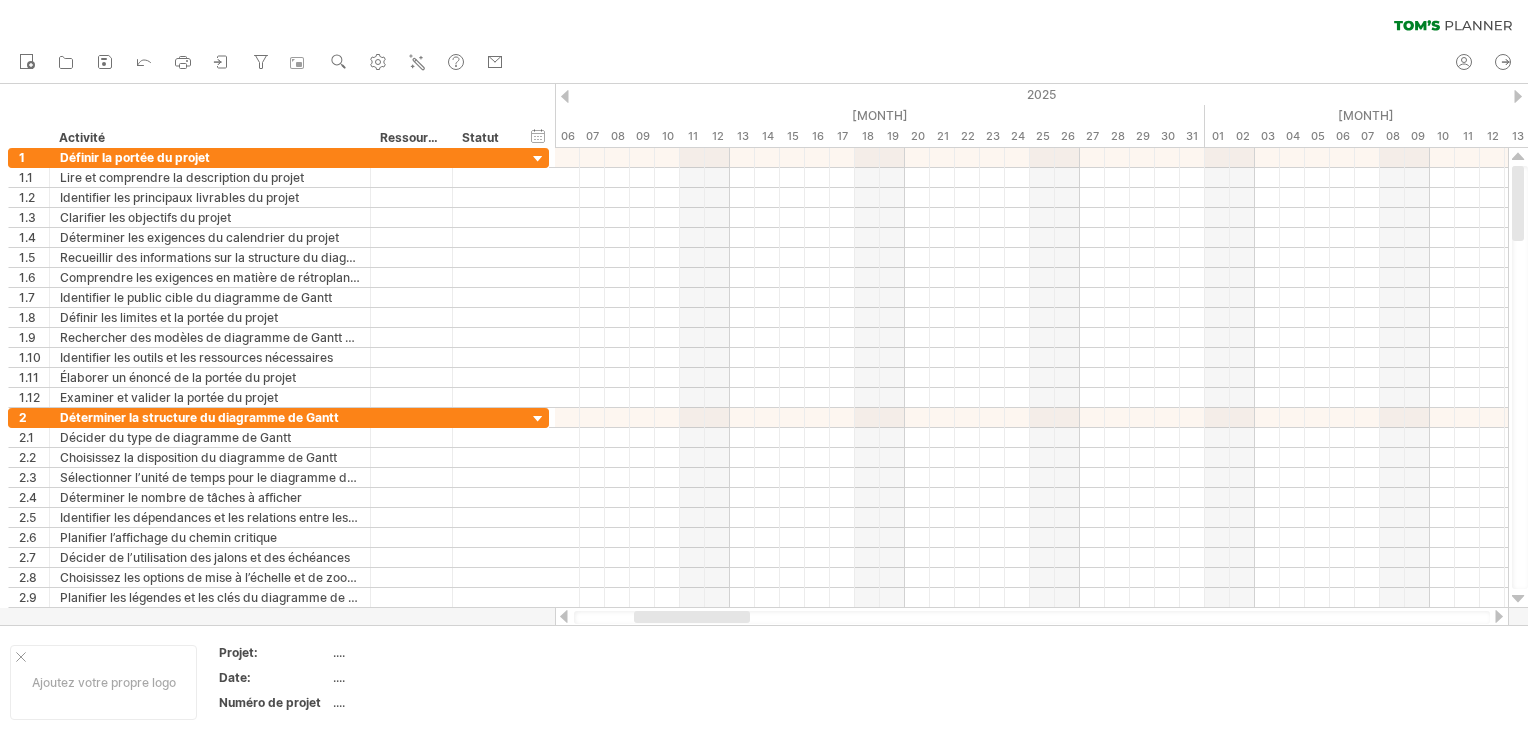 click on "Nouveau" at bounding box center [261, 63] 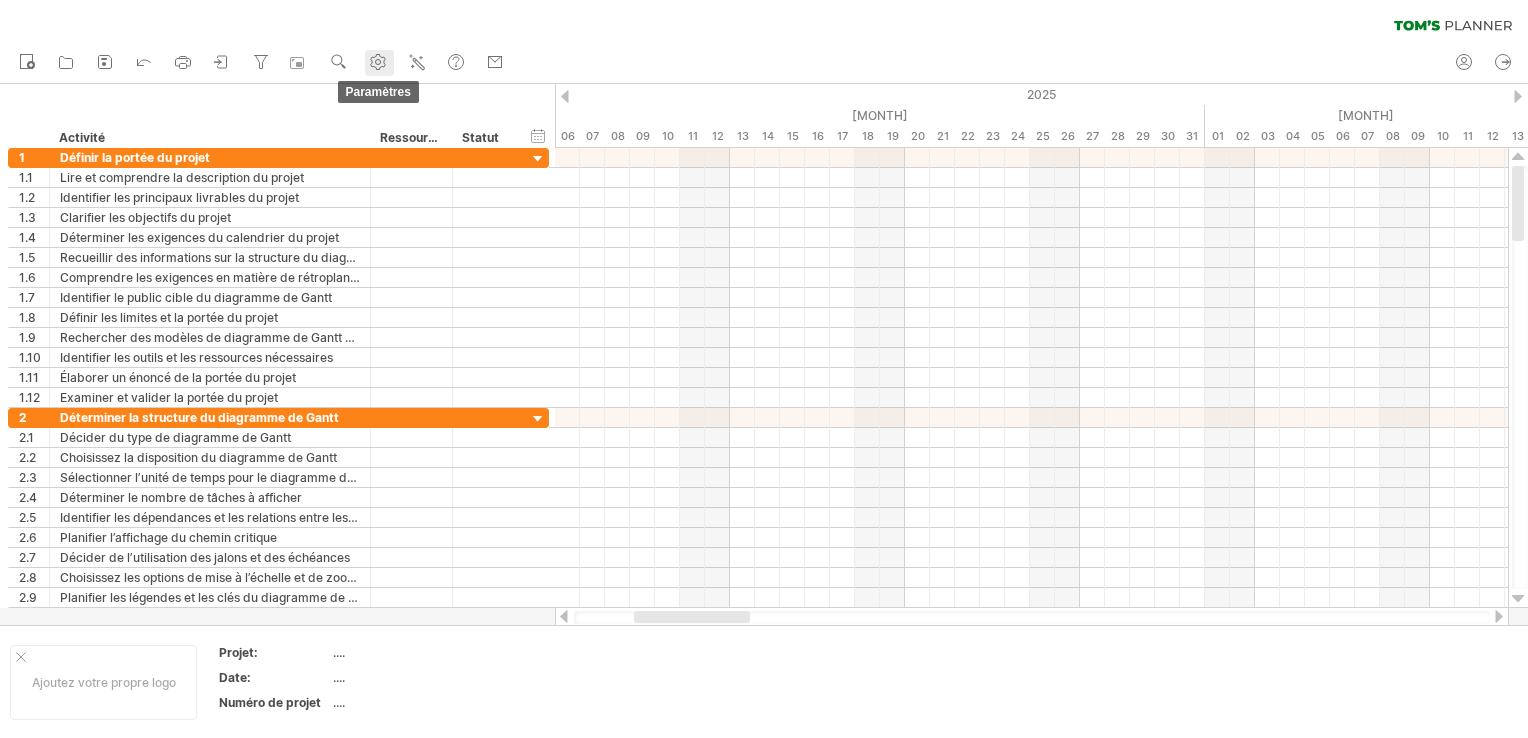 click at bounding box center (378, 62) 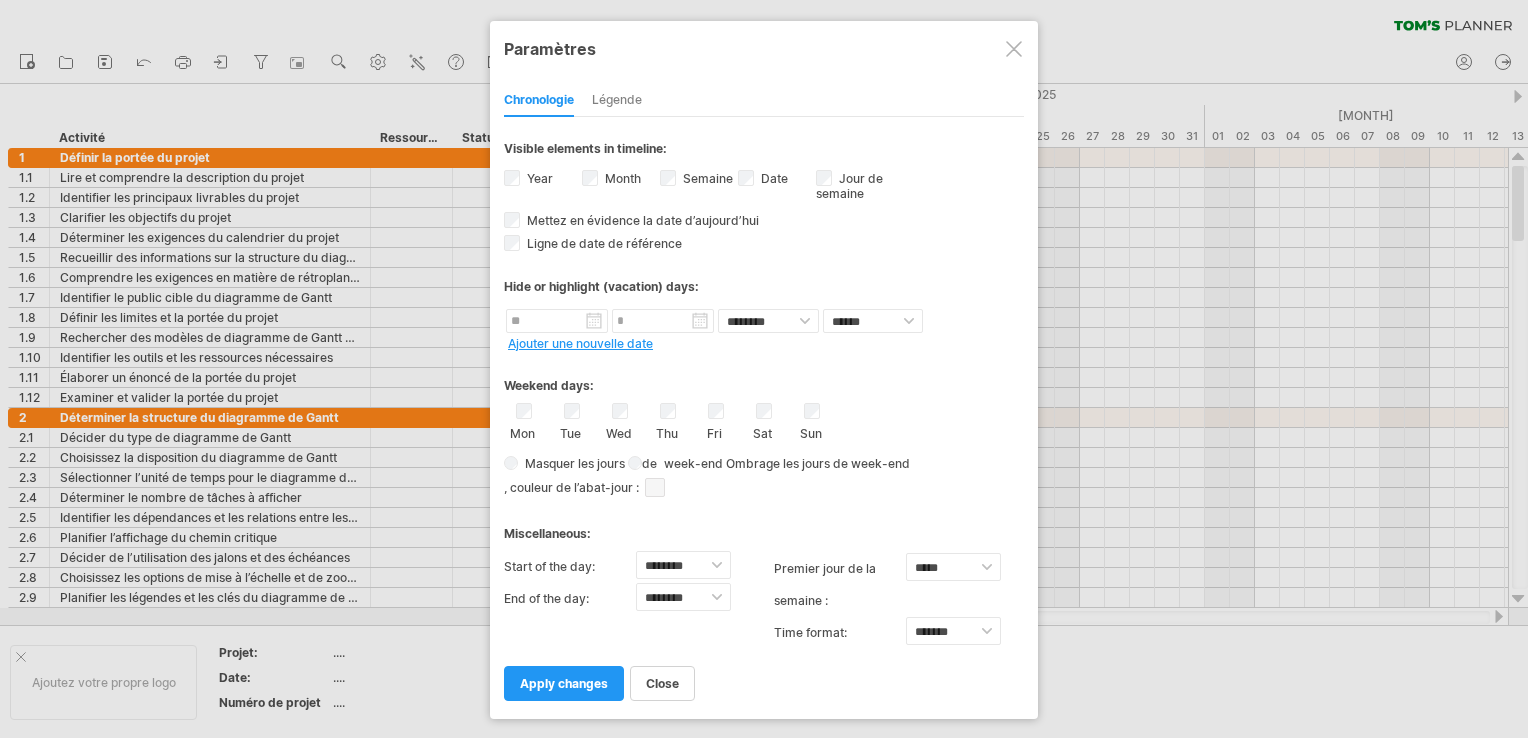 click on "Mon
Tue
Wed
Thu
Fri
Sat Sun" at bounding box center [764, 422] 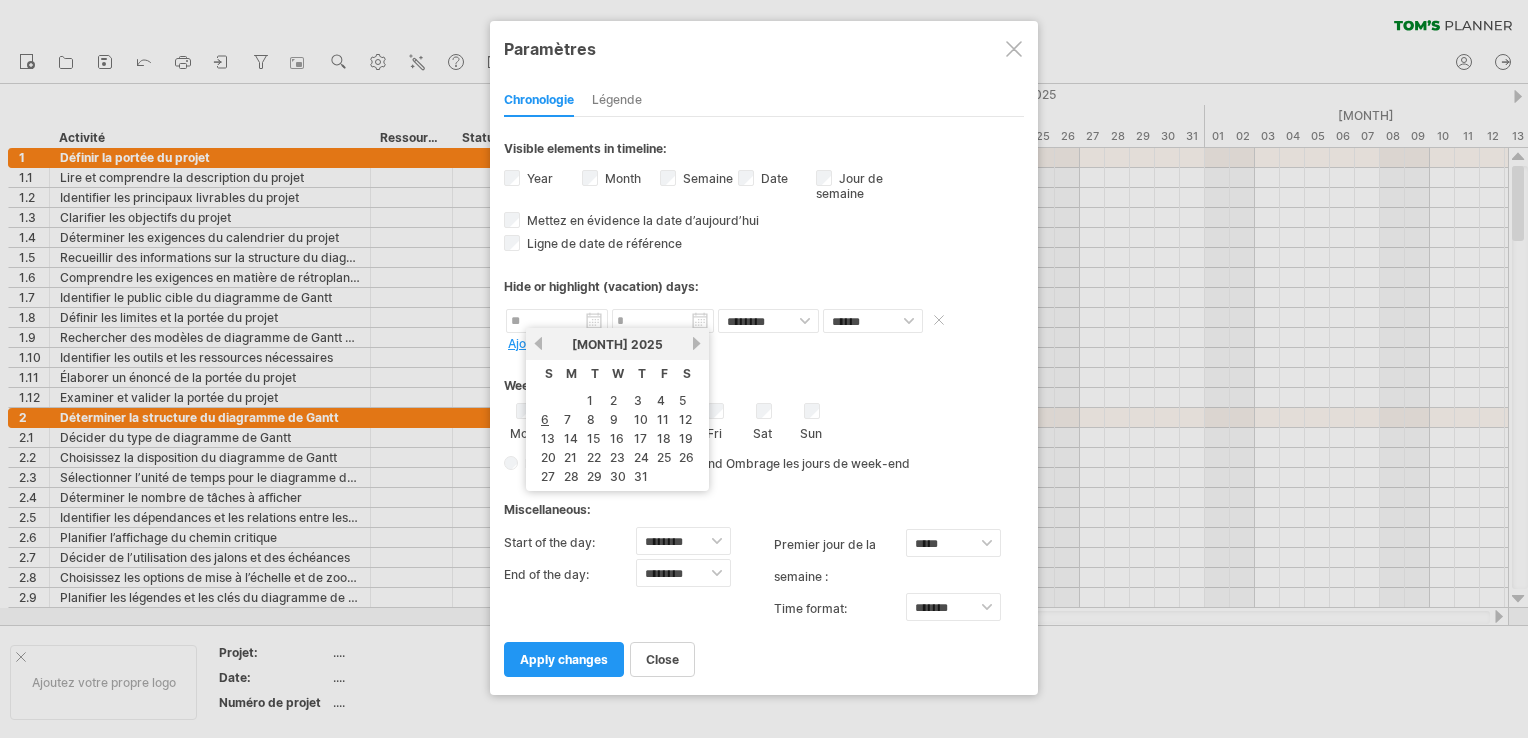 click at bounding box center (557, 321) 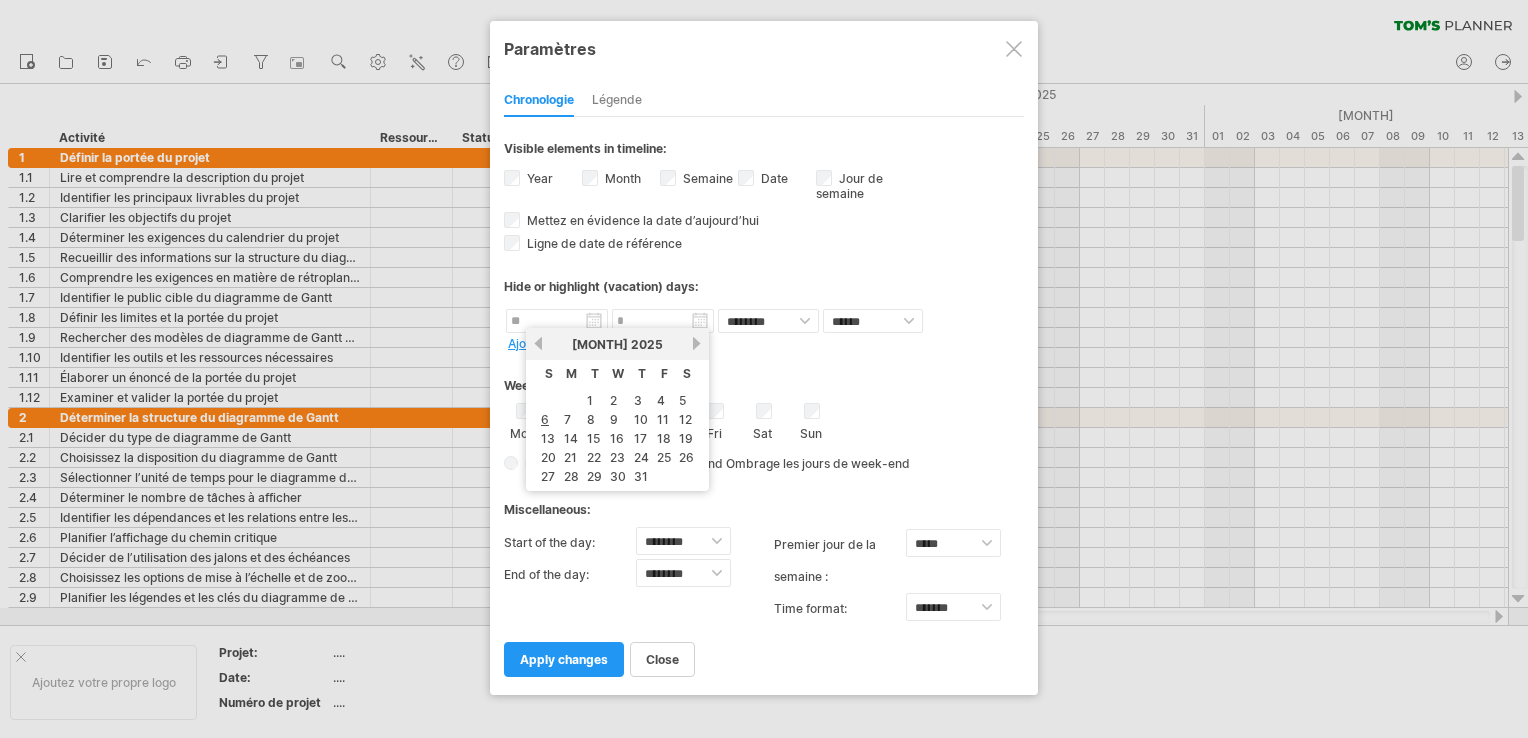 click on "précédent prochain [MONTH]   2025" at bounding box center [617, 344] 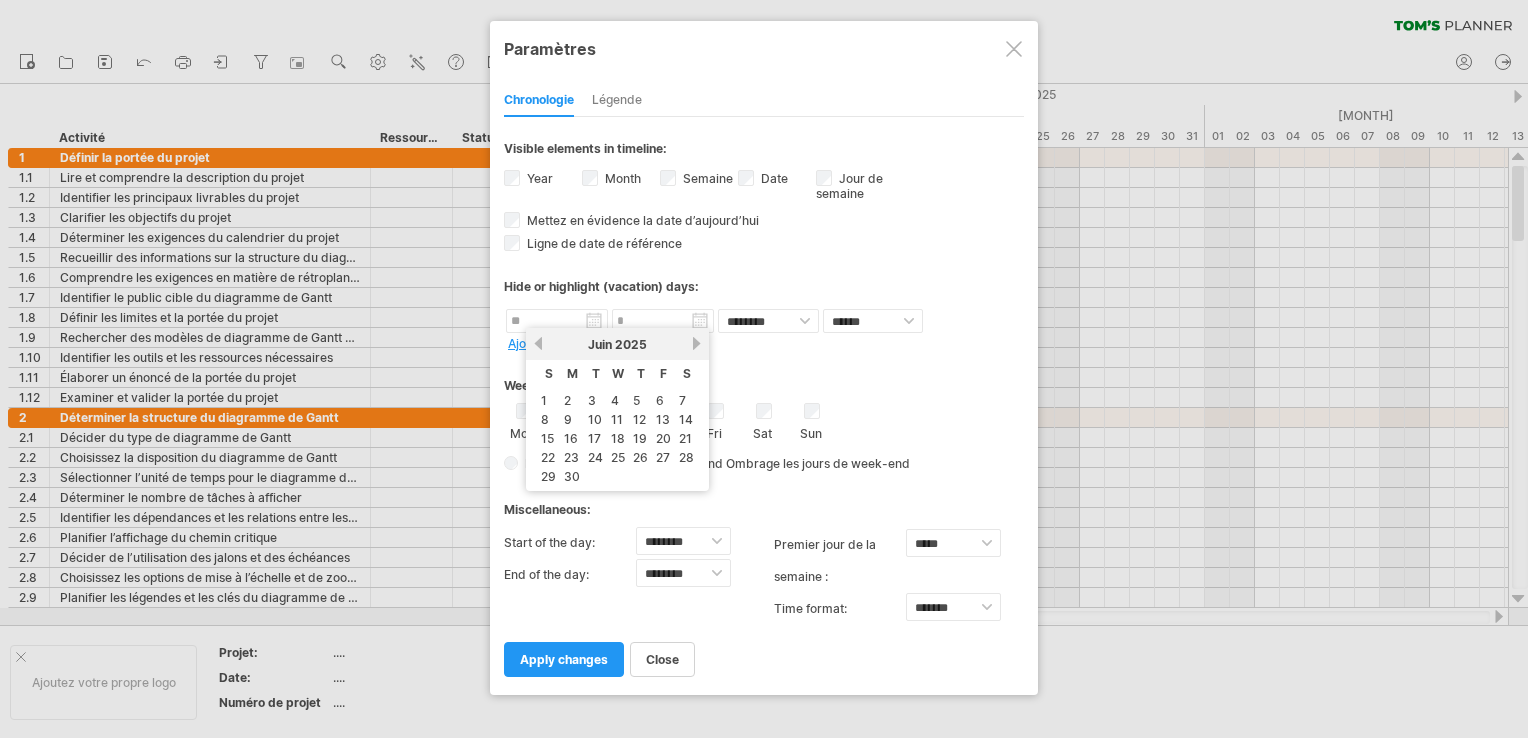 click on "précédent" at bounding box center (538, 343) 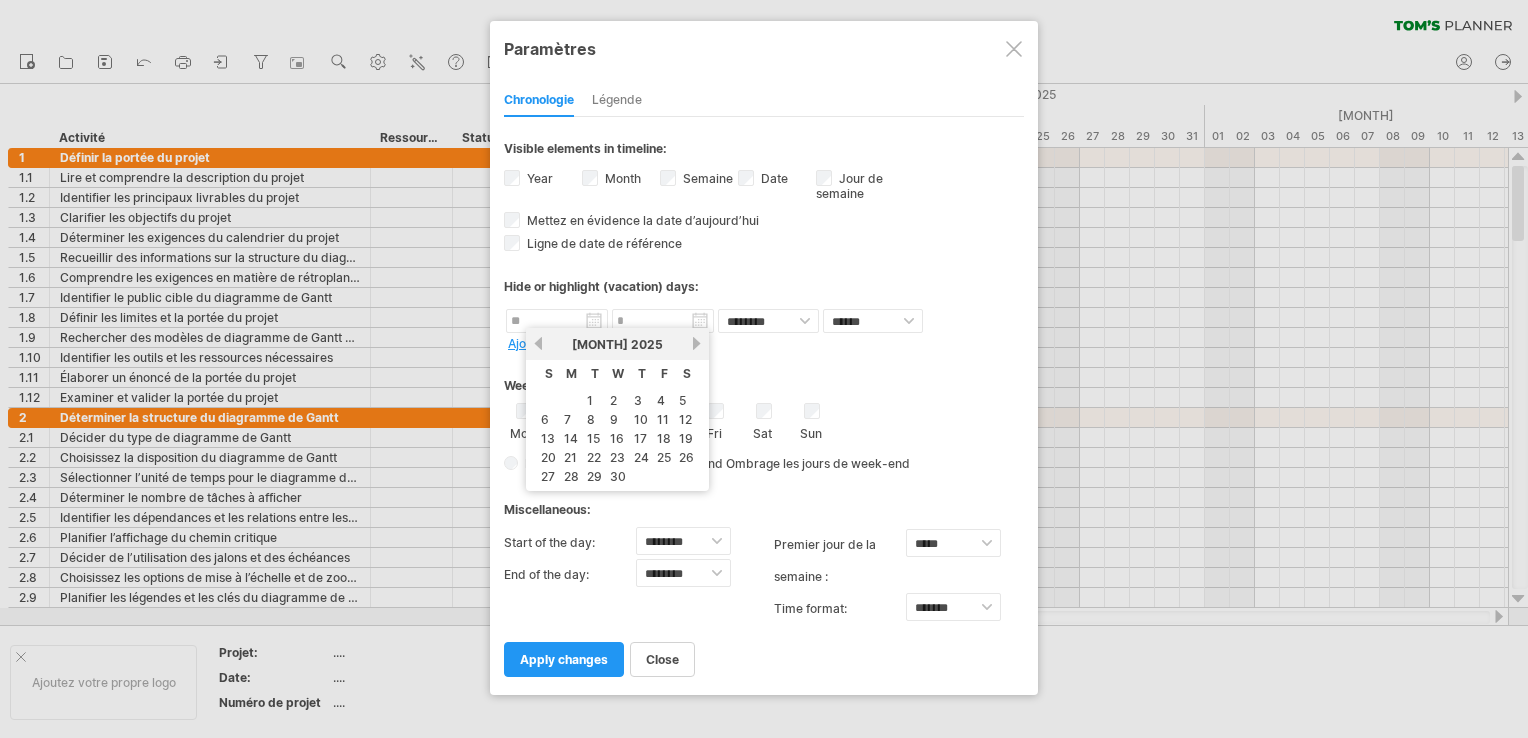 click on "précédent" at bounding box center [538, 343] 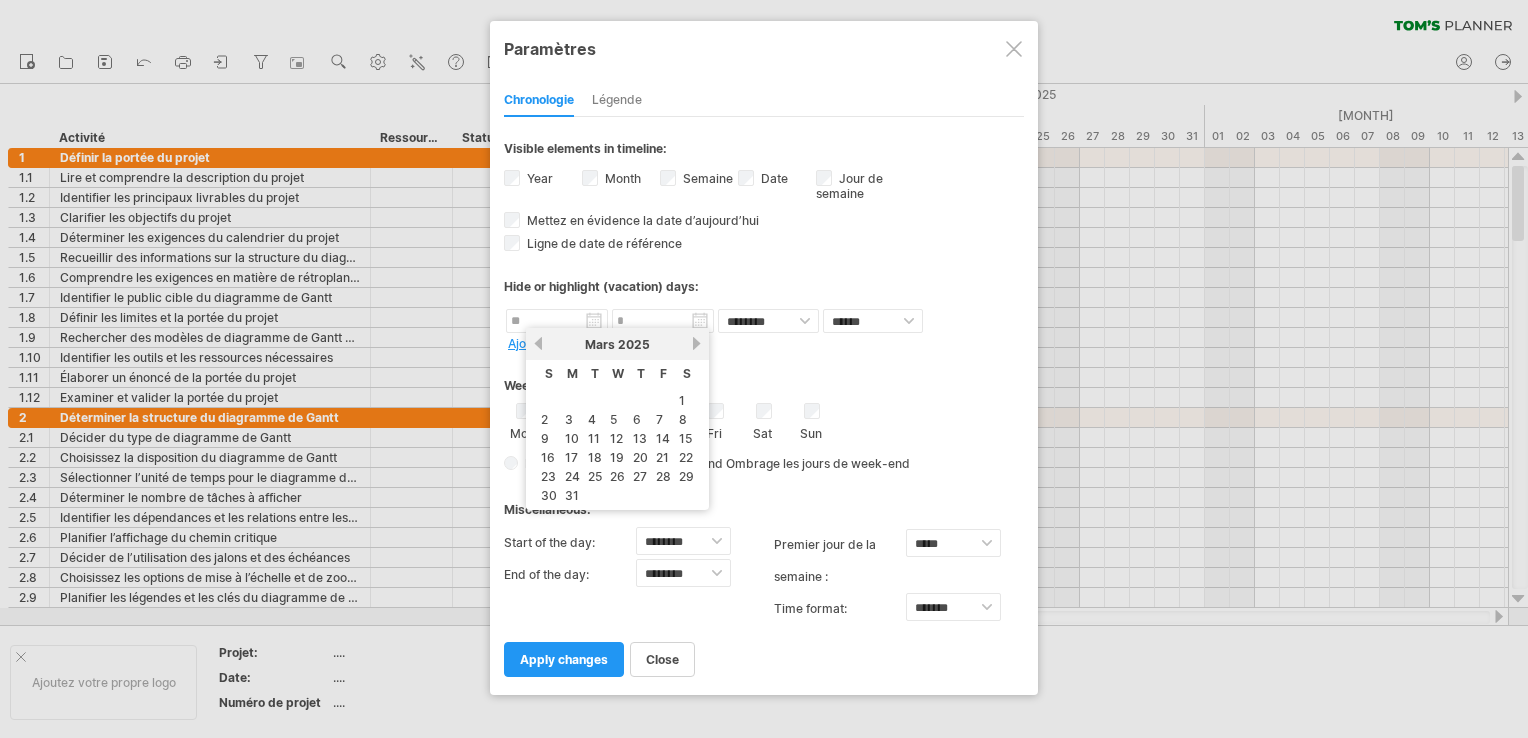 click on "précédent" at bounding box center (538, 343) 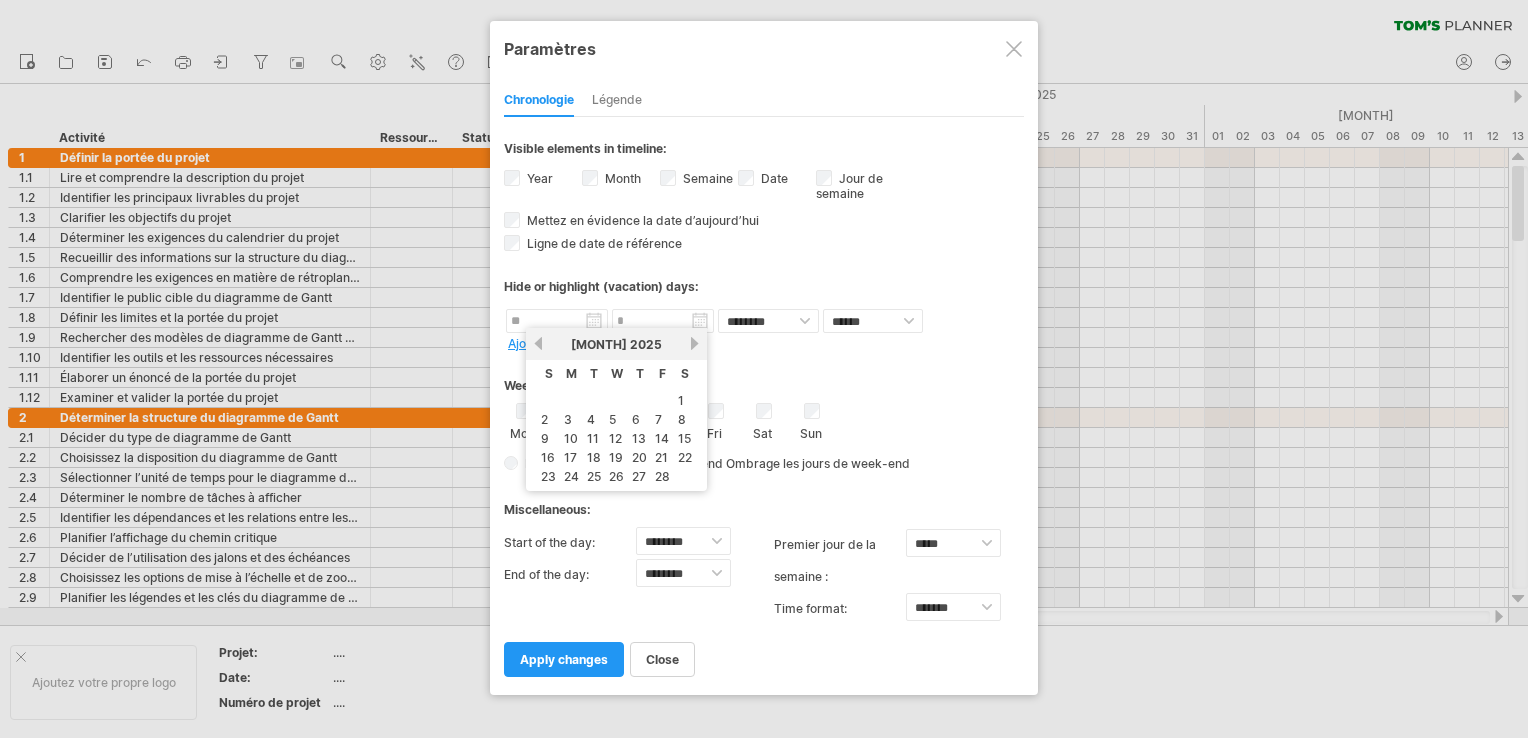 click on "précédent" at bounding box center (538, 343) 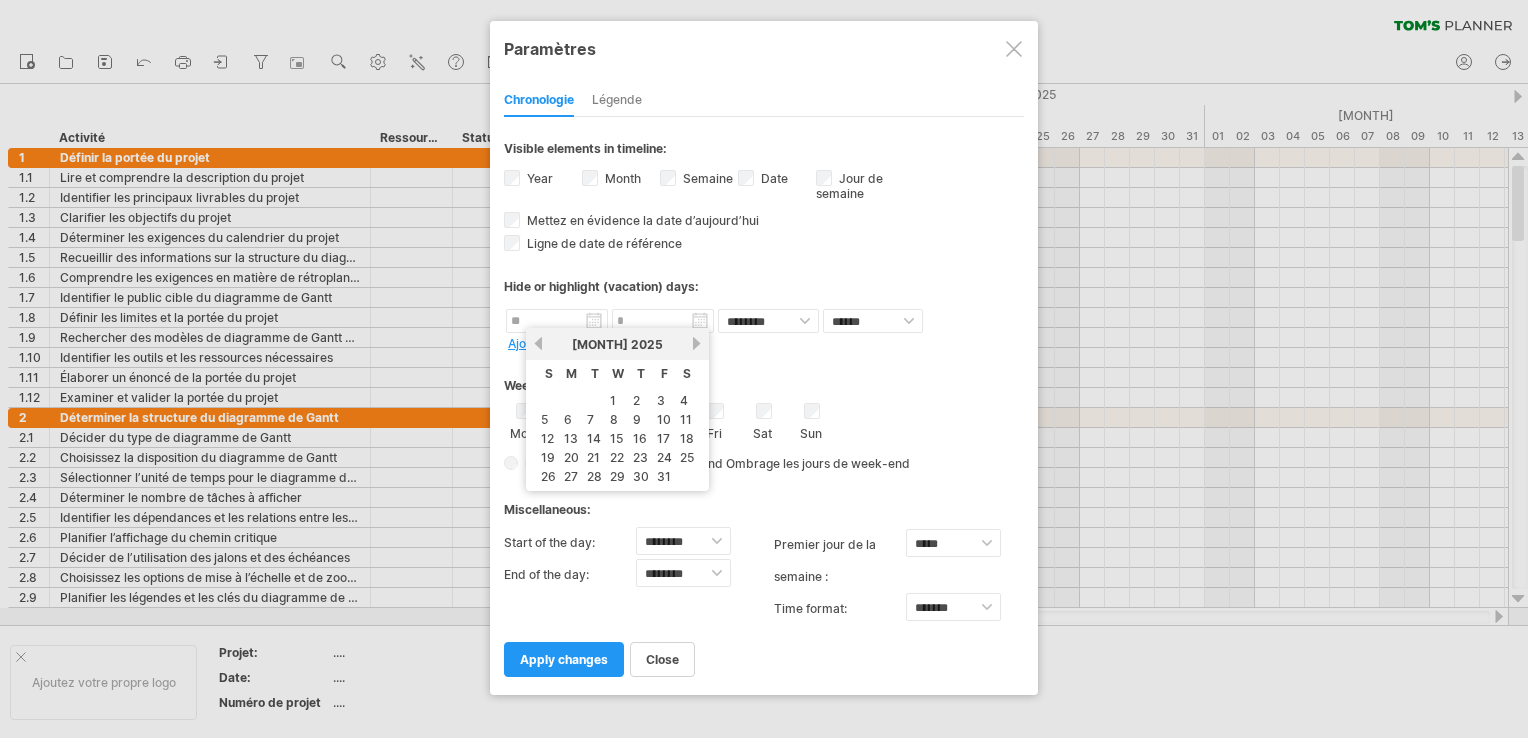 click on "précédent" at bounding box center [538, 343] 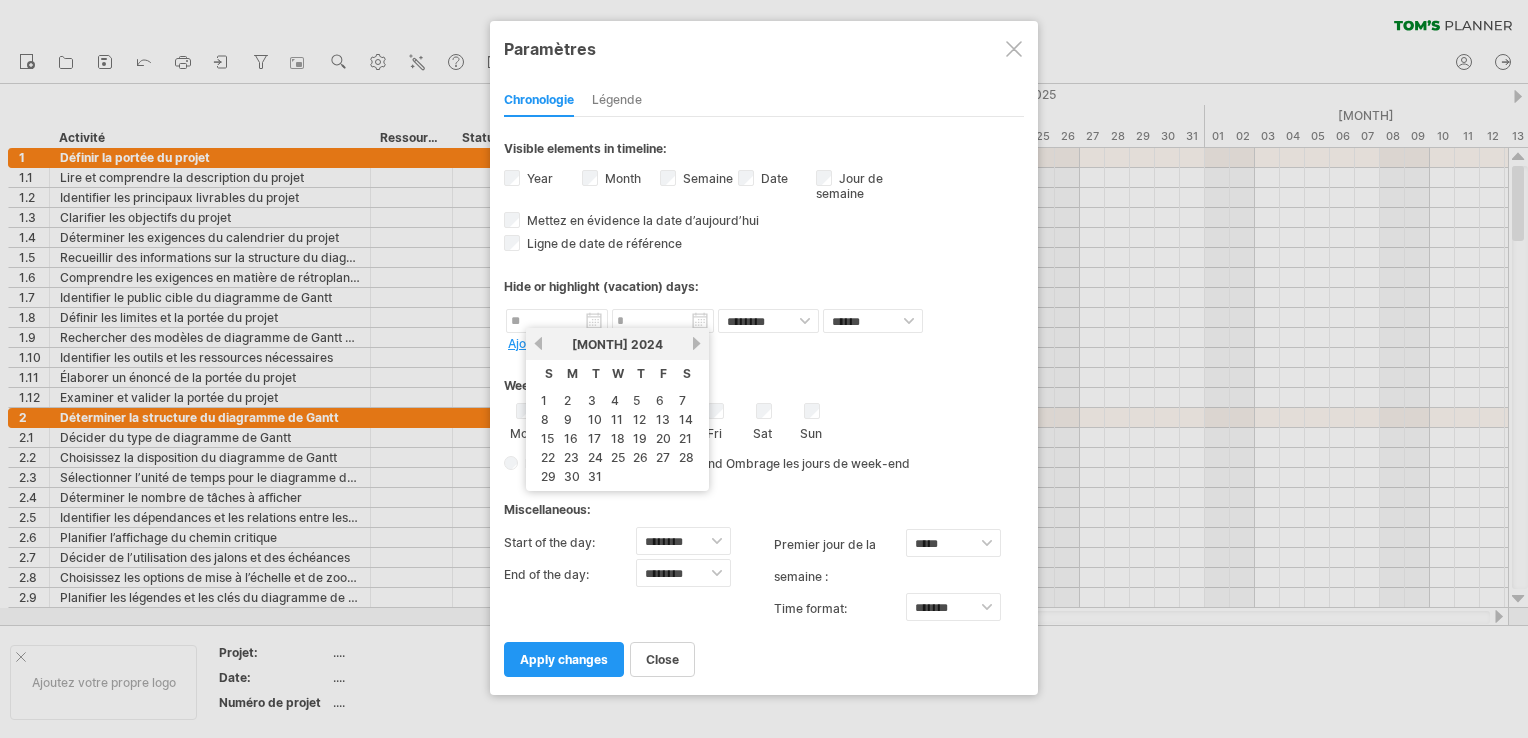 click on "prochain" at bounding box center (696, 343) 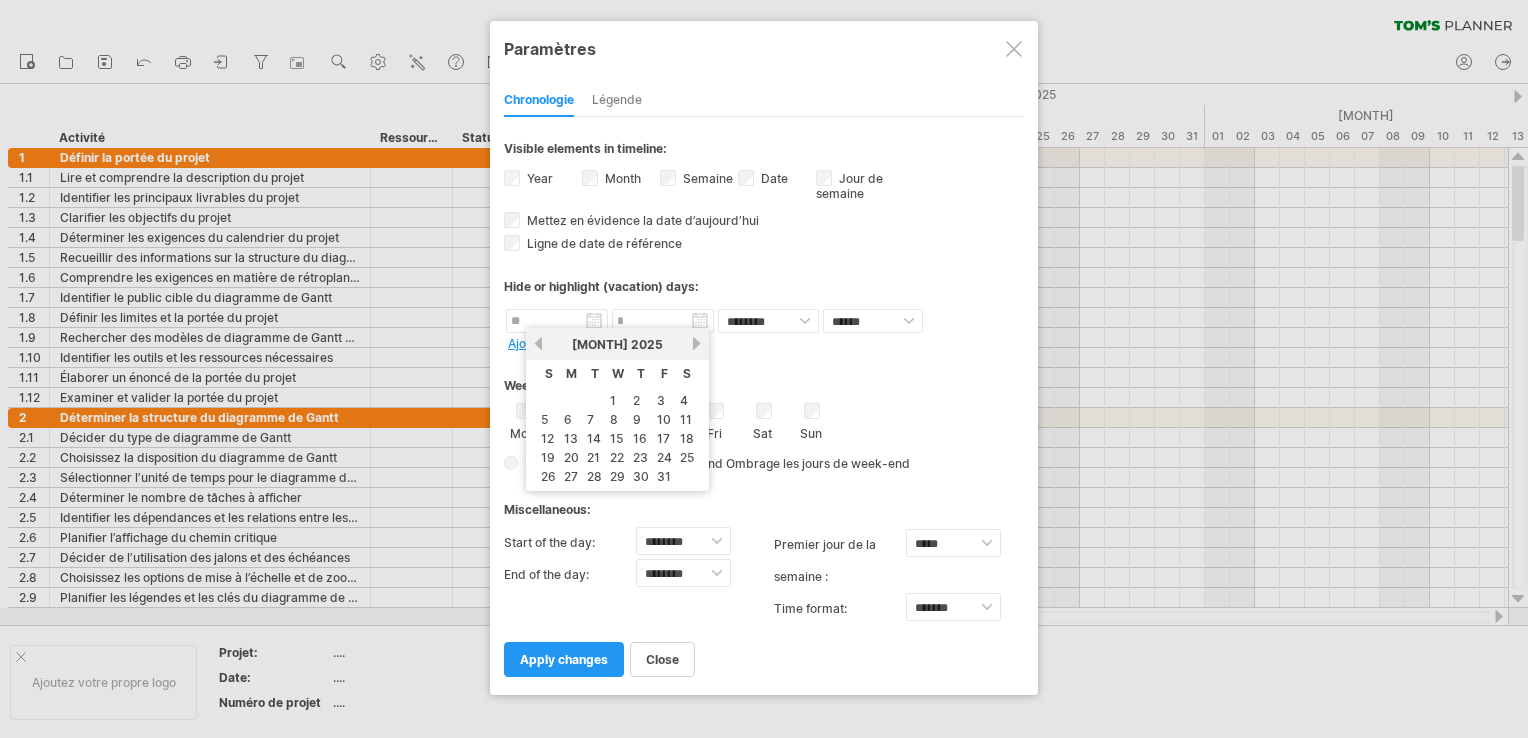 click on "1" at bounding box center [617, 400] 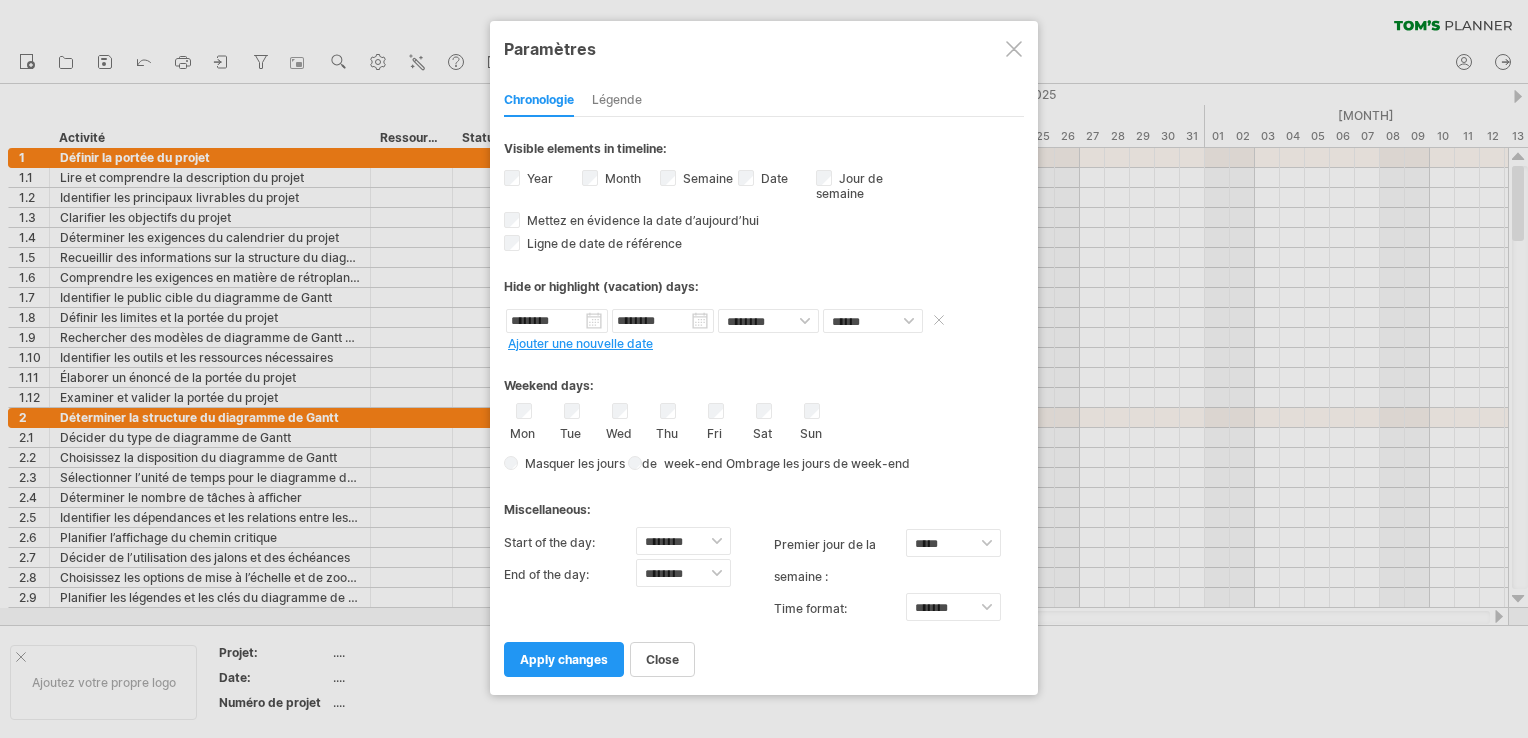 click on "********" at bounding box center (663, 321) 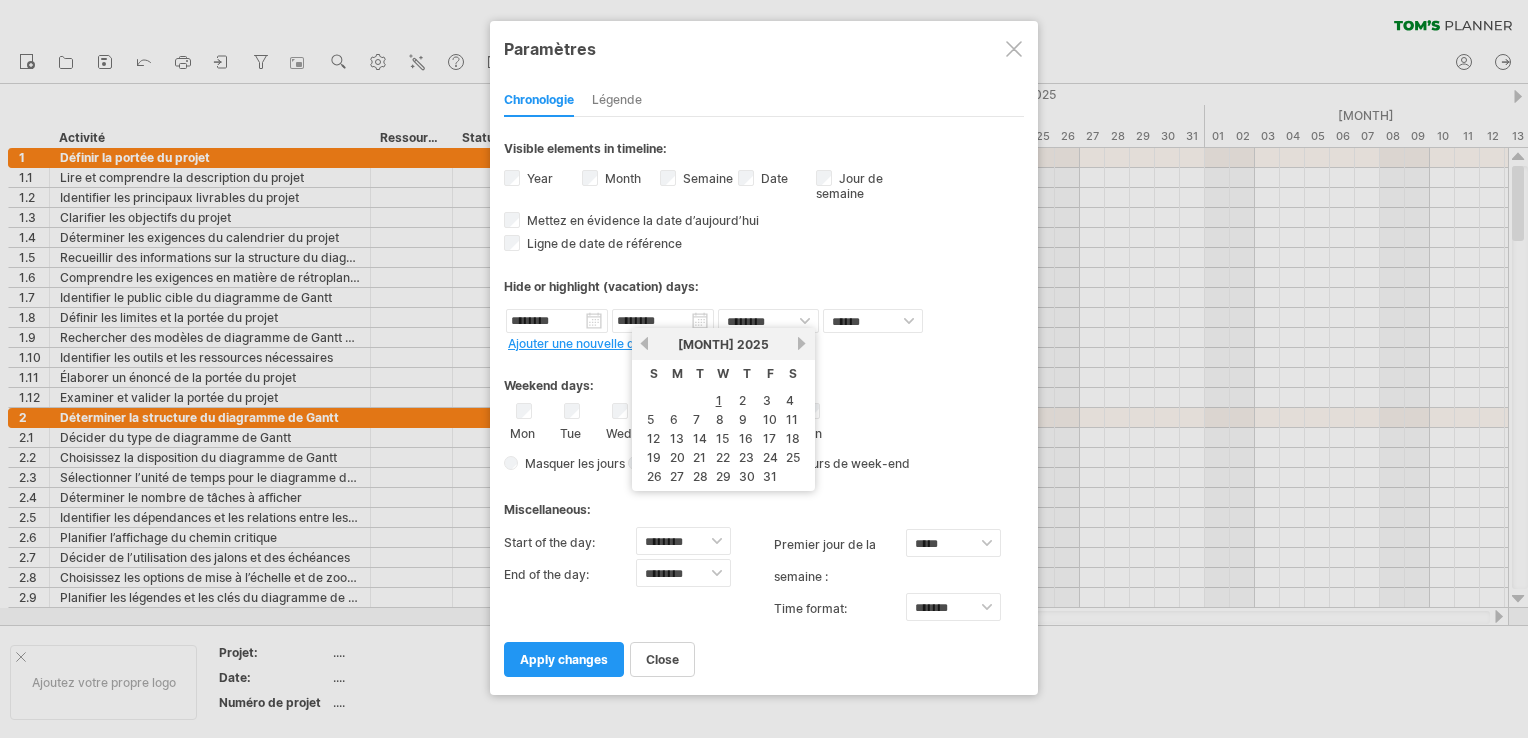 click on "prochain" at bounding box center [802, 343] 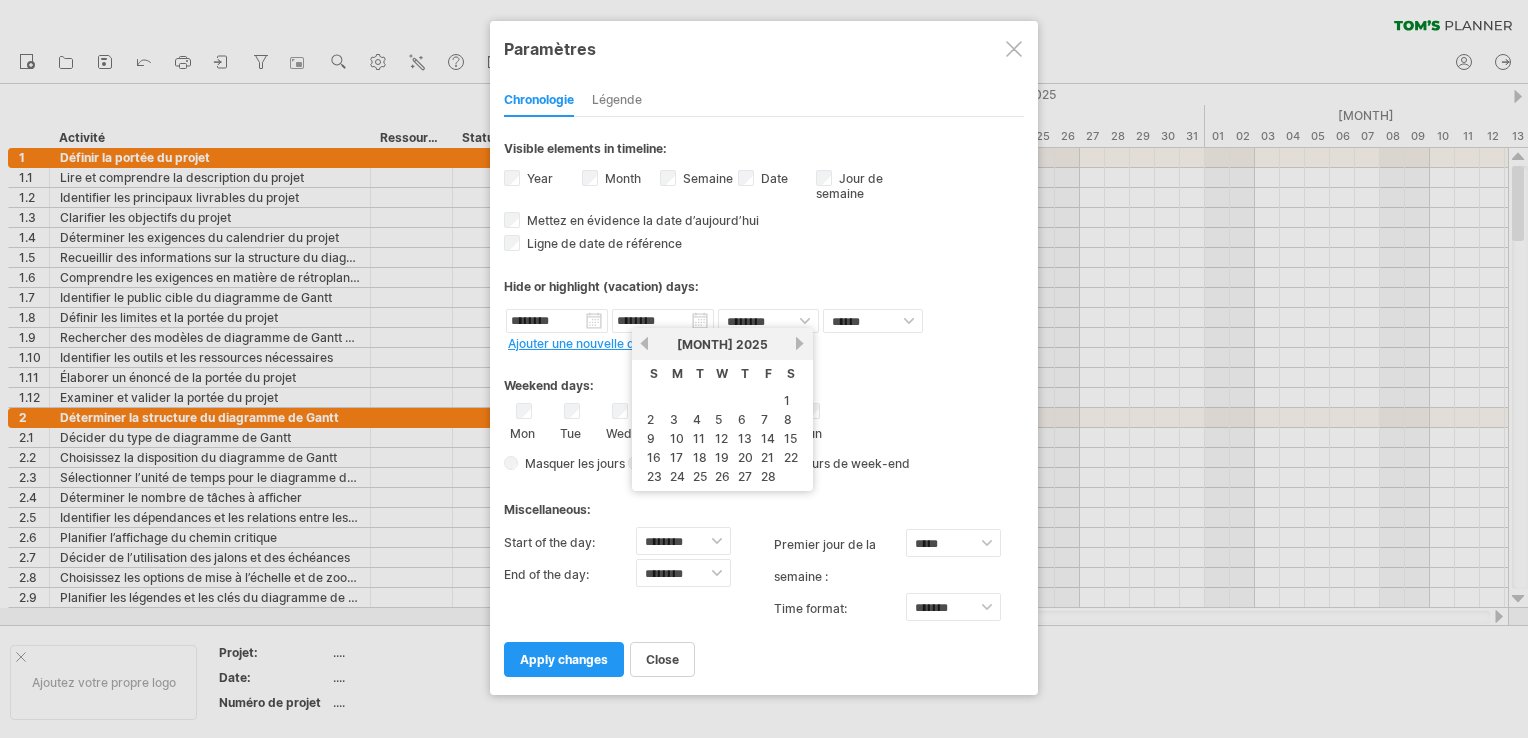 click on "prochain" at bounding box center (800, 343) 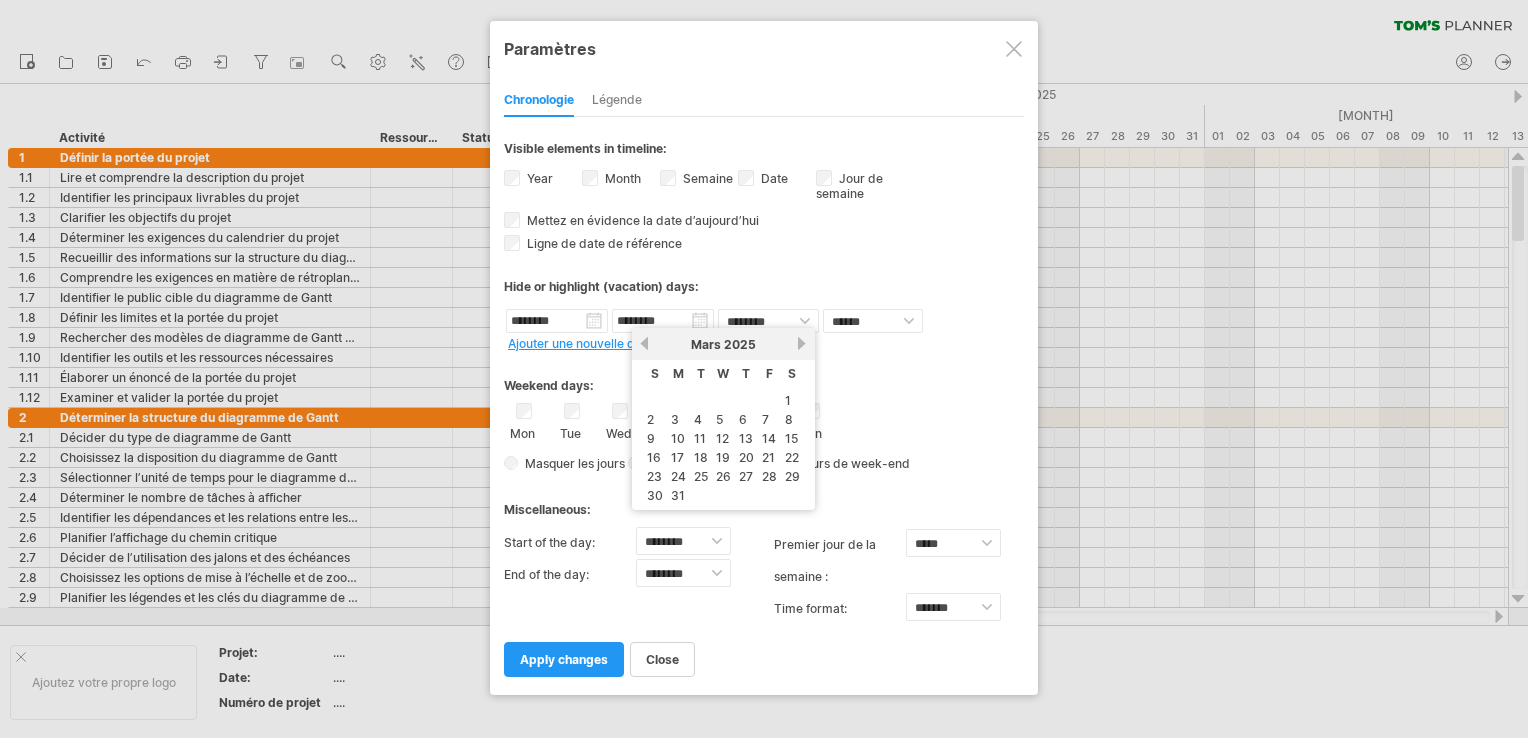 click on "prochain" at bounding box center (802, 343) 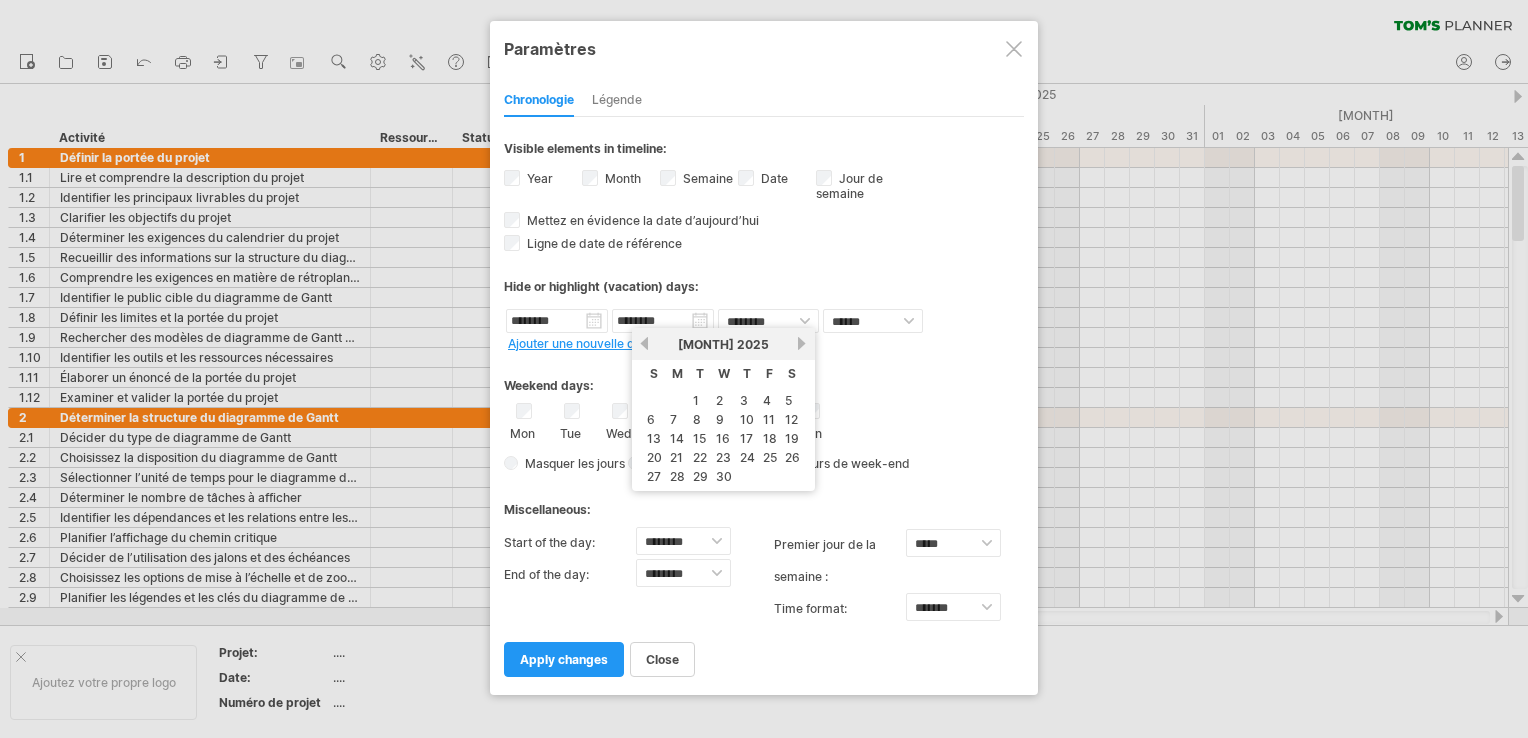 click on "prochain" at bounding box center [802, 343] 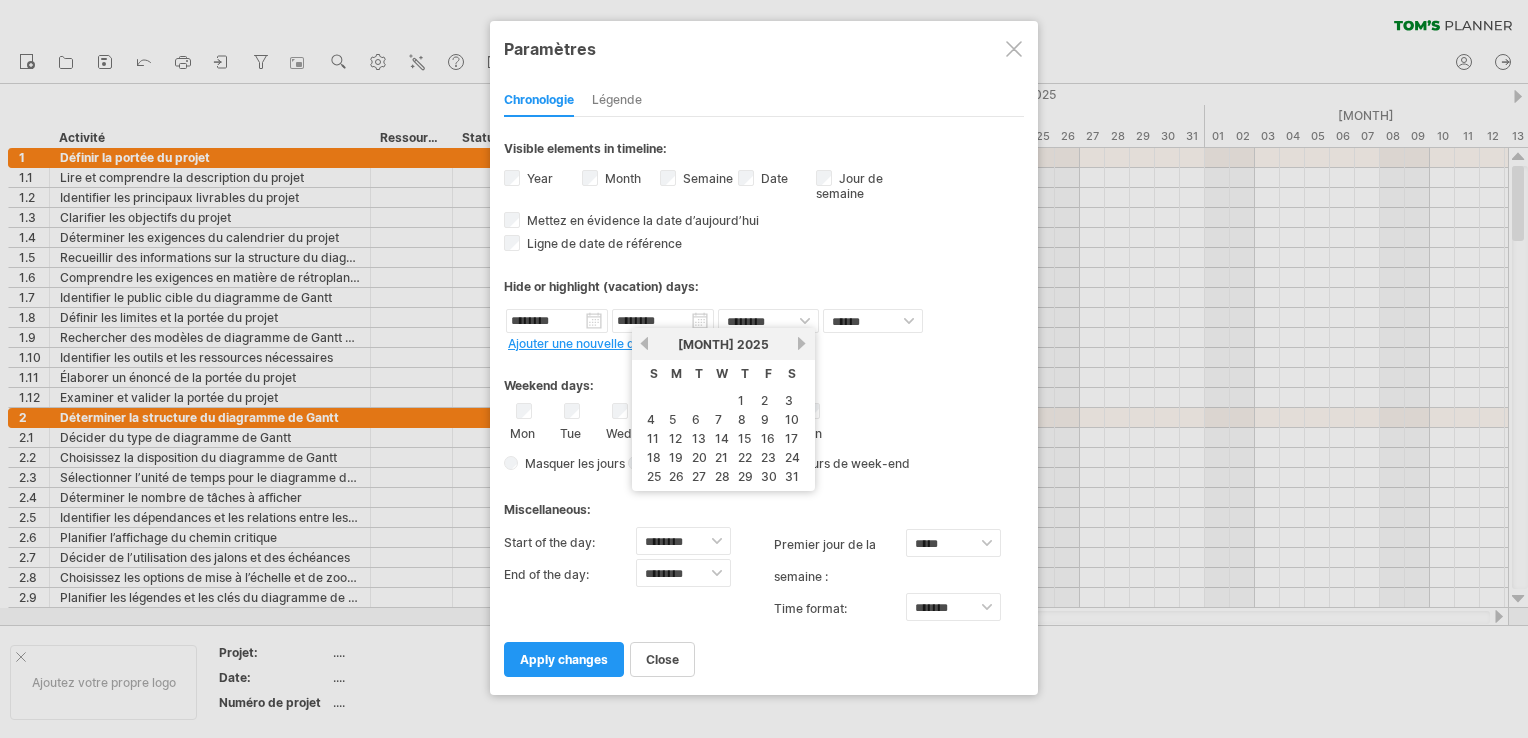 click on "prochain" at bounding box center [802, 343] 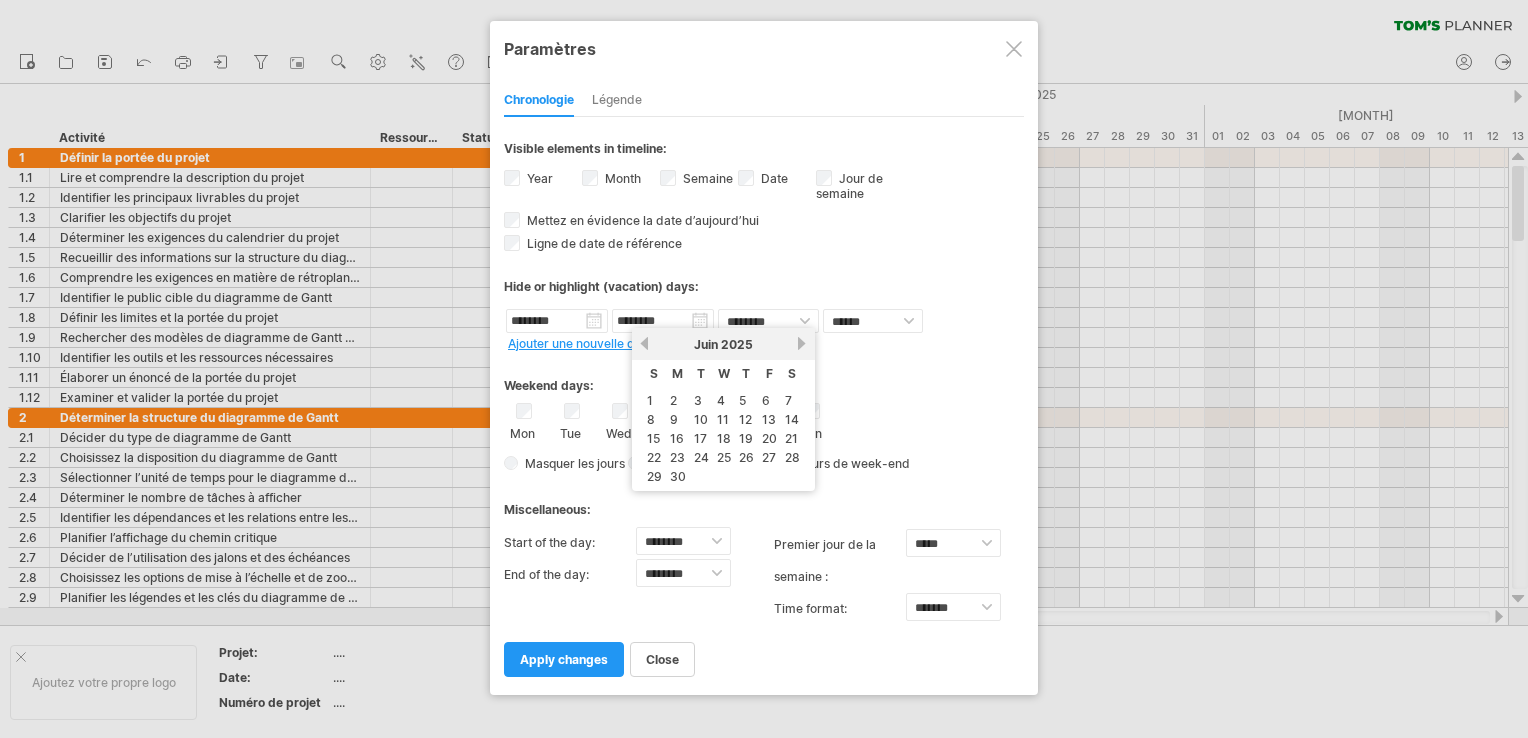 click on "prochain" at bounding box center (802, 343) 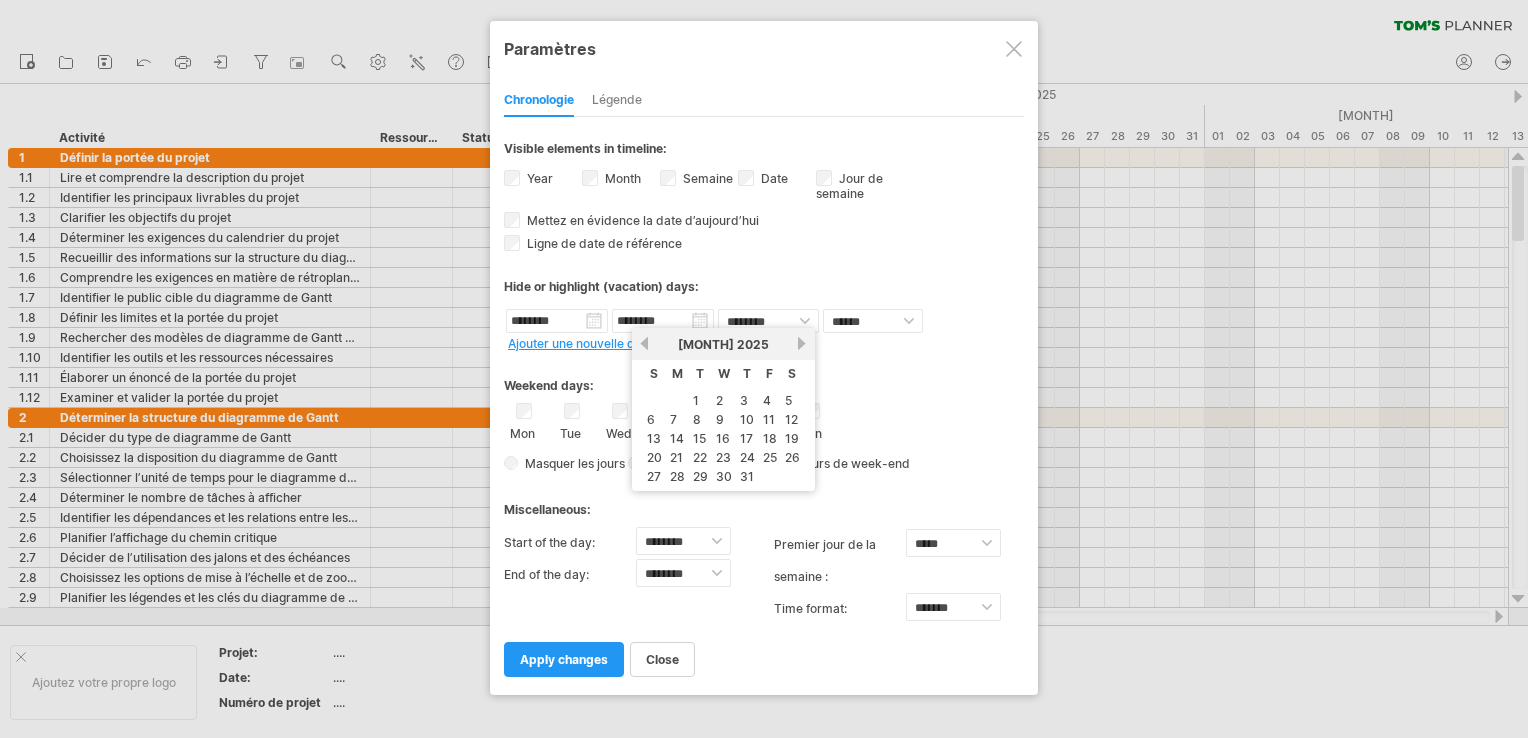 click on "prochain" at bounding box center (802, 343) 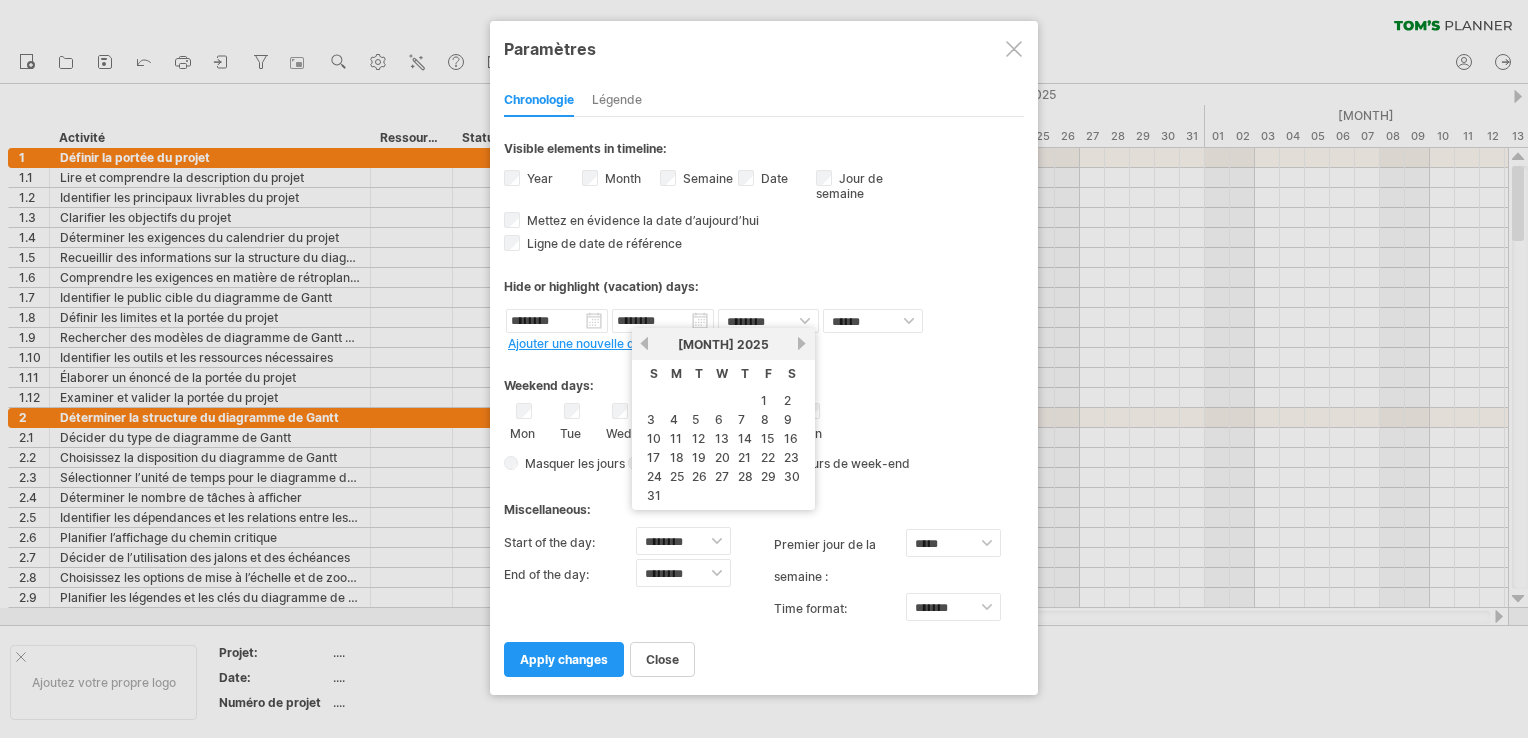 click on "prochain" at bounding box center [802, 343] 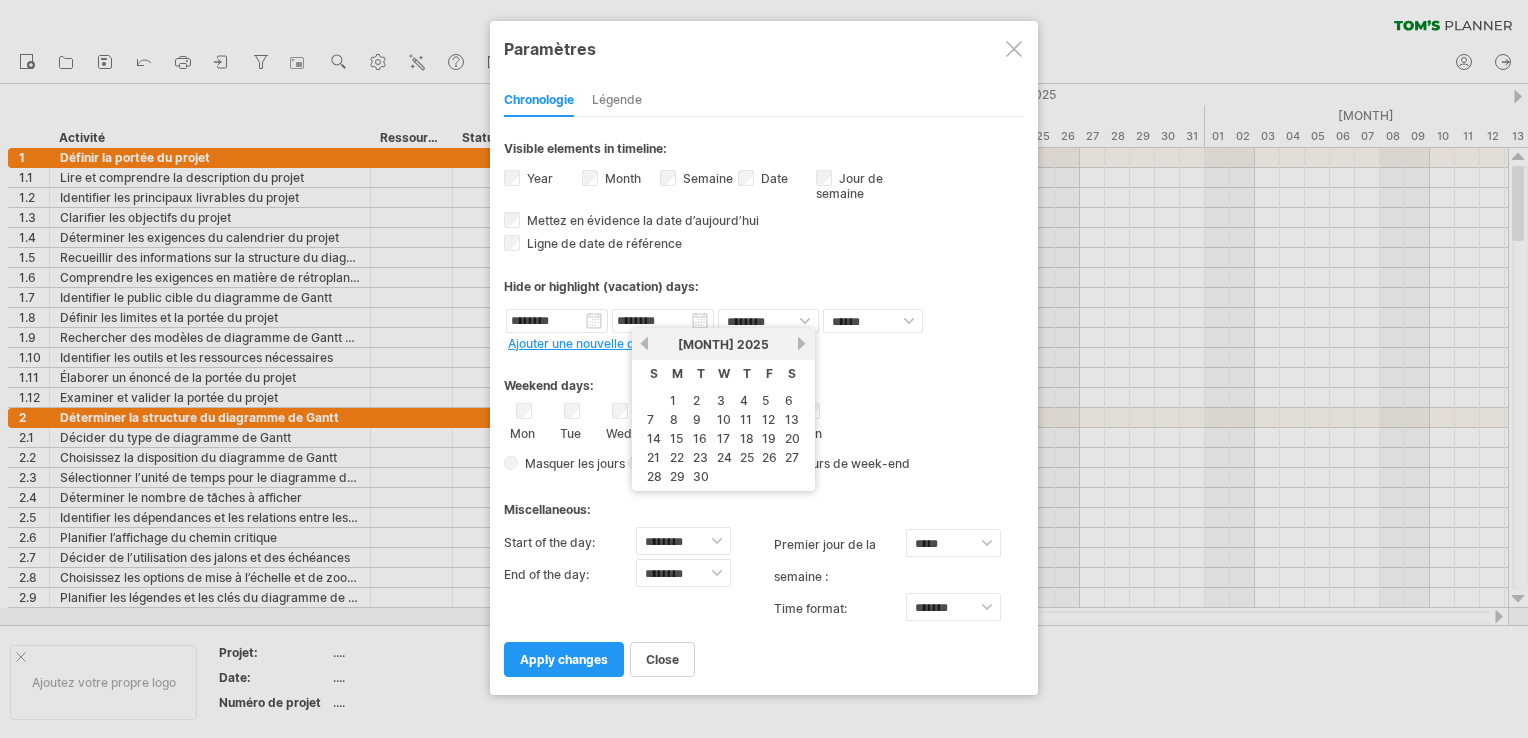 click on "prochain" at bounding box center [802, 343] 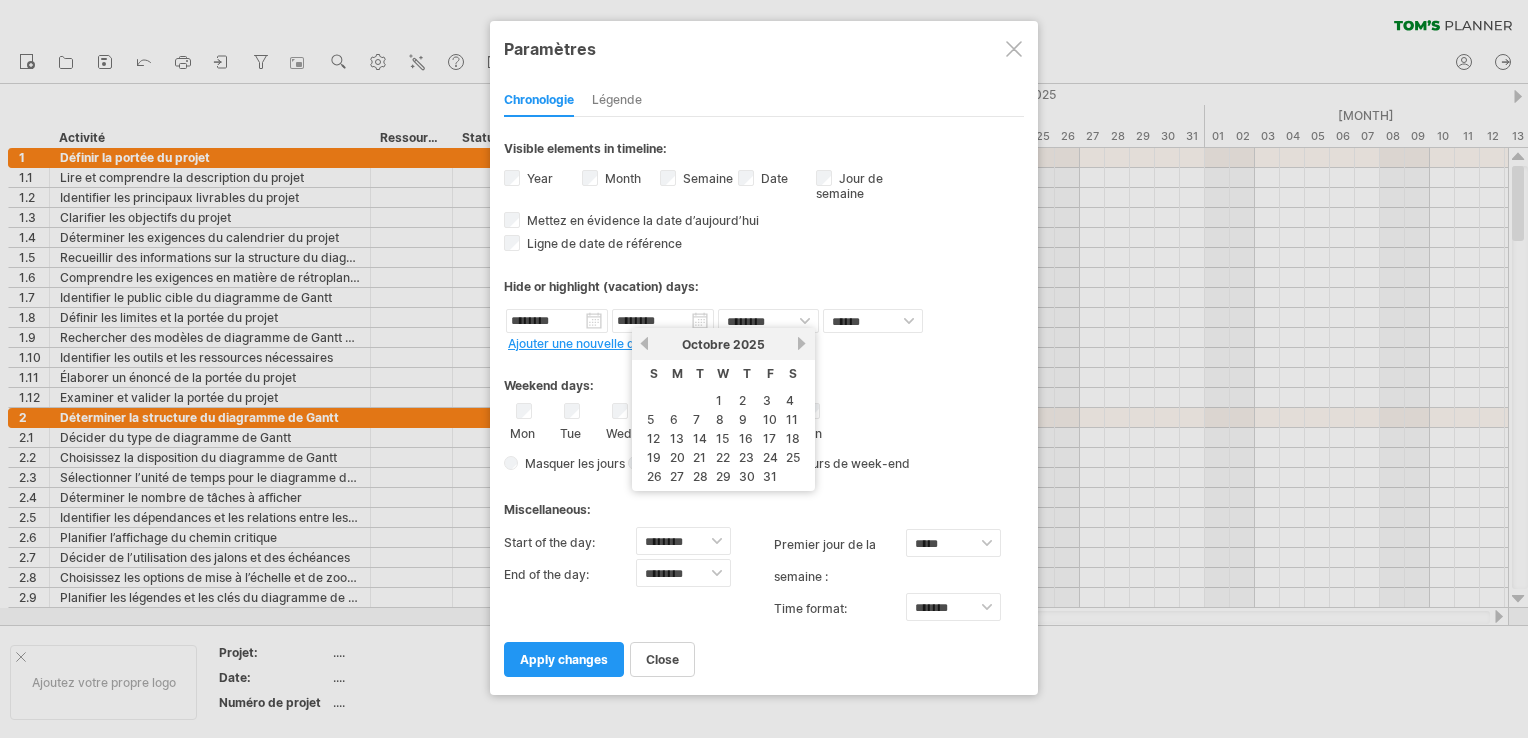 click on "prochain" at bounding box center (802, 343) 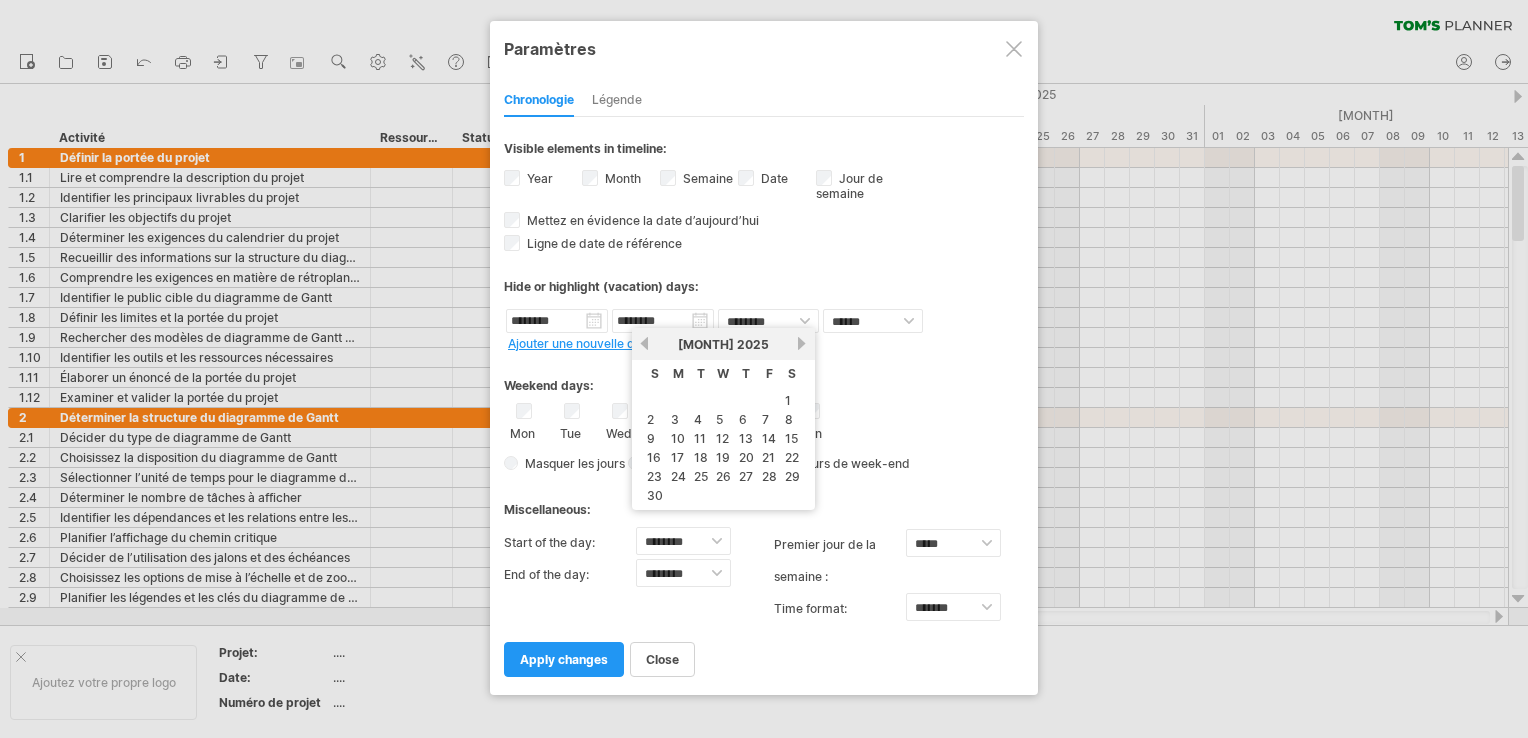 click on "prochain" at bounding box center (802, 343) 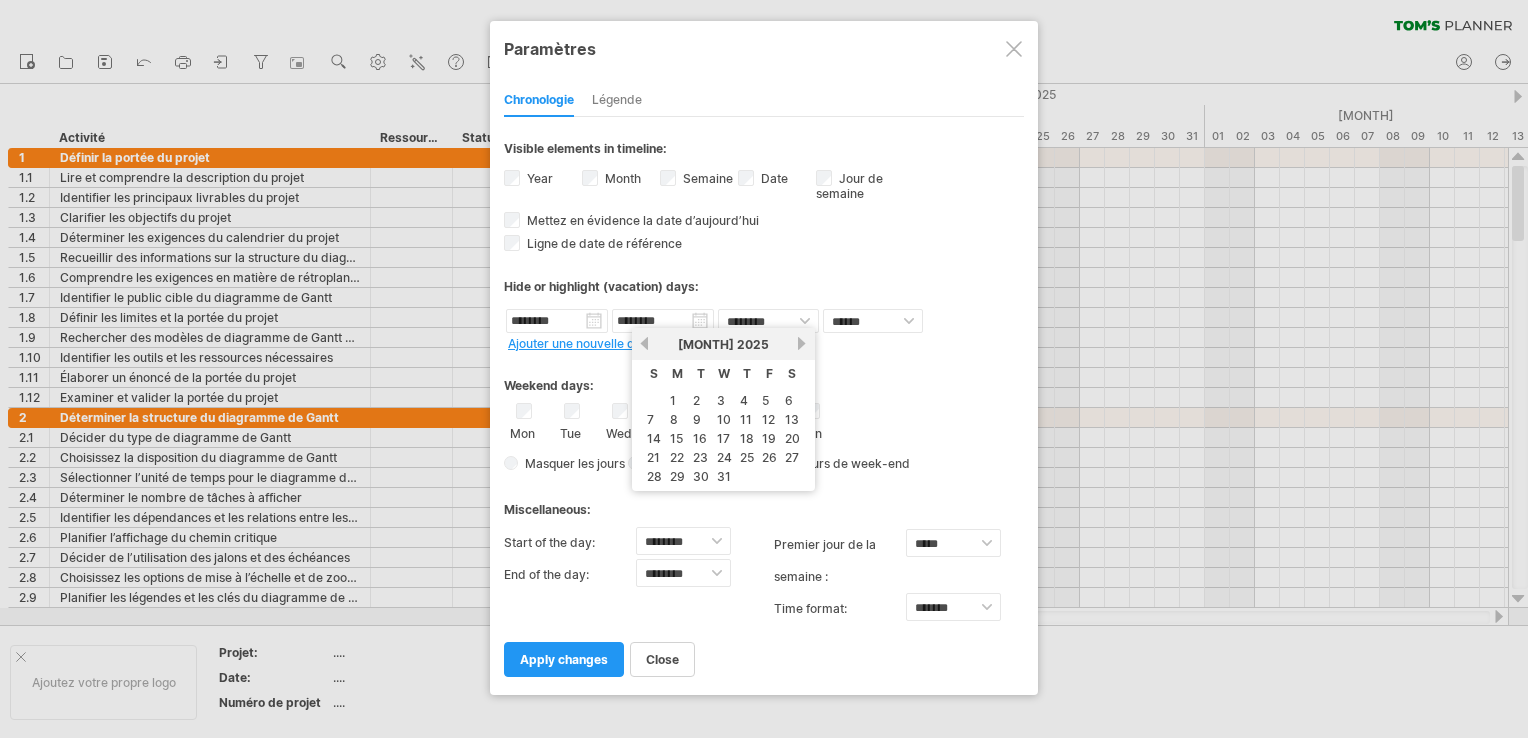 click on "prochain" at bounding box center [802, 343] 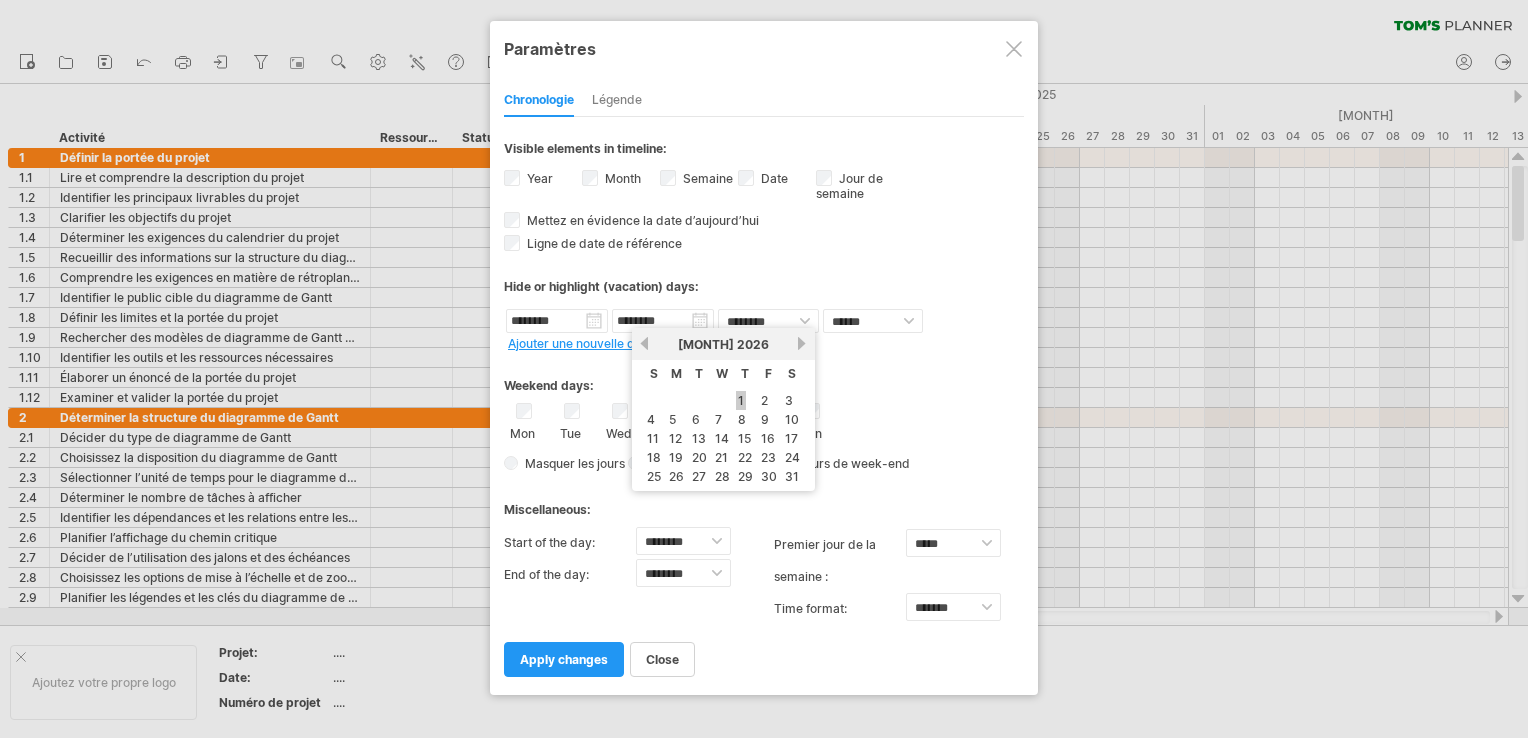 click on "1" at bounding box center [741, 400] 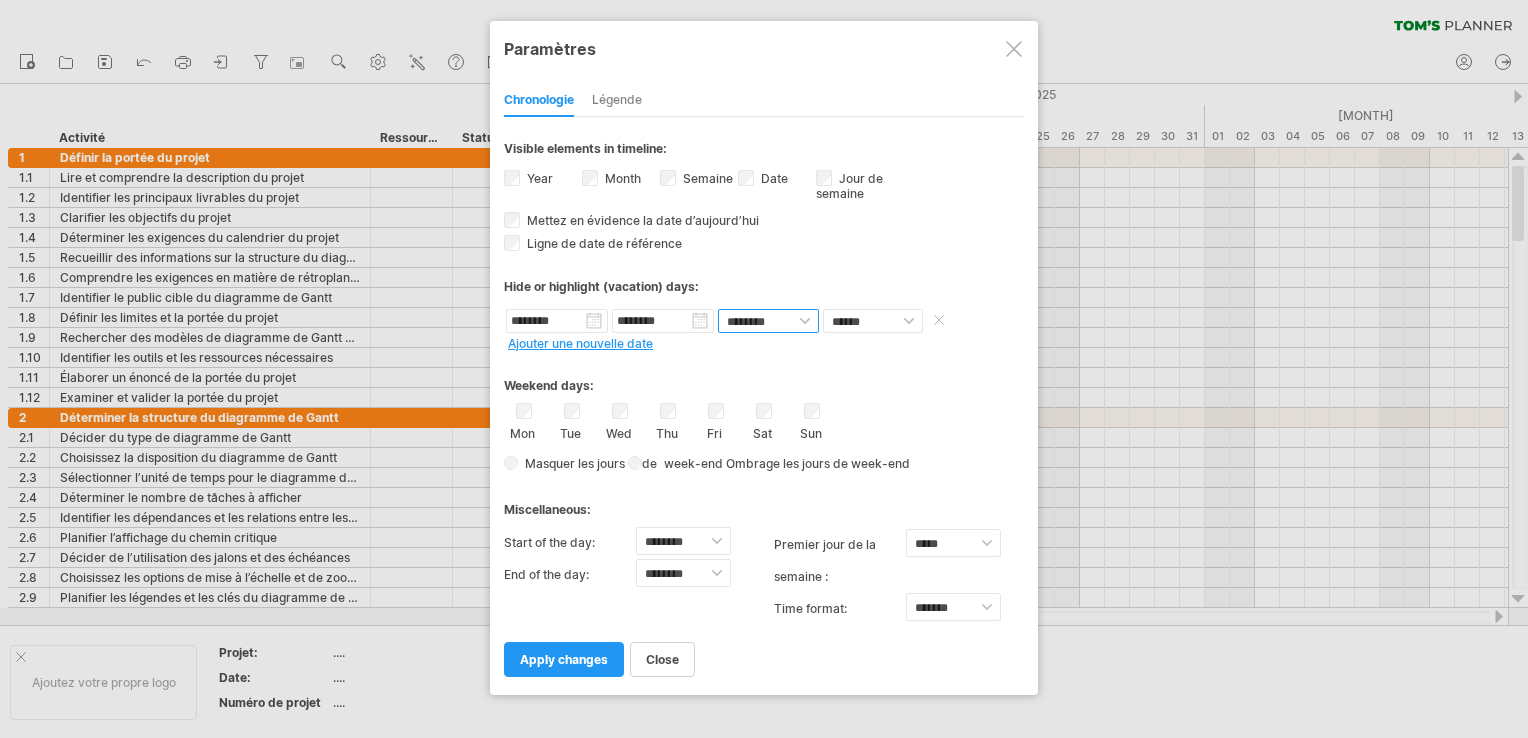 click on "**********" at bounding box center [768, 321] 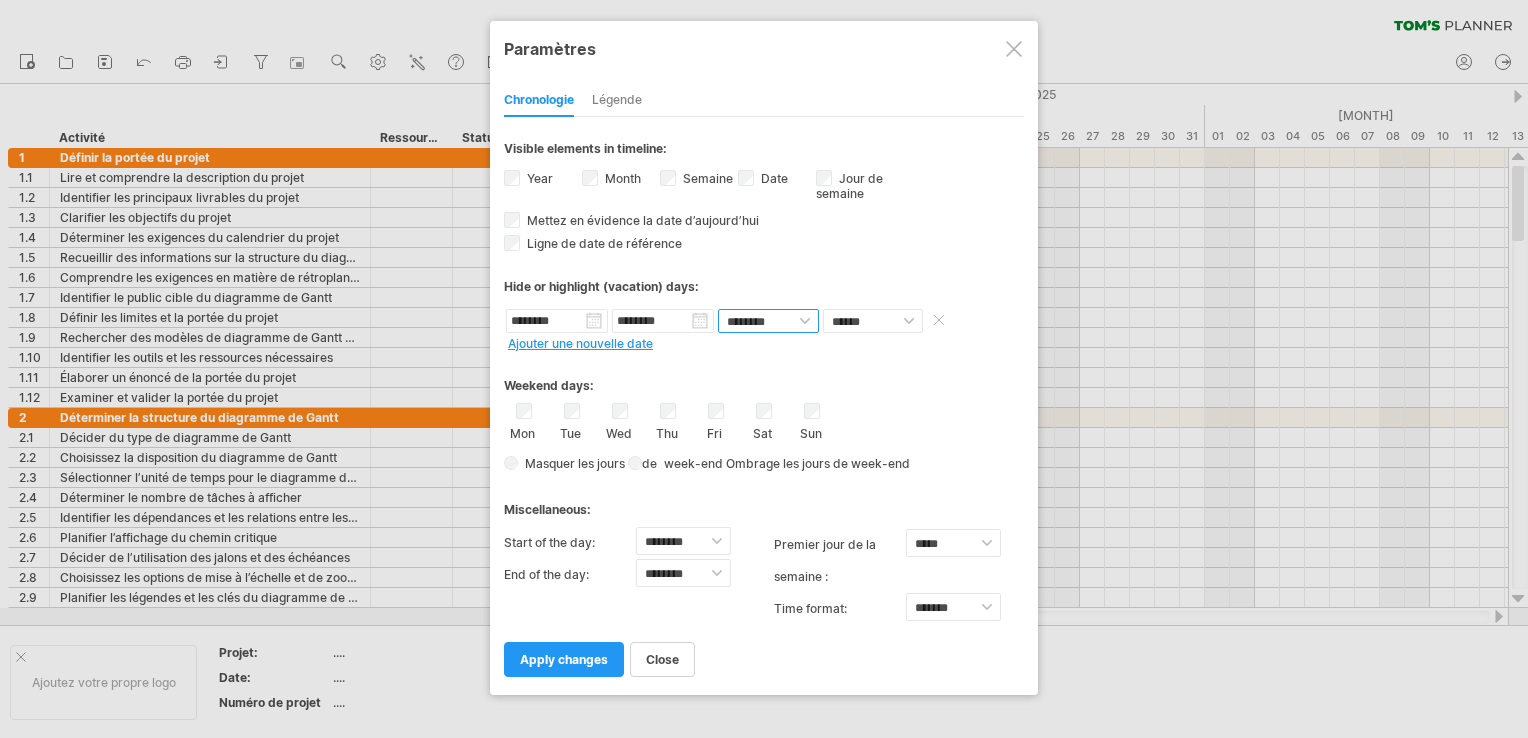 select on "*" 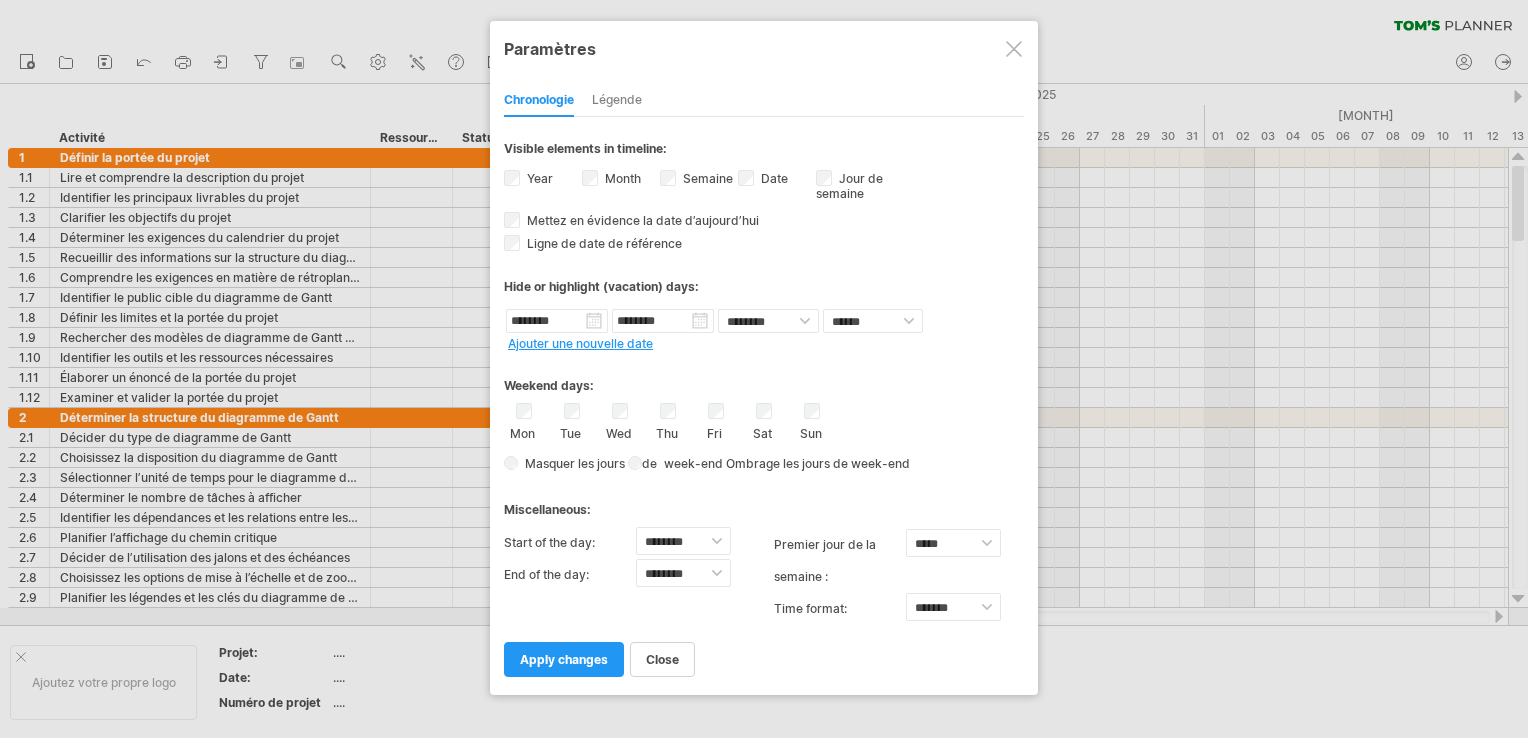 click on "close   apply changes" at bounding box center (764, 650) 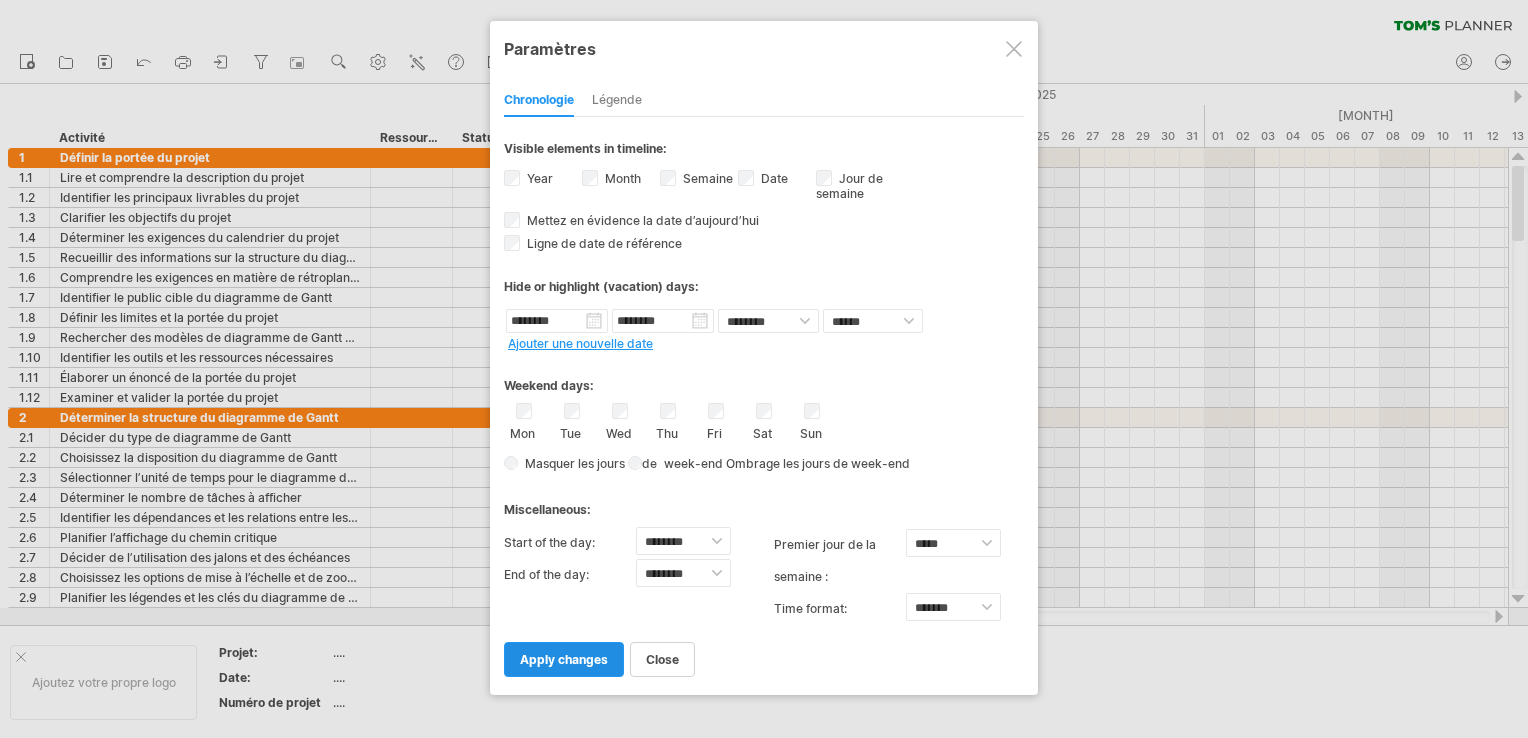 click on "apply changes" at bounding box center [564, 659] 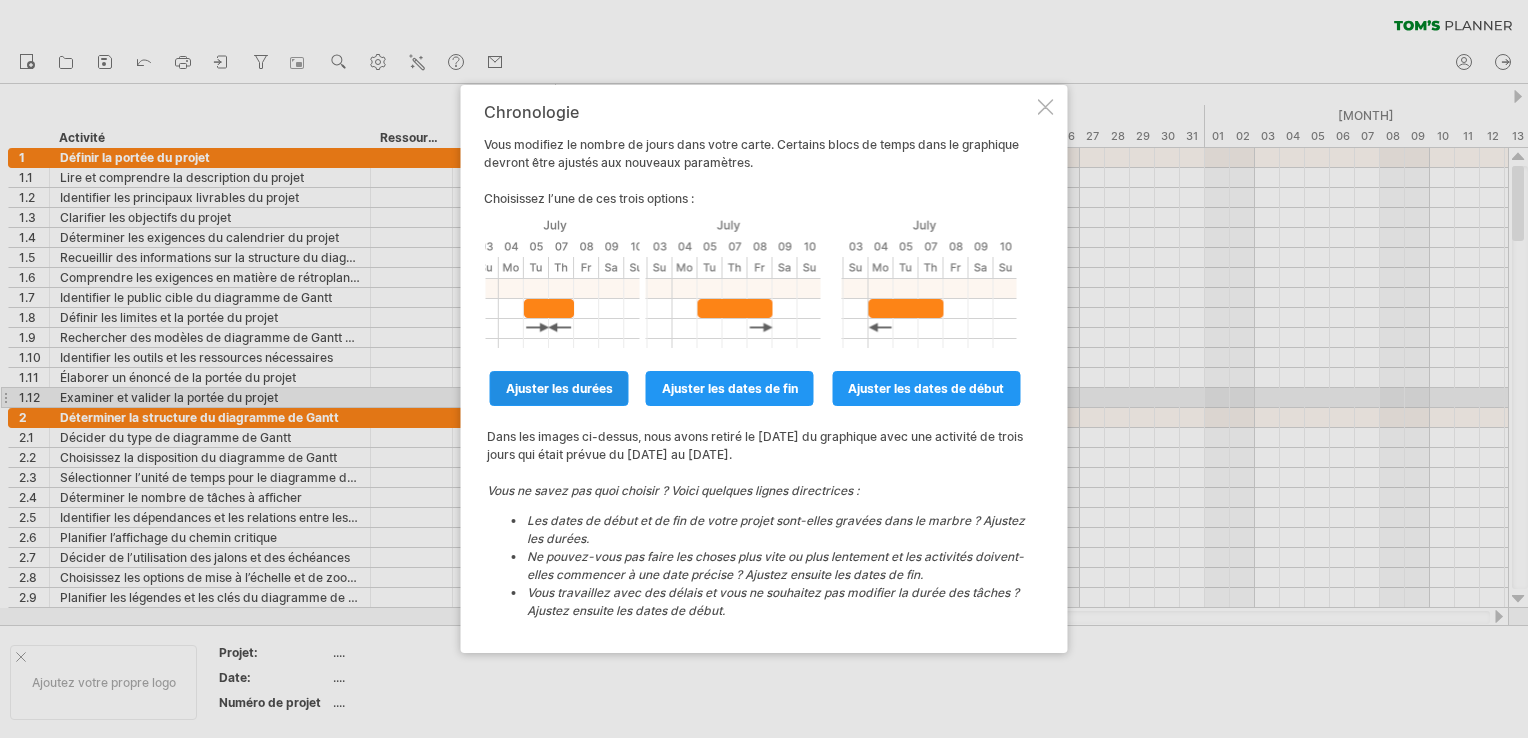 click on "Ajuster les durées" at bounding box center (559, 388) 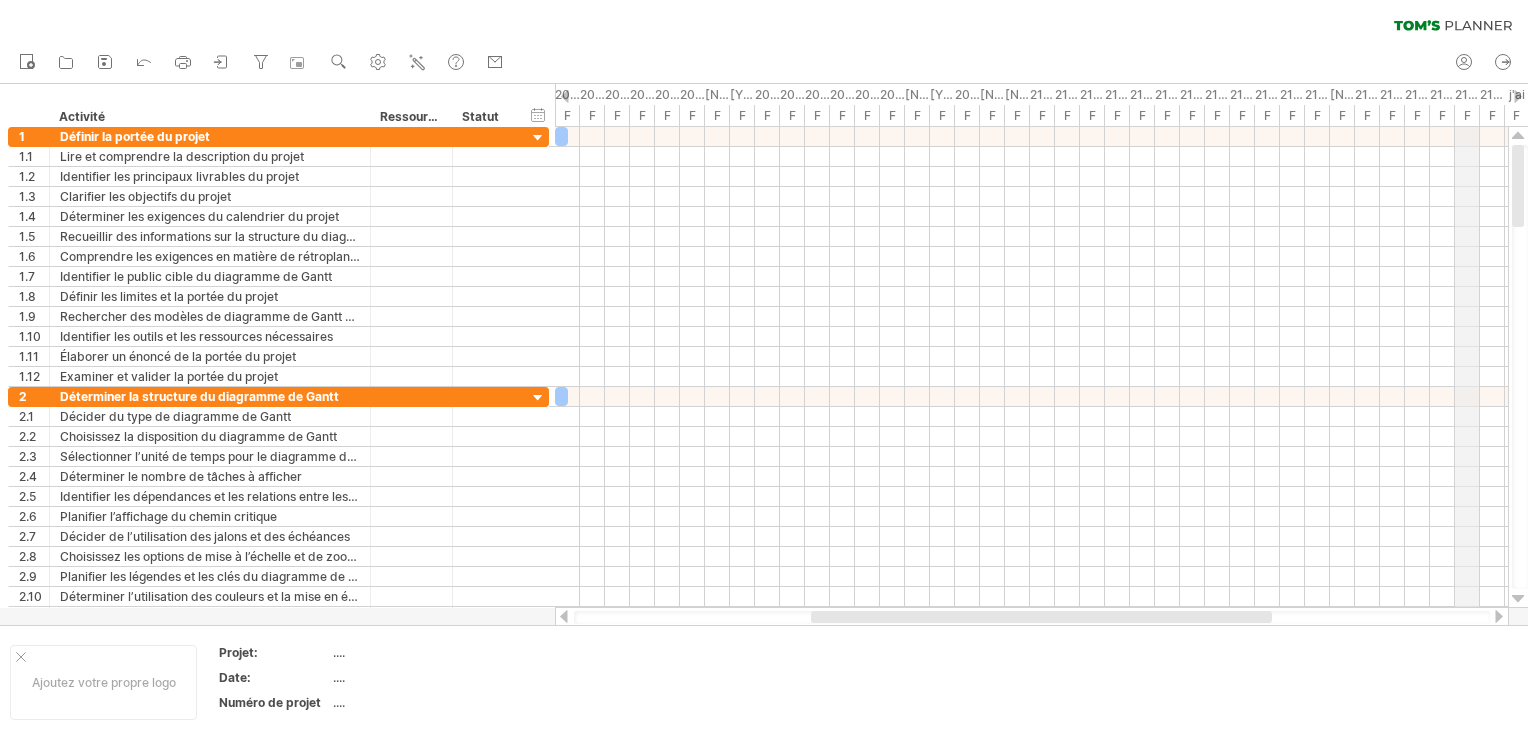 drag, startPoint x: 1522, startPoint y: 200, endPoint x: 1468, endPoint y: 80, distance: 131.59027 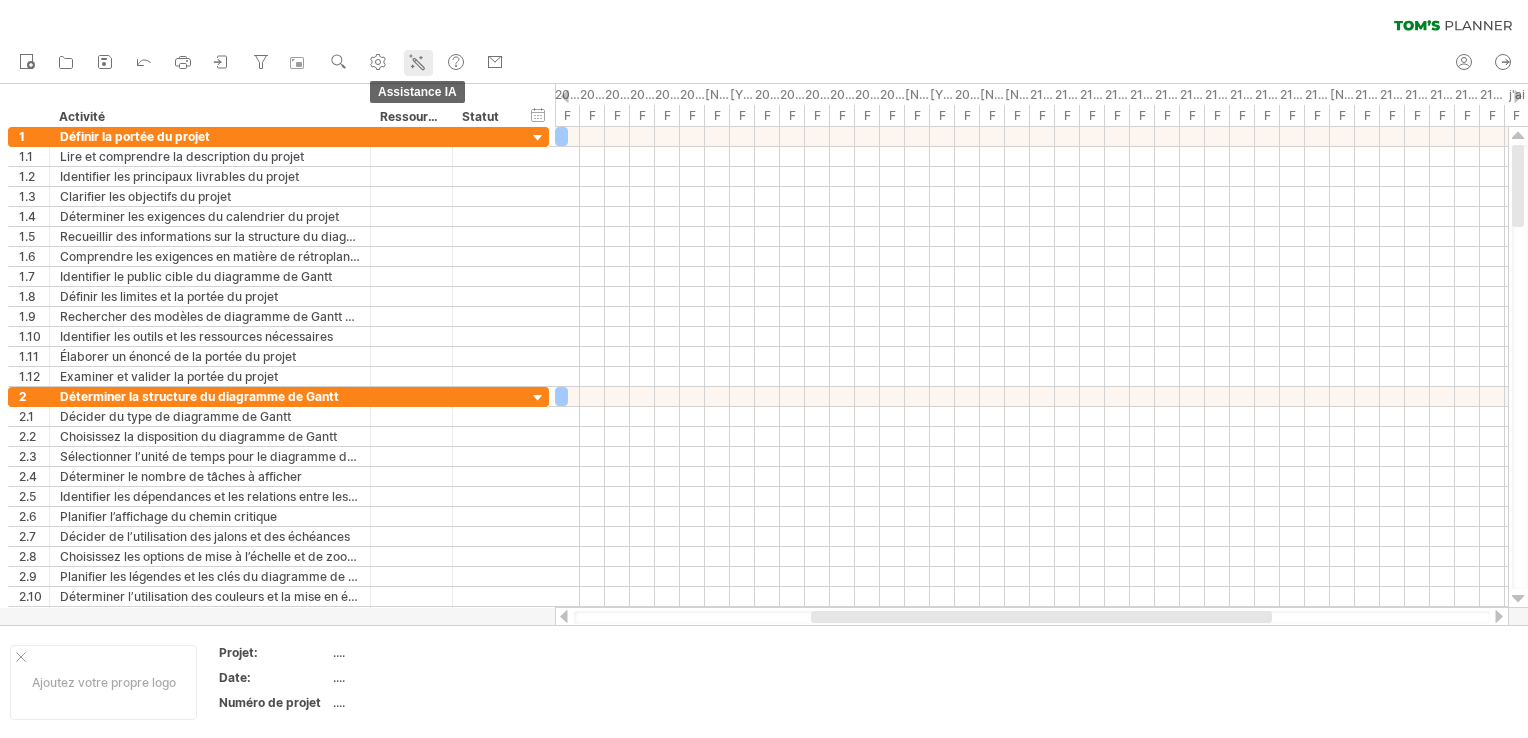 click at bounding box center (417, 62) 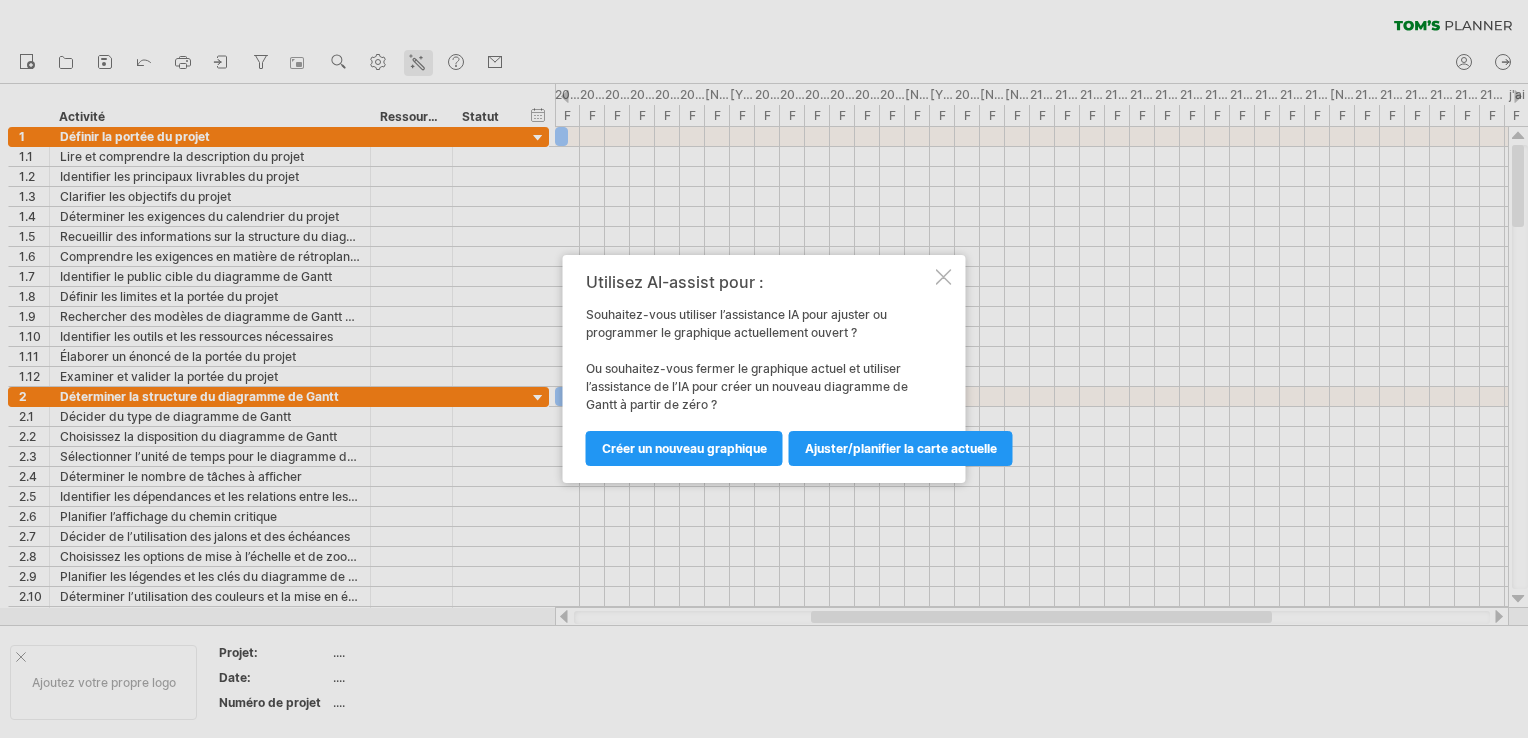 click at bounding box center (764, 369) 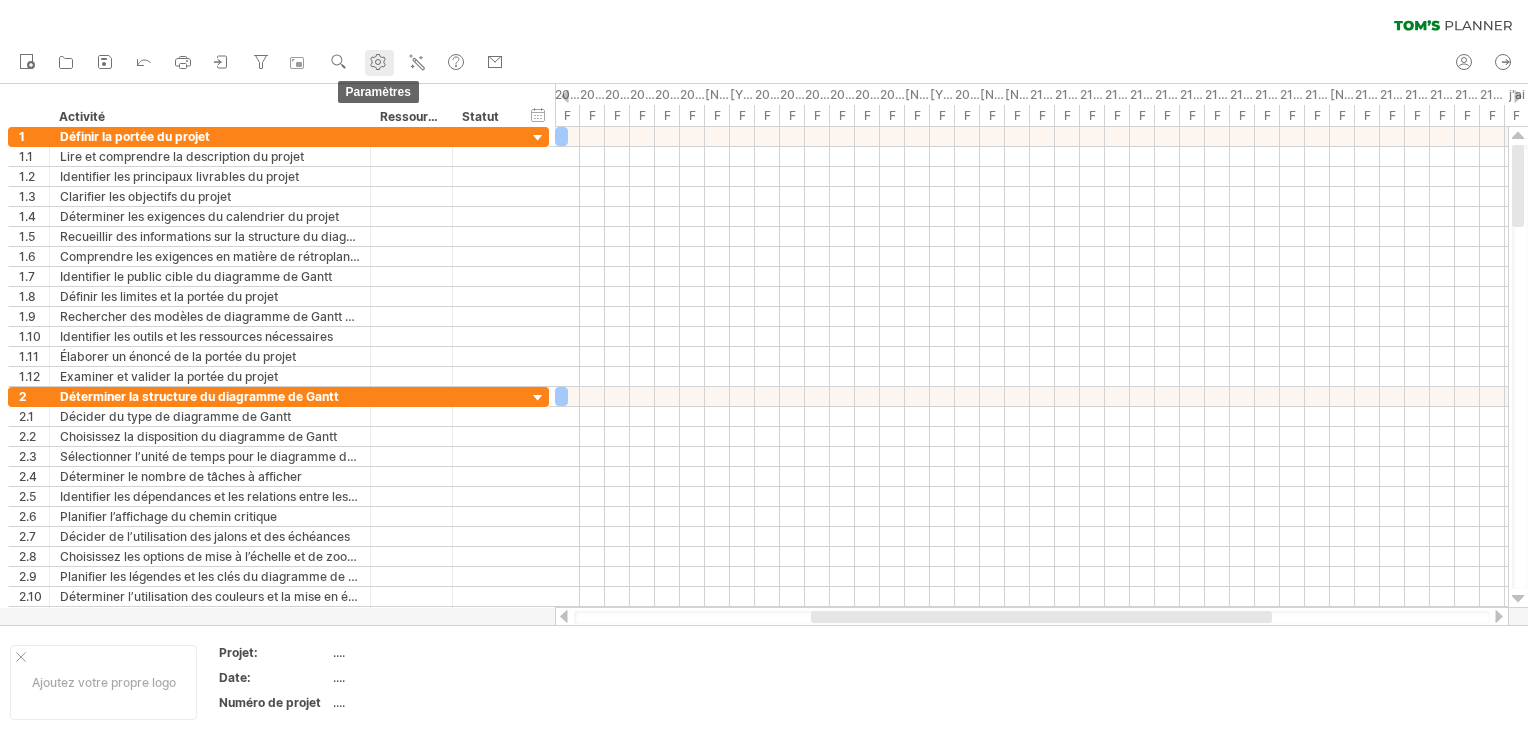 click at bounding box center (378, 62) 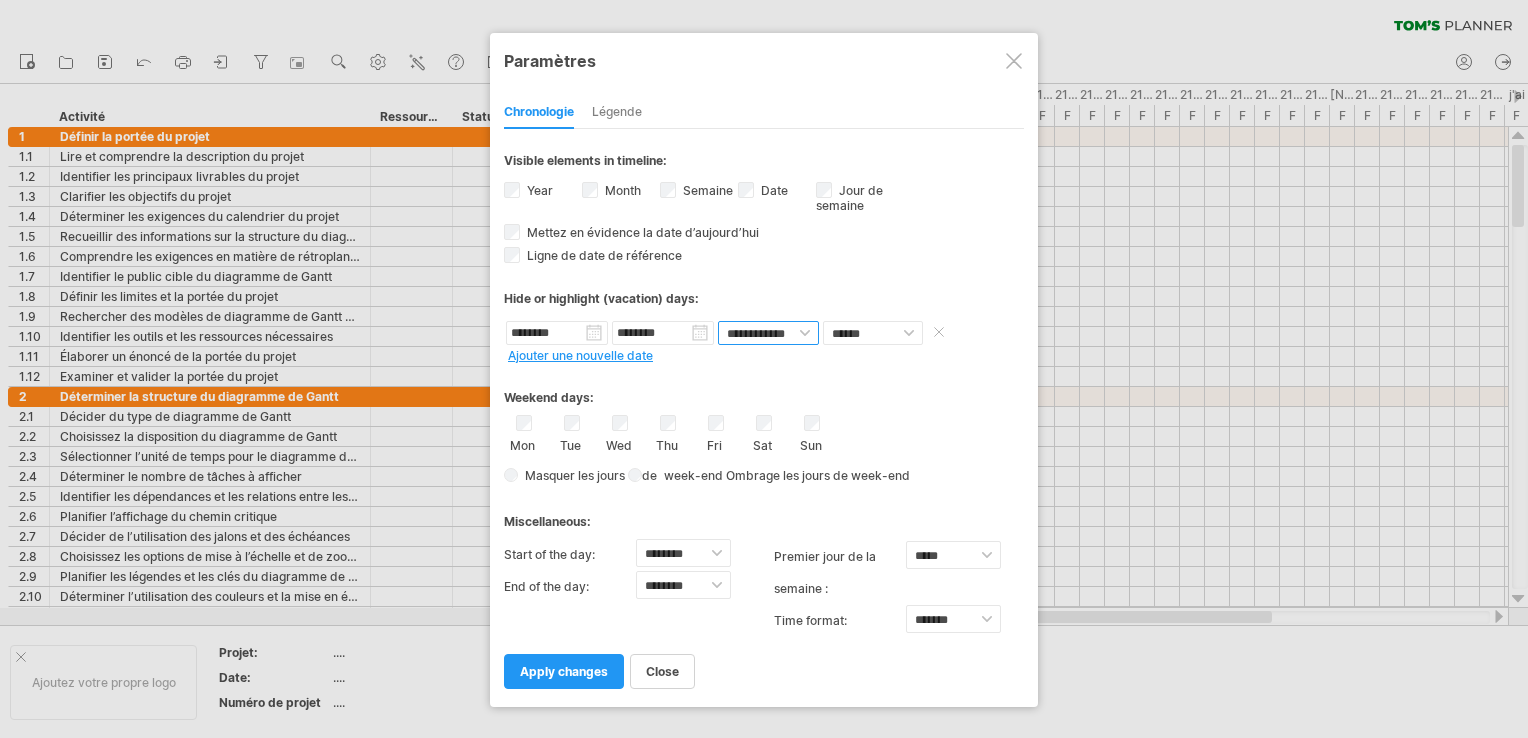 click on "**********" at bounding box center (768, 333) 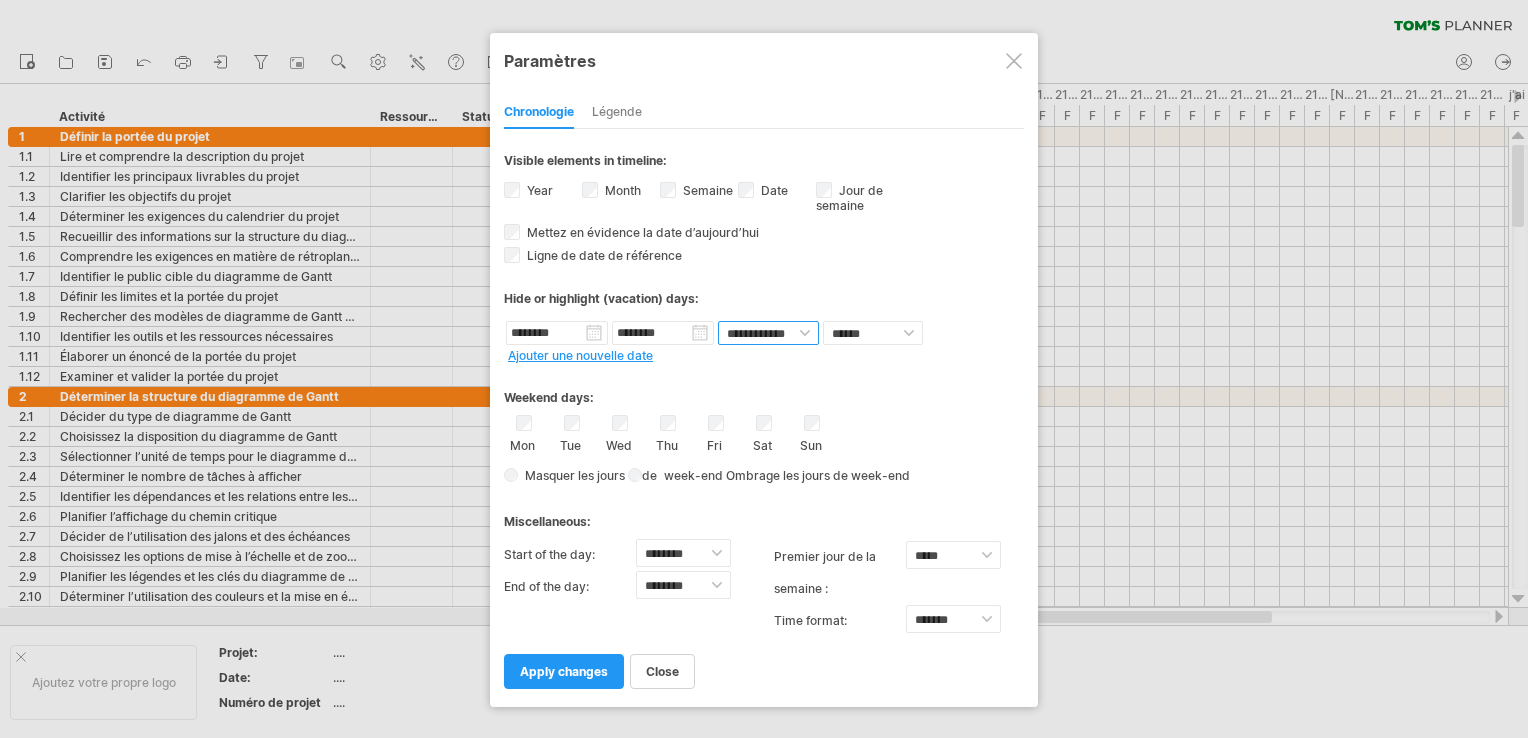 select on "*" 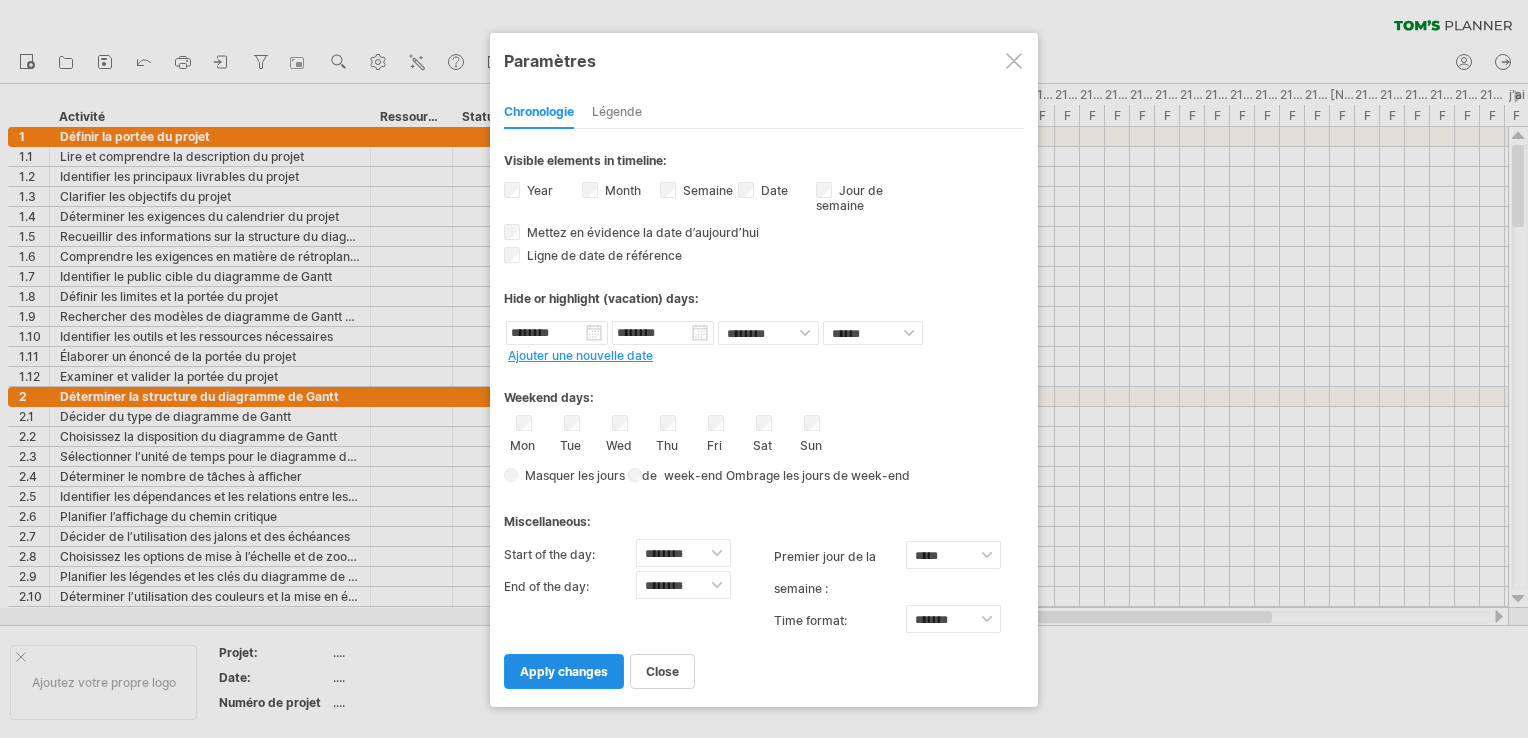 click on "apply changes" at bounding box center [564, 671] 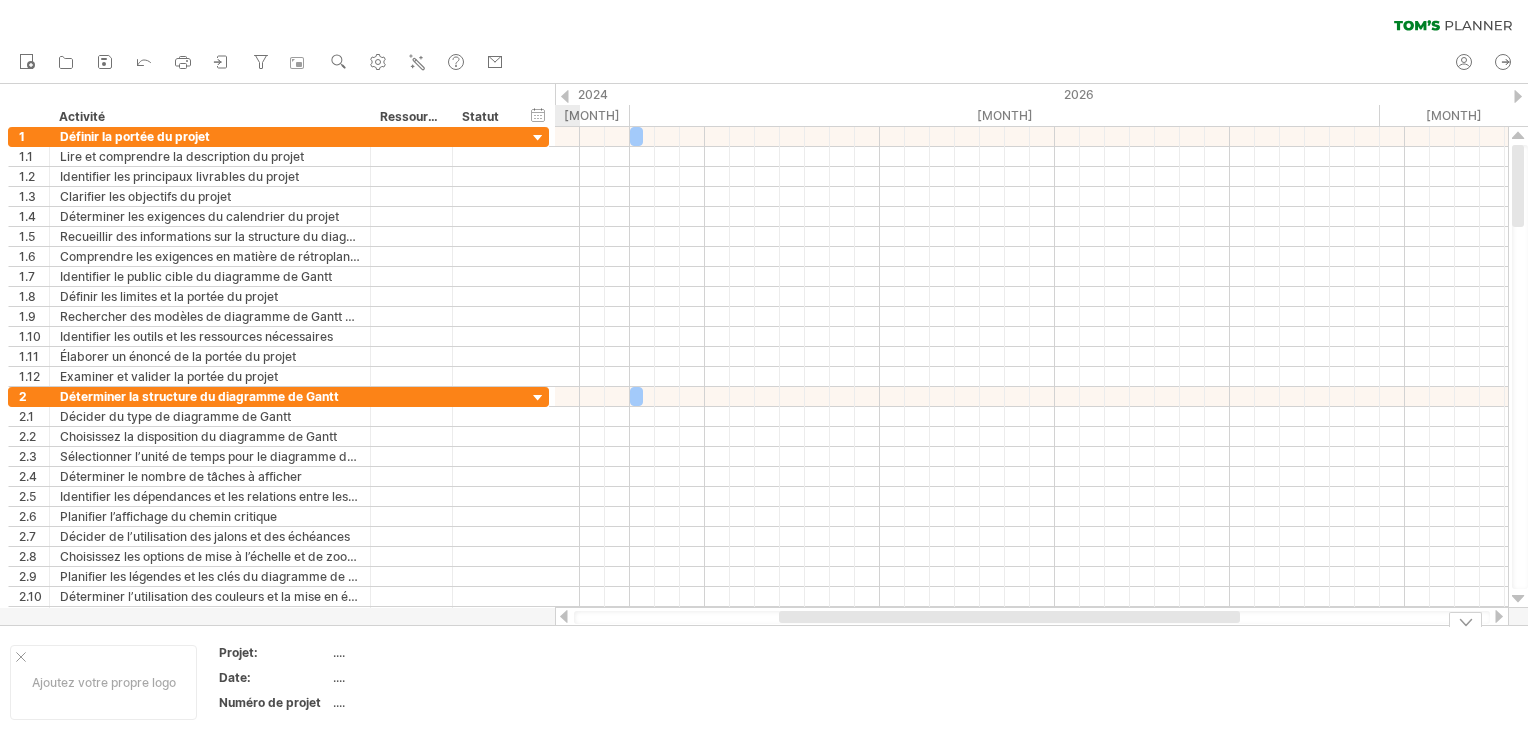 drag, startPoint x: 1039, startPoint y: 611, endPoint x: 1007, endPoint y: 650, distance: 50.447994 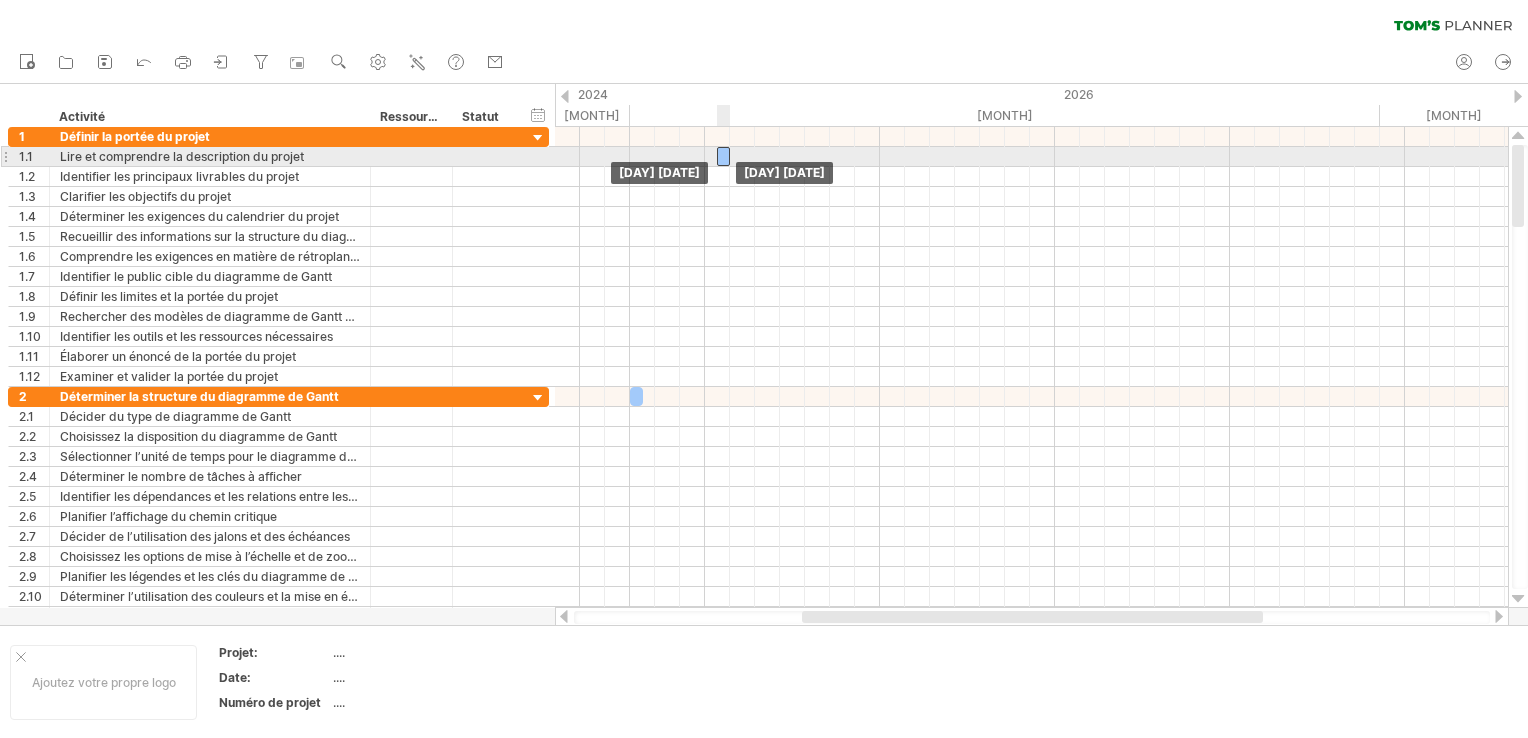 drag, startPoint x: 635, startPoint y: 137, endPoint x: 726, endPoint y: 156, distance: 92.96236 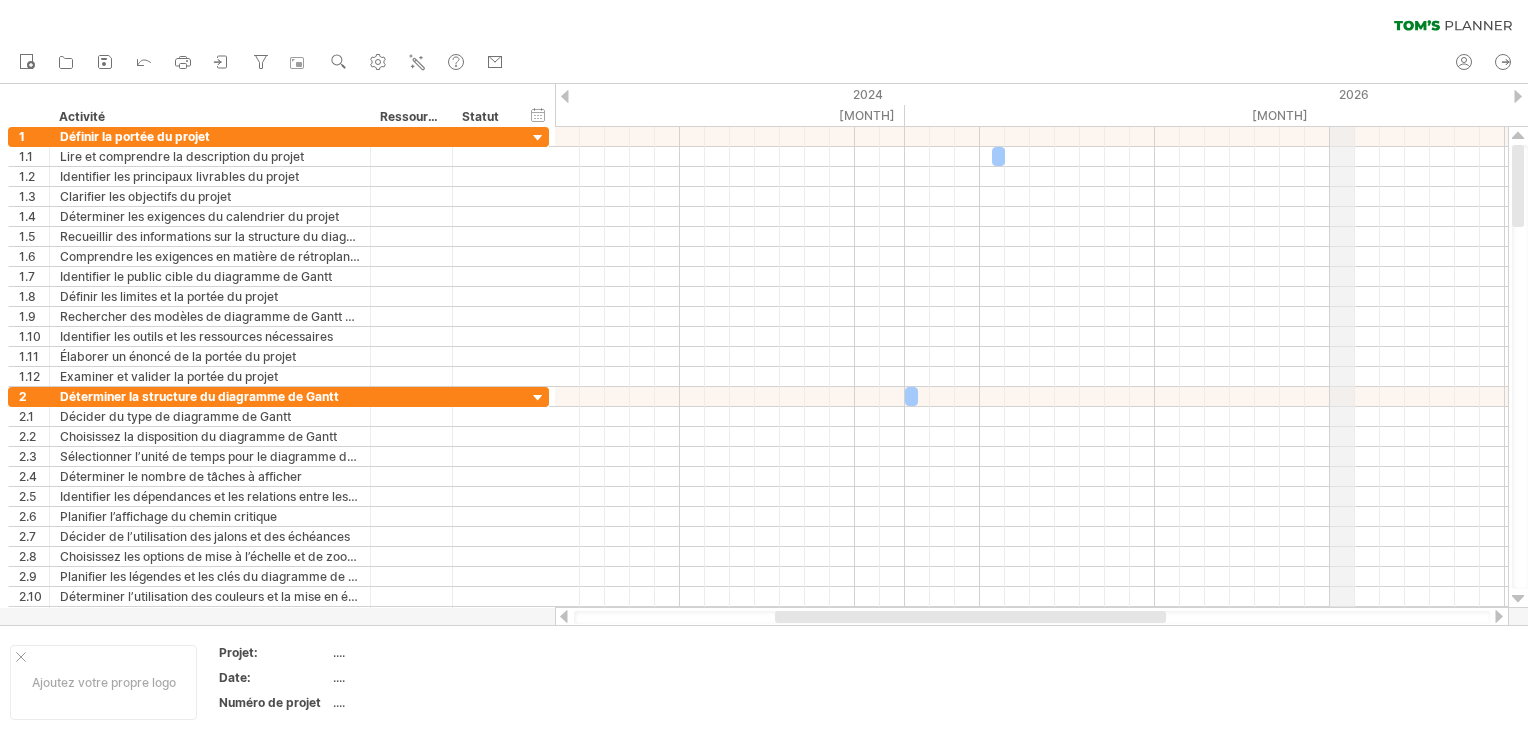 drag, startPoint x: 1070, startPoint y: 123, endPoint x: 1338, endPoint y: 112, distance: 268.22565 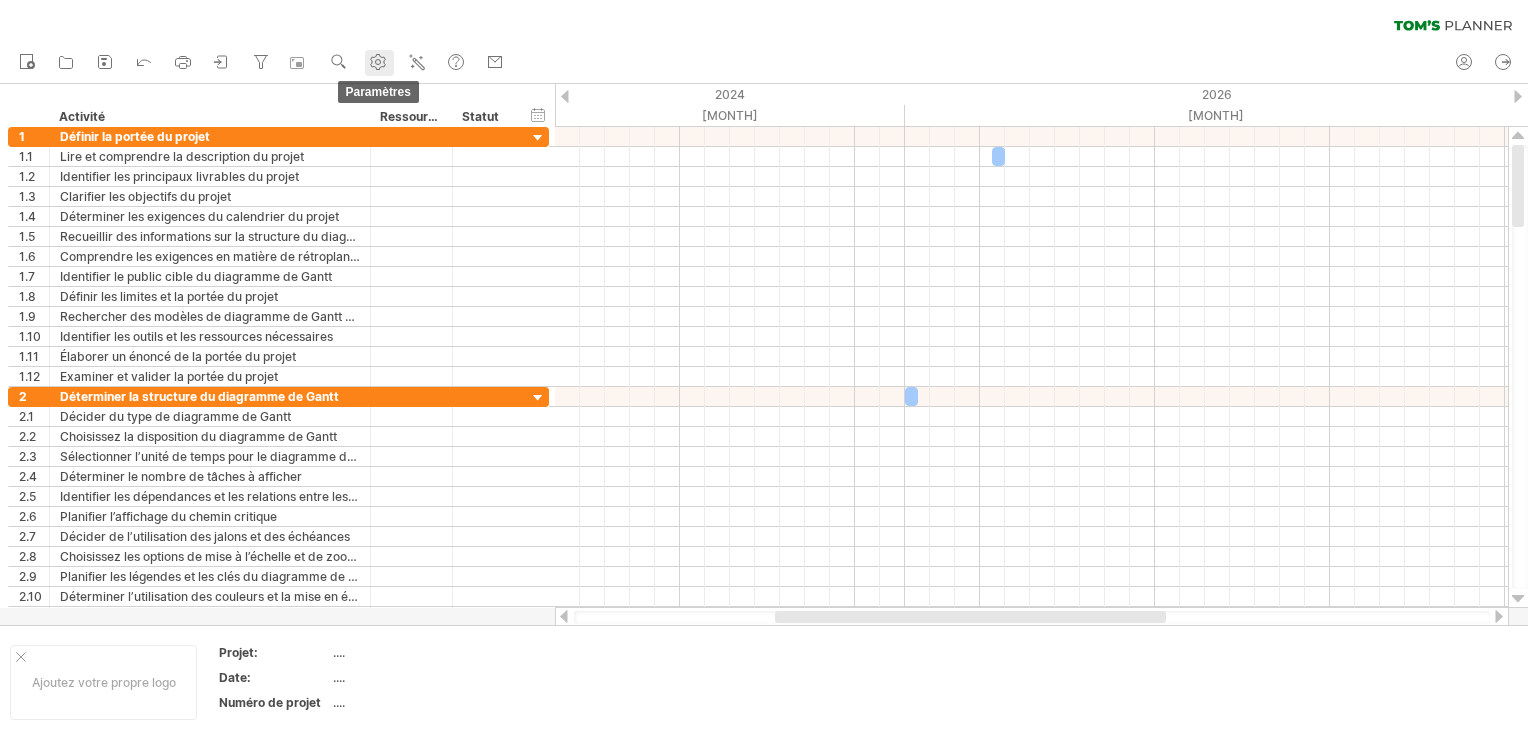 click at bounding box center [378, 62] 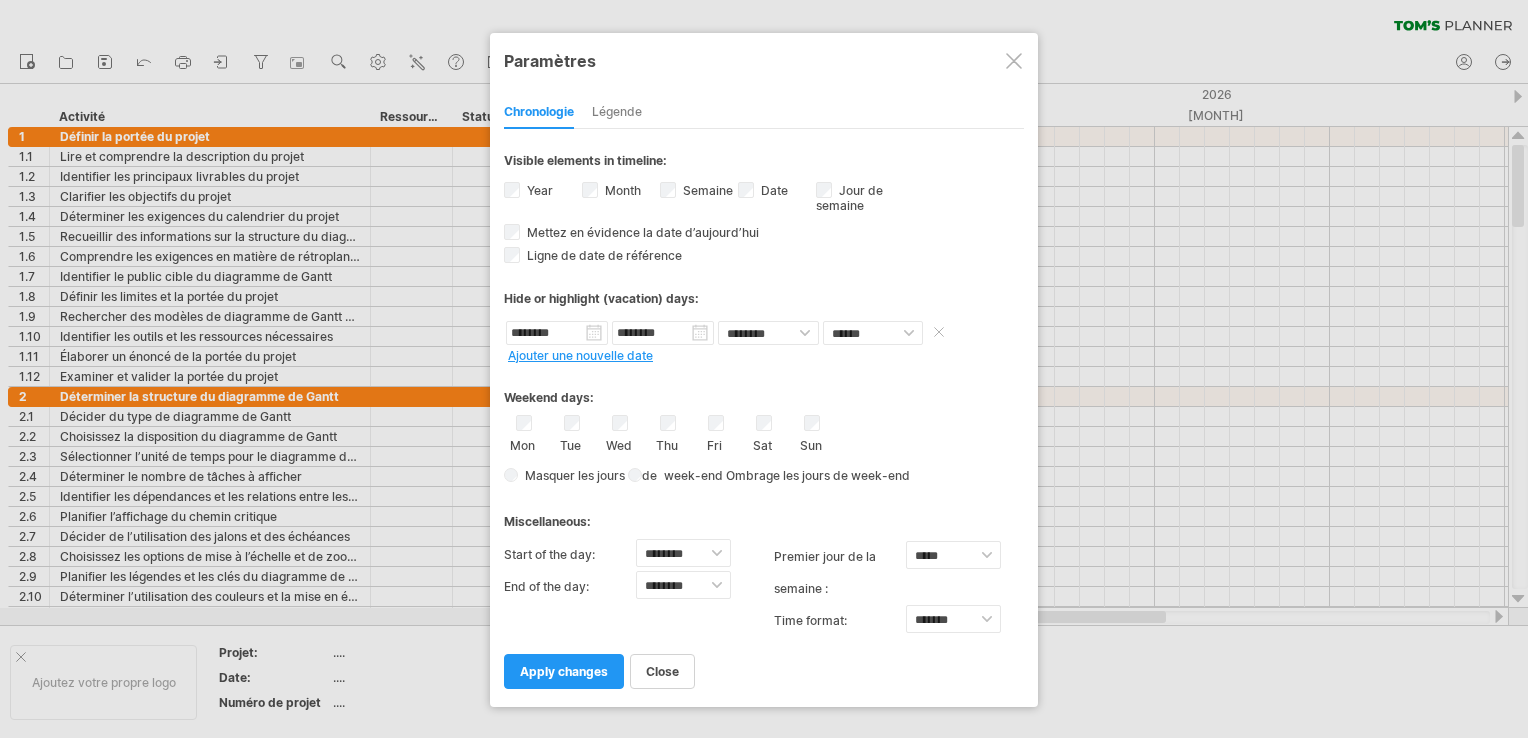 click at bounding box center [939, 332] 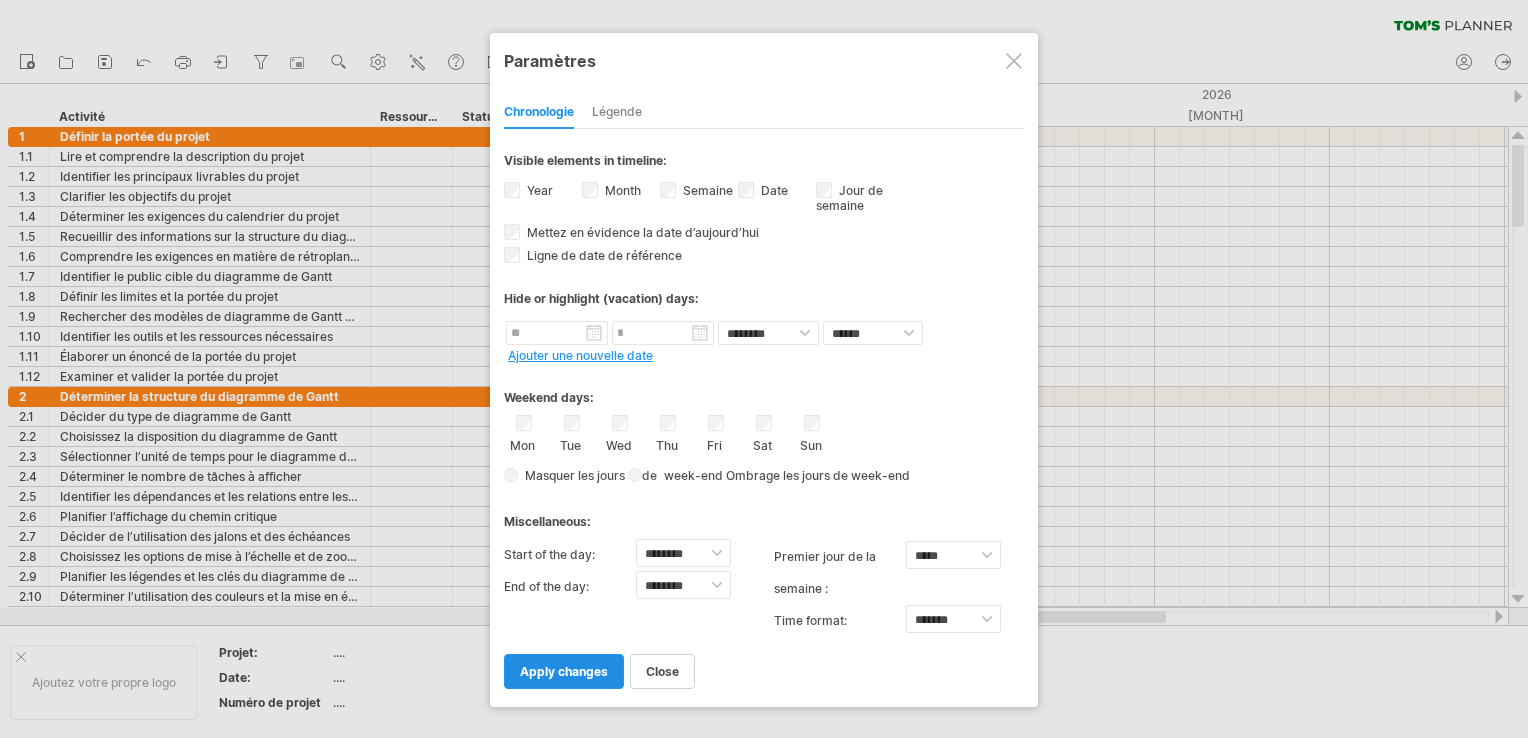 click on "apply changes" at bounding box center (564, 671) 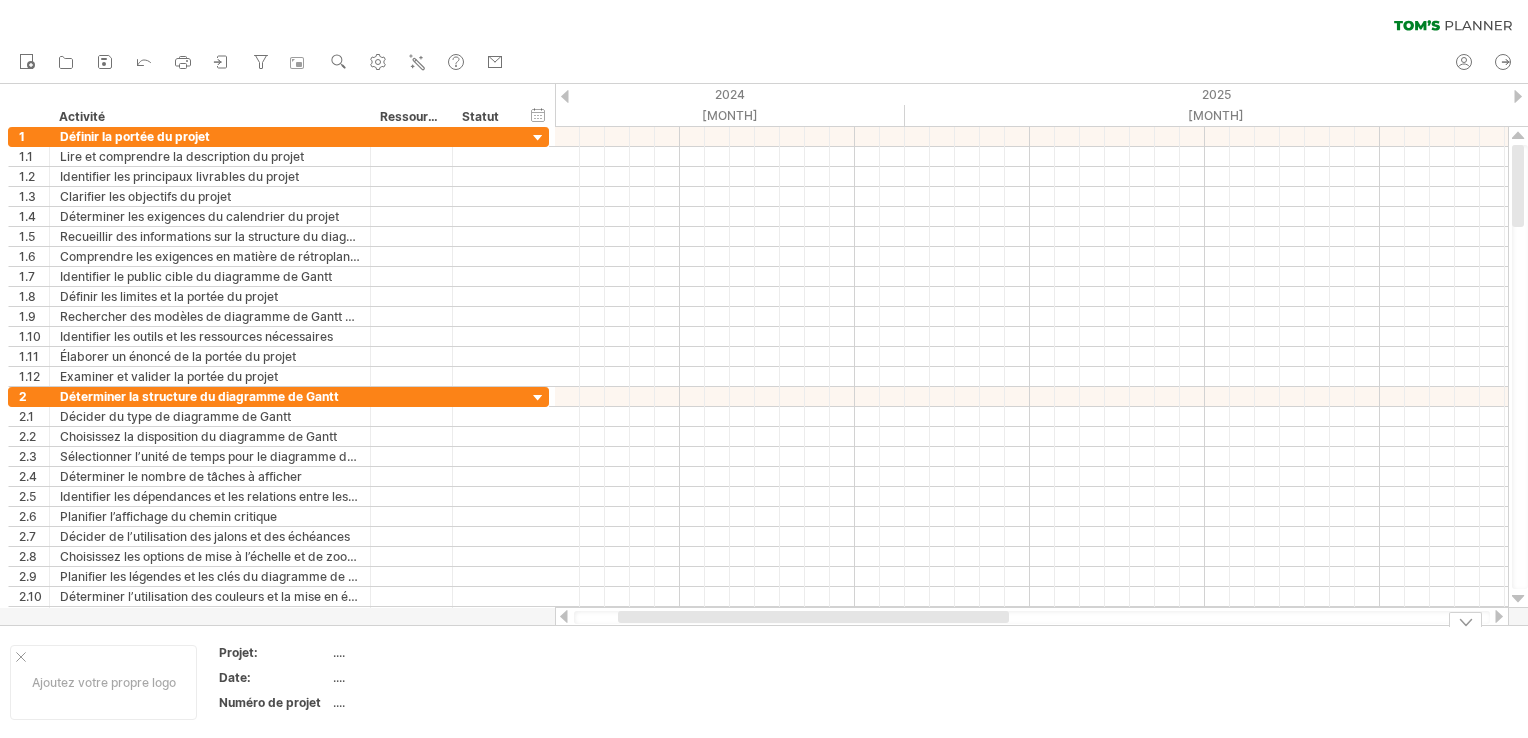 drag, startPoint x: 839, startPoint y: 624, endPoint x: 904, endPoint y: 639, distance: 66.70832 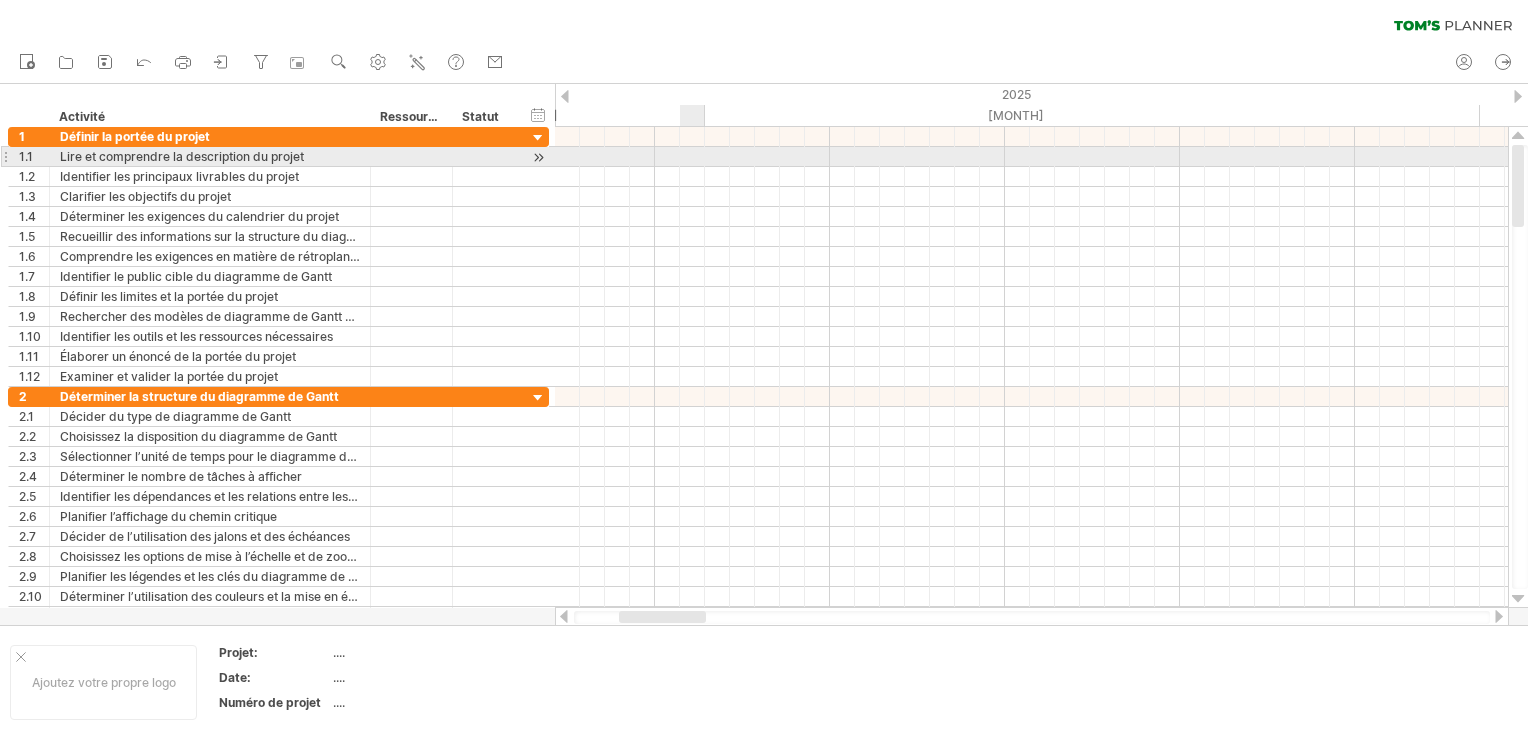 drag, startPoint x: 876, startPoint y: 101, endPoint x: 686, endPoint y: 150, distance: 196.21672 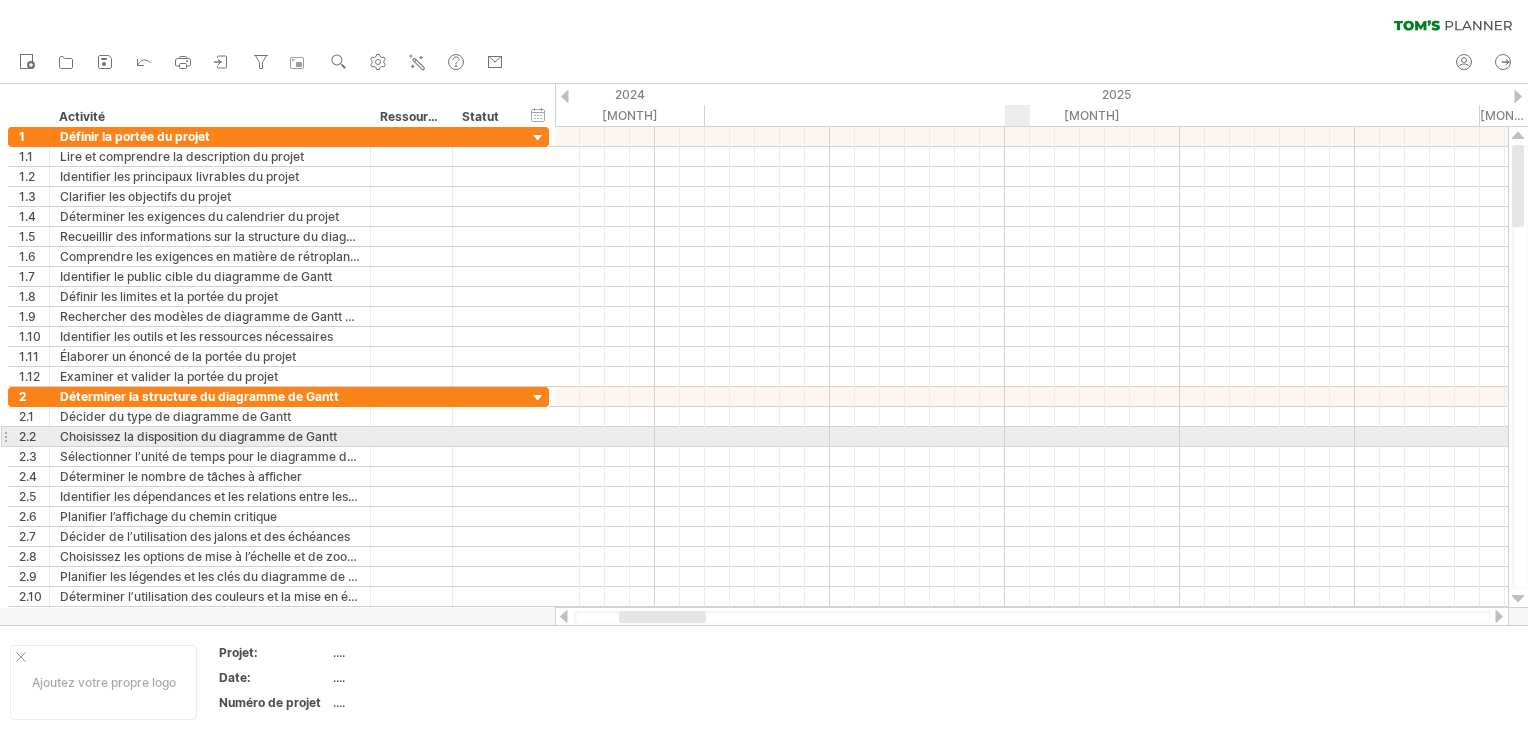 click at bounding box center (1031, 437) 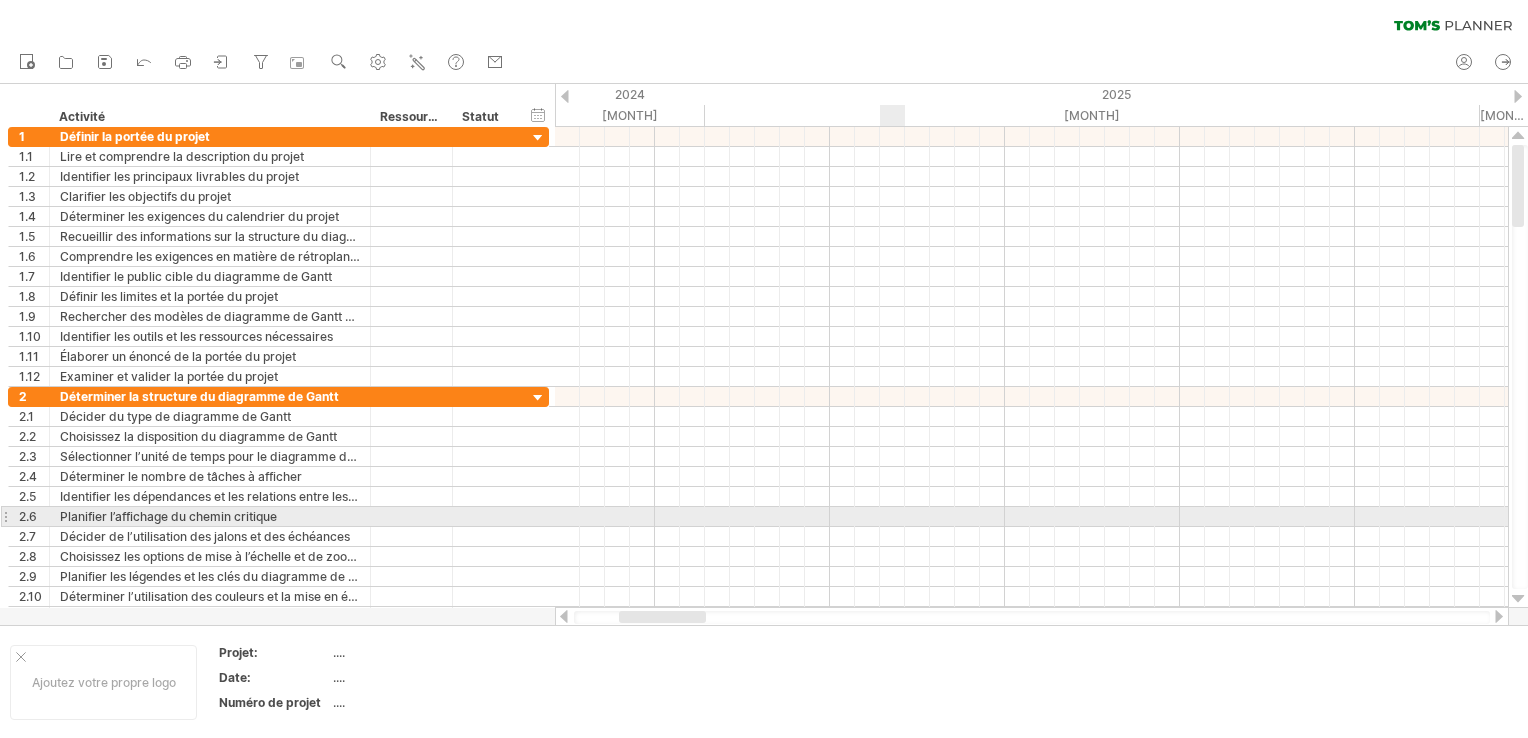 drag, startPoint x: 885, startPoint y: 110, endPoint x: 887, endPoint y: 526, distance: 416.00482 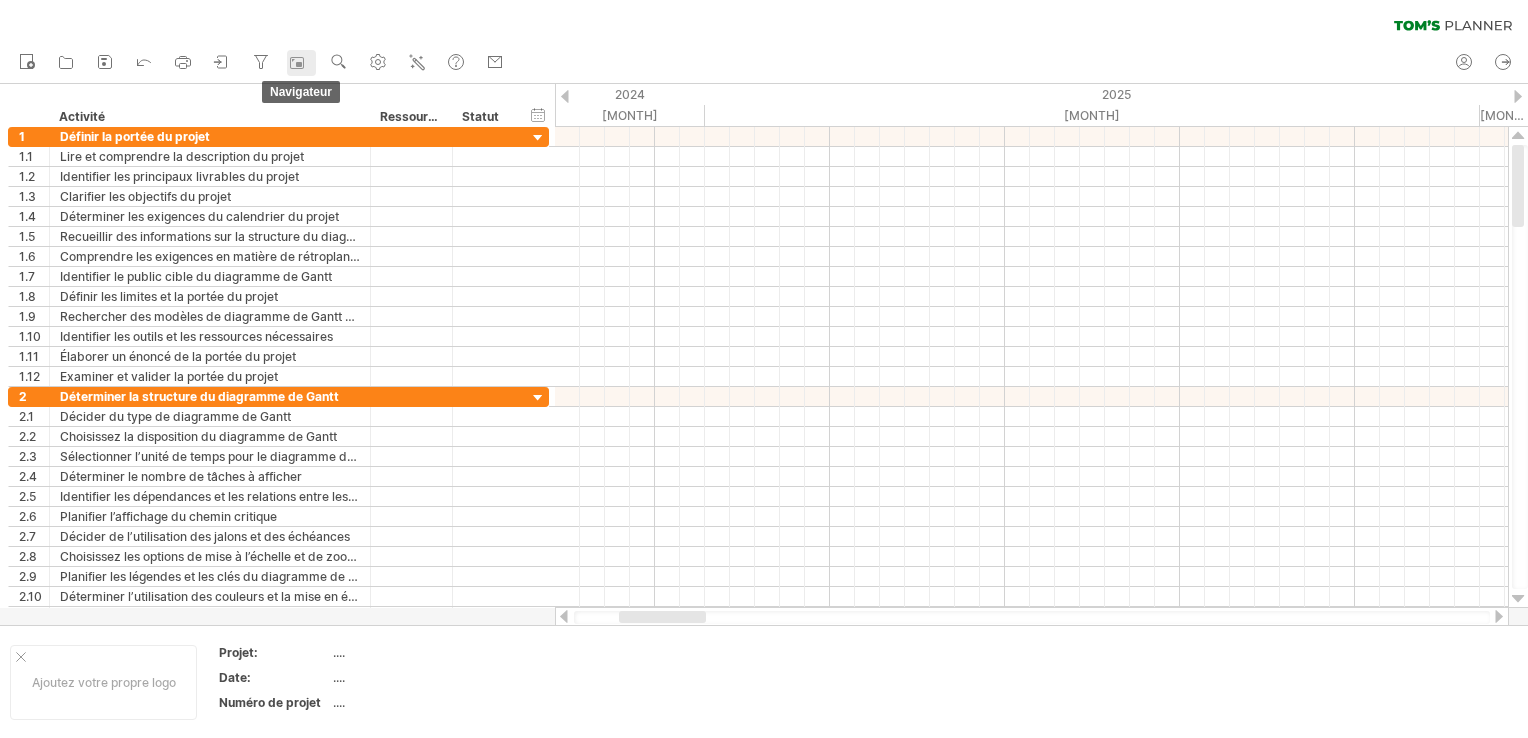 click at bounding box center (297, 63) 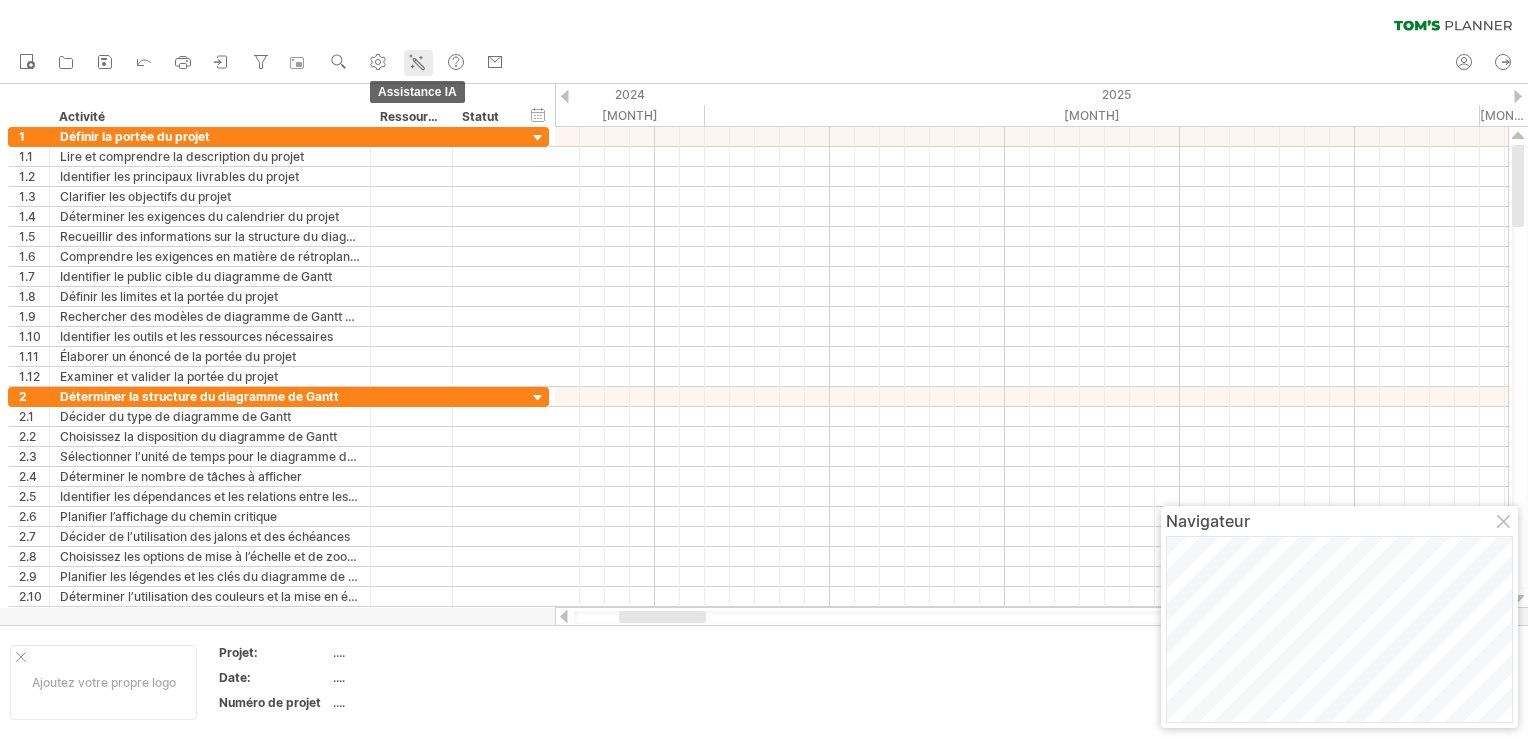 click at bounding box center (417, 62) 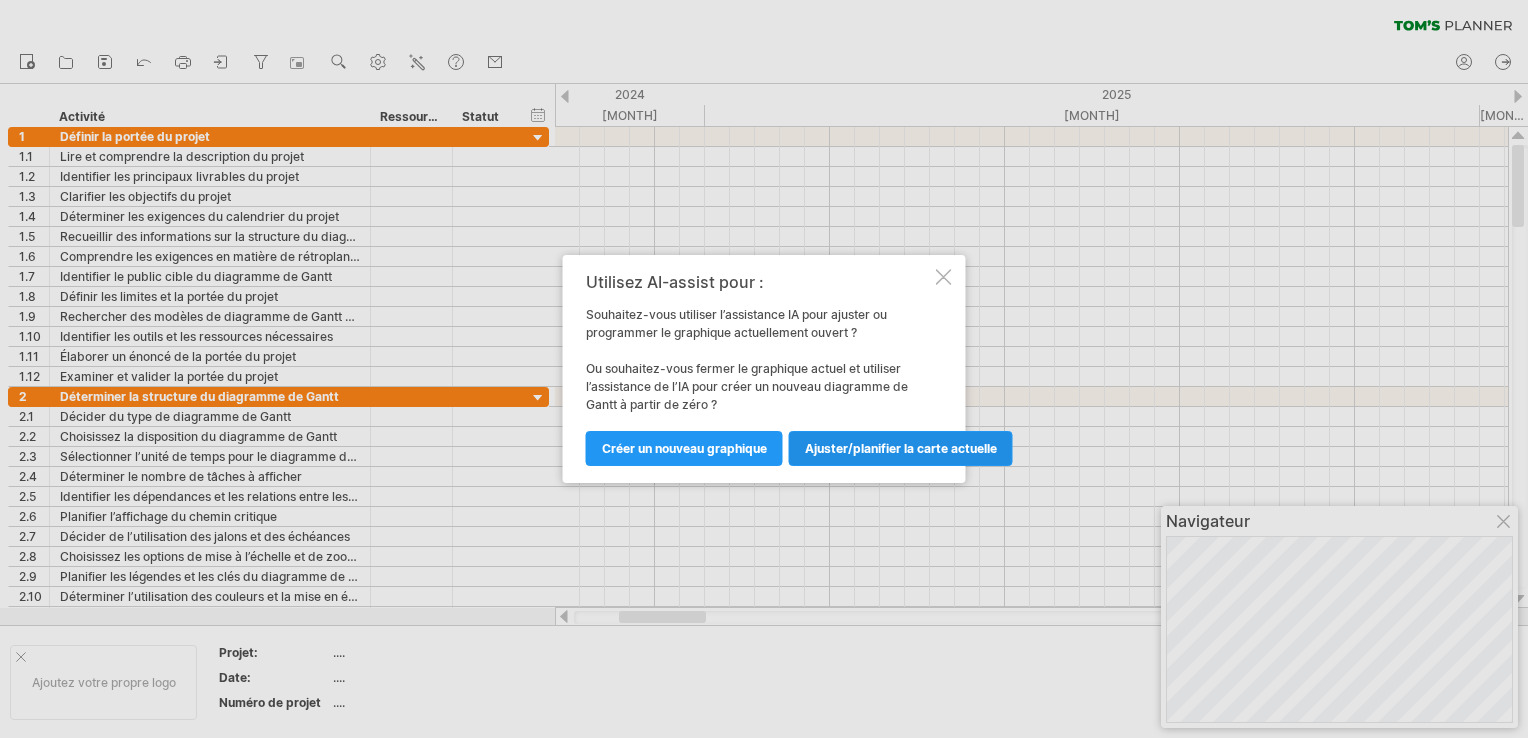 click on "Ajuster/planifier la carte actuelle" at bounding box center [901, 448] 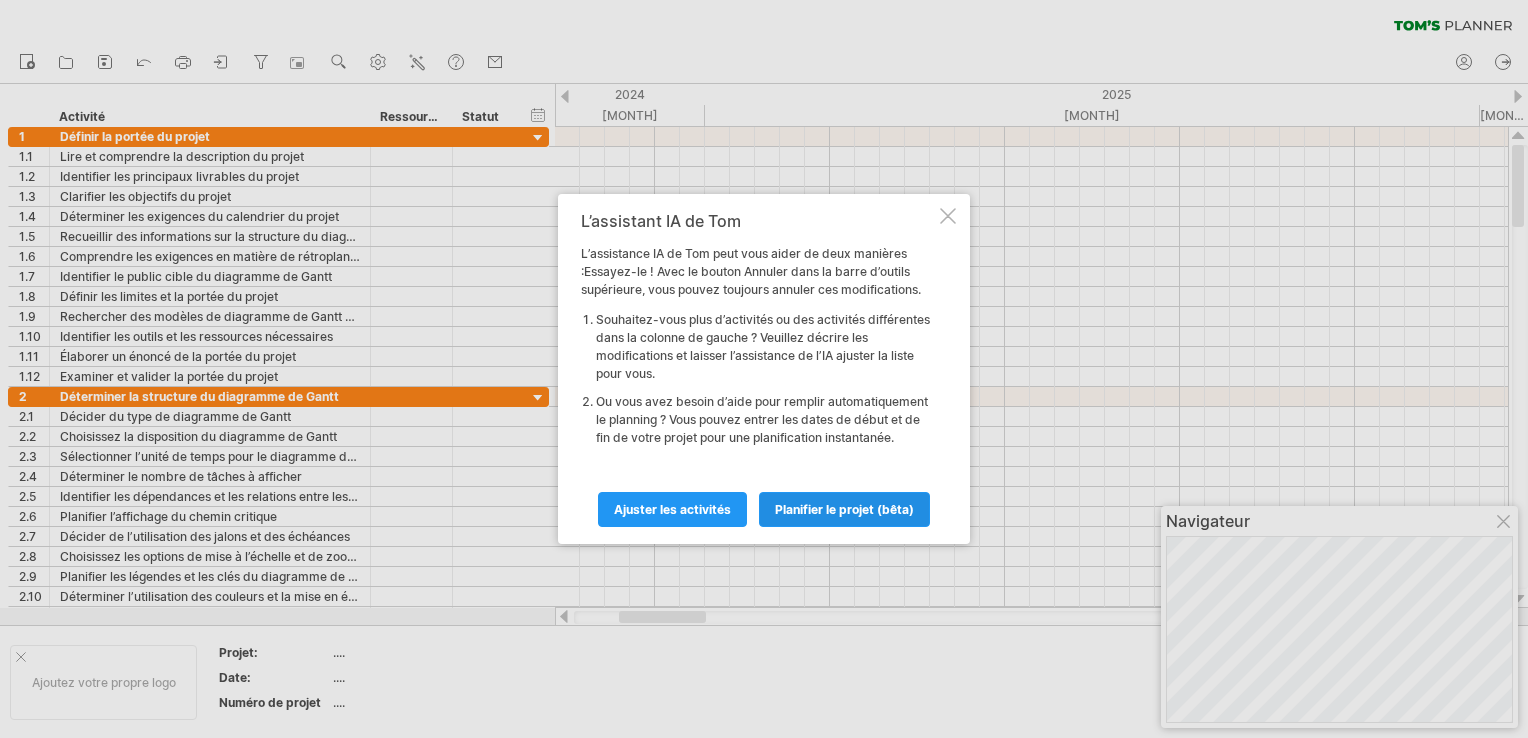 click on "Planifier le projet (bêta)" at bounding box center (672, 509) 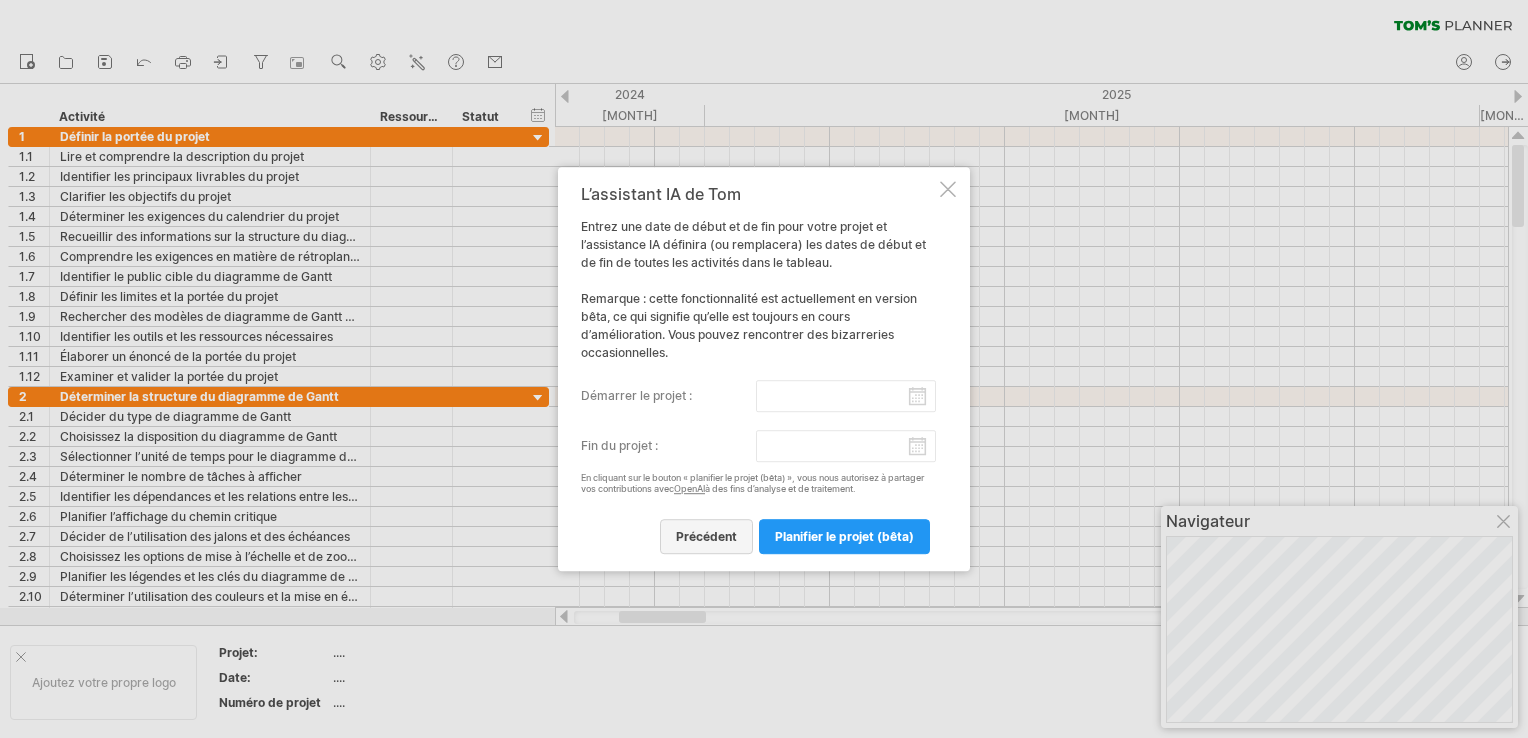 click on "Précédent" at bounding box center [706, 536] 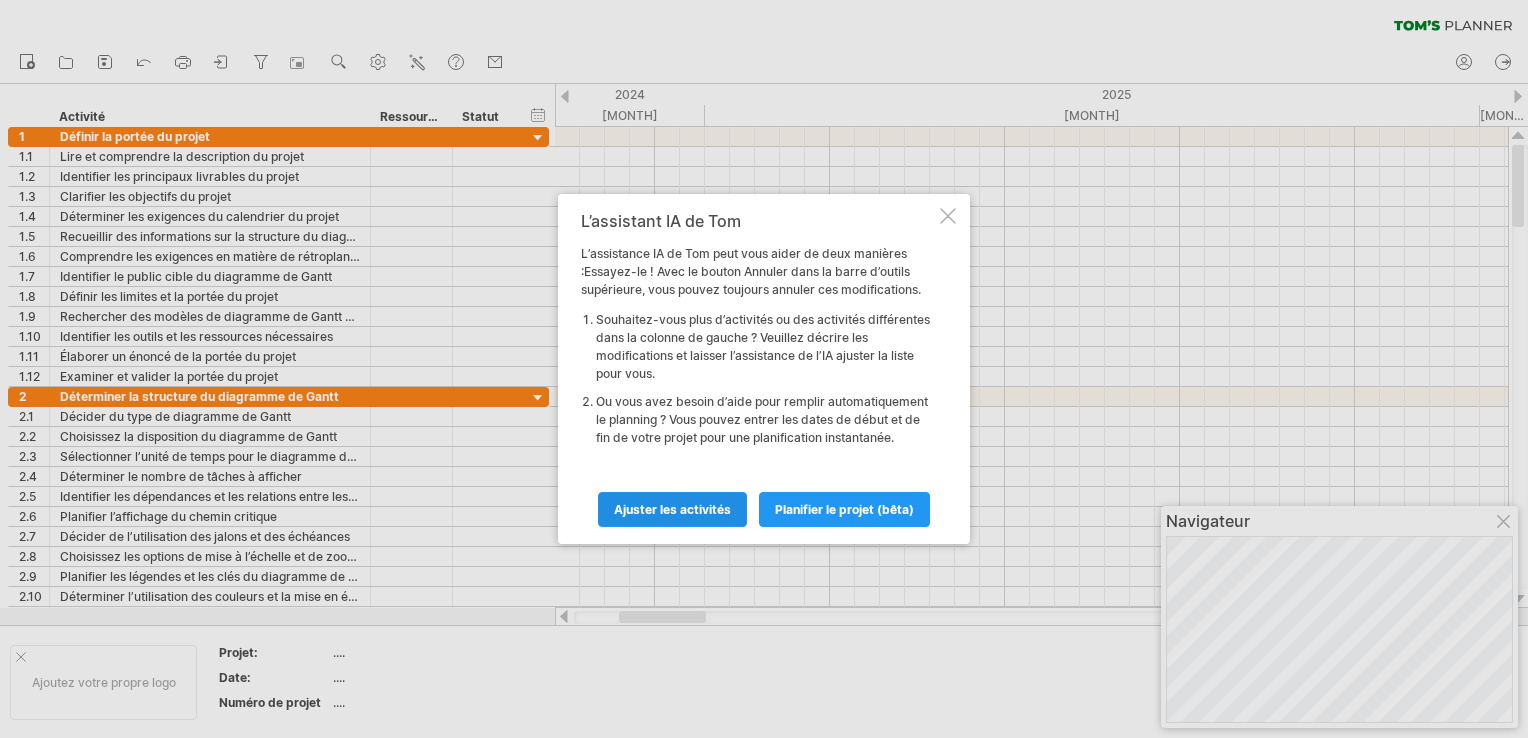 click on "Ajuster les activités" at bounding box center [672, 509] 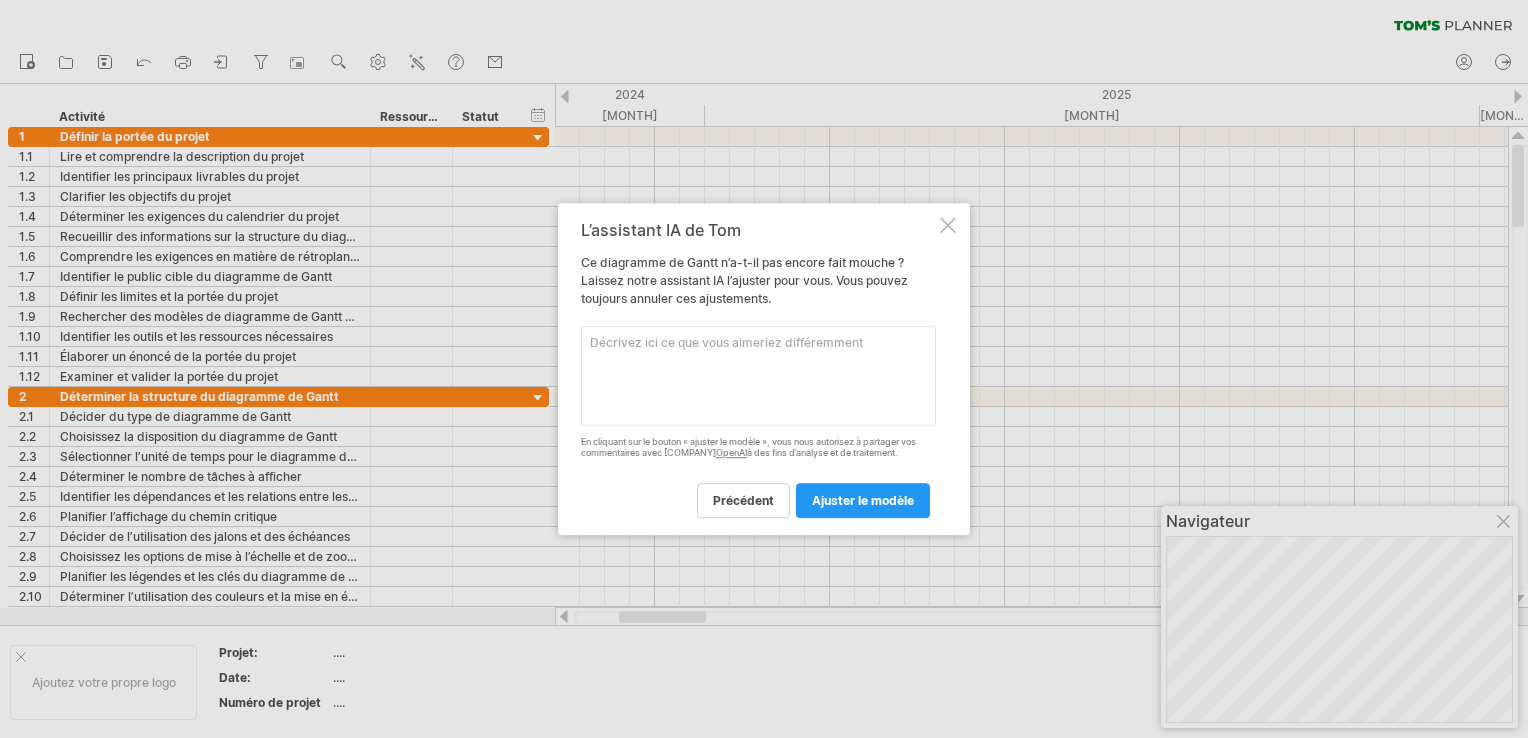 click at bounding box center [758, 376] 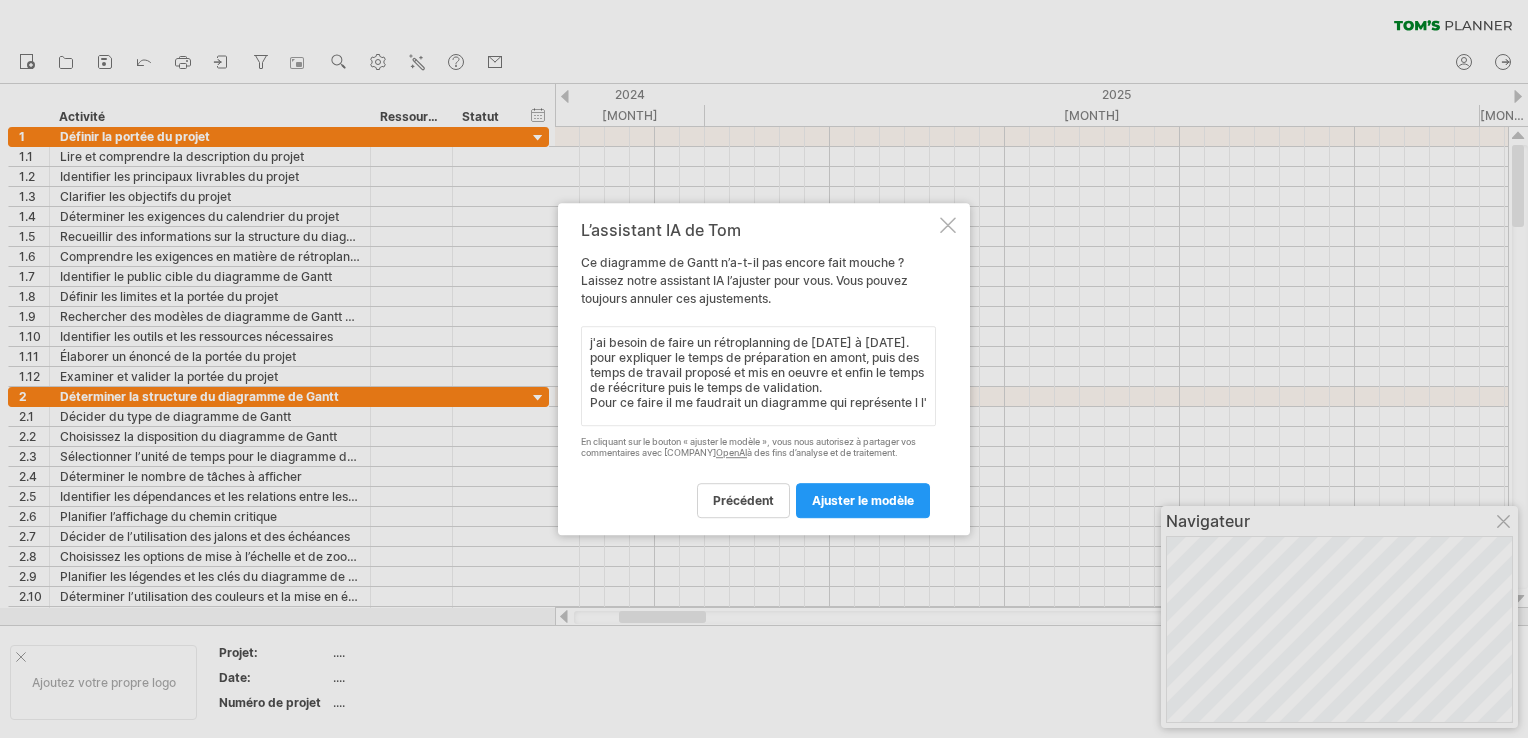 scroll, scrollTop: 16, scrollLeft: 0, axis: vertical 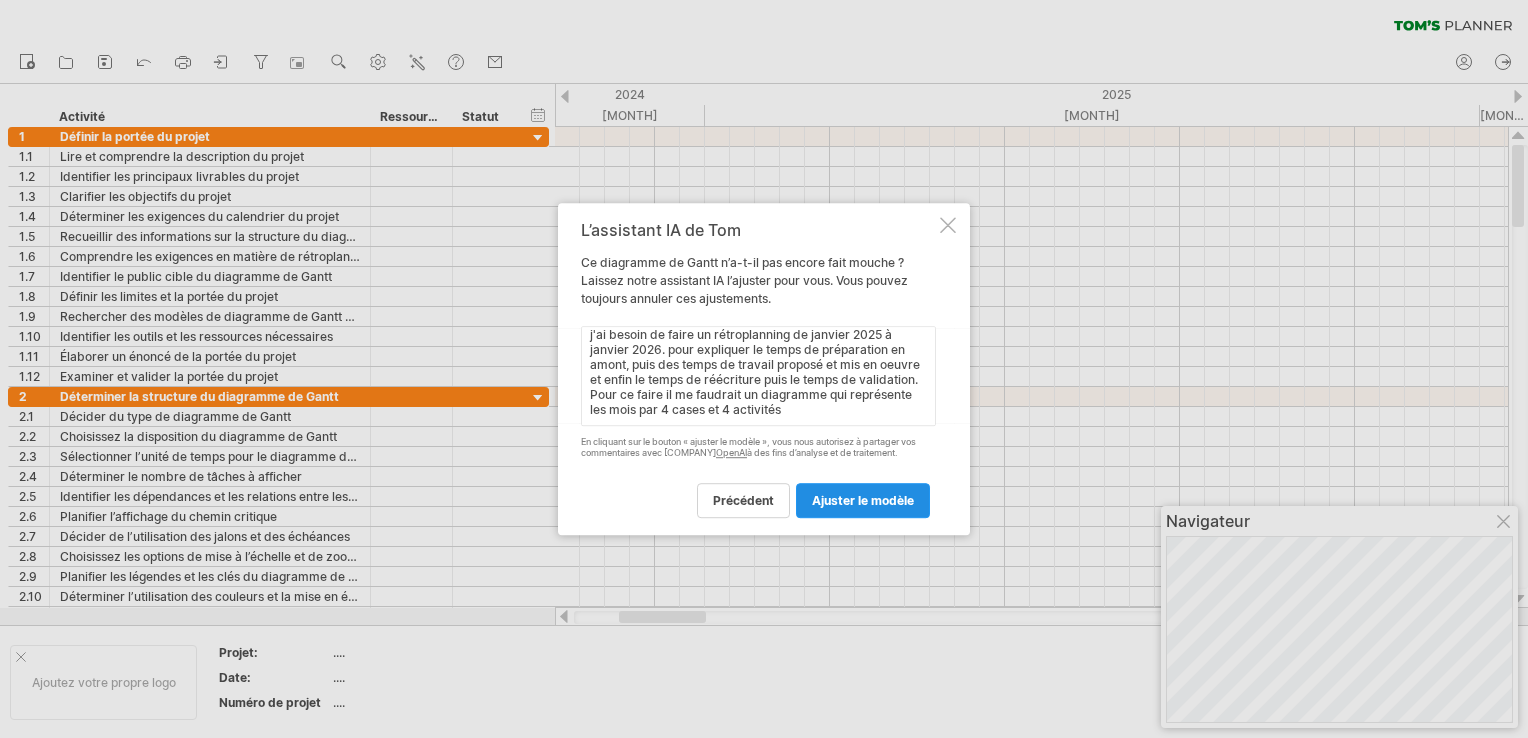type on "j'ai besoin de faire un rétroplanning de janvier 2025 à janvier 2026. pour expliquer le temps de préparation en amont, puis des temps de travail proposé et mis en oeuvre et enfin le temps de réécriture puis le temps de validation.
Pour ce faire il me faudrait un diagramme qui représente les mois par 4 cases et 4 activités" 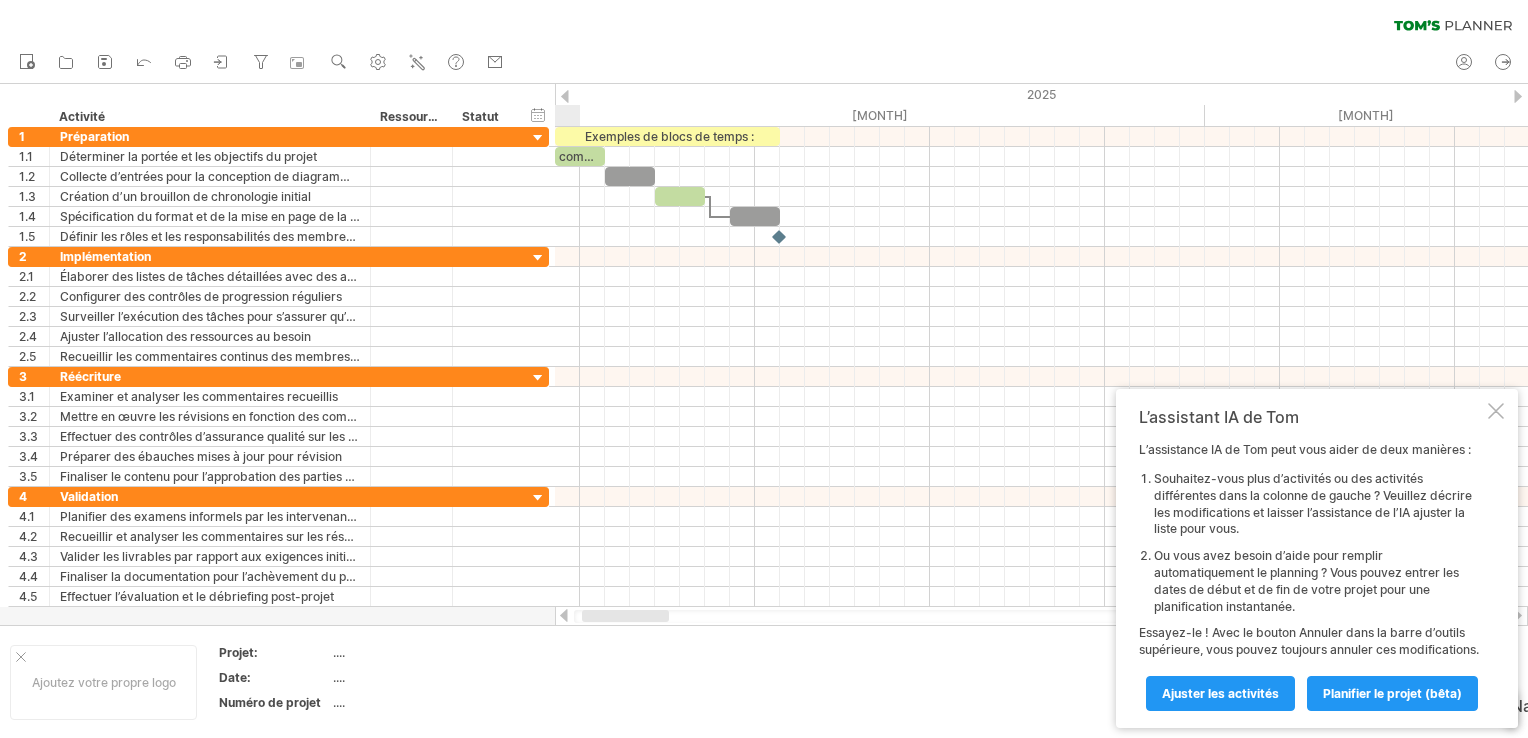 drag, startPoint x: 684, startPoint y: 611, endPoint x: 631, endPoint y: 611, distance: 53 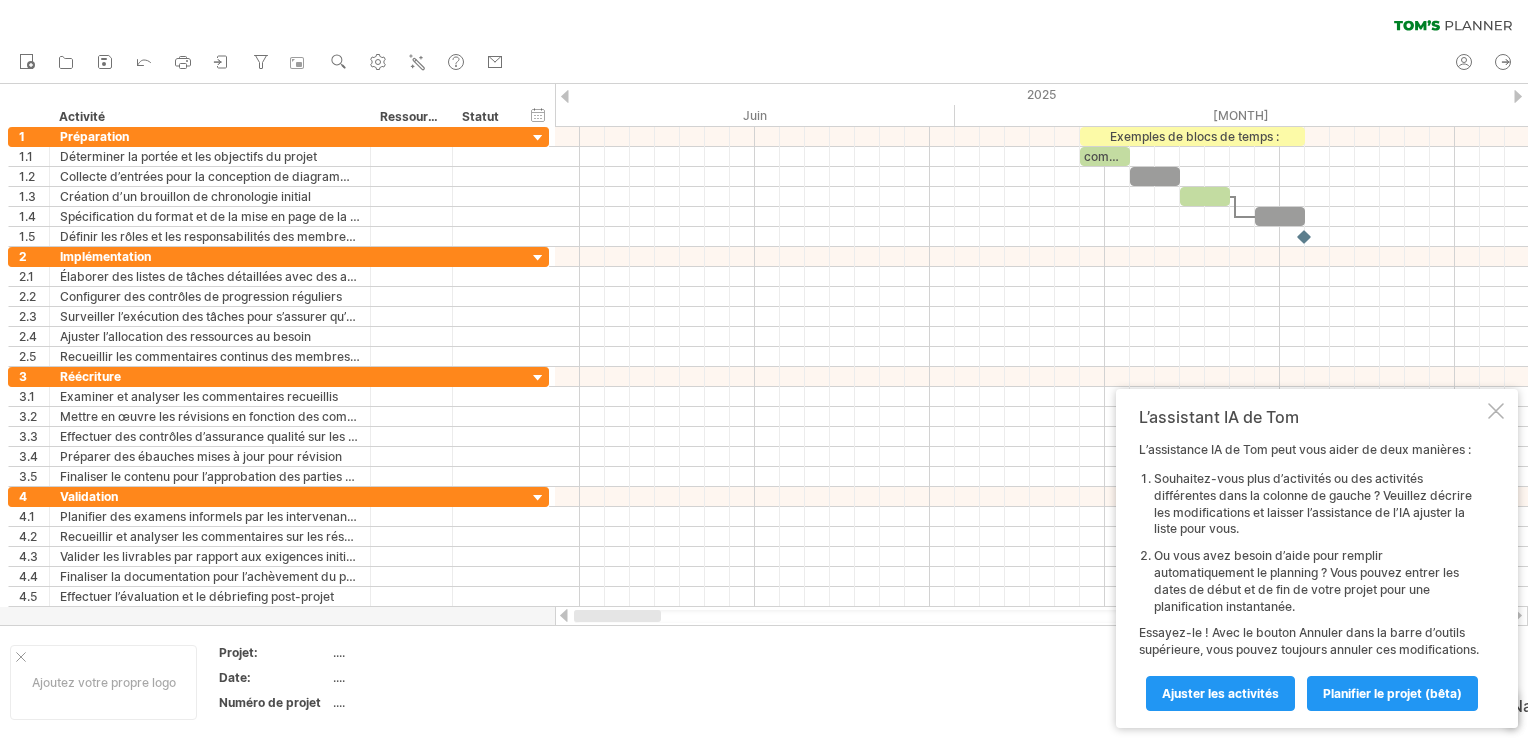 drag, startPoint x: 689, startPoint y: 615, endPoint x: 537, endPoint y: 625, distance: 152.3286 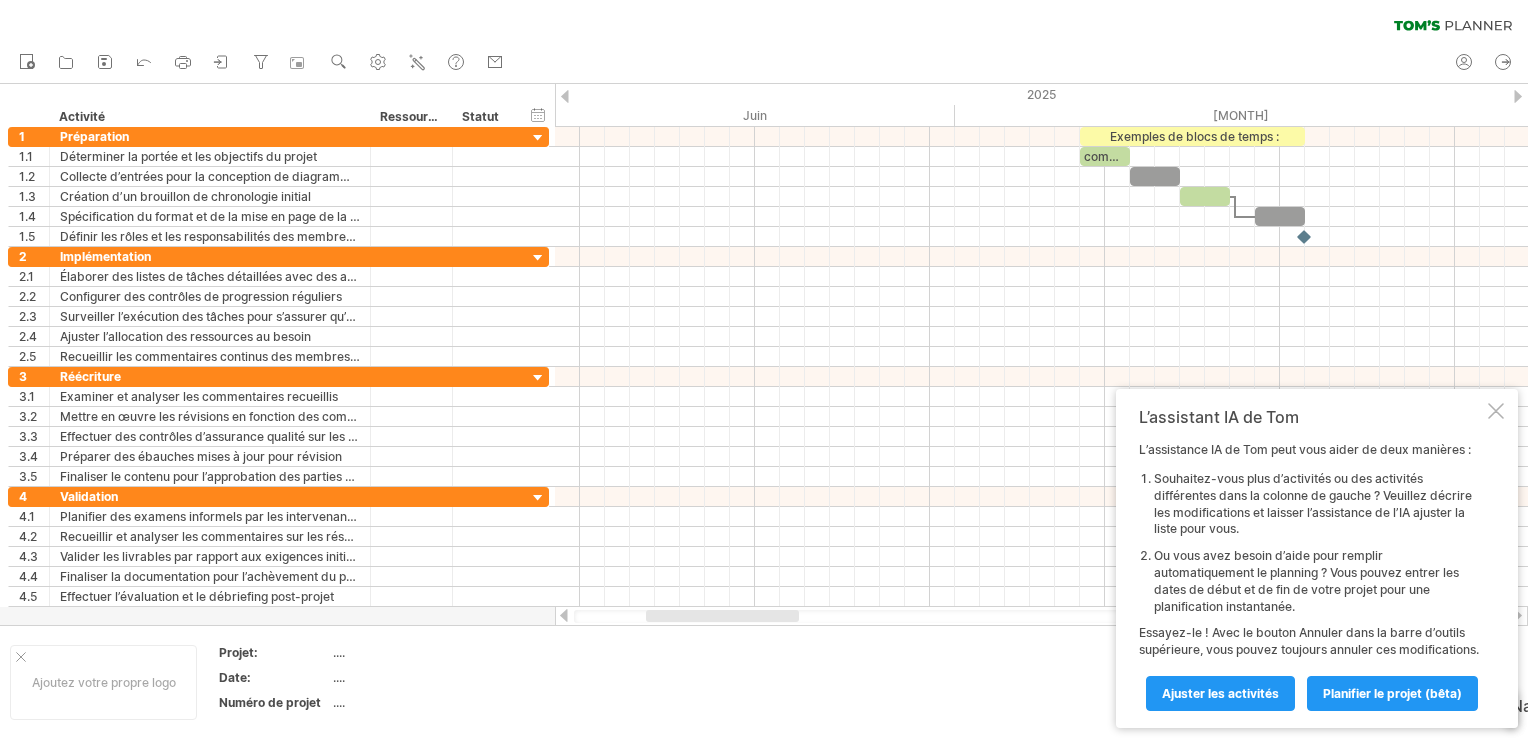 click on "Ajoutez votre propre logo Projet: .... Date: .... Numéro de projet ...." at bounding box center (764, 682) 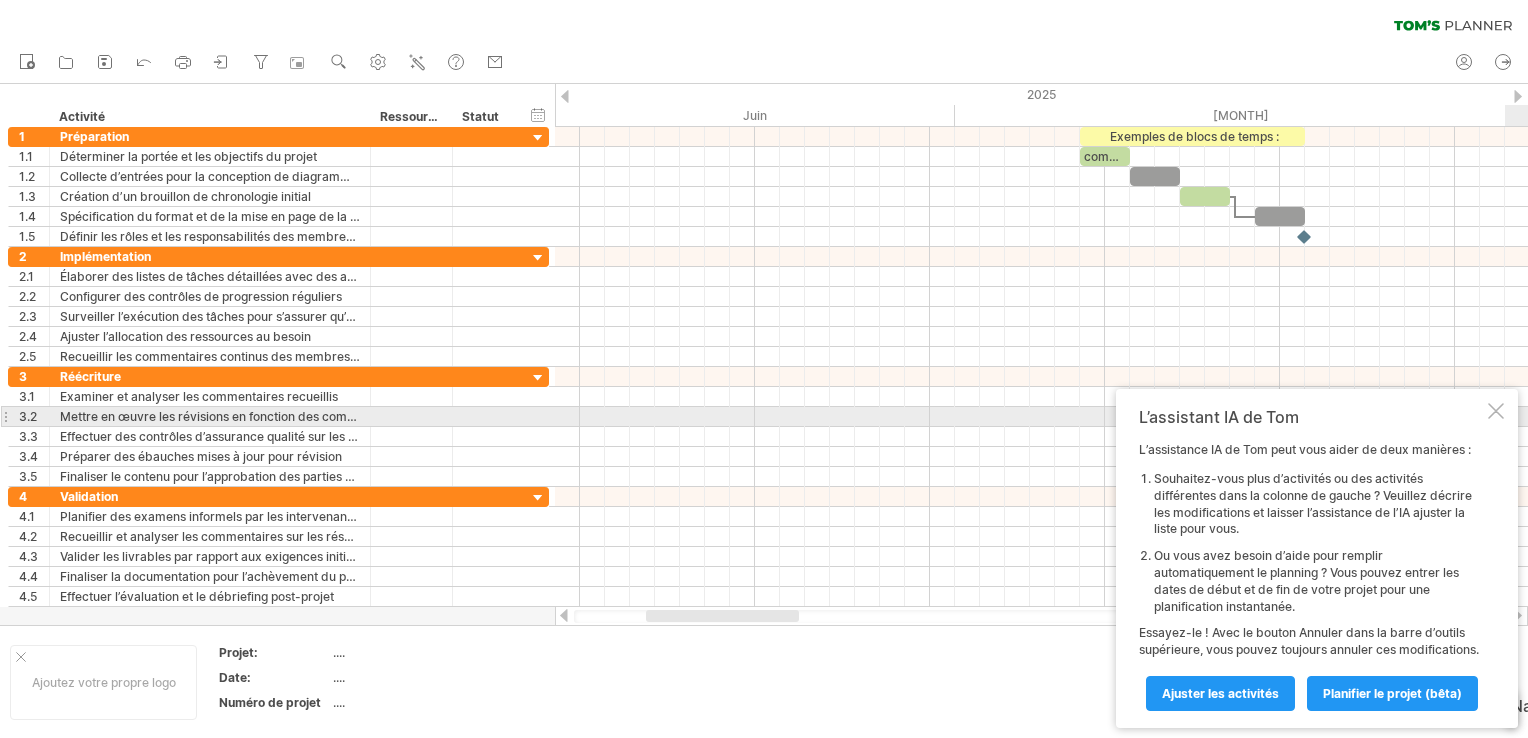 click at bounding box center (1496, 411) 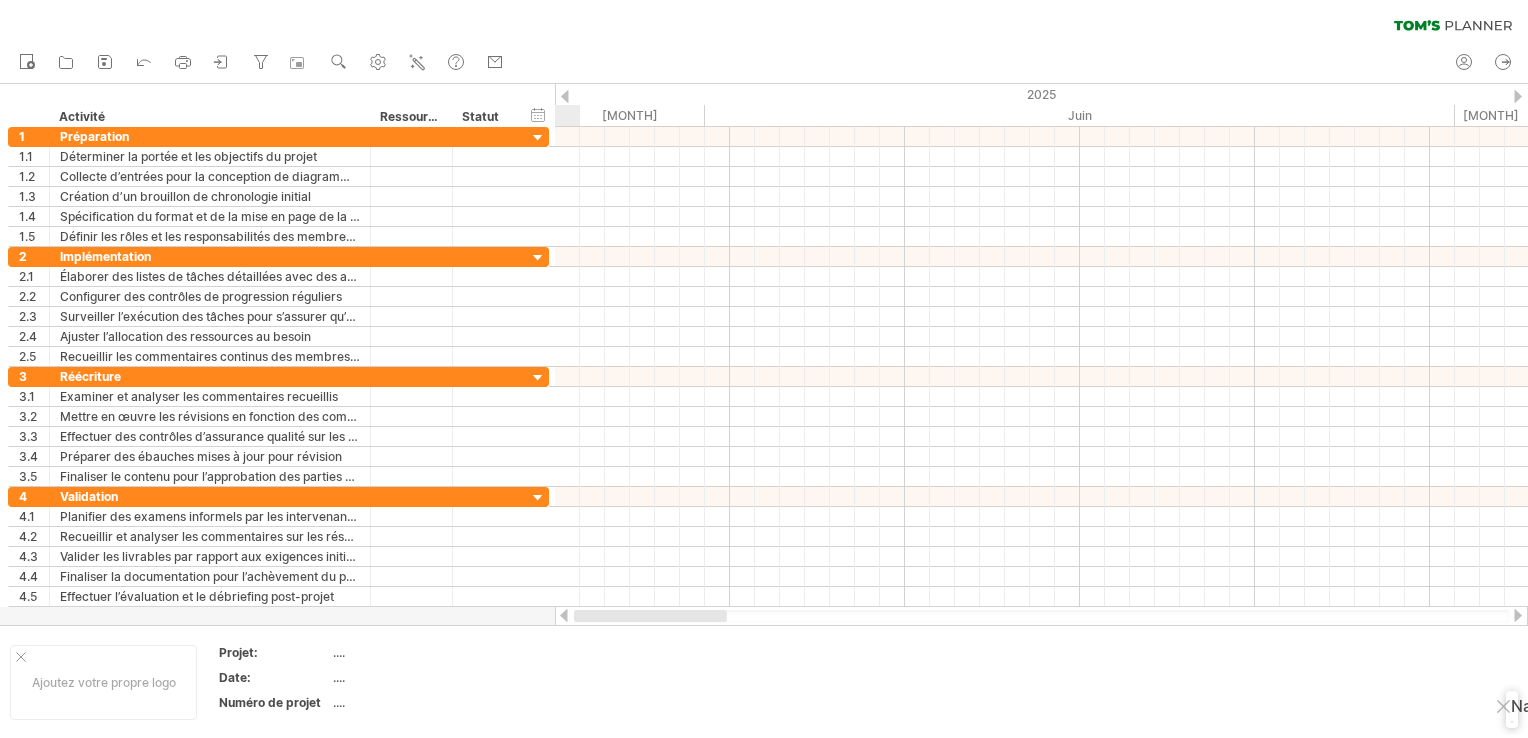 drag, startPoint x: 675, startPoint y: 617, endPoint x: 572, endPoint y: 621, distance: 103.077644 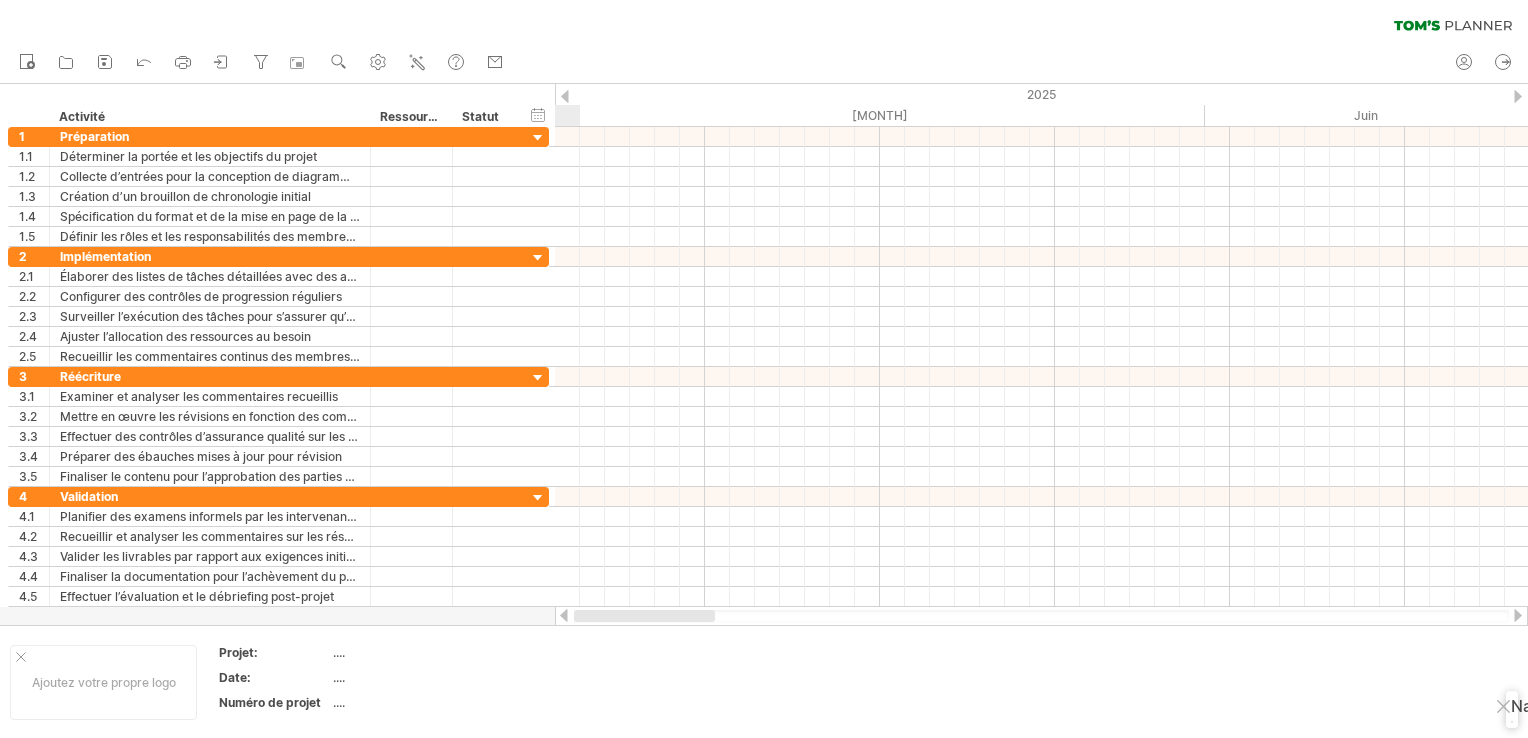 drag, startPoint x: 648, startPoint y: 618, endPoint x: 569, endPoint y: 617, distance: 79.00633 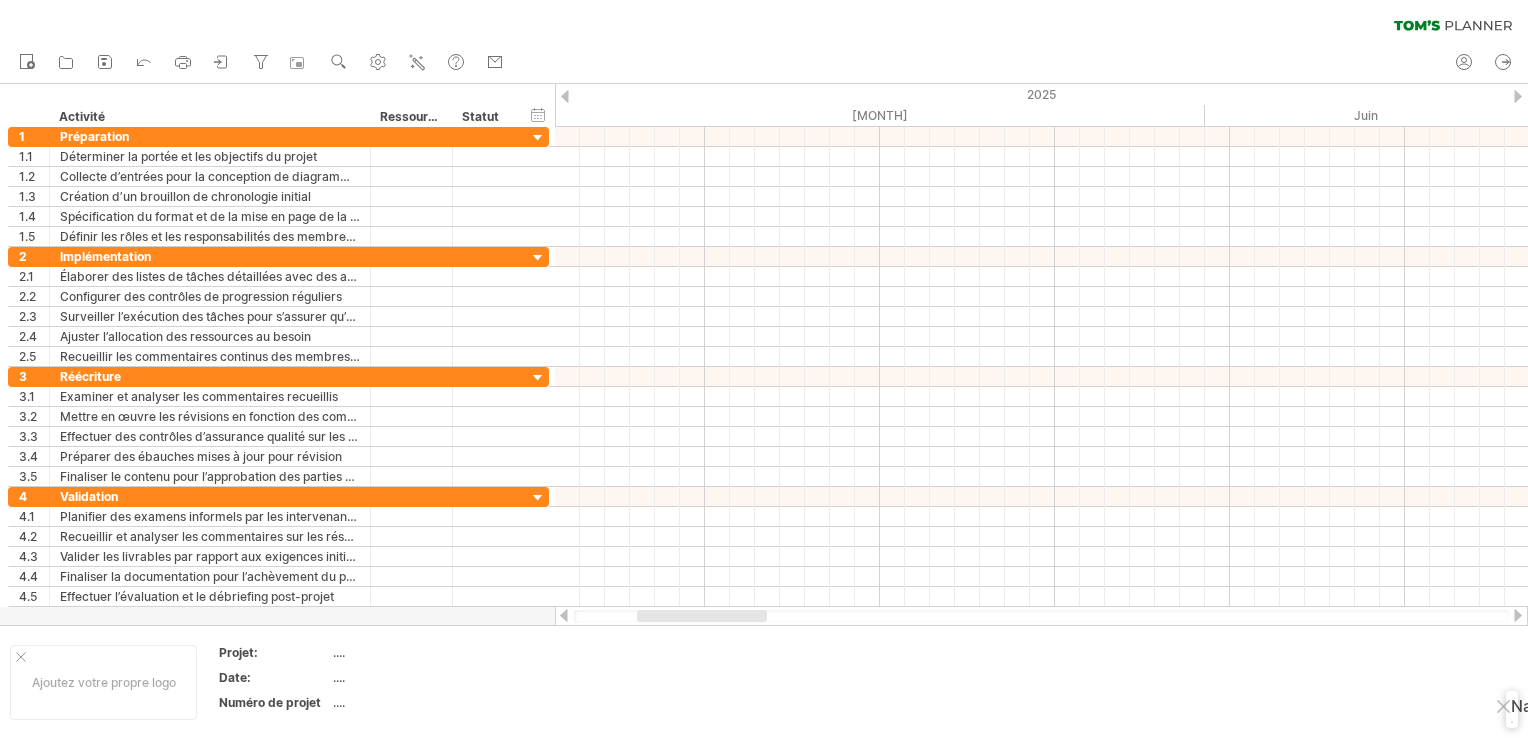 click at bounding box center (565, 96) 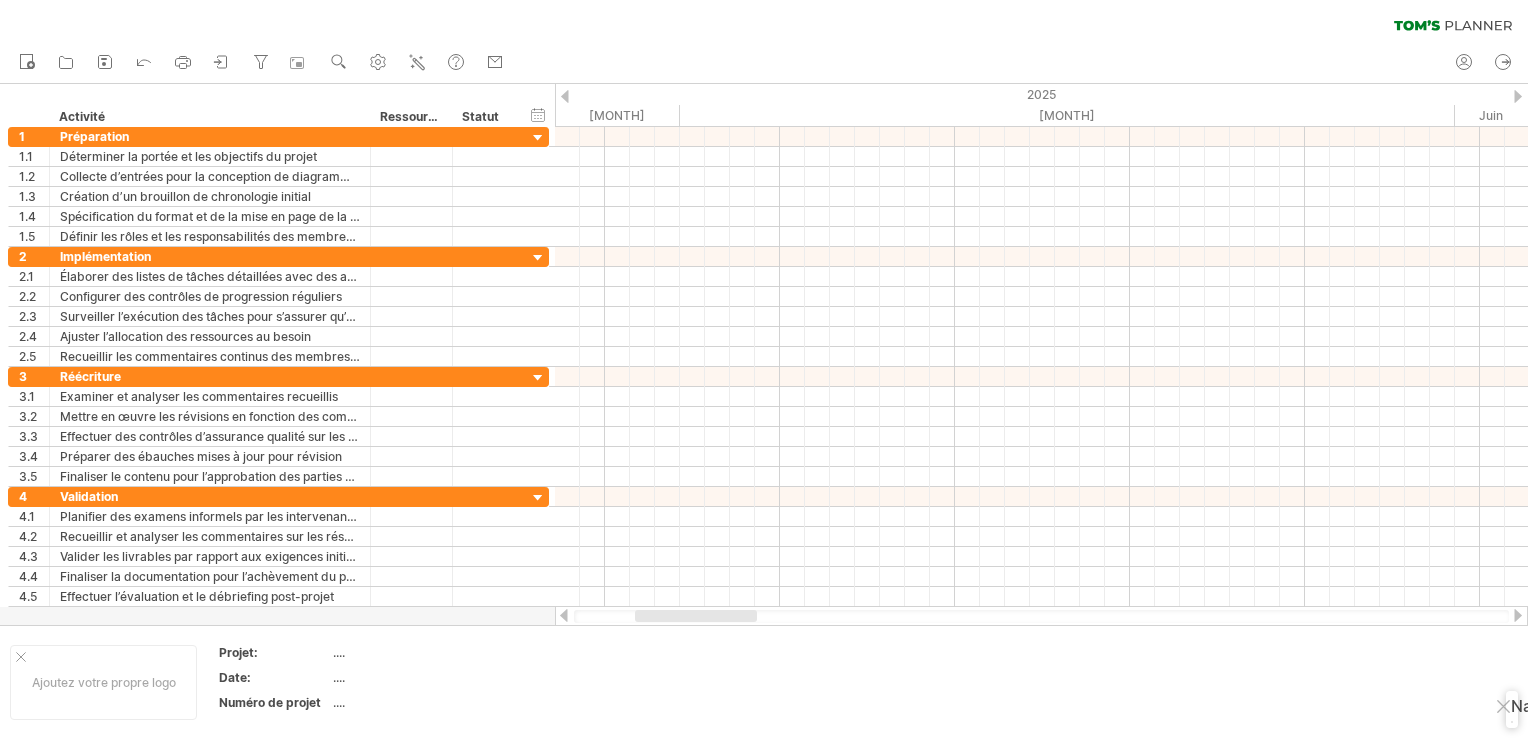 click at bounding box center [565, 96] 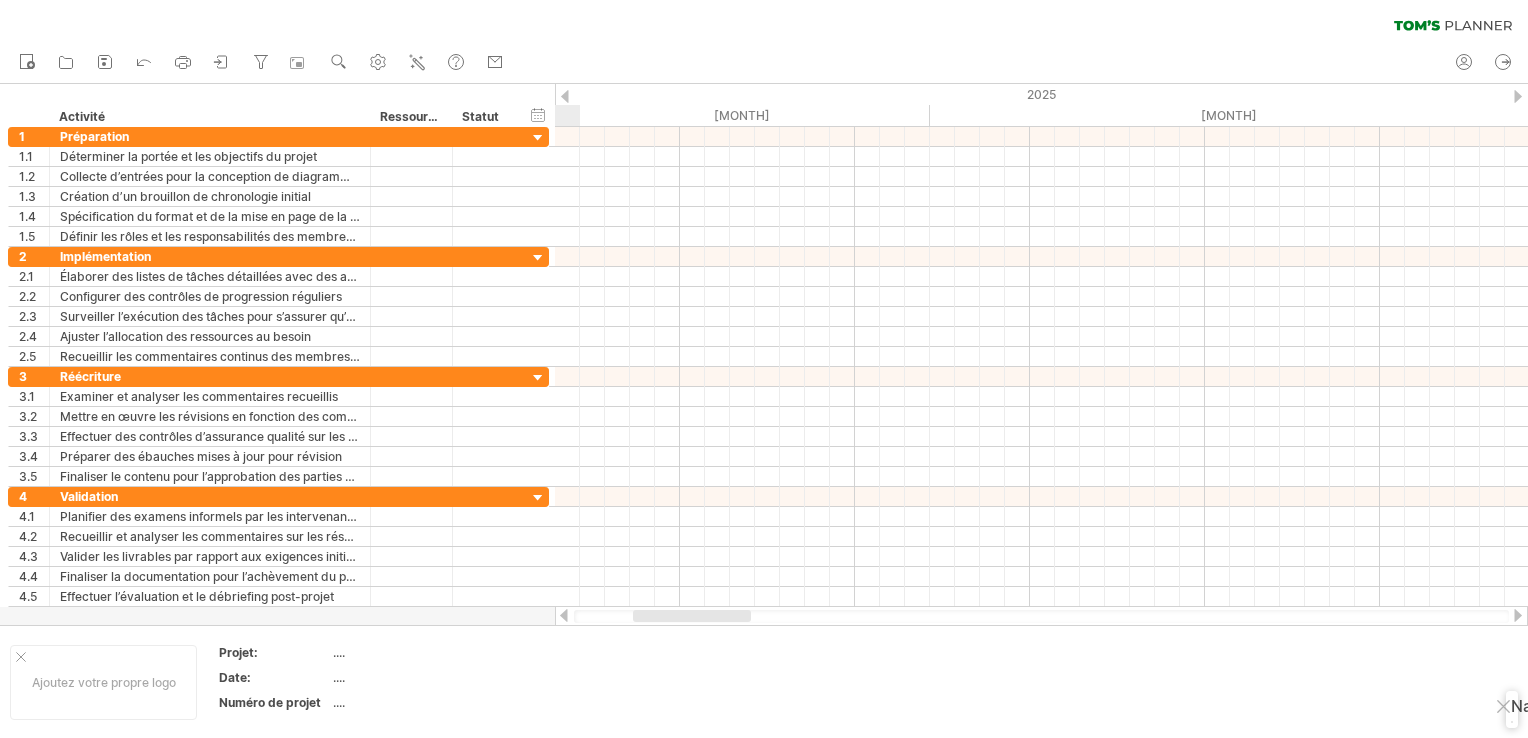 click at bounding box center (565, 96) 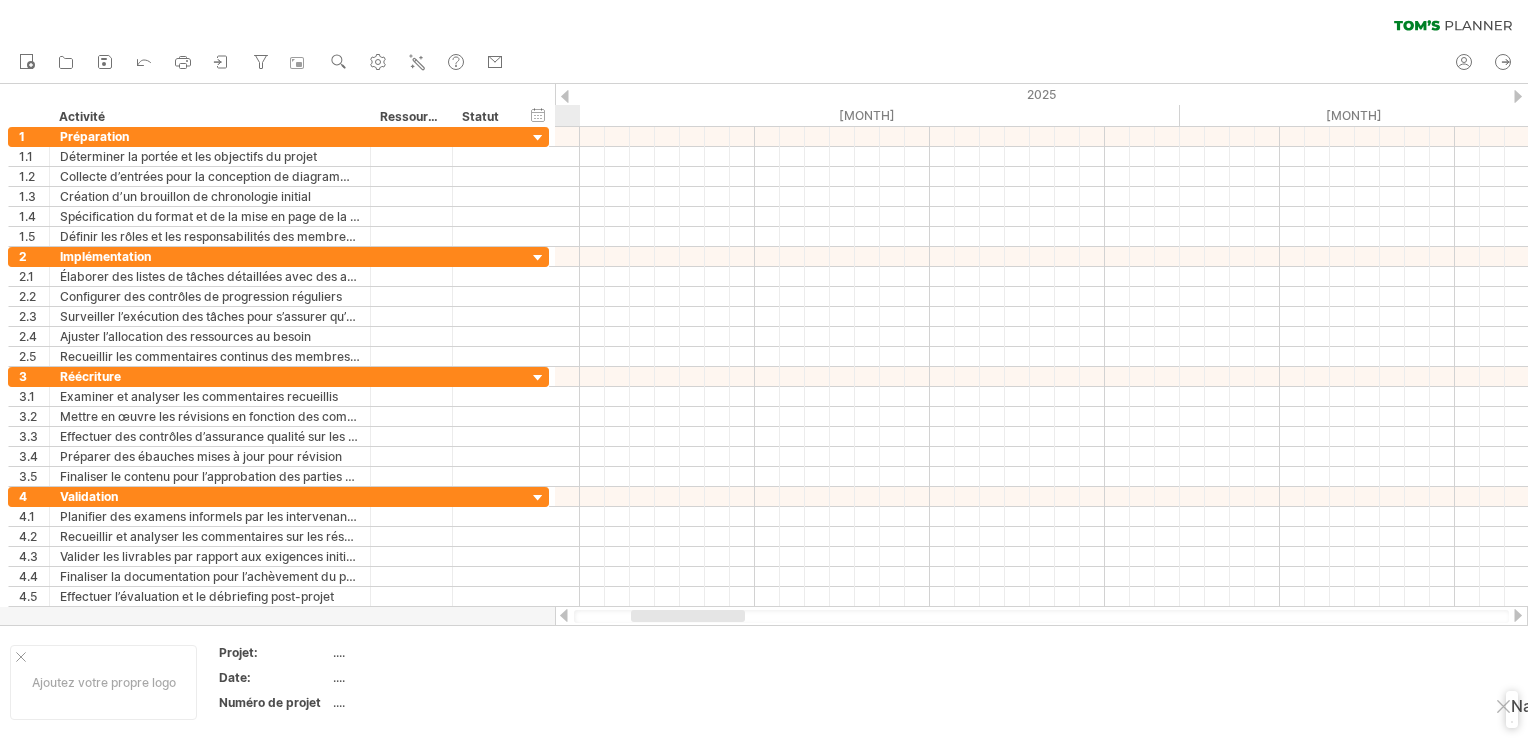 click at bounding box center (565, 96) 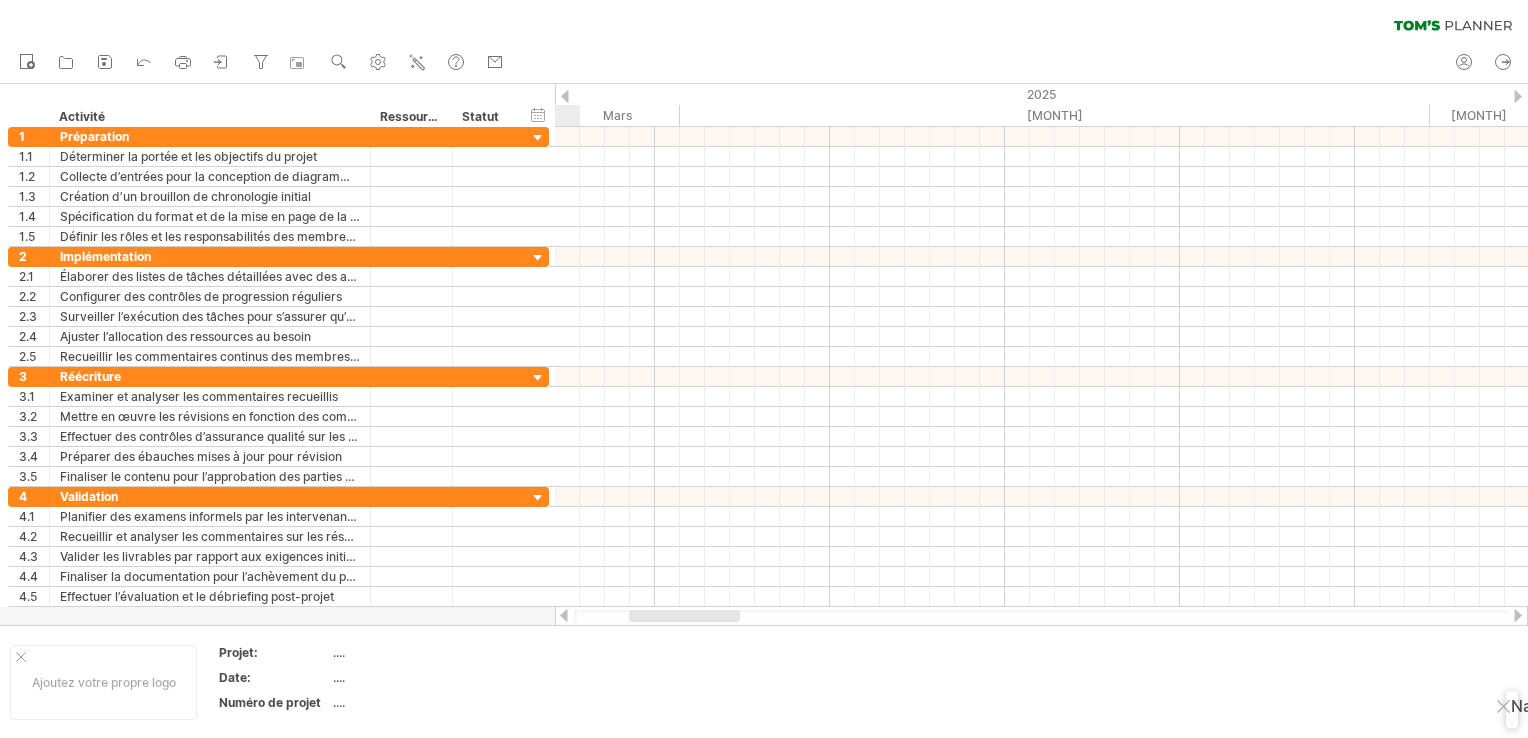 click at bounding box center (565, 96) 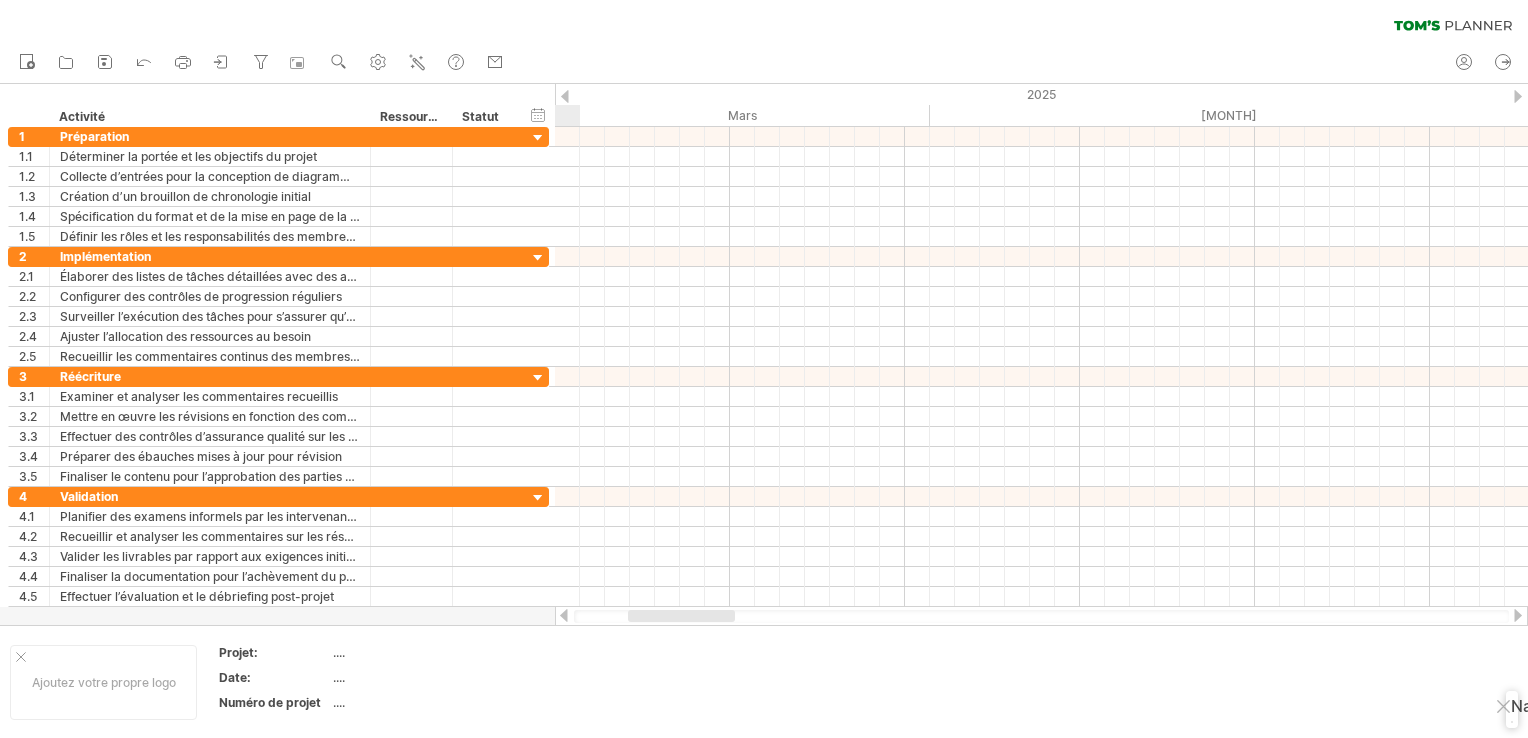 click at bounding box center (565, 96) 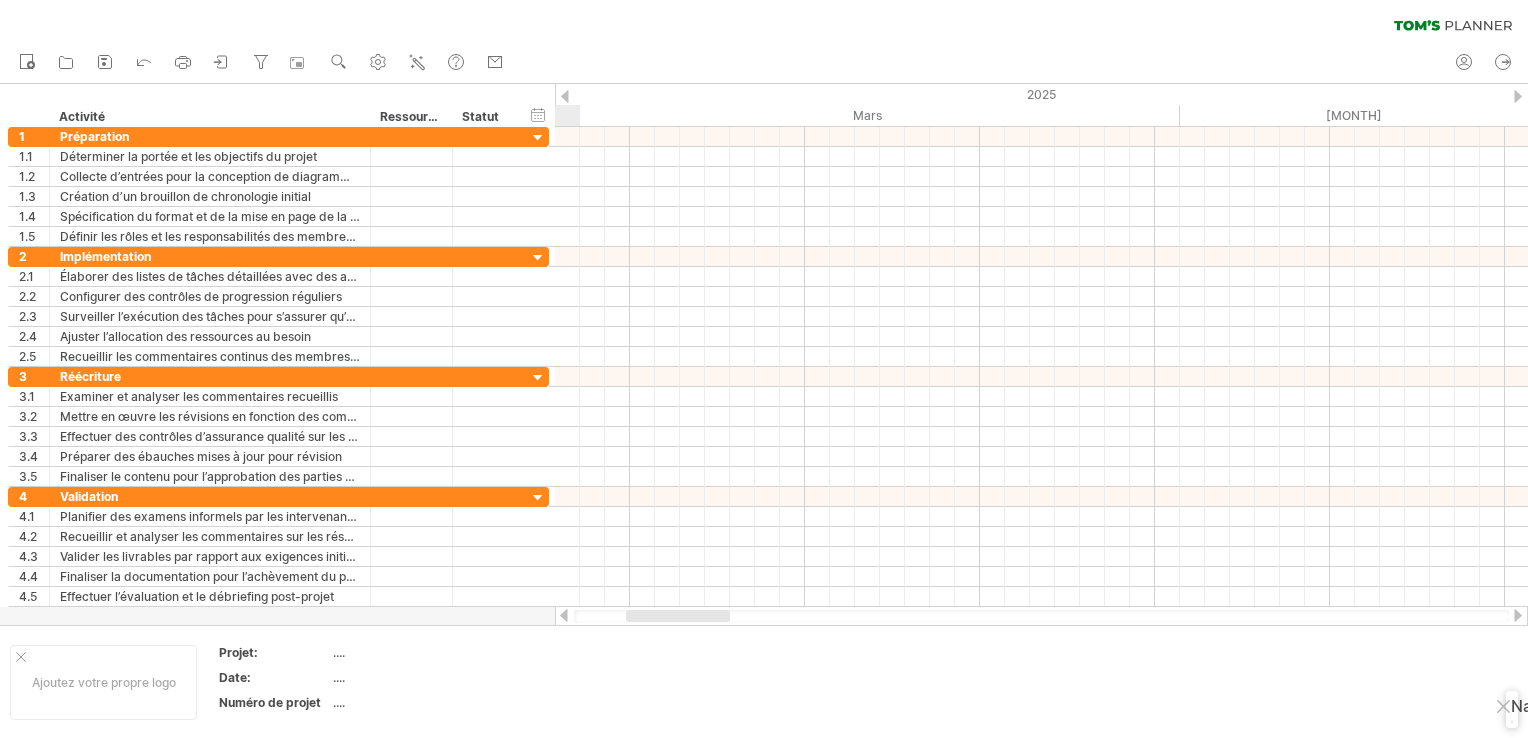 click at bounding box center [565, 96] 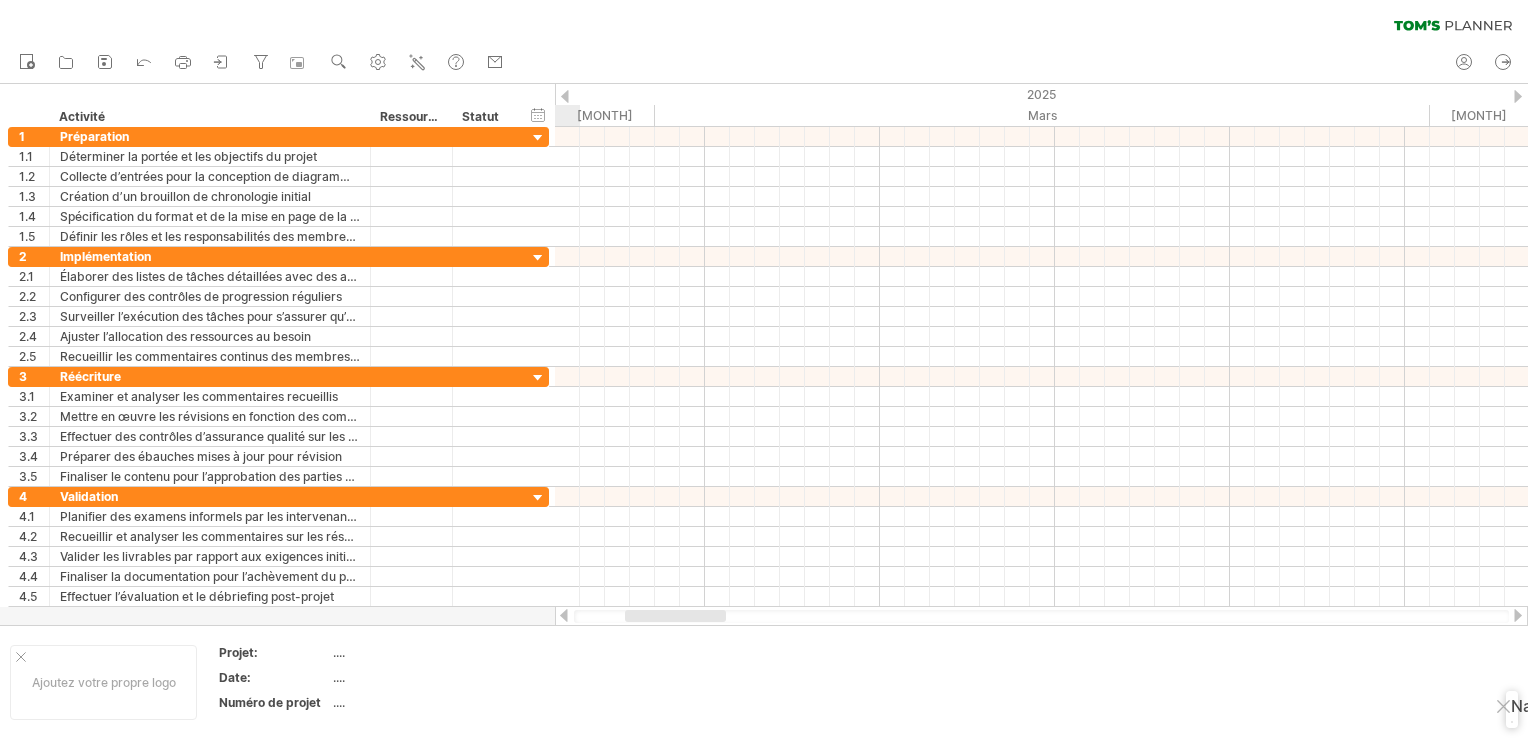 click at bounding box center (565, 96) 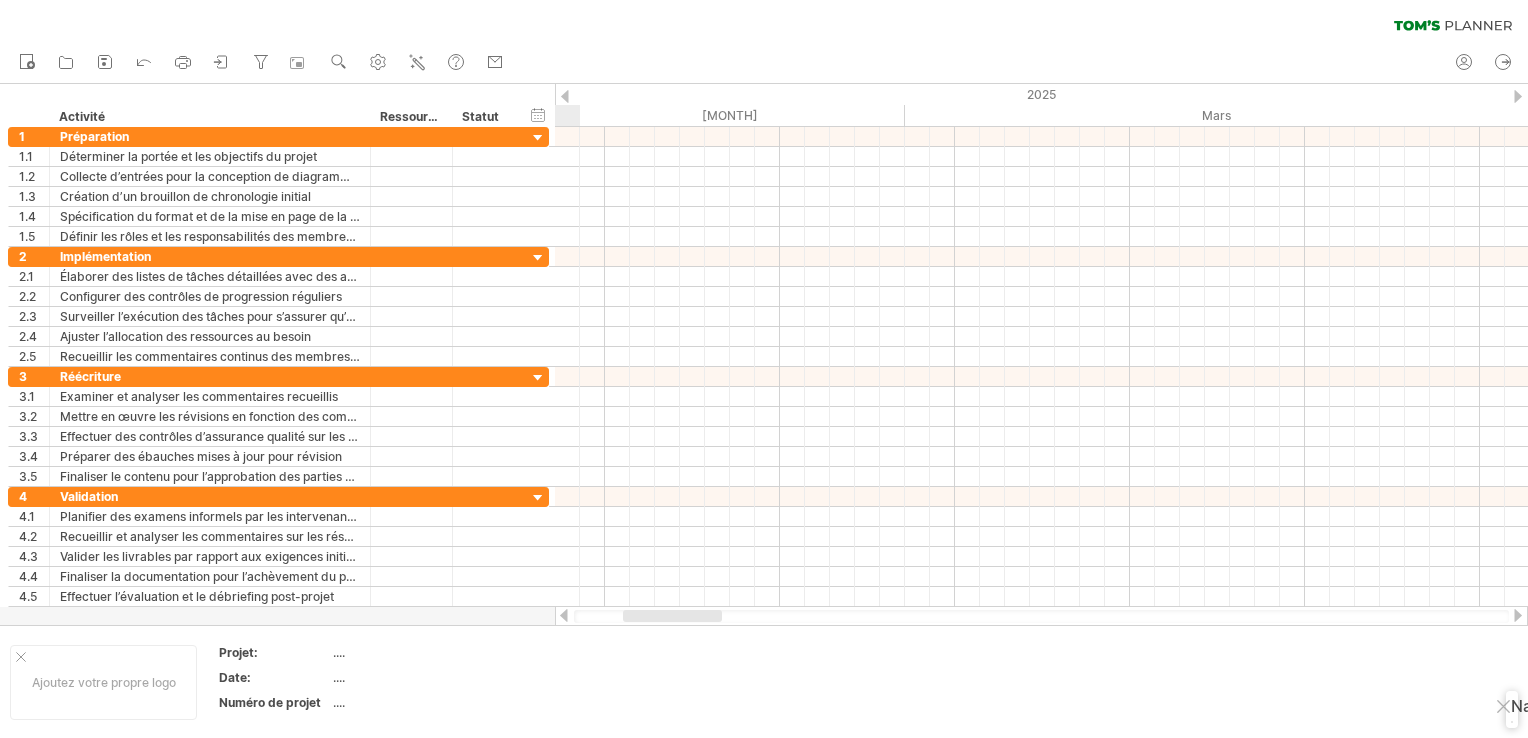 click at bounding box center (565, 96) 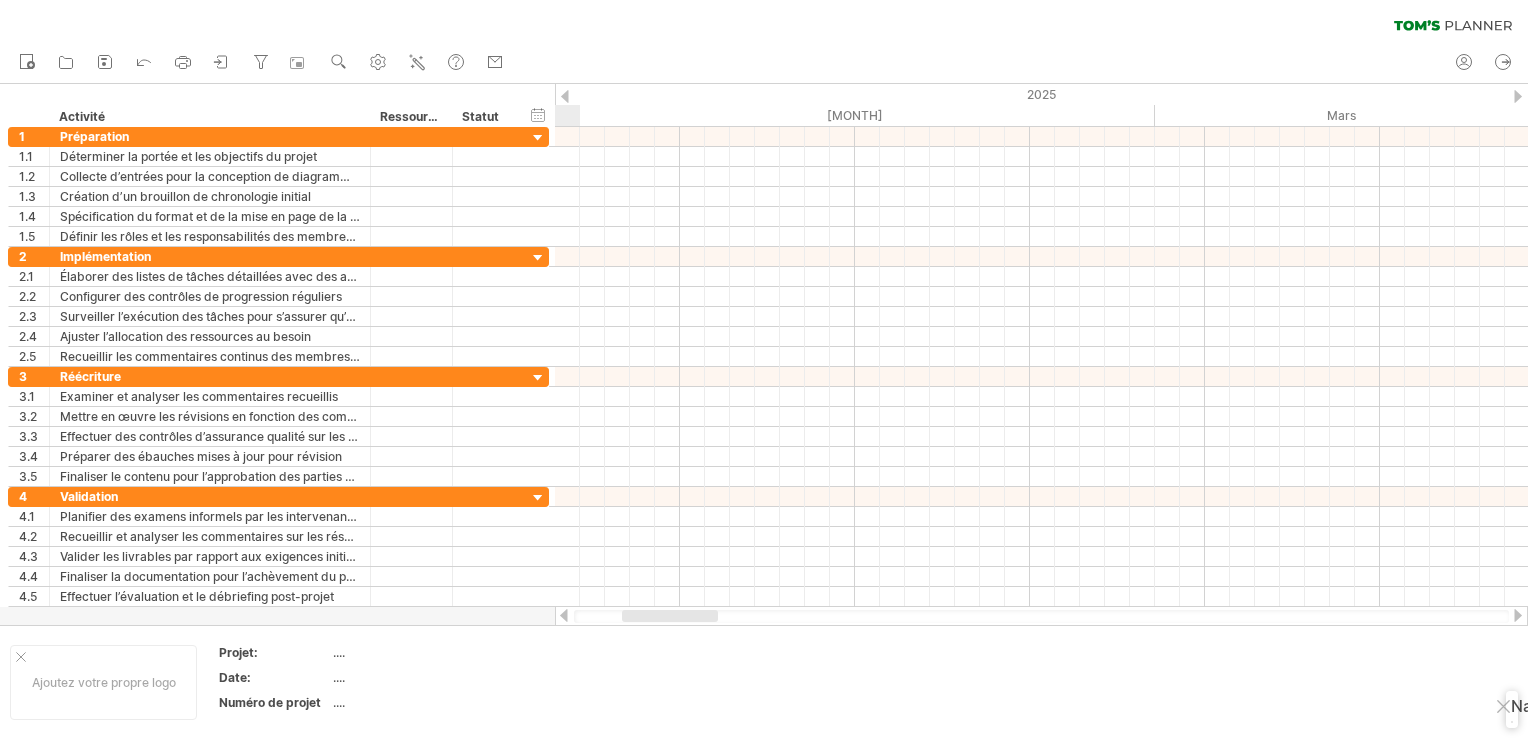 click at bounding box center (565, 96) 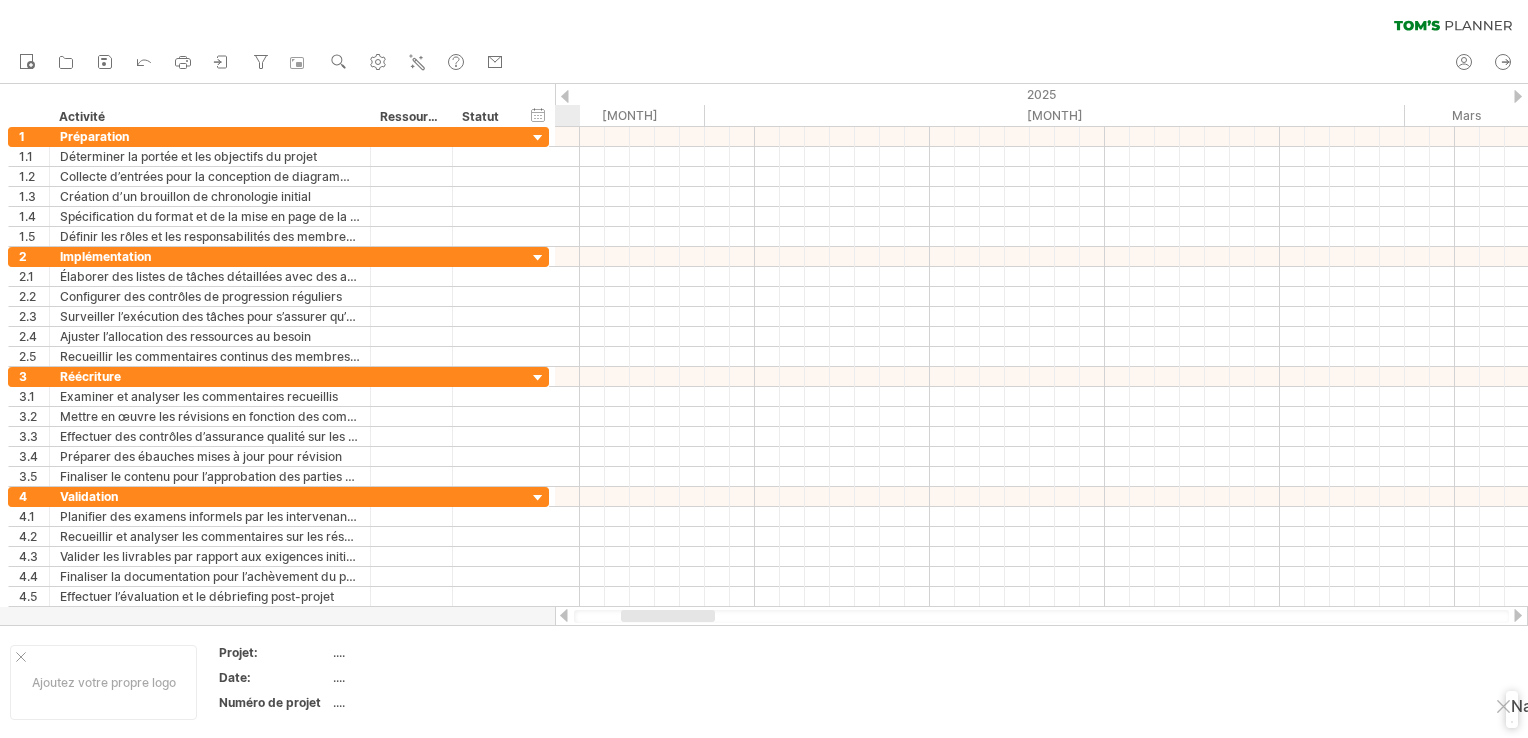 click at bounding box center [565, 96] 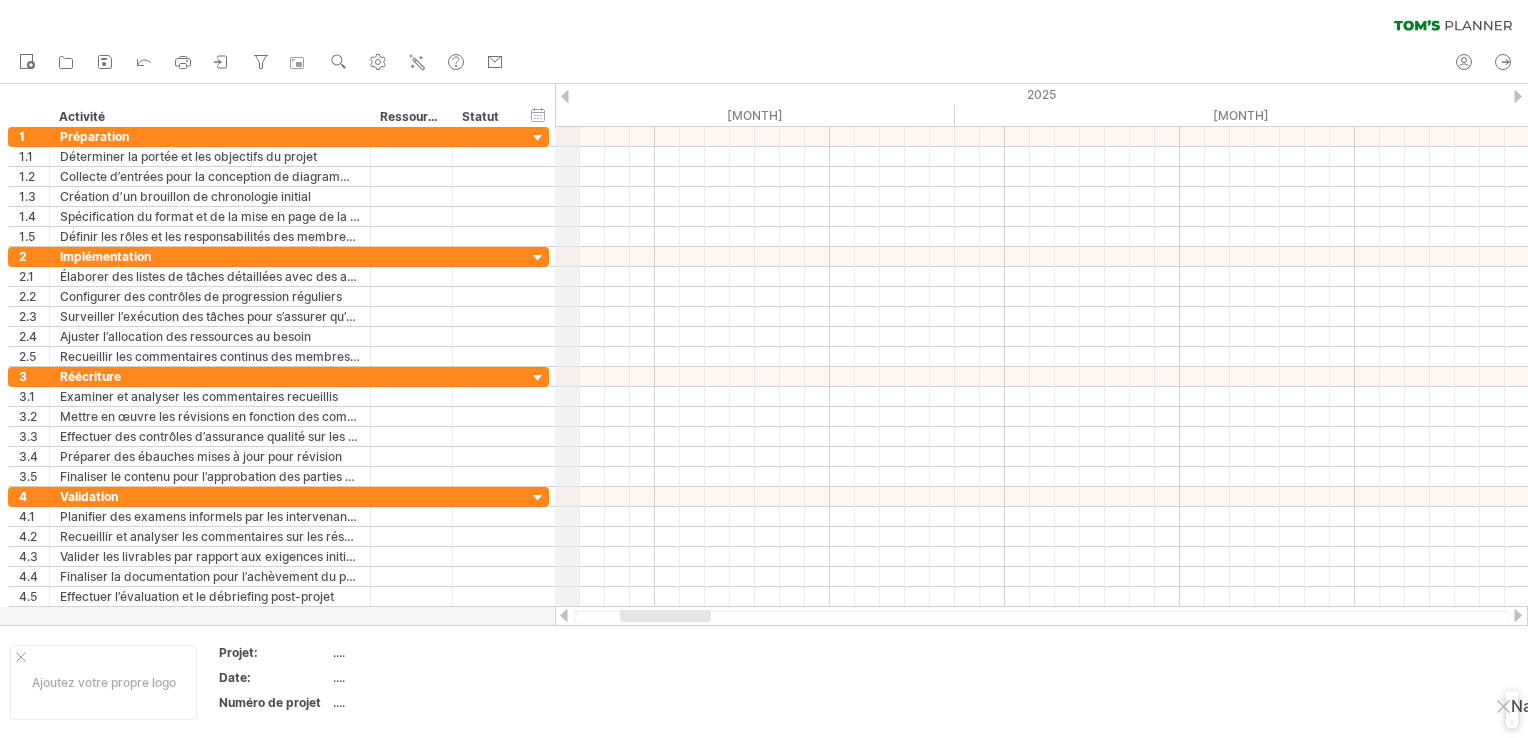 click on "2025" at bounding box center [1930, 94] 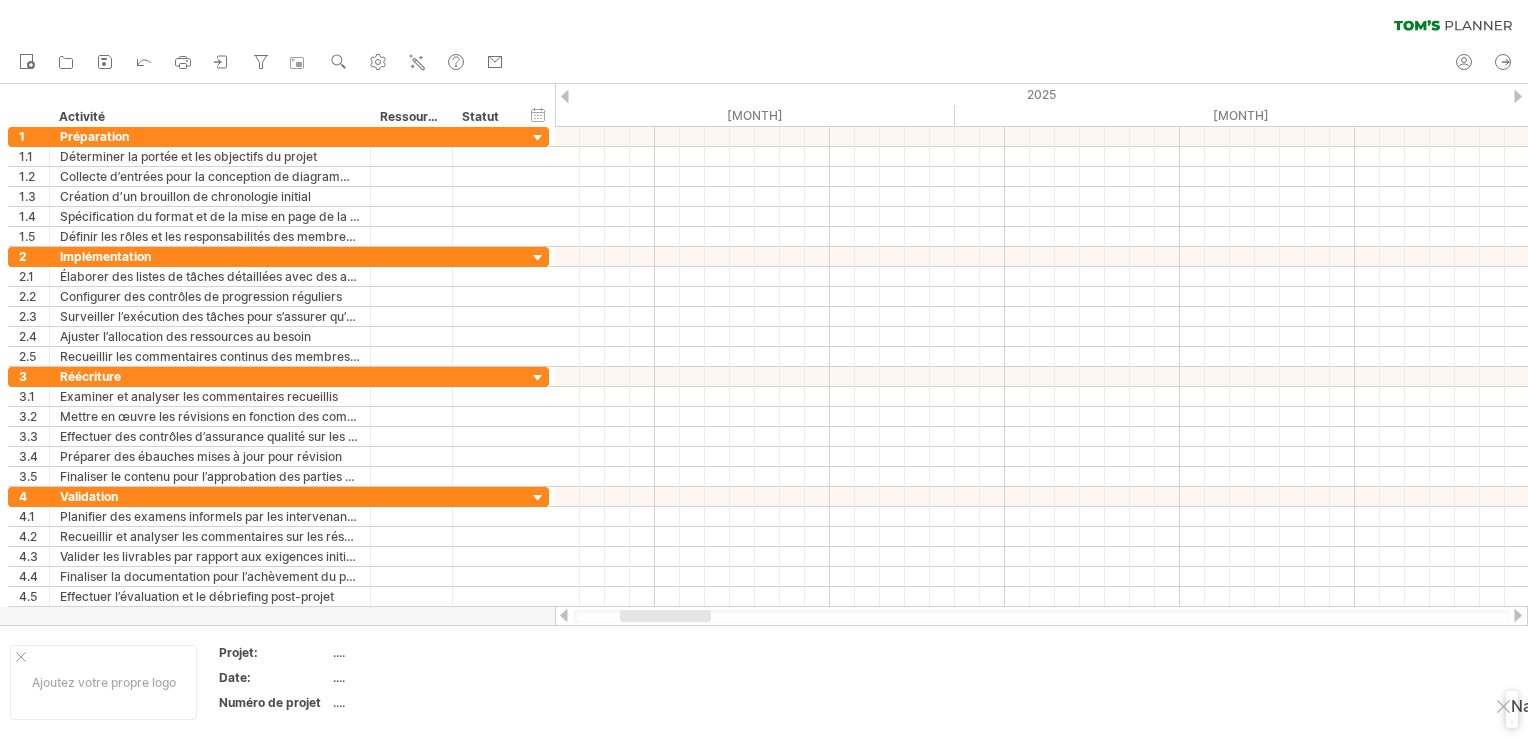 click at bounding box center (565, 96) 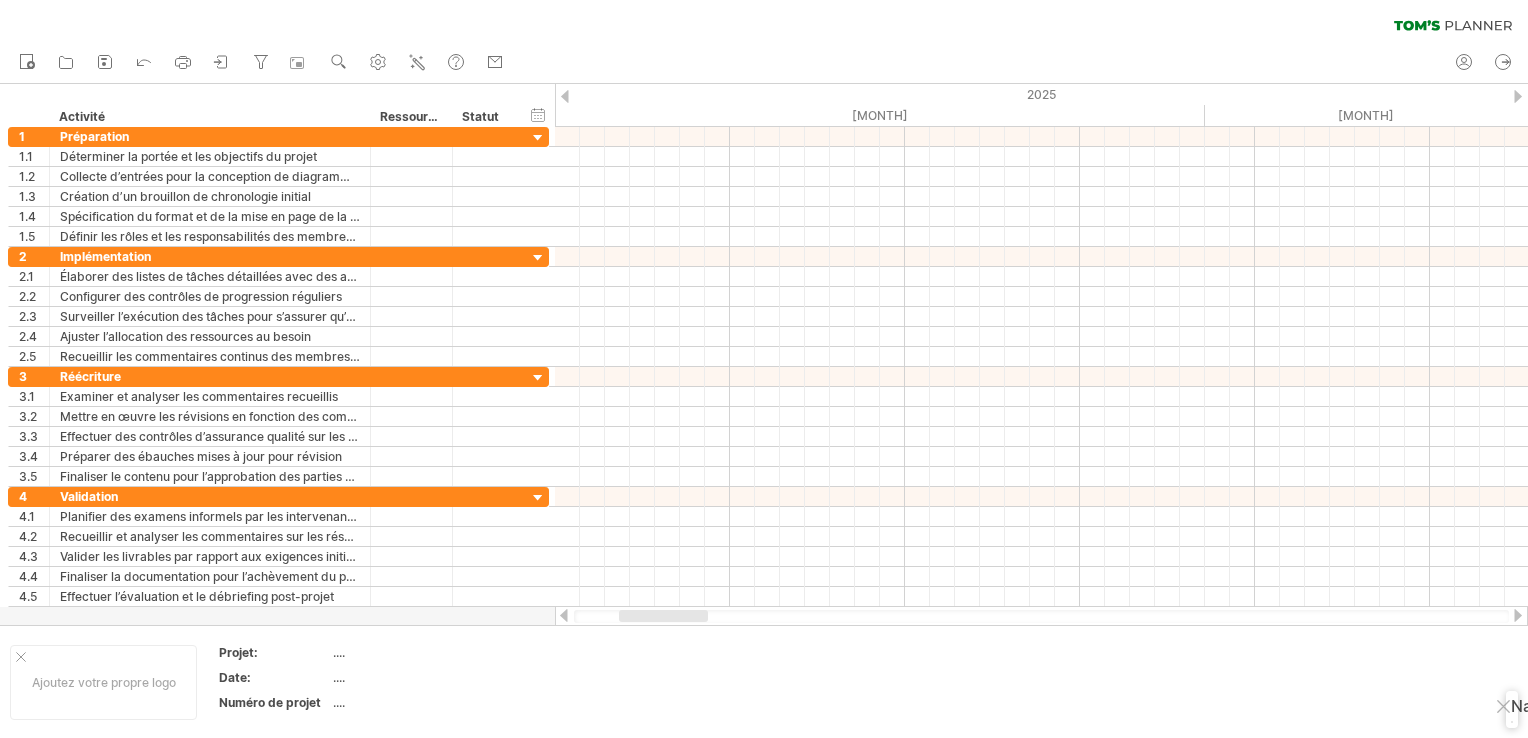 click at bounding box center [565, 96] 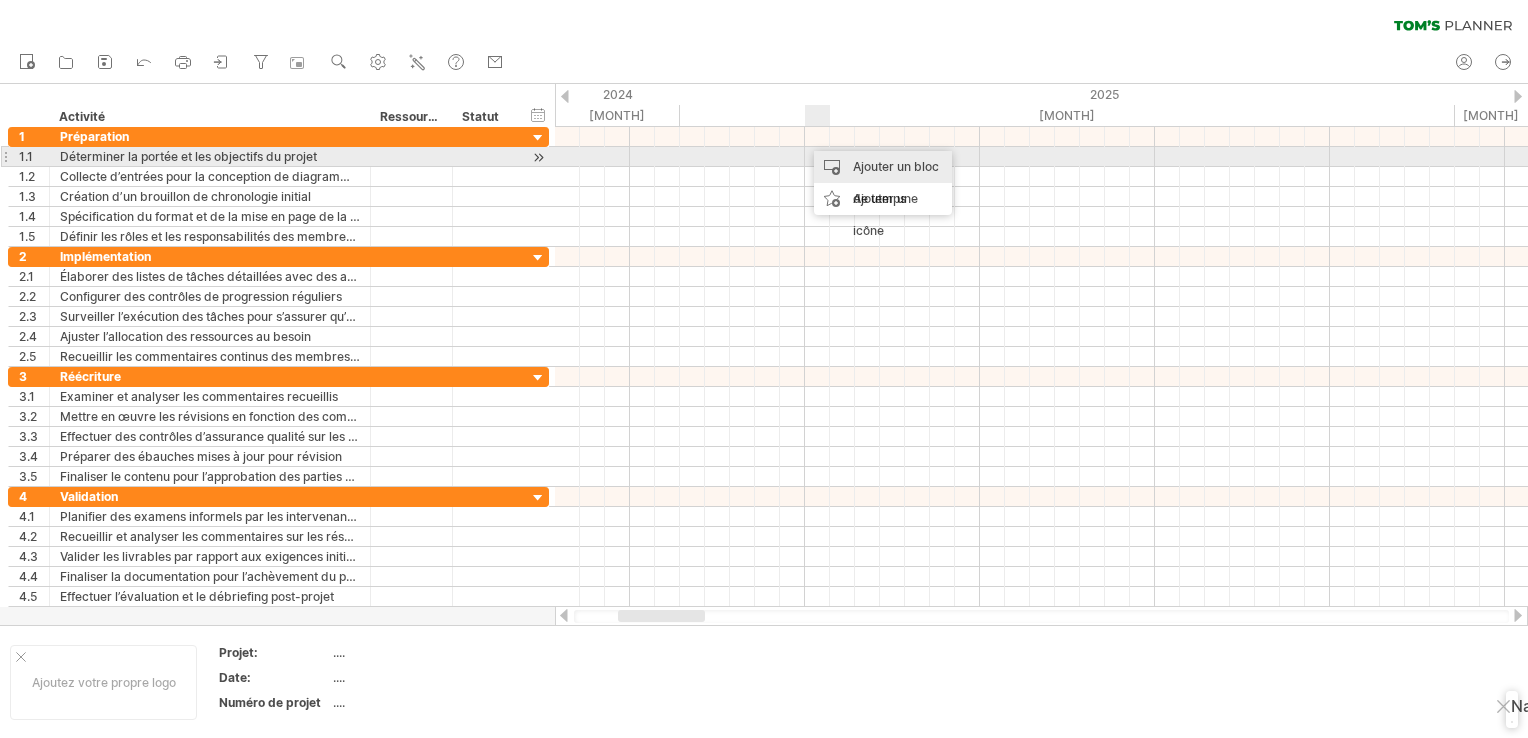 click on "Ajouter un bloc de temps" at bounding box center [883, 183] 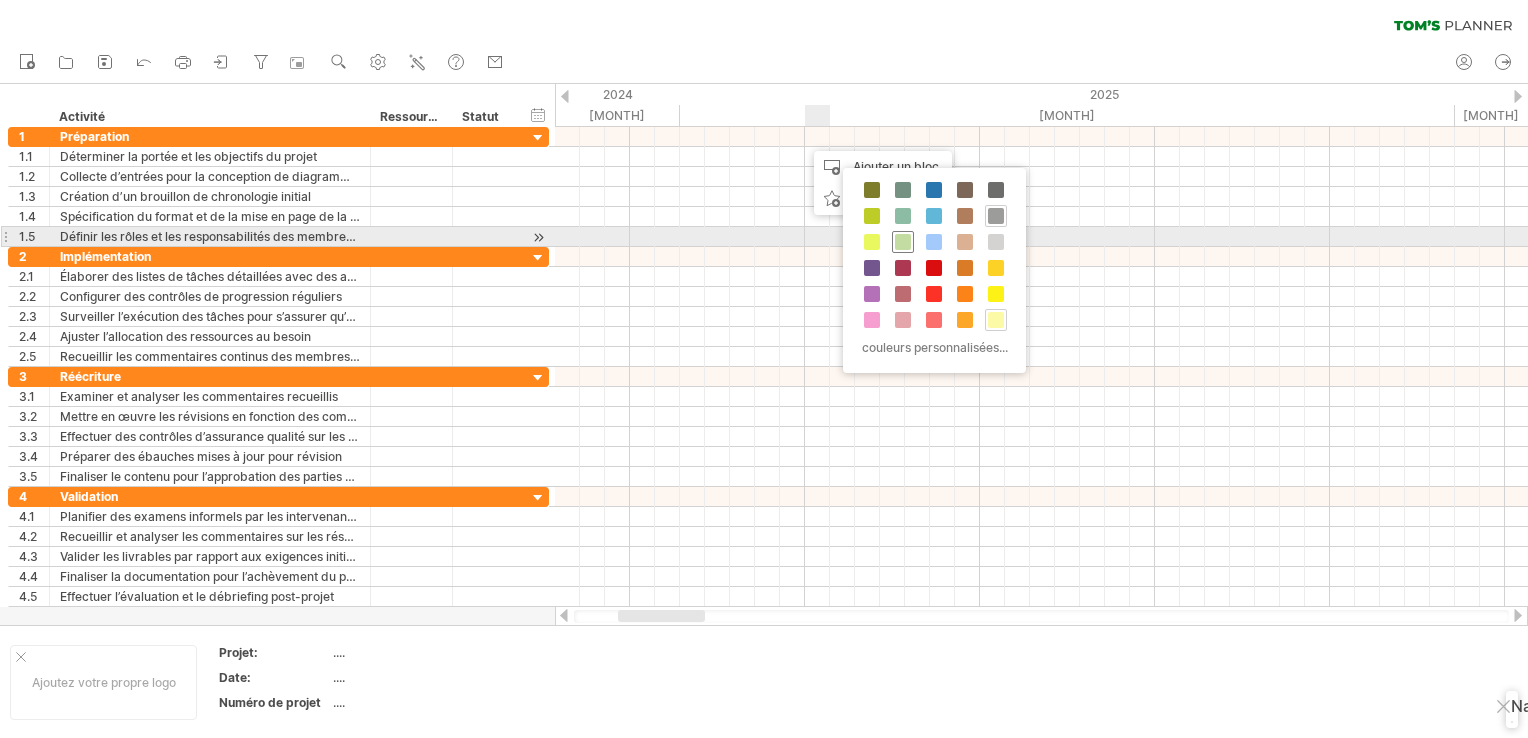 click at bounding box center (903, 242) 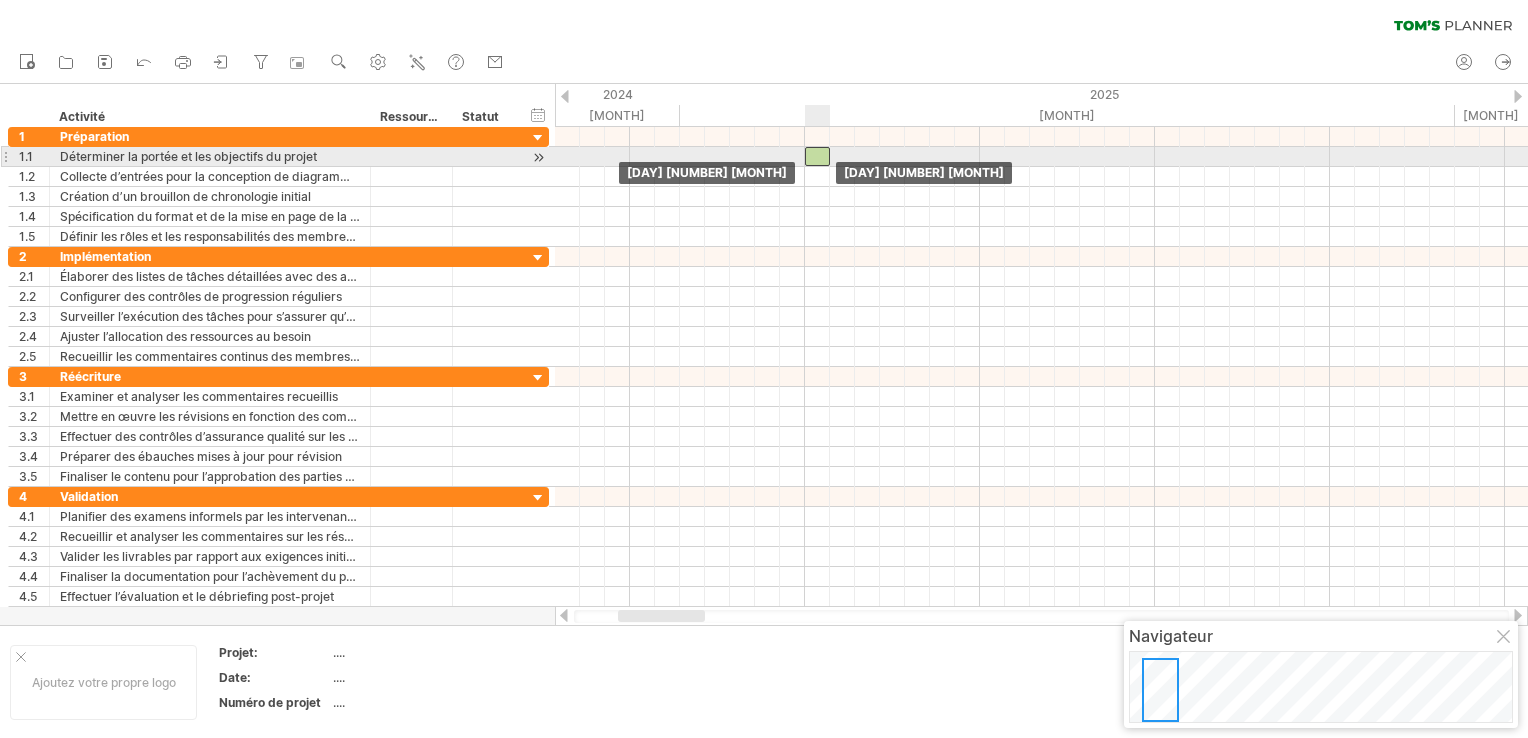 drag, startPoint x: 817, startPoint y: 135, endPoint x: 816, endPoint y: 158, distance: 23.021729 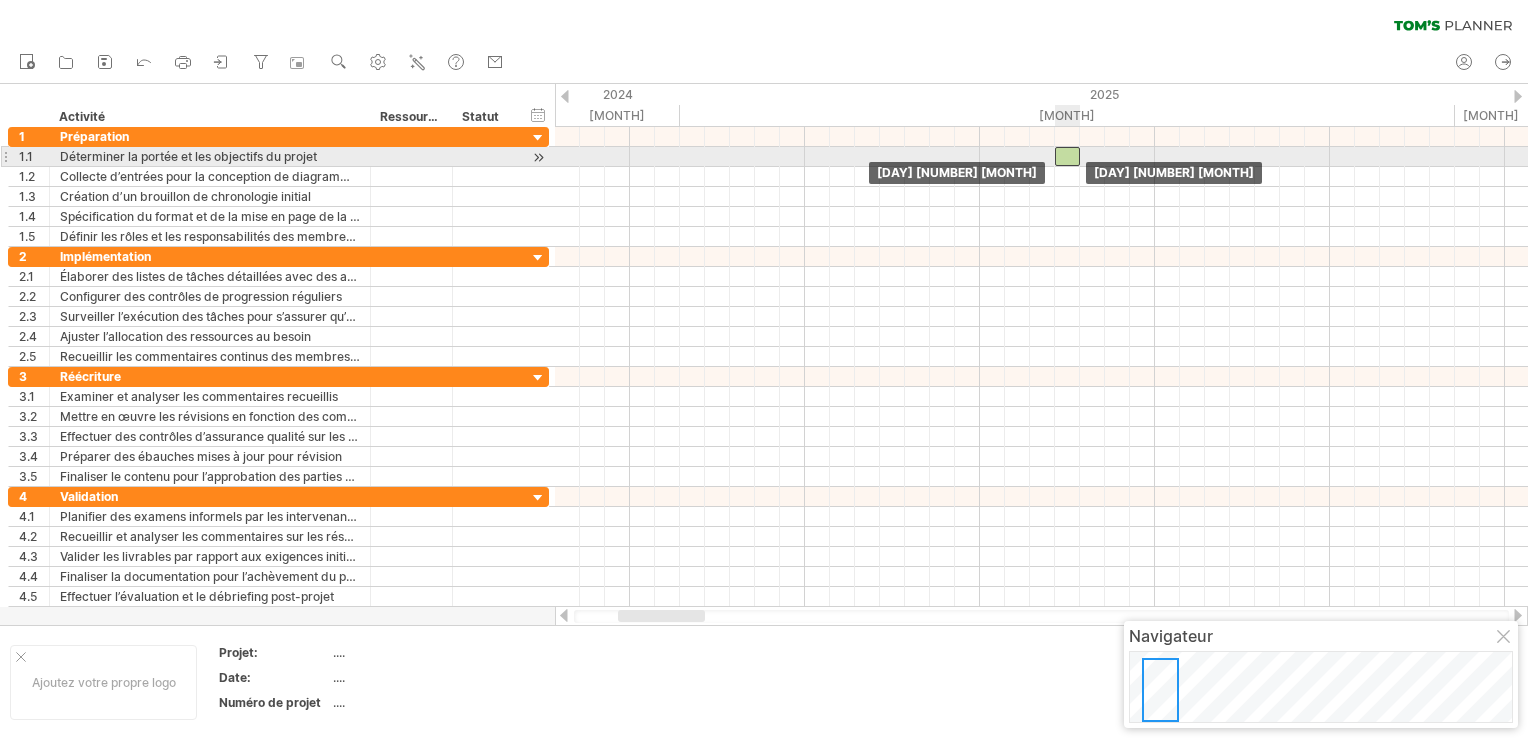 drag, startPoint x: 823, startPoint y: 156, endPoint x: 1074, endPoint y: 160, distance: 251.03188 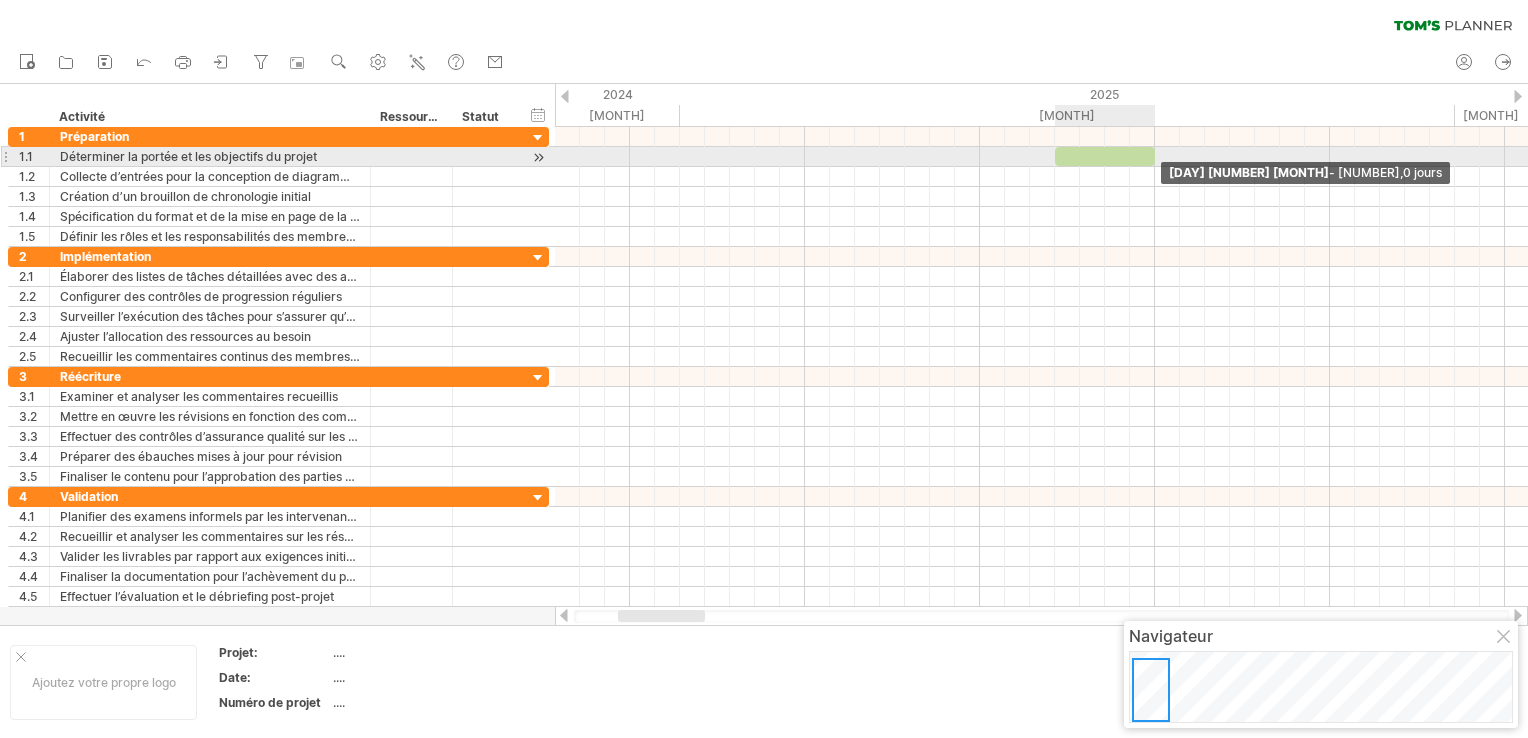 drag, startPoint x: 1077, startPoint y: 157, endPoint x: 1152, endPoint y: 154, distance: 75.059975 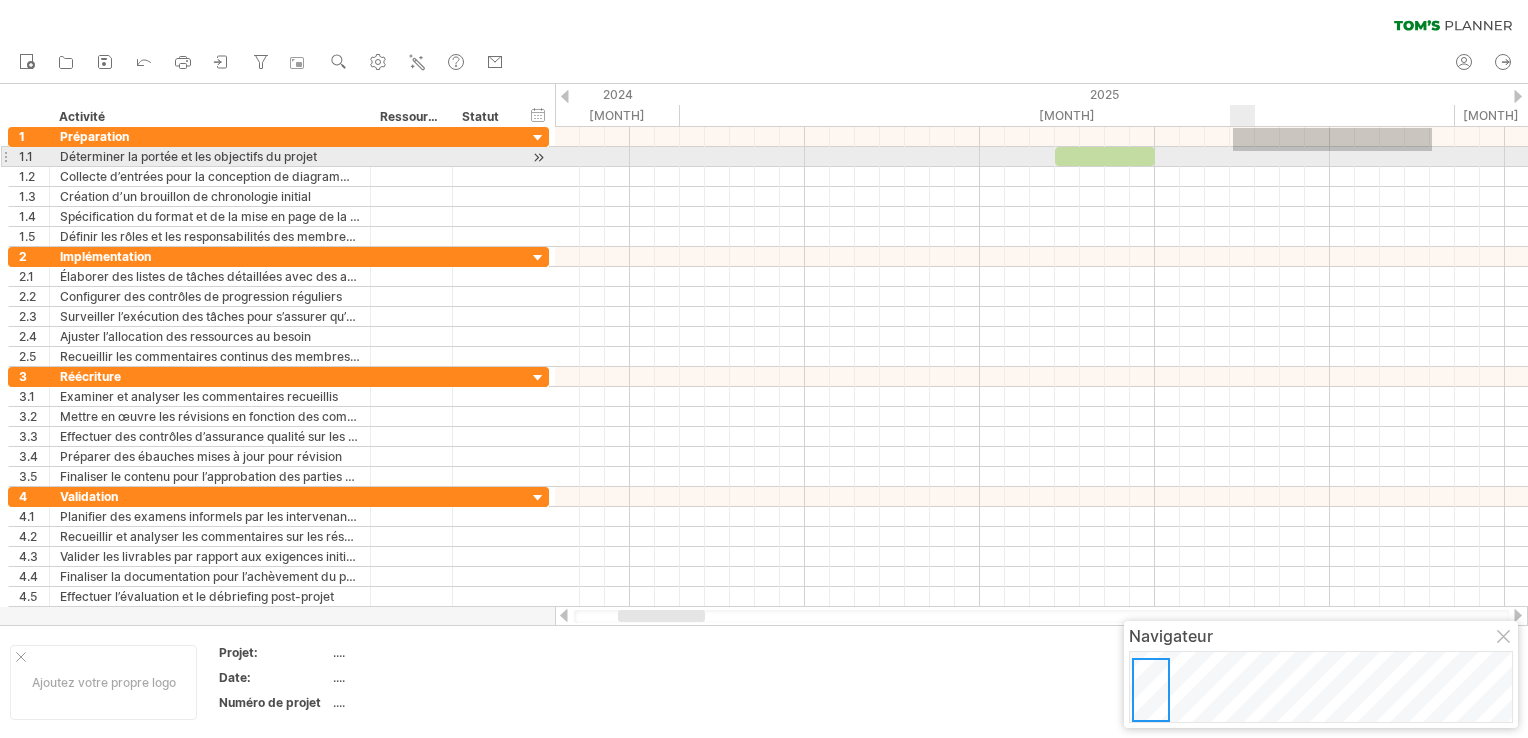 drag, startPoint x: 1432, startPoint y: 128, endPoint x: 1233, endPoint y: 151, distance: 200.32474 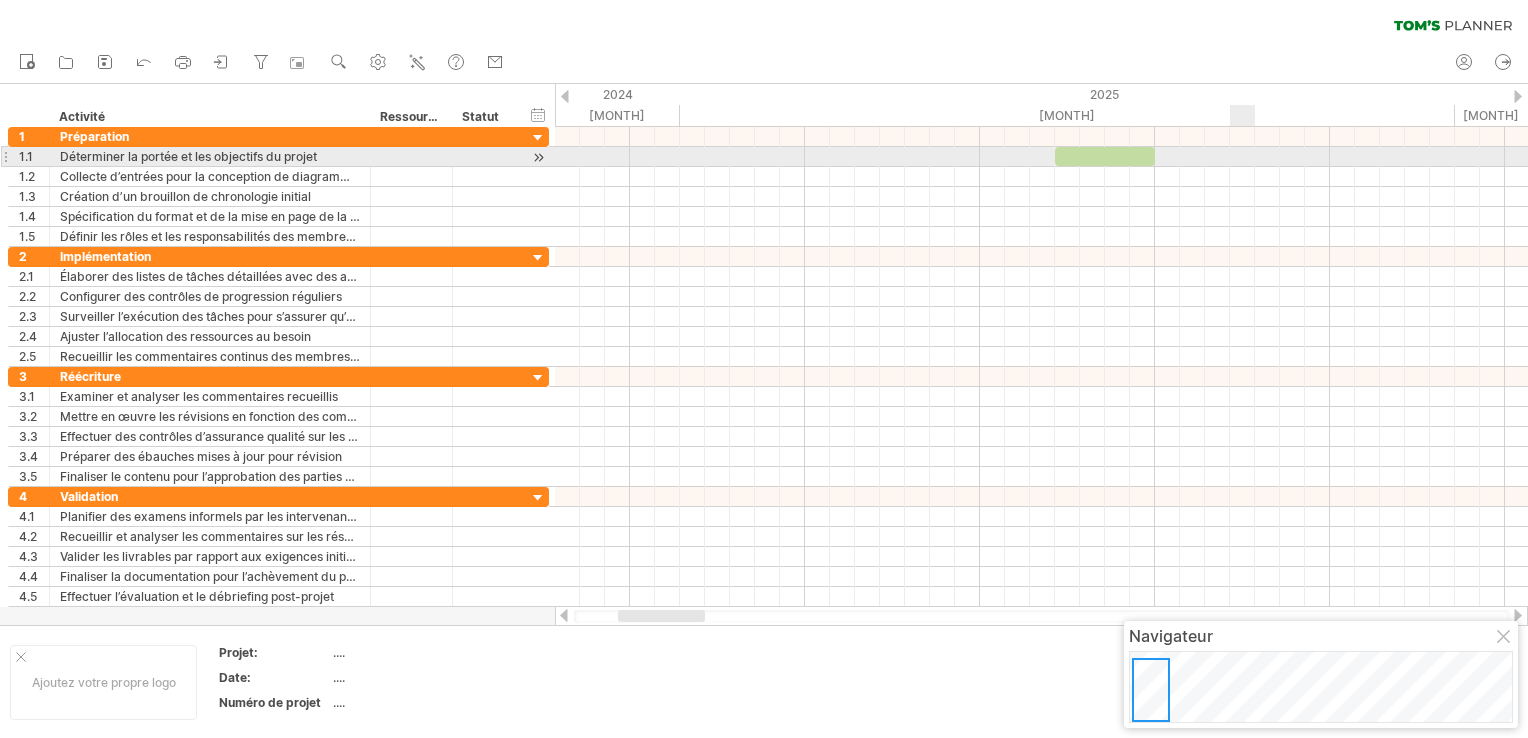 click at bounding box center [1041, 157] 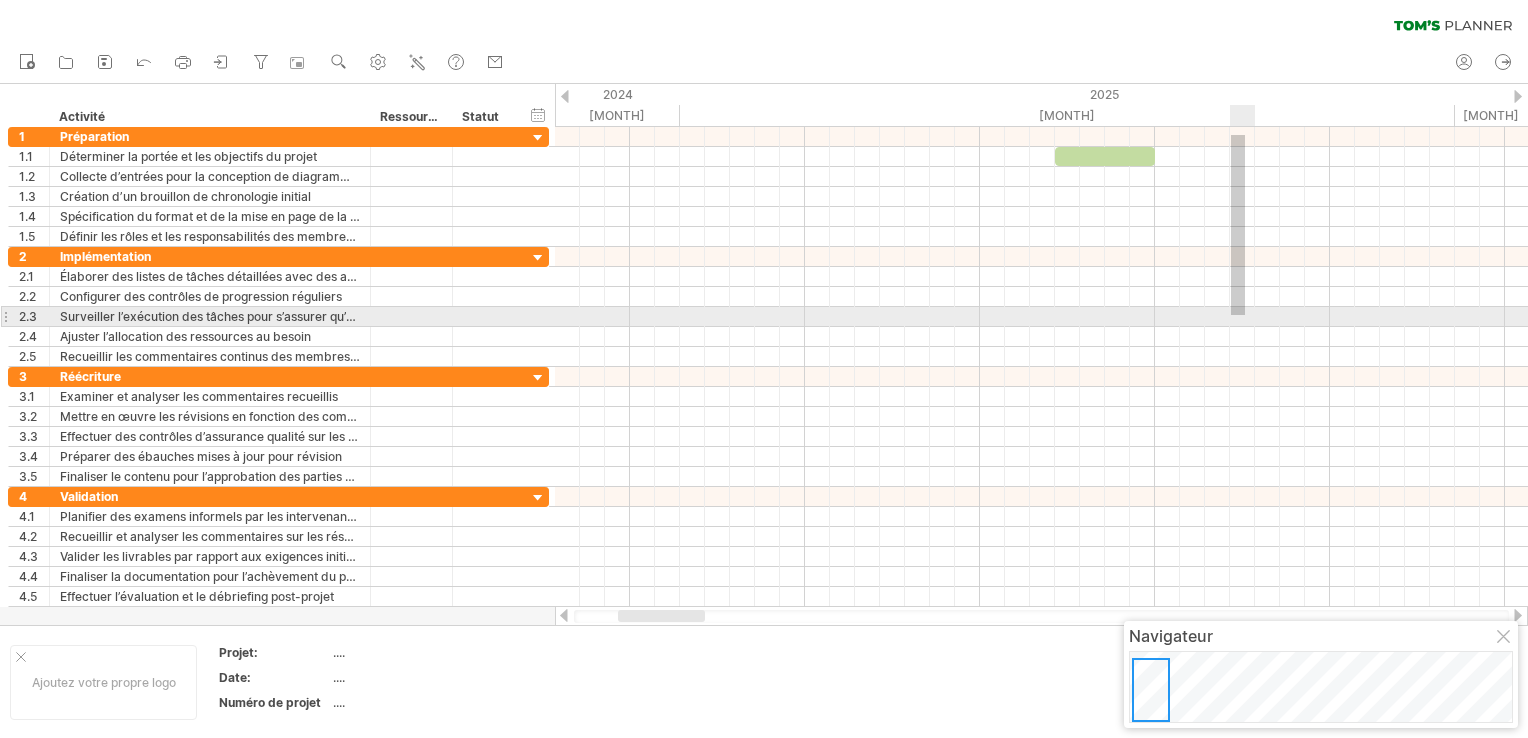 drag, startPoint x: 1231, startPoint y: 135, endPoint x: 1245, endPoint y: 315, distance: 180.54362 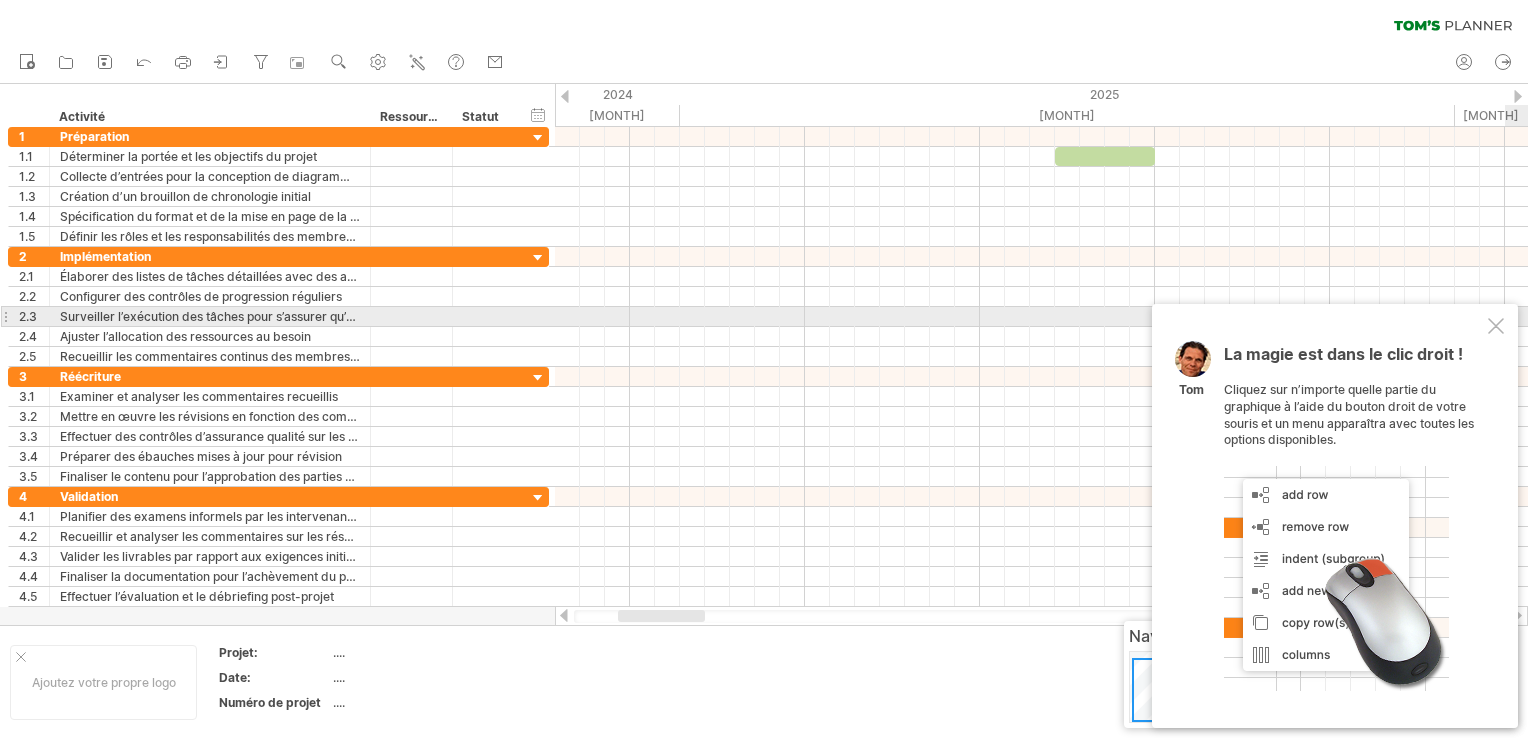 click at bounding box center [1496, 326] 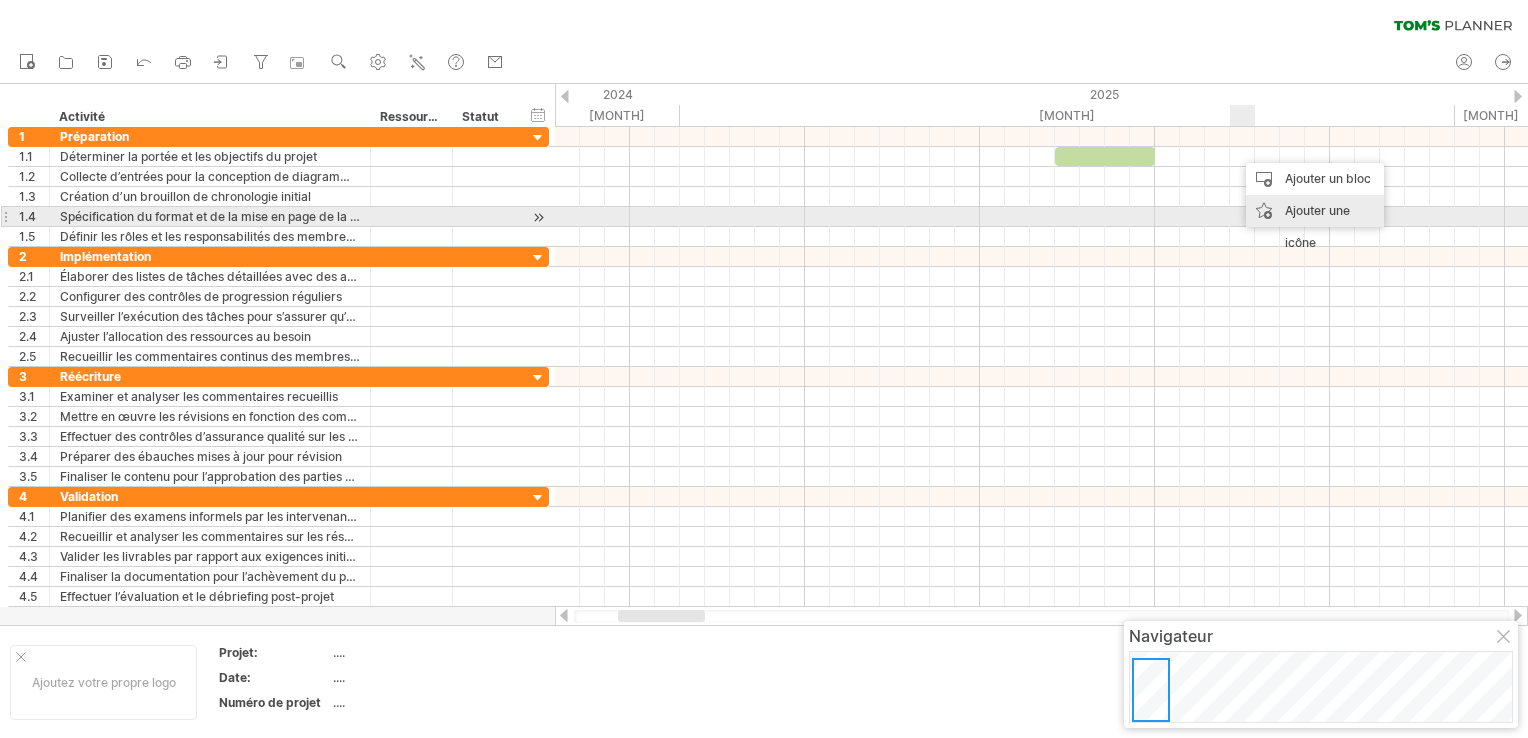 click on "Ajouter une icône" at bounding box center (1315, 227) 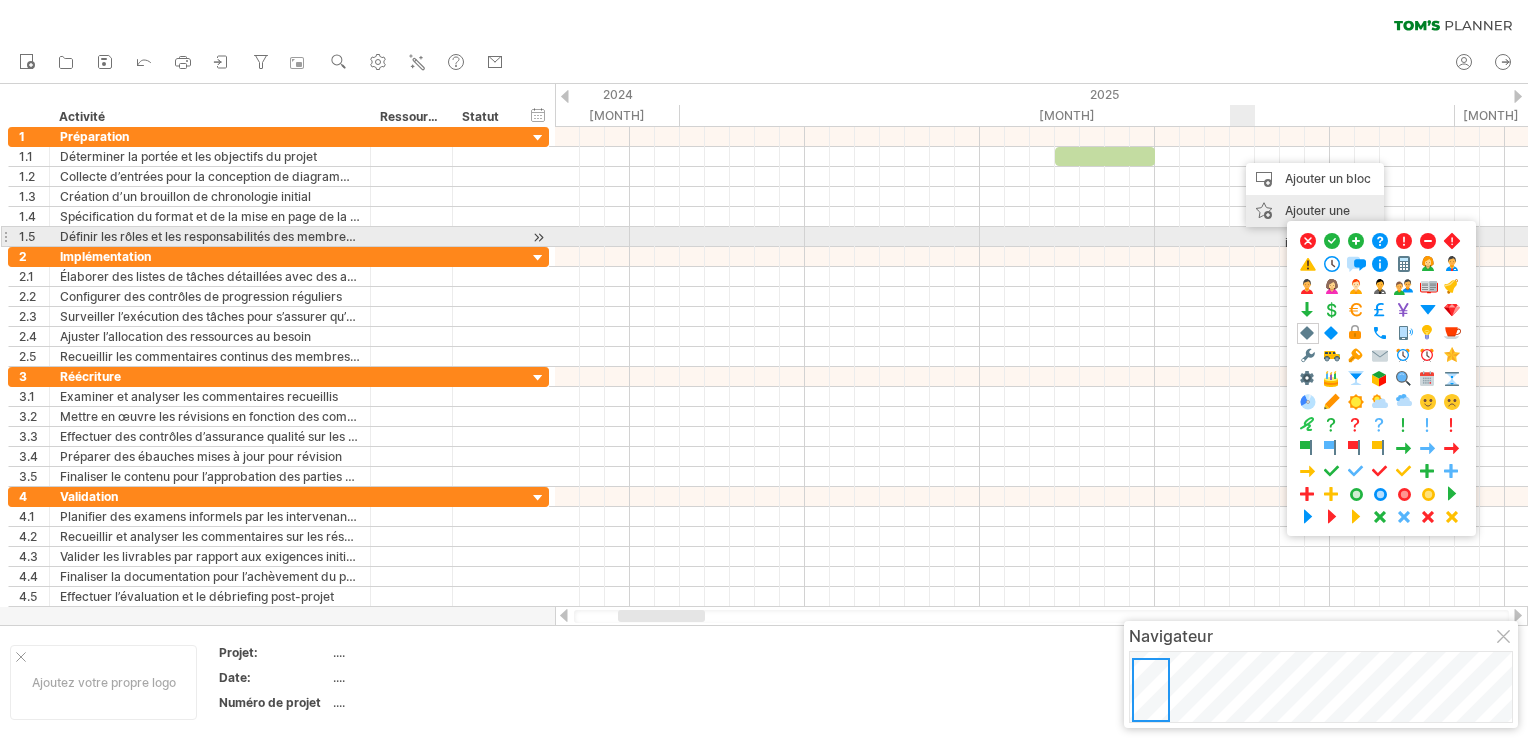 click on "Ajouter une icône" at bounding box center (1315, 227) 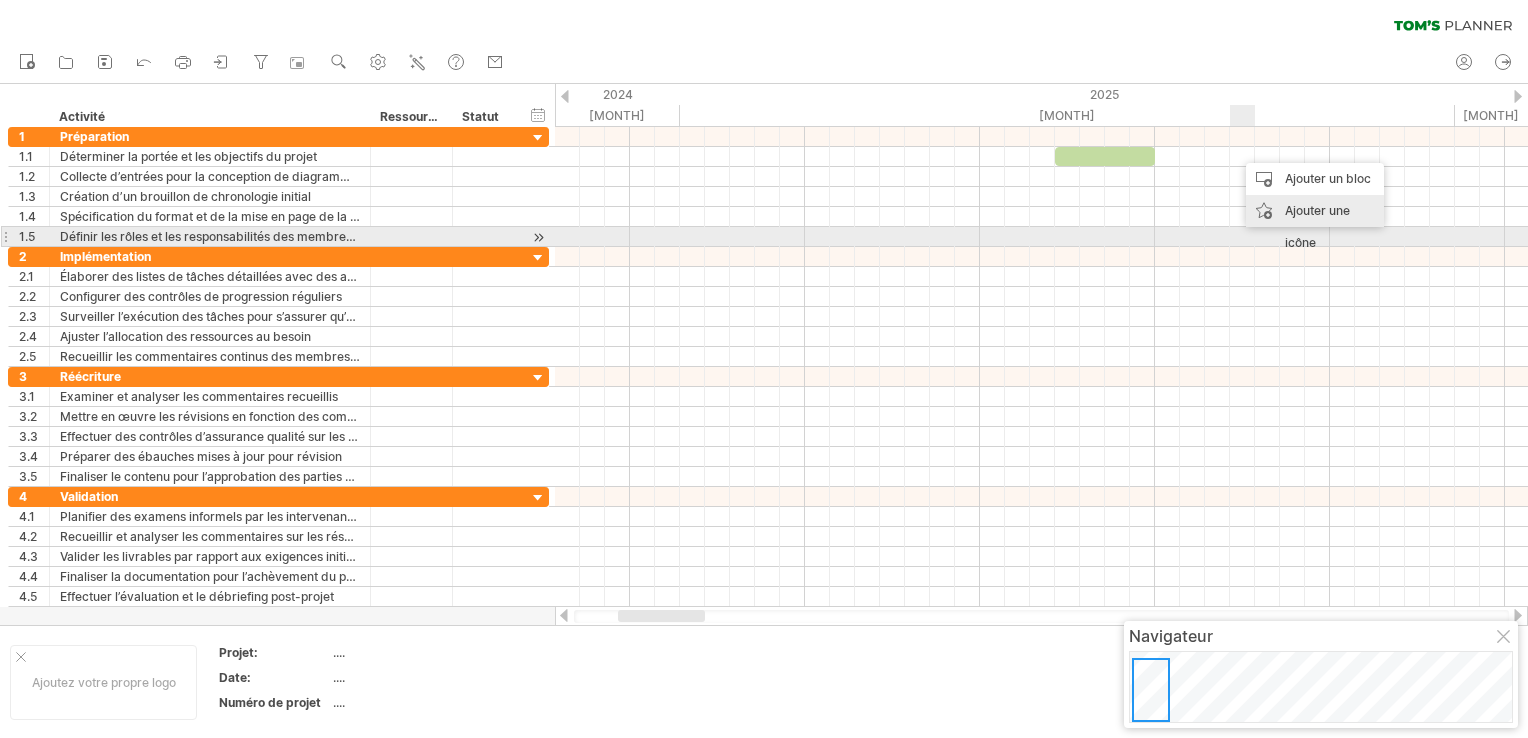 click on "Ajouter une icône" at bounding box center [1315, 227] 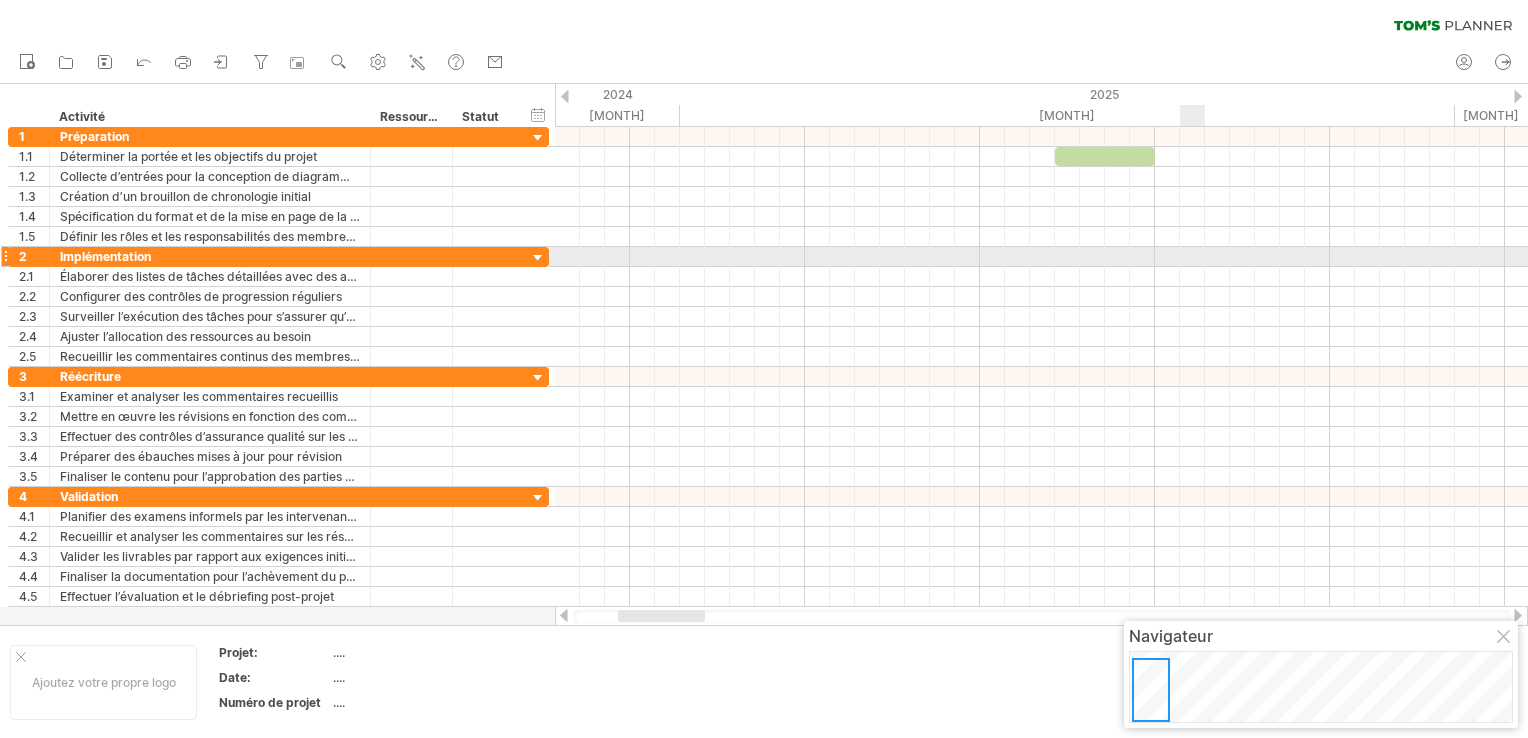 click at bounding box center (1041, 257) 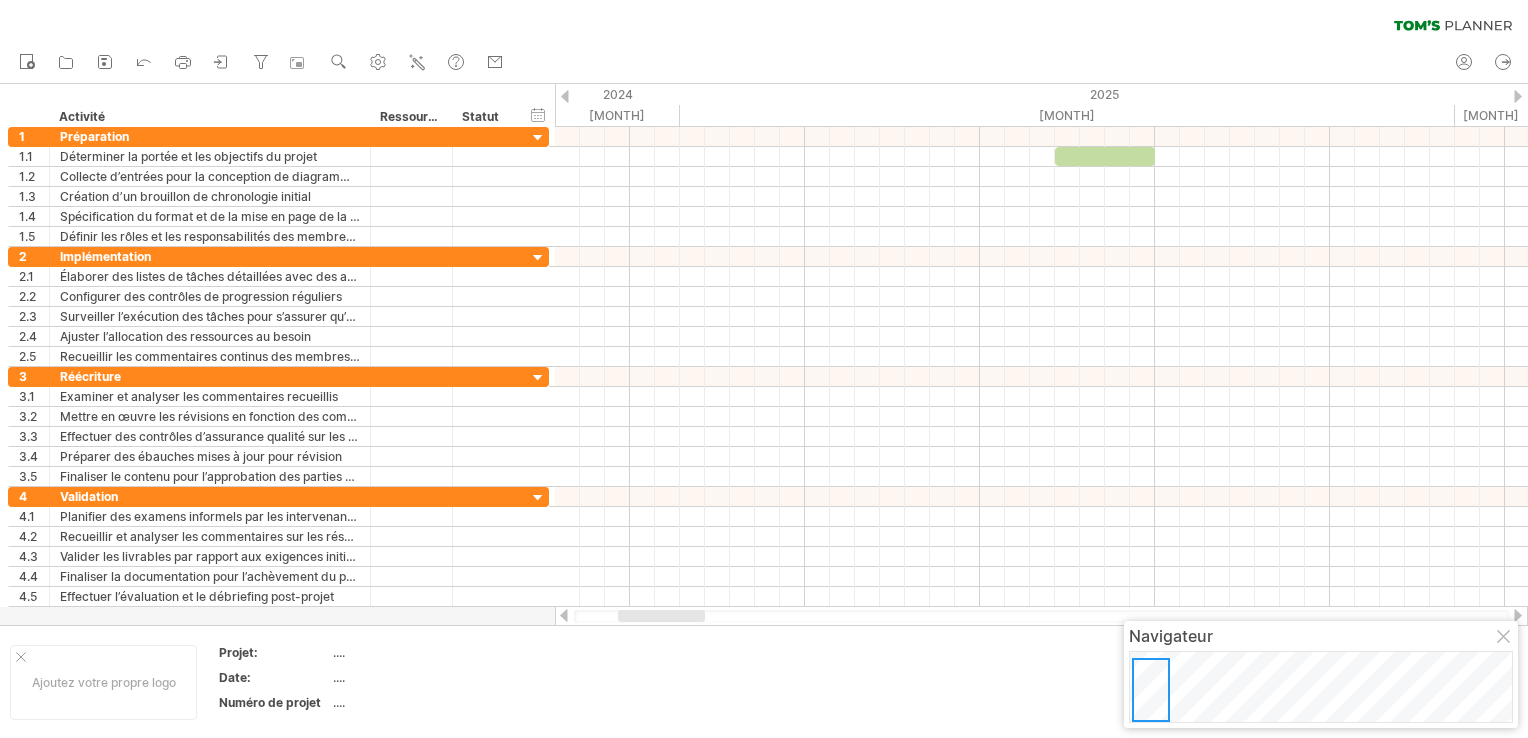 click at bounding box center (1518, 615) 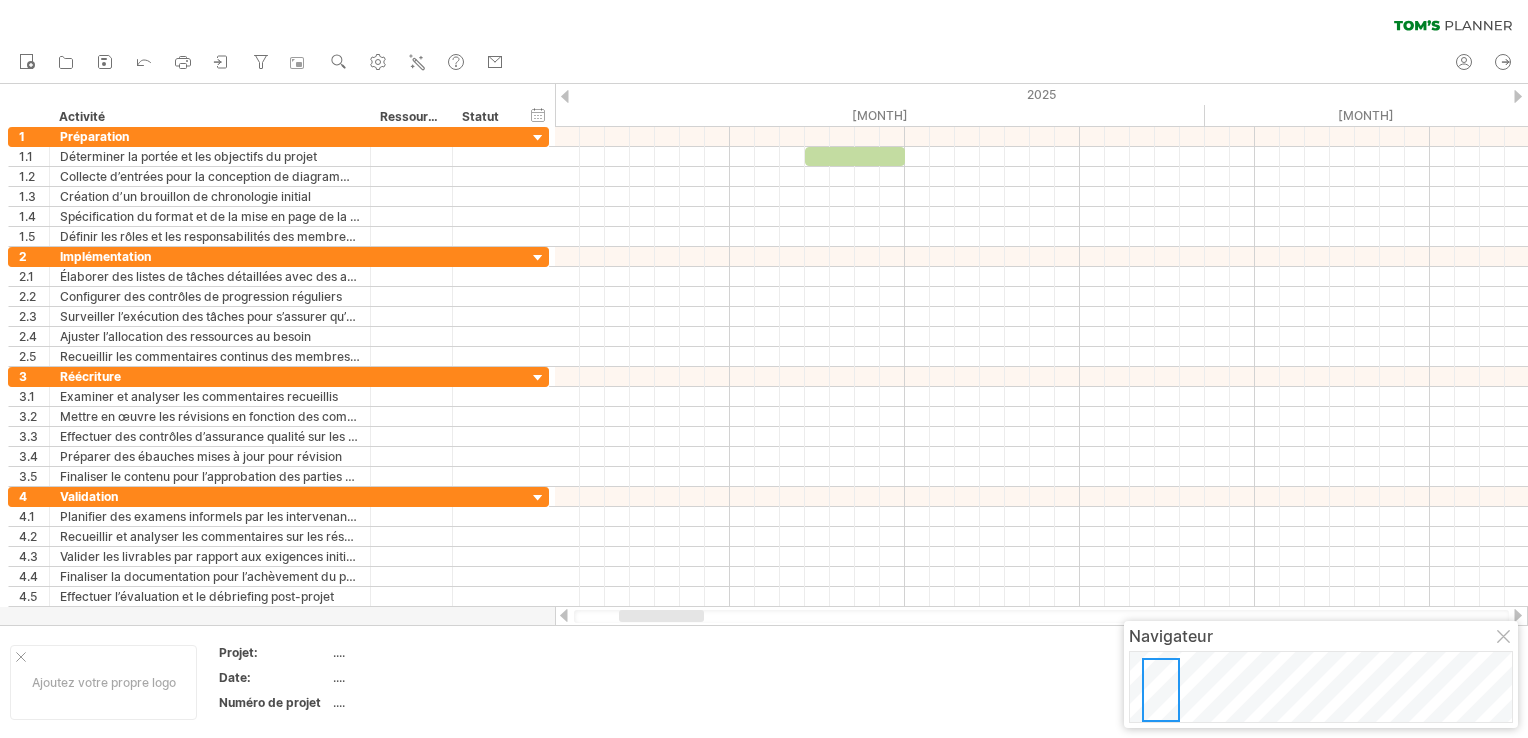 click at bounding box center (1518, 615) 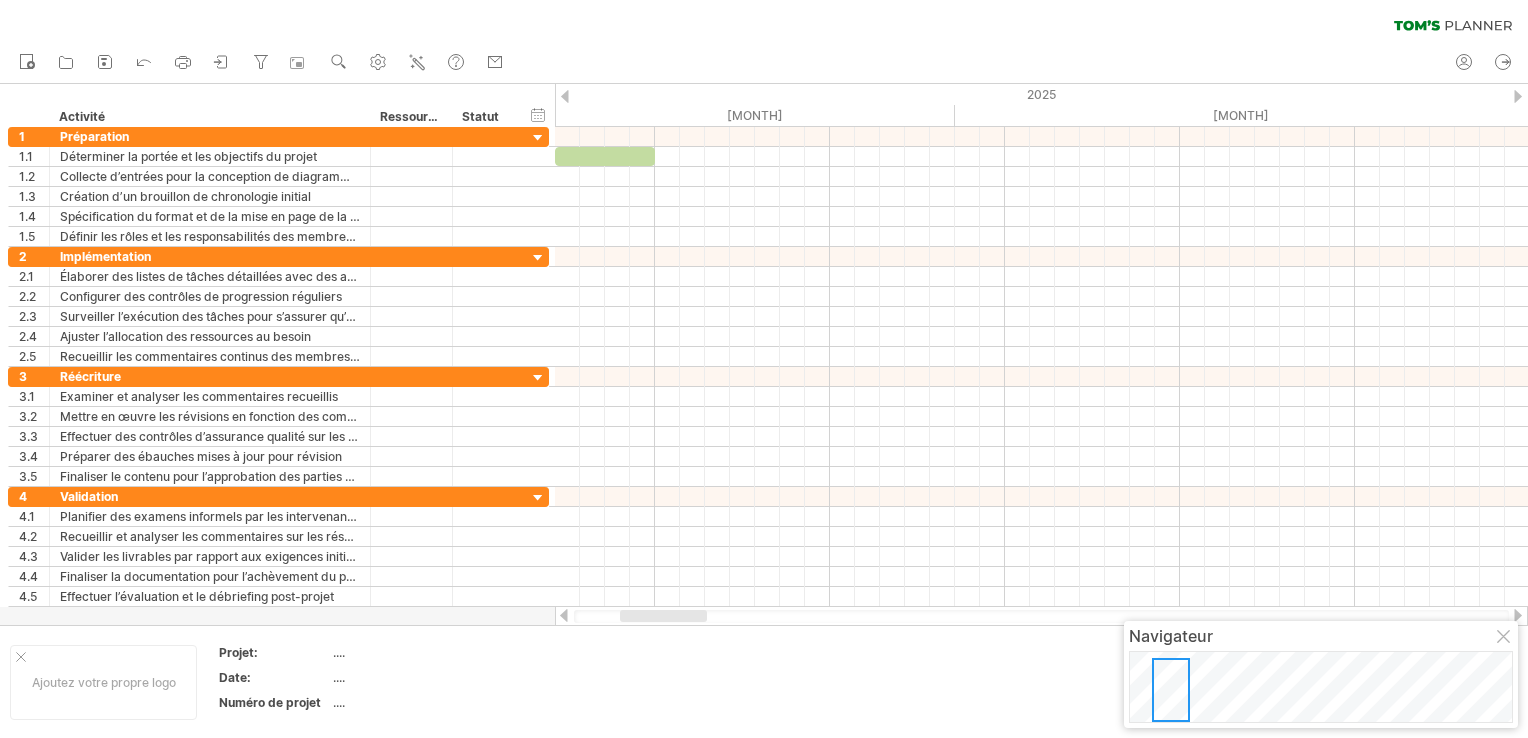 click at bounding box center (1518, 615) 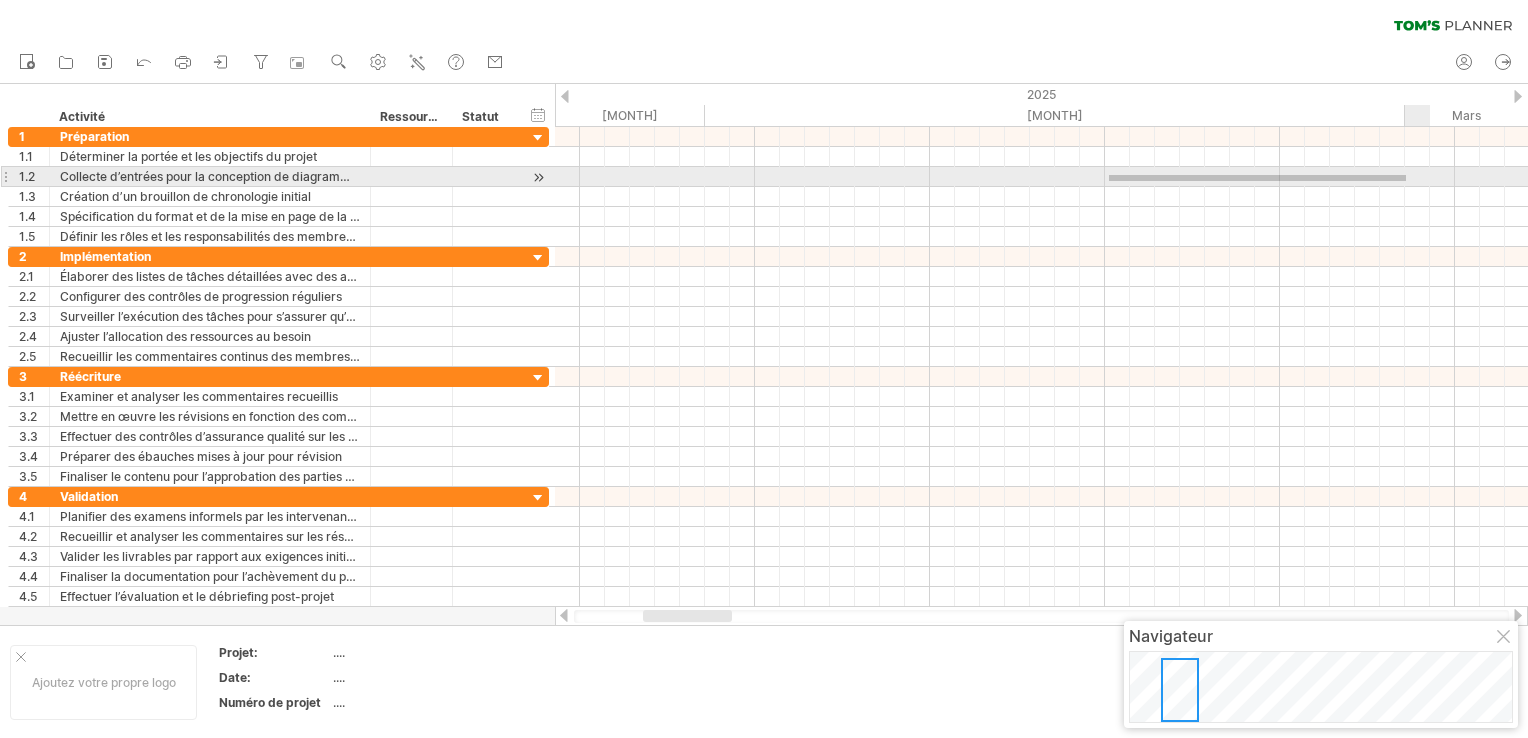 drag, startPoint x: 1109, startPoint y: 175, endPoint x: 1405, endPoint y: 181, distance: 296.0608 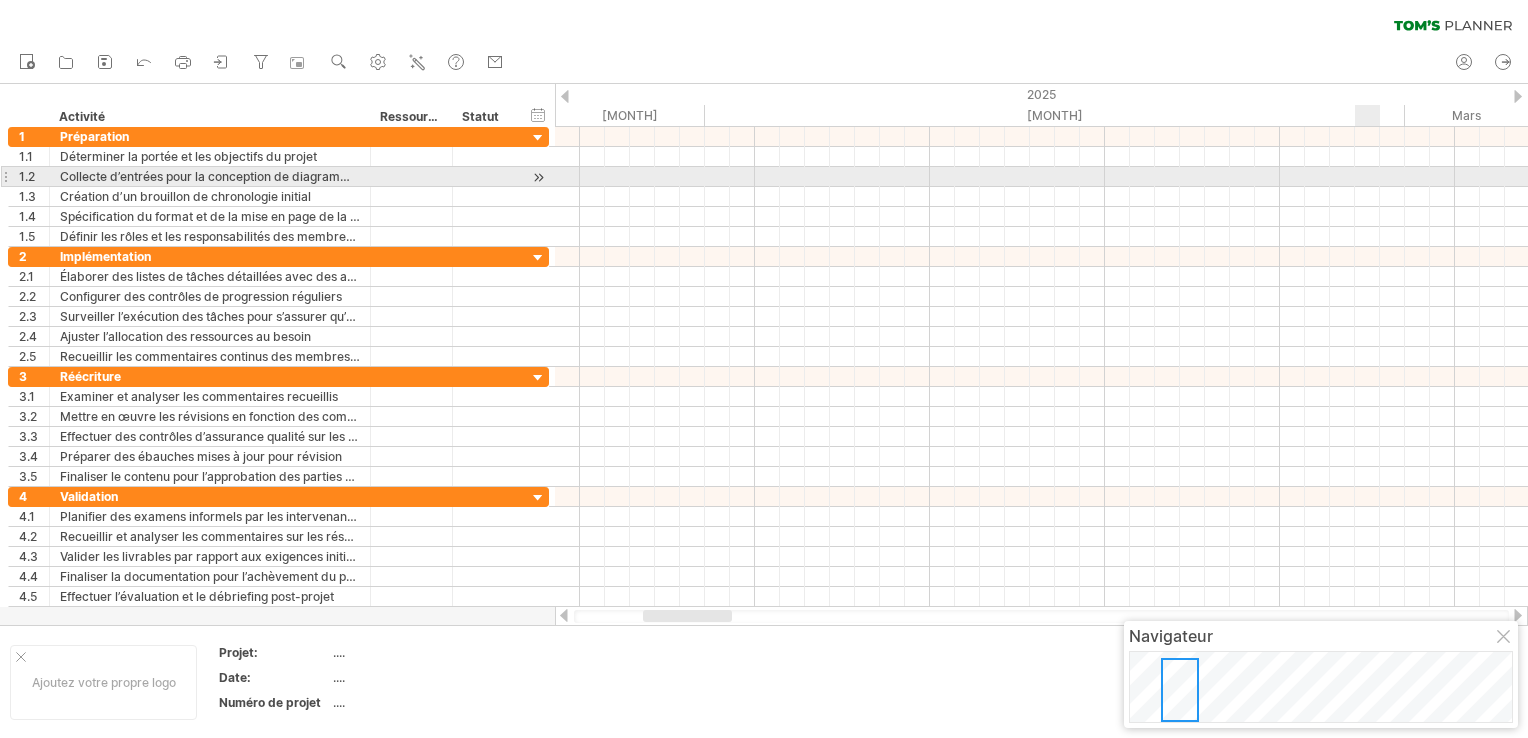 click at bounding box center [1041, 177] 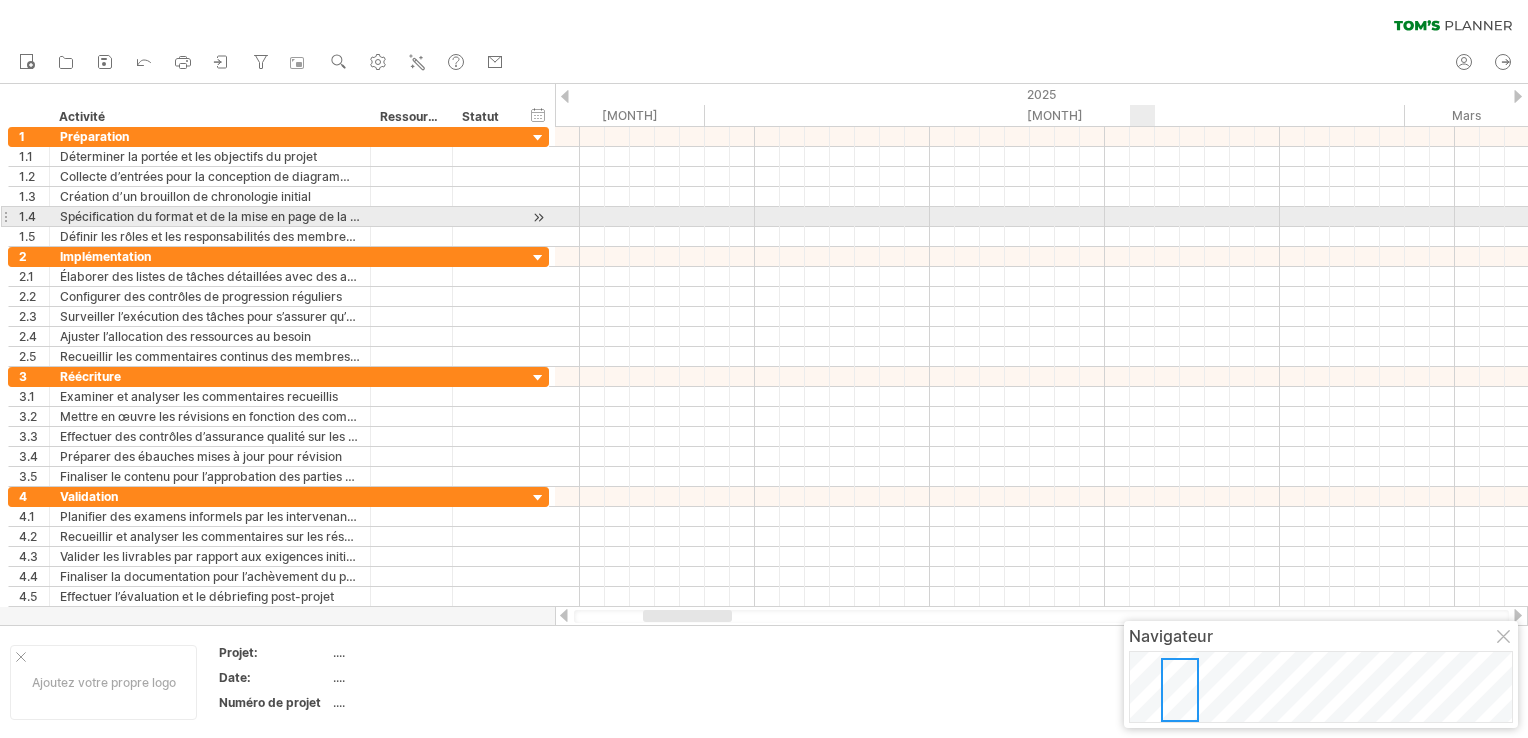 click at bounding box center (1041, 217) 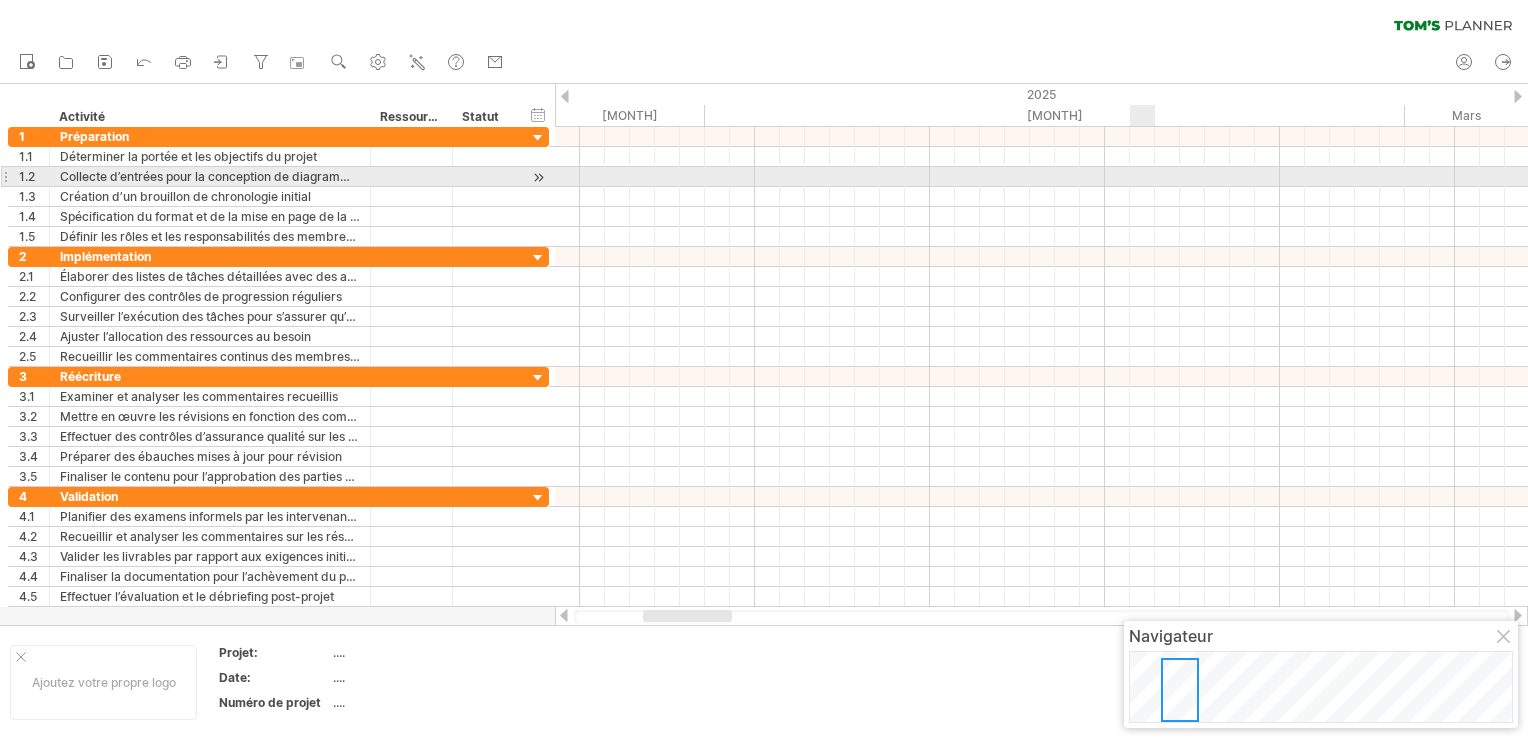click at bounding box center (1041, 177) 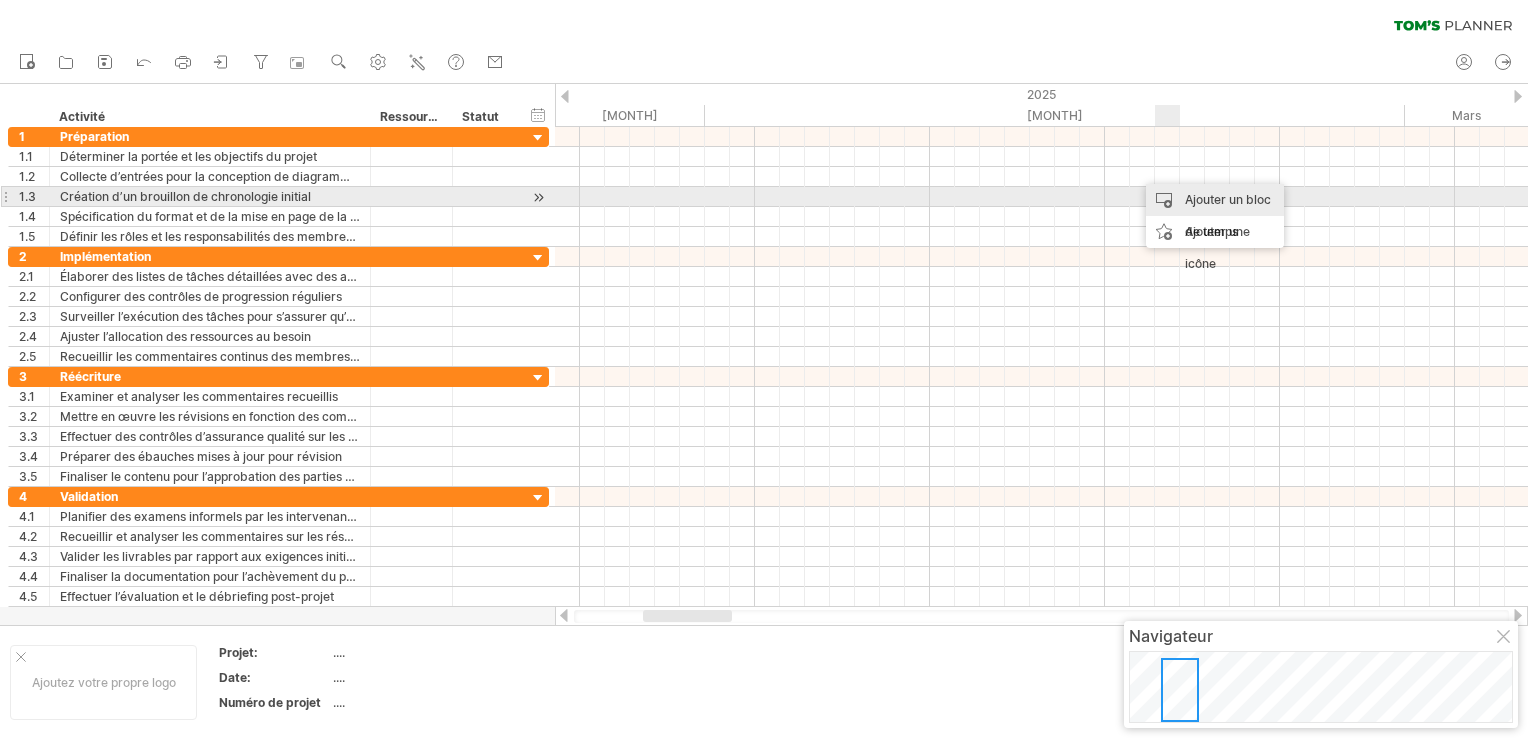 click on "Ajouter un bloc de temps" at bounding box center (1215, 216) 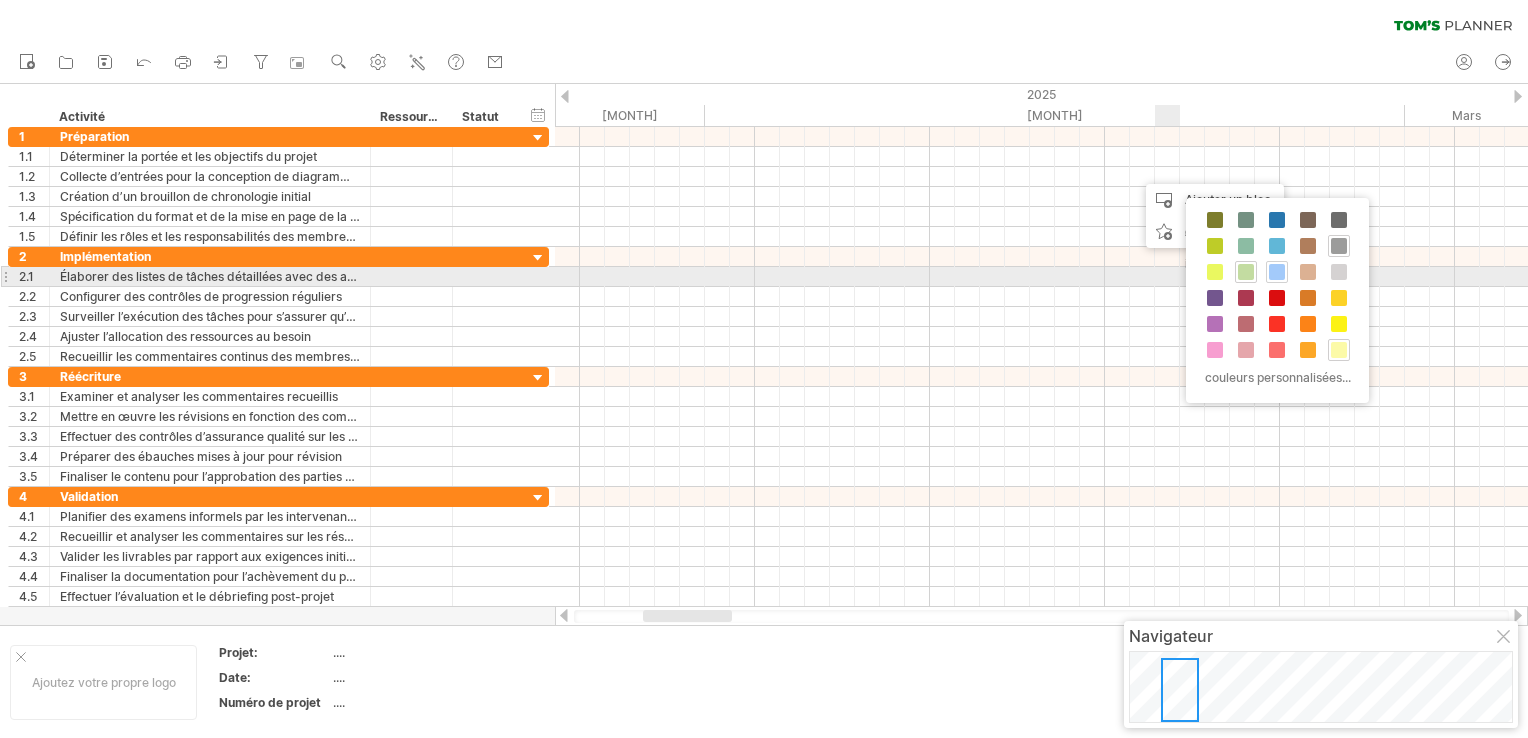 click at bounding box center (1277, 272) 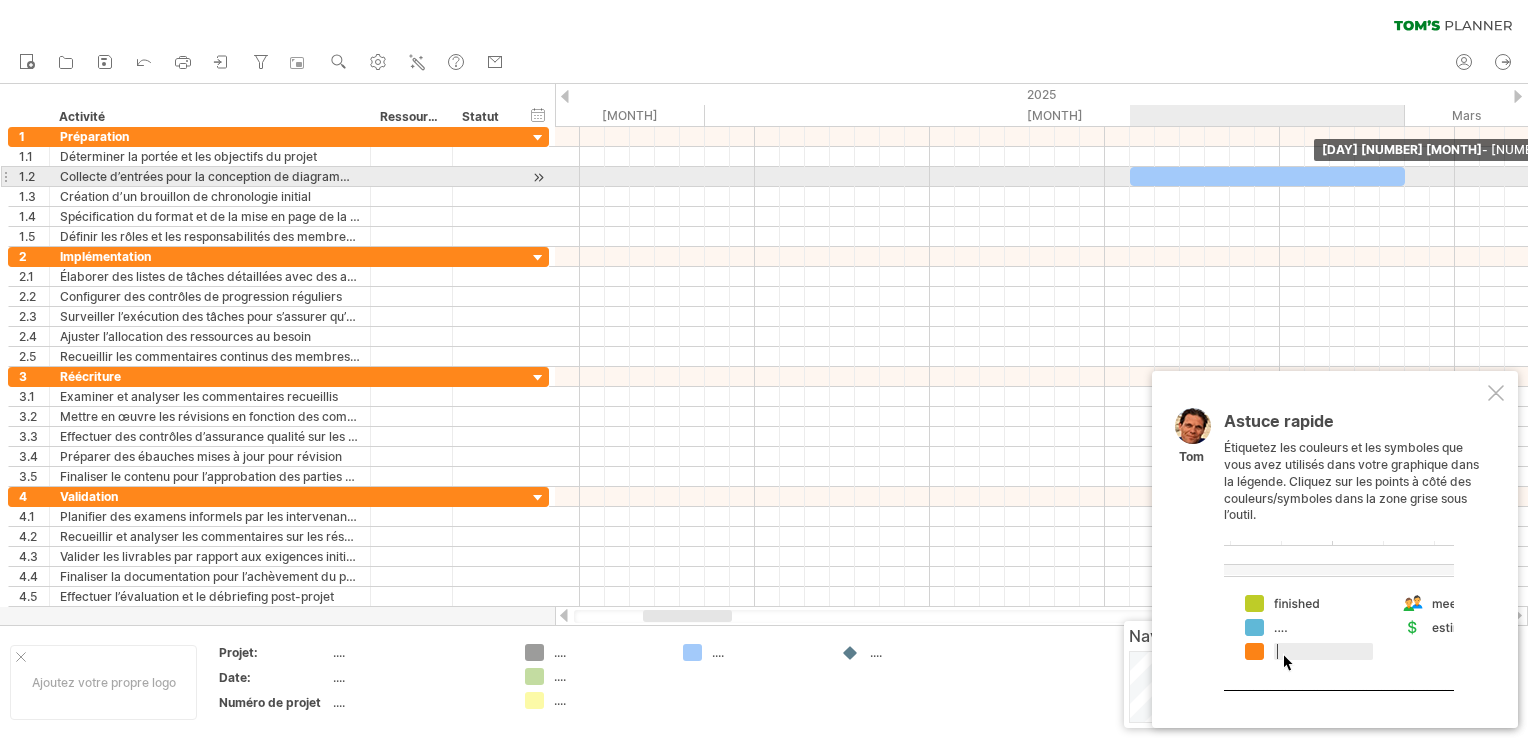 drag, startPoint x: 1152, startPoint y: 179, endPoint x: 1405, endPoint y: 179, distance: 253 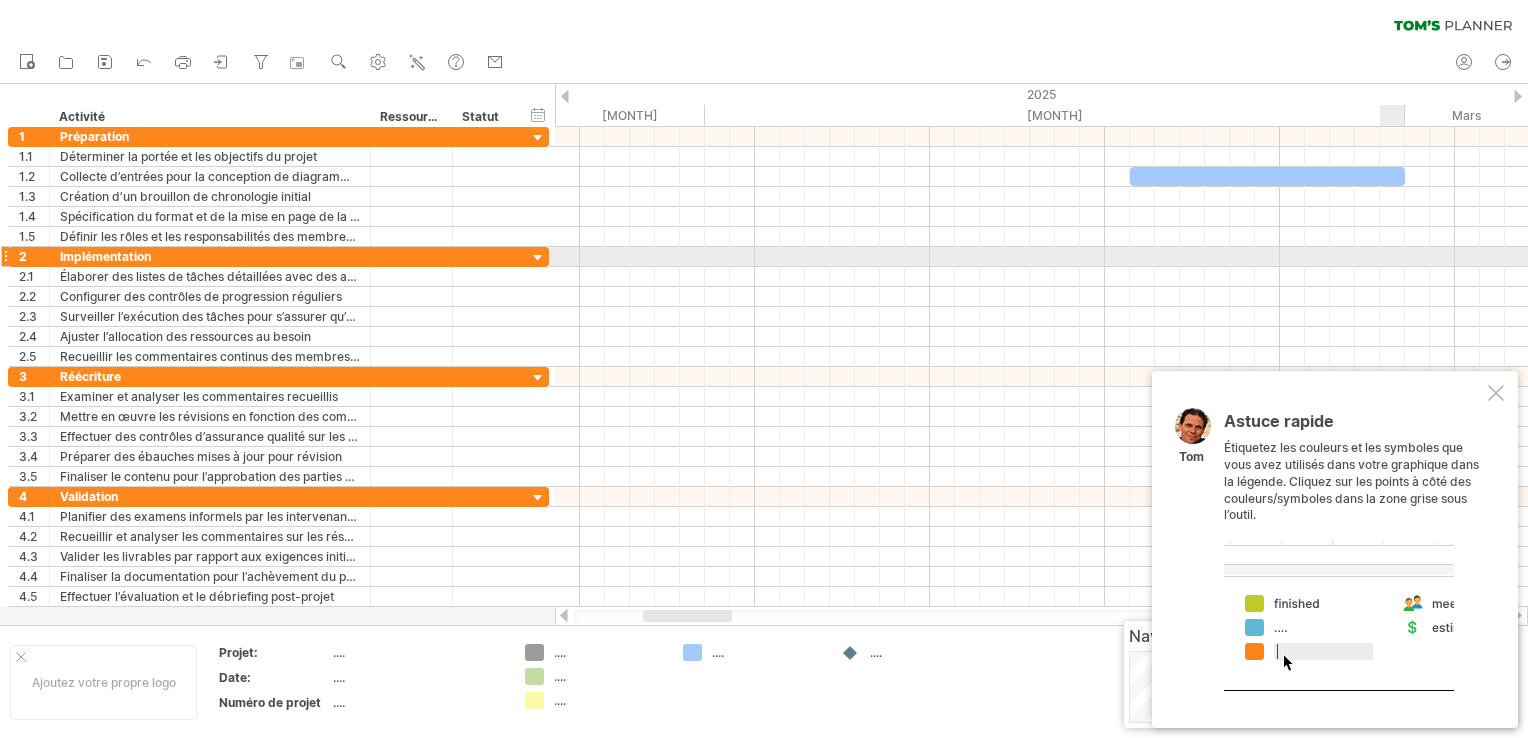 click at bounding box center (1041, 257) 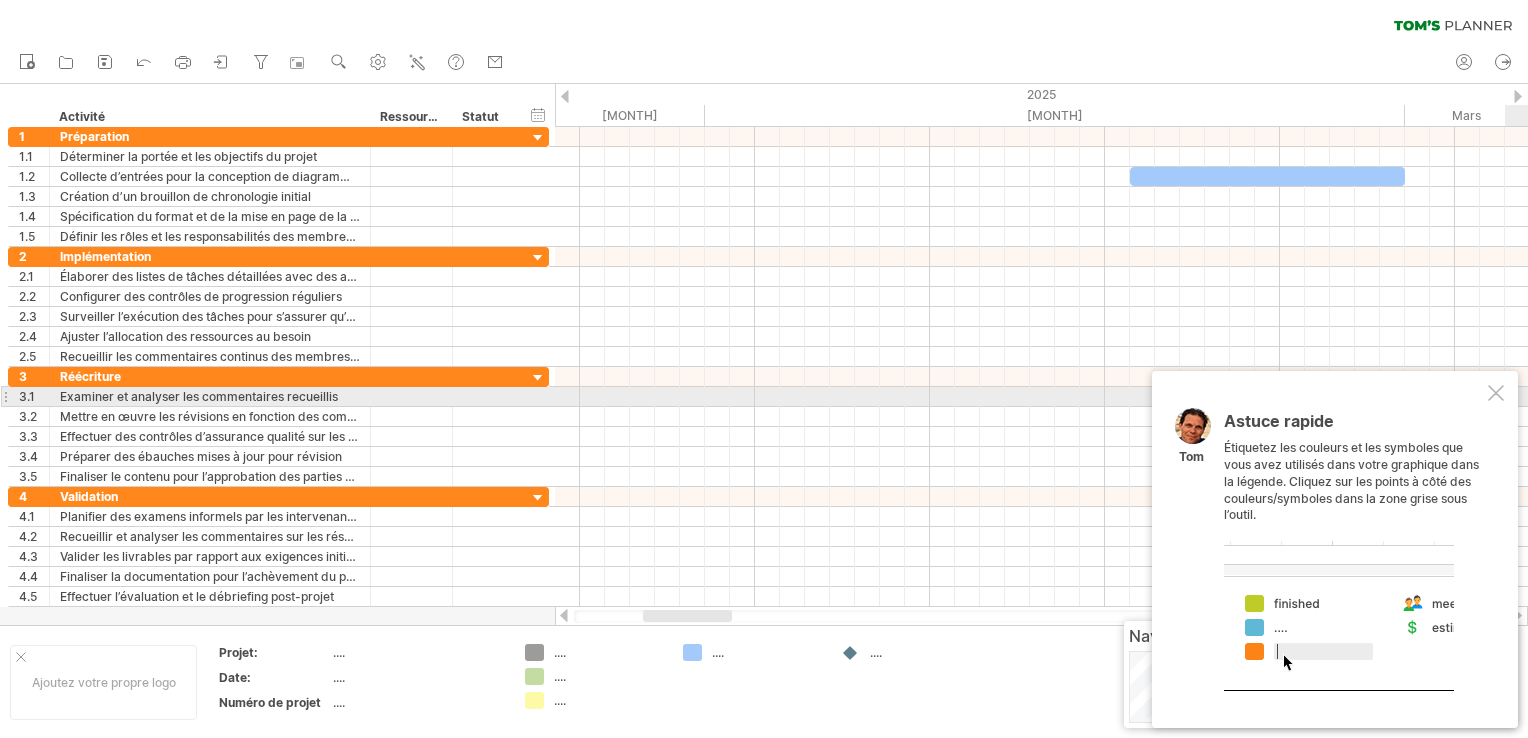 click at bounding box center (1496, 393) 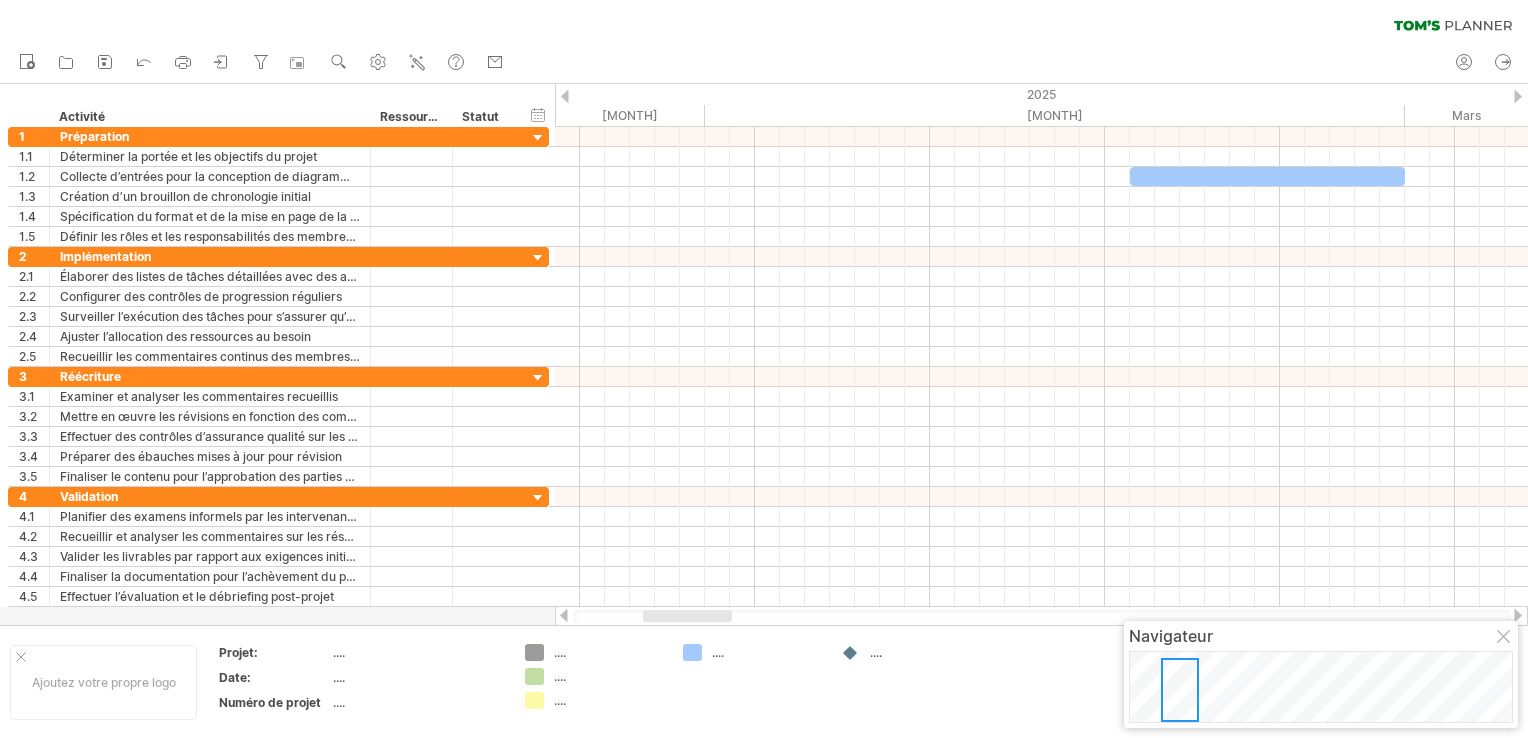 click at bounding box center [1505, 638] 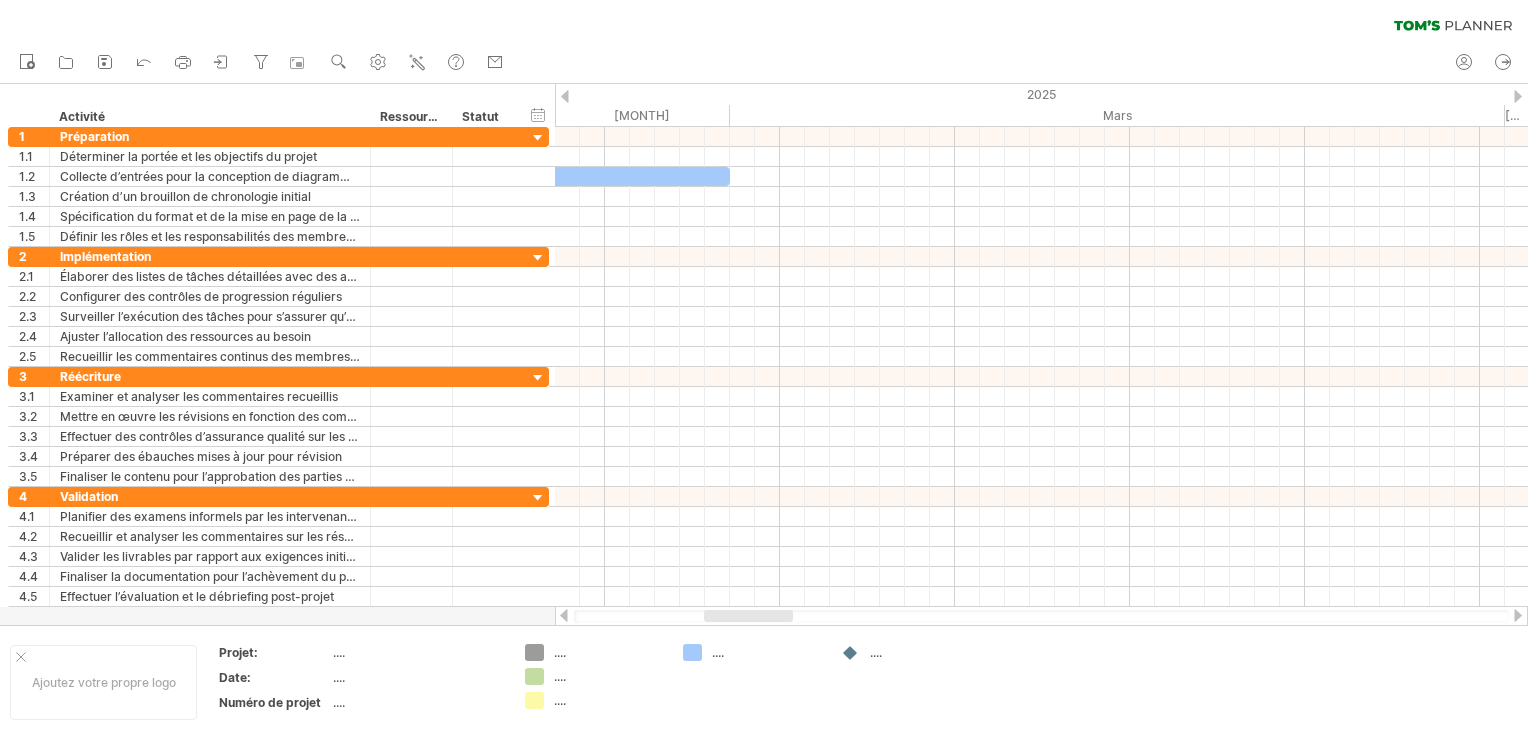 drag, startPoint x: 725, startPoint y: 618, endPoint x: 788, endPoint y: 610, distance: 63.505905 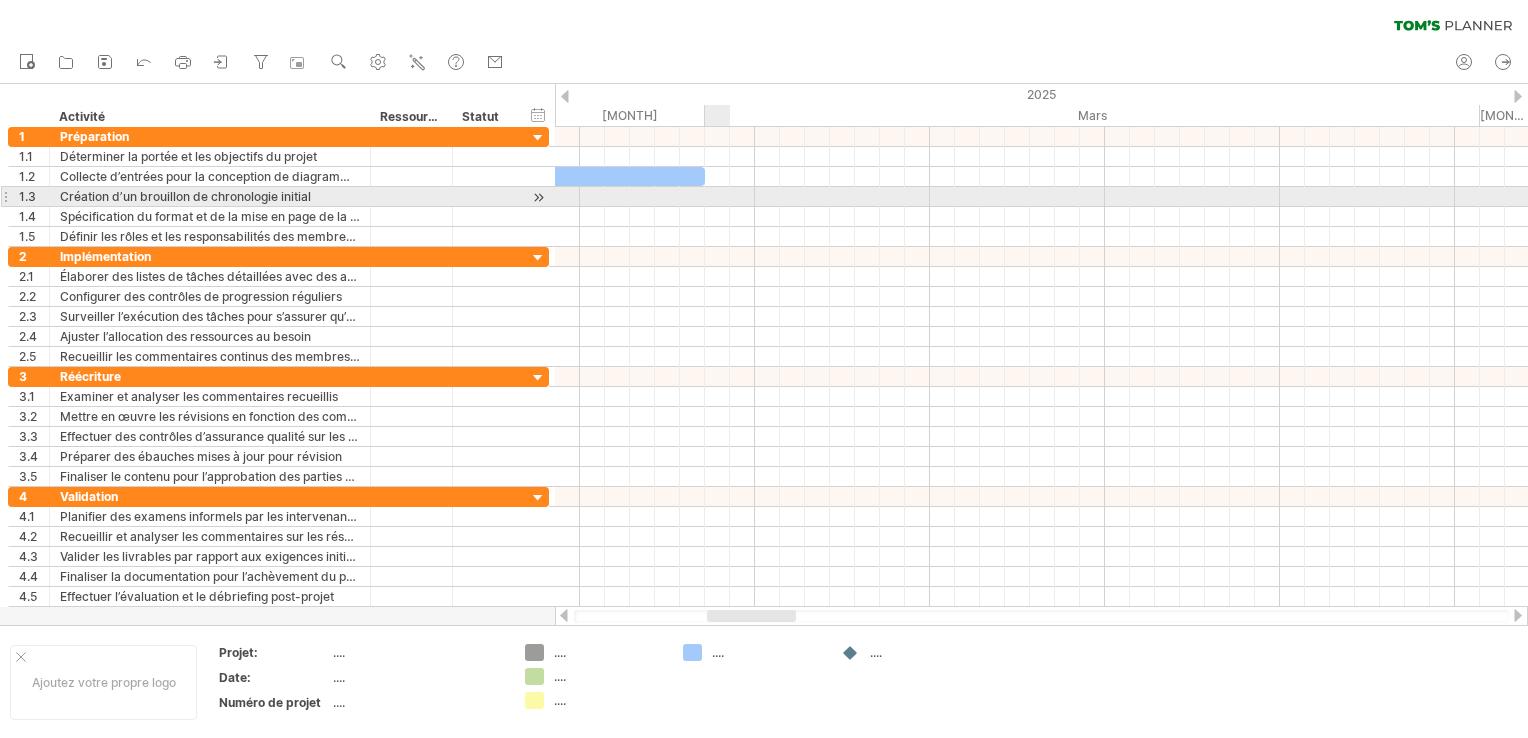 click at bounding box center [1041, 197] 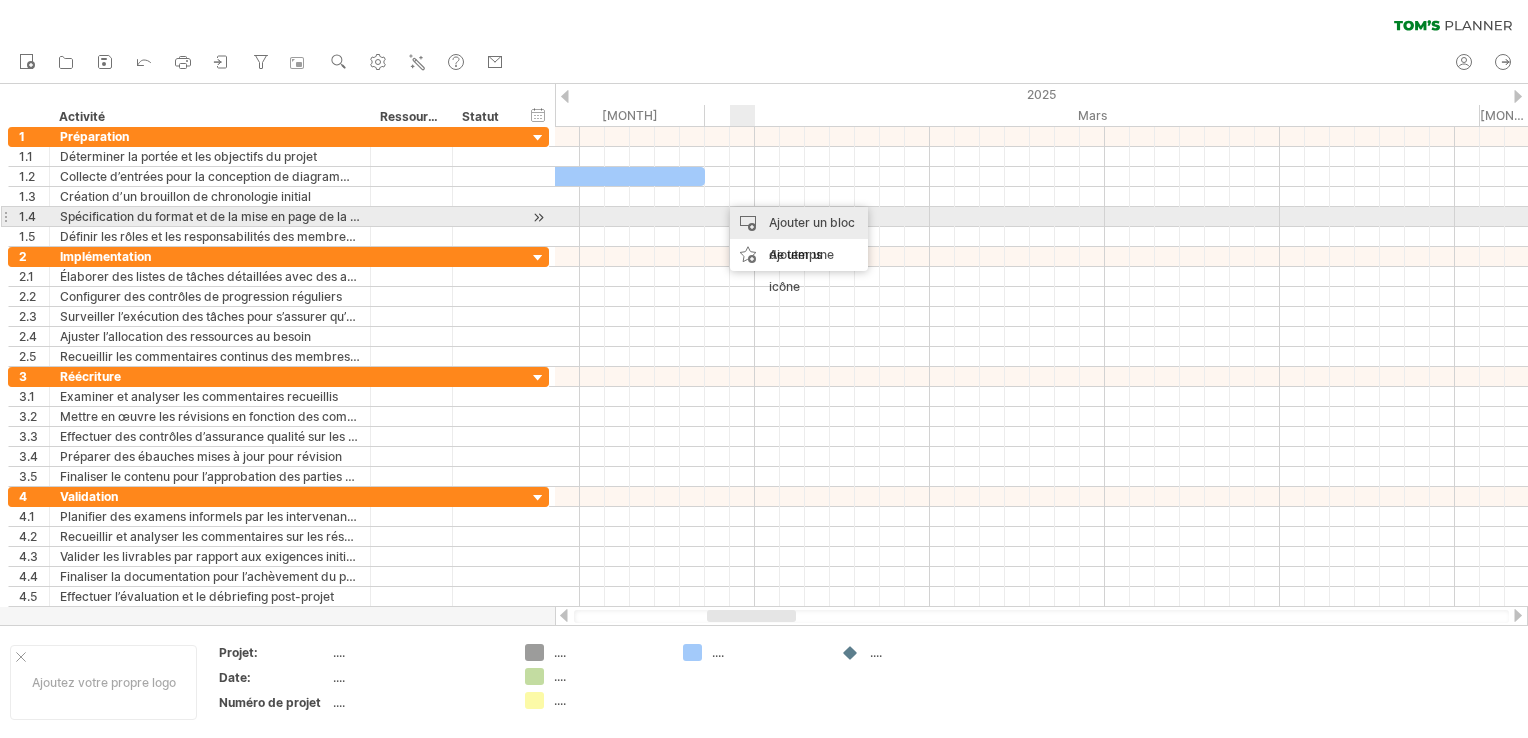 click on "Ajouter un bloc de temps" at bounding box center (799, 239) 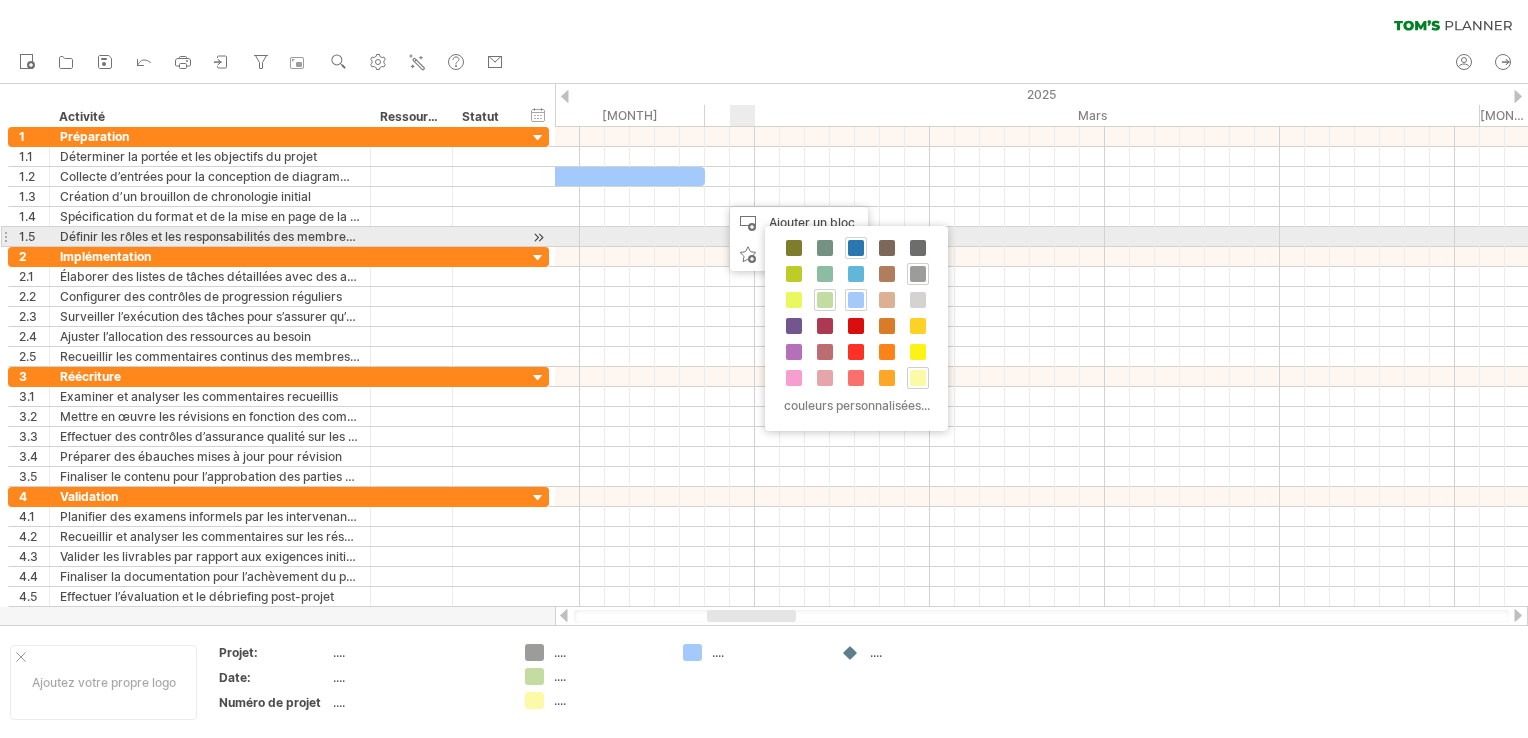 click at bounding box center [856, 248] 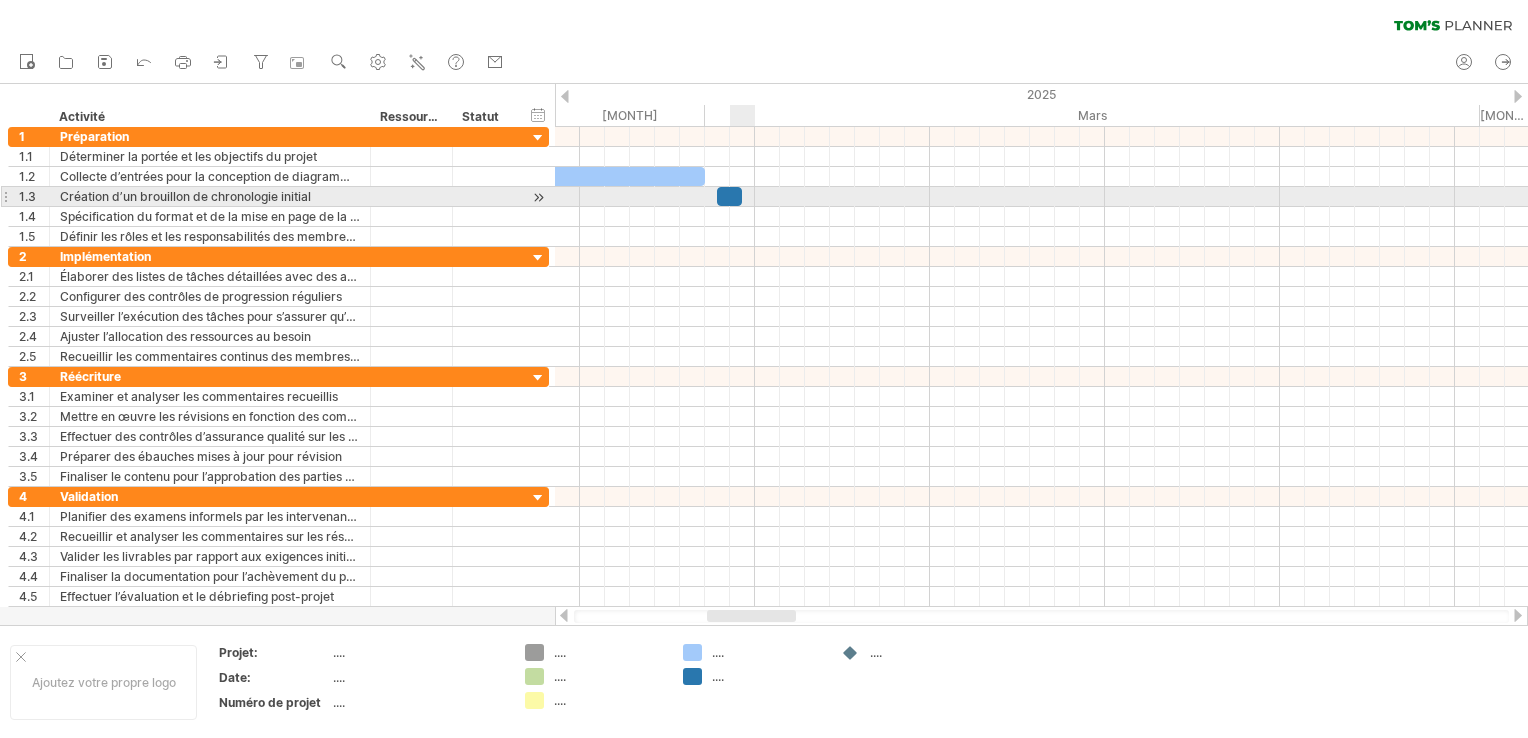 click at bounding box center [729, 196] 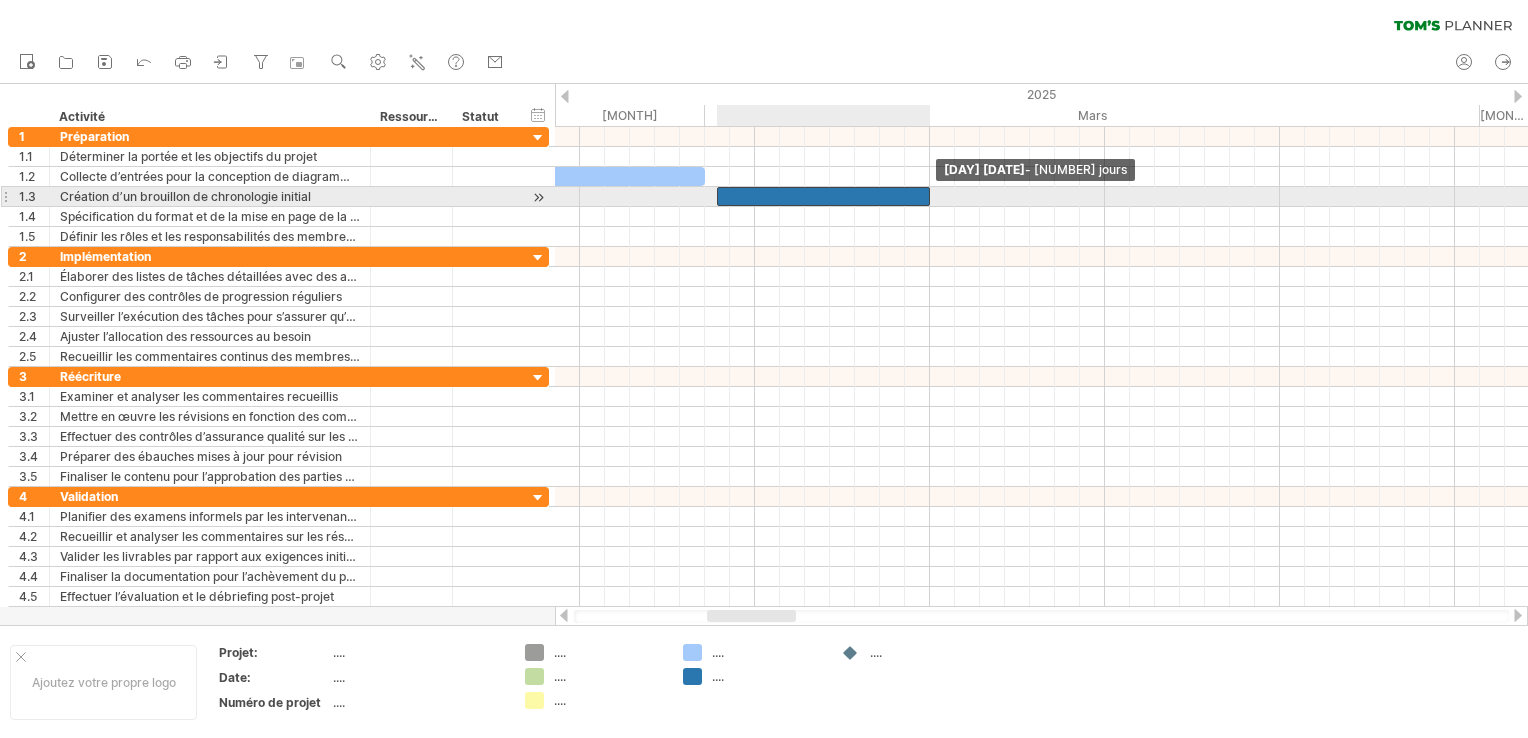 drag, startPoint x: 742, startPoint y: 198, endPoint x: 930, endPoint y: 194, distance: 188.04254 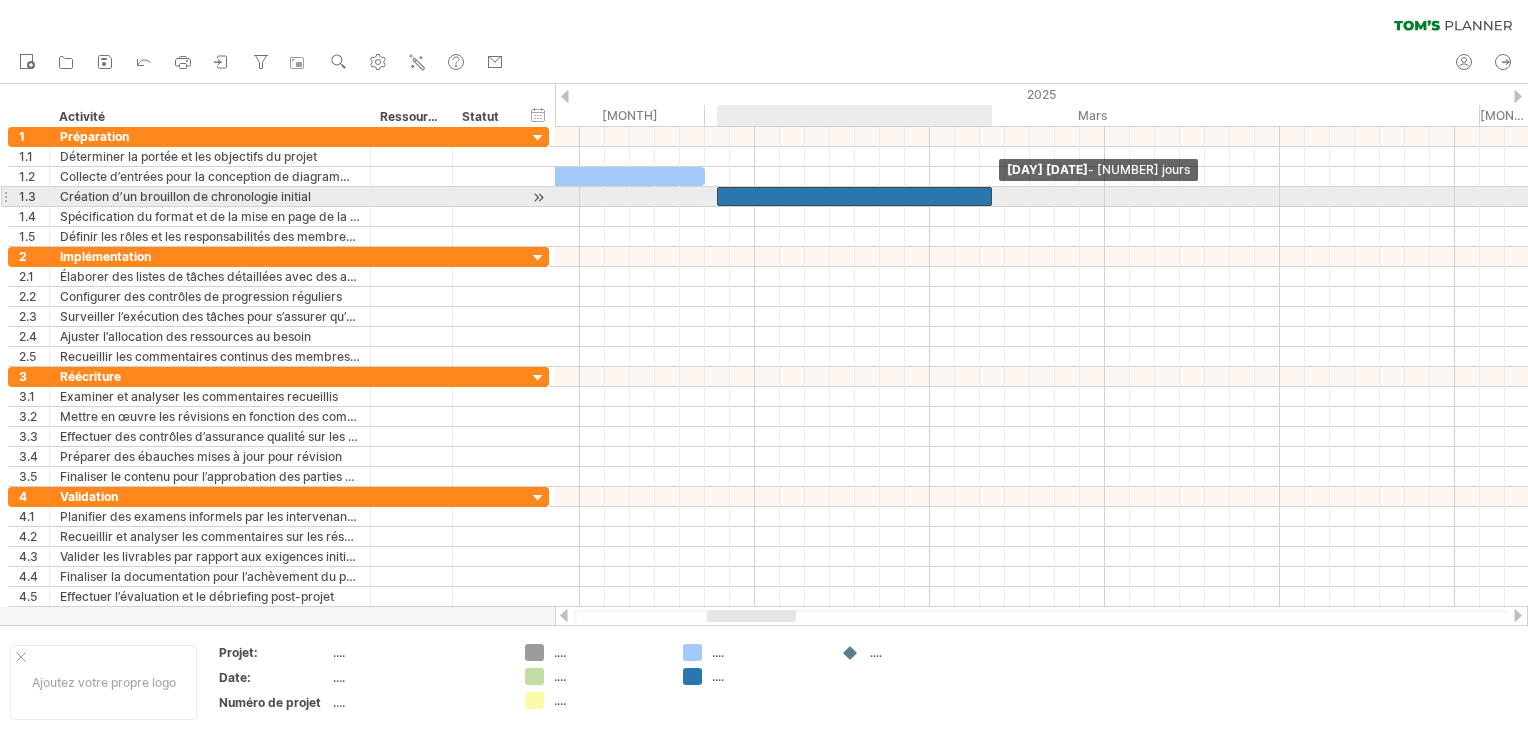 drag, startPoint x: 930, startPoint y: 194, endPoint x: 995, endPoint y: 194, distance: 65 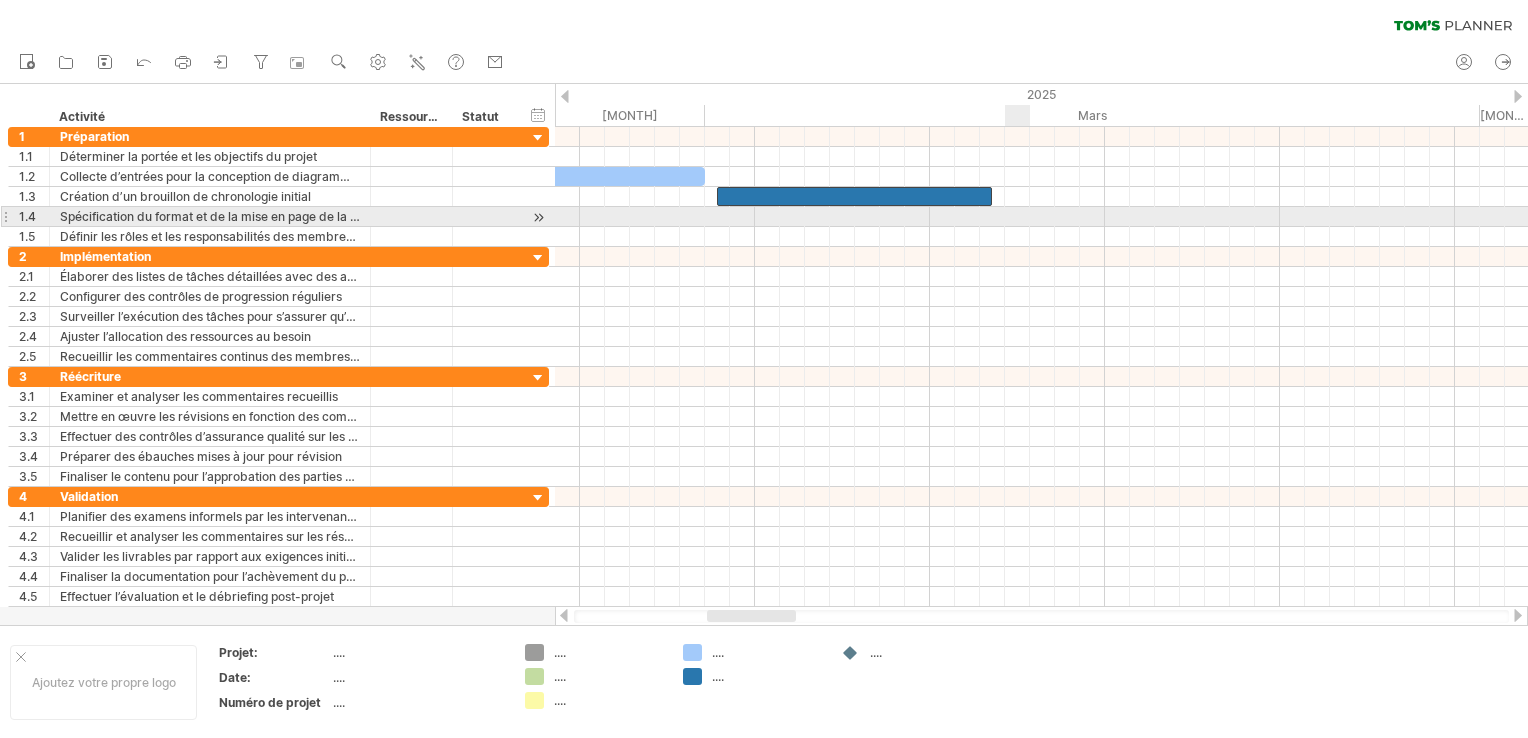 click at bounding box center (1041, 217) 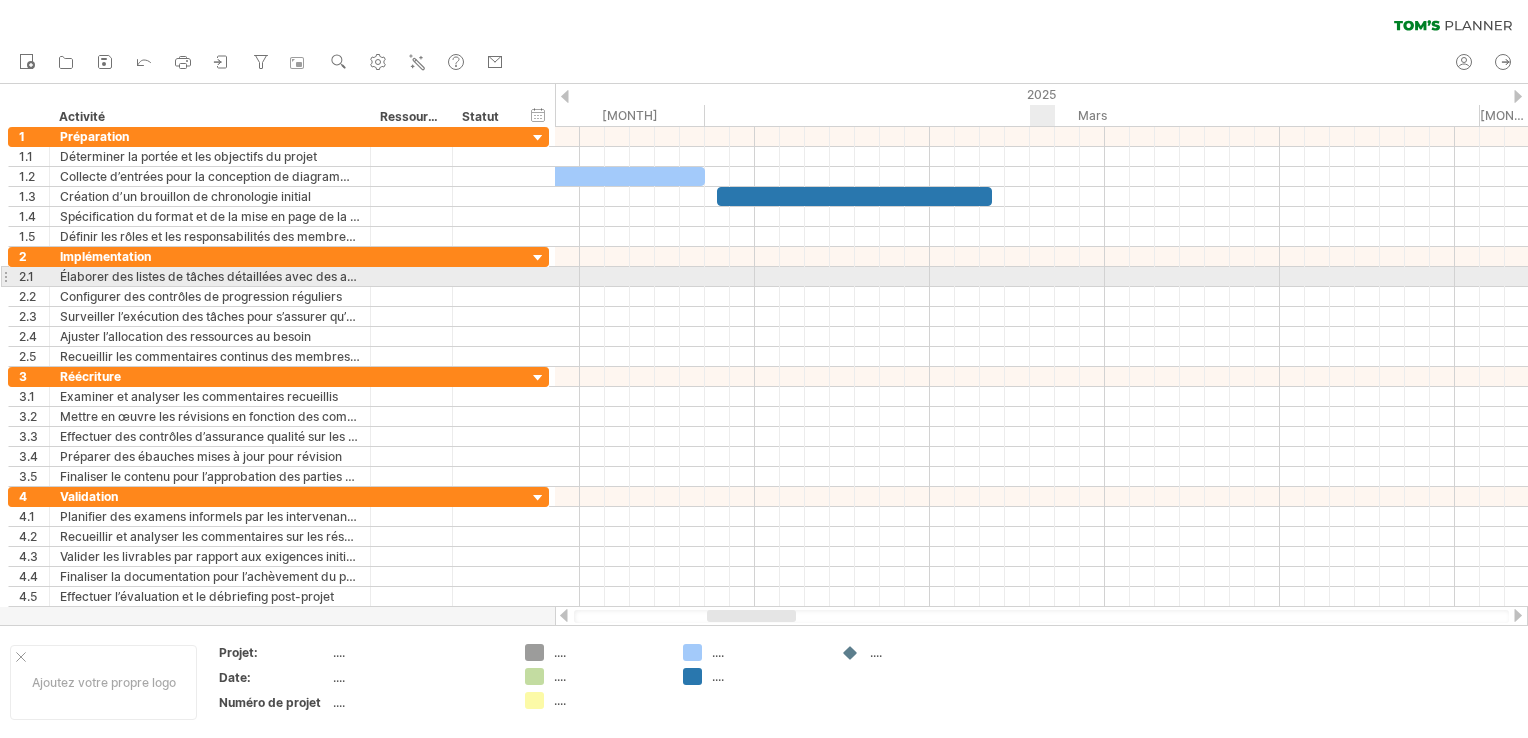 click at bounding box center (1041, 277) 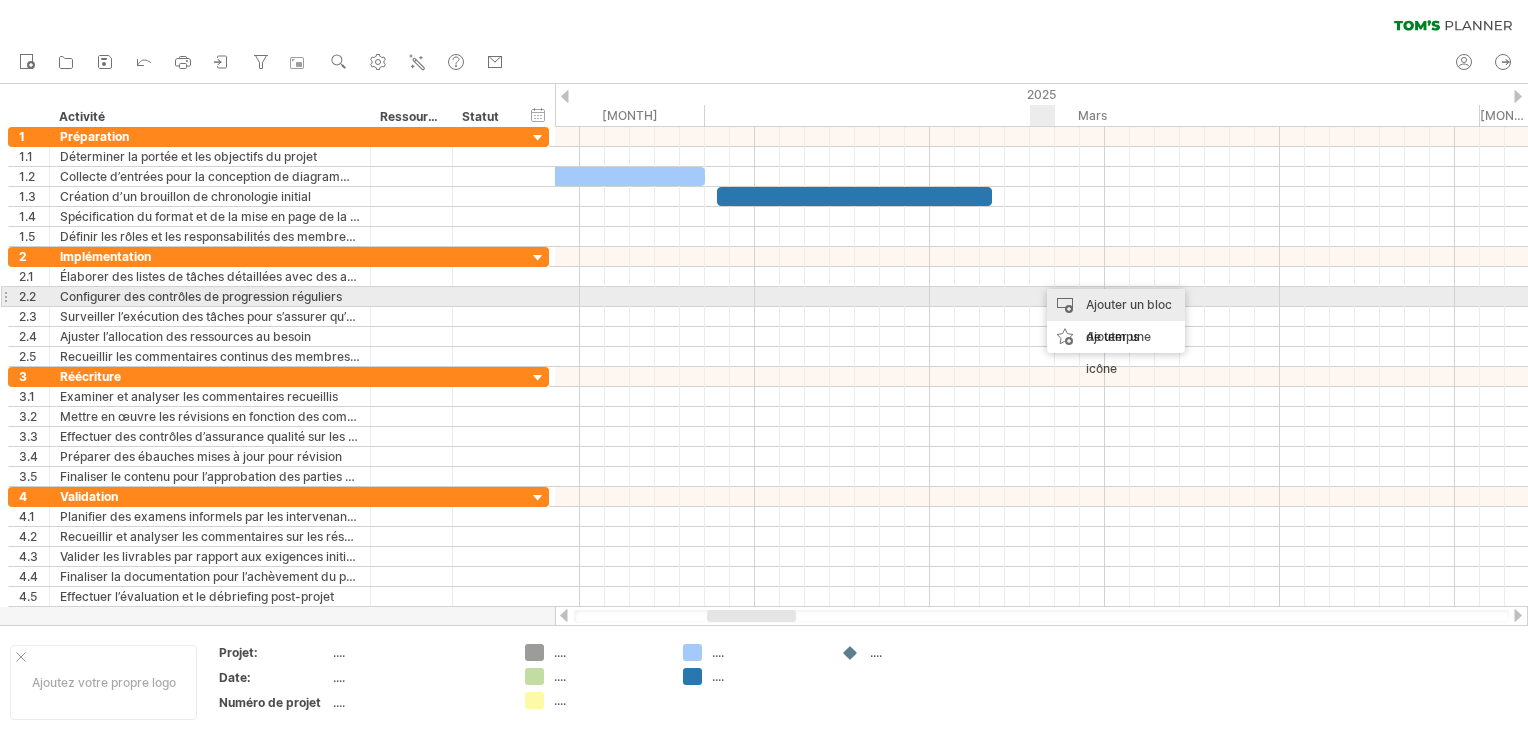 click on "Ajouter un bloc de temps" at bounding box center [1116, 321] 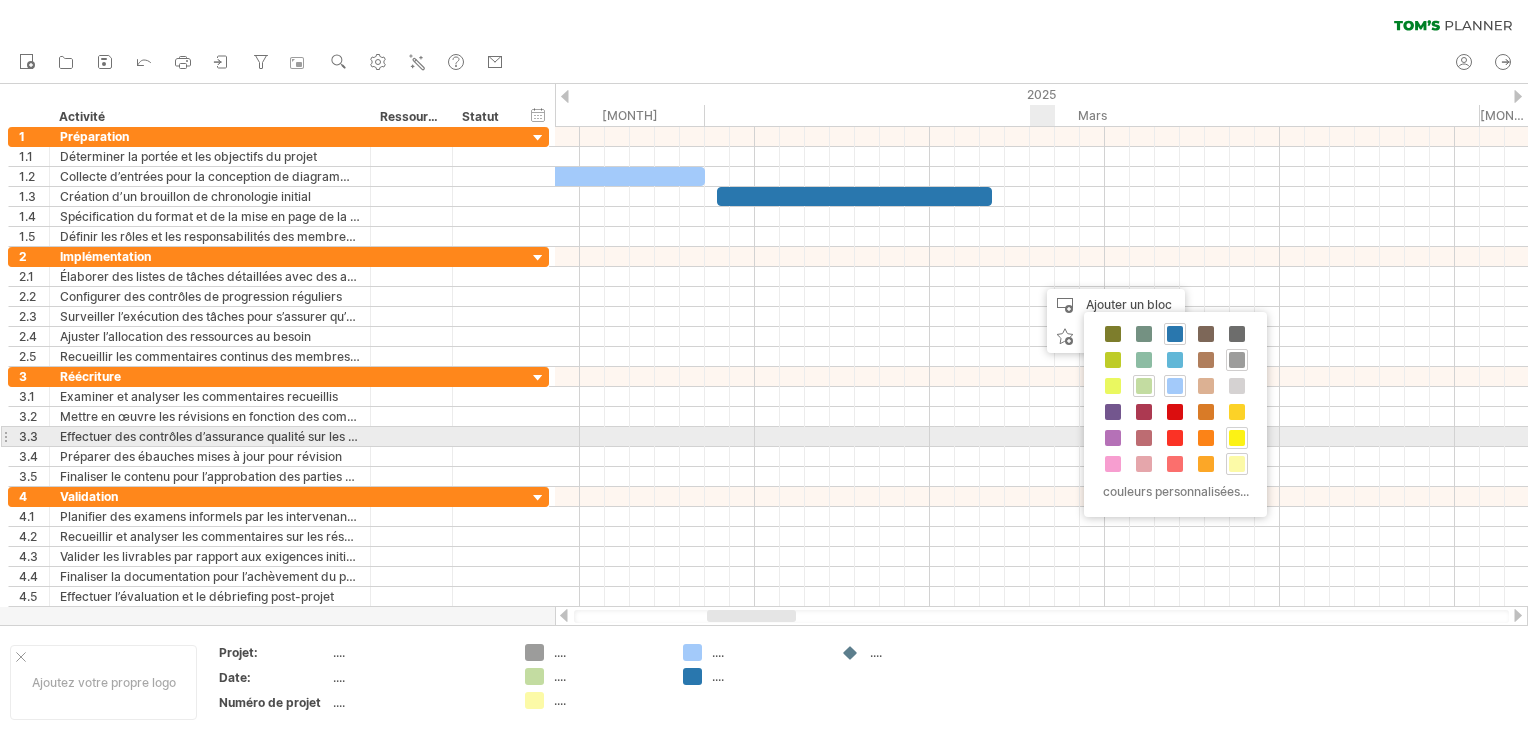 click at bounding box center (1237, 438) 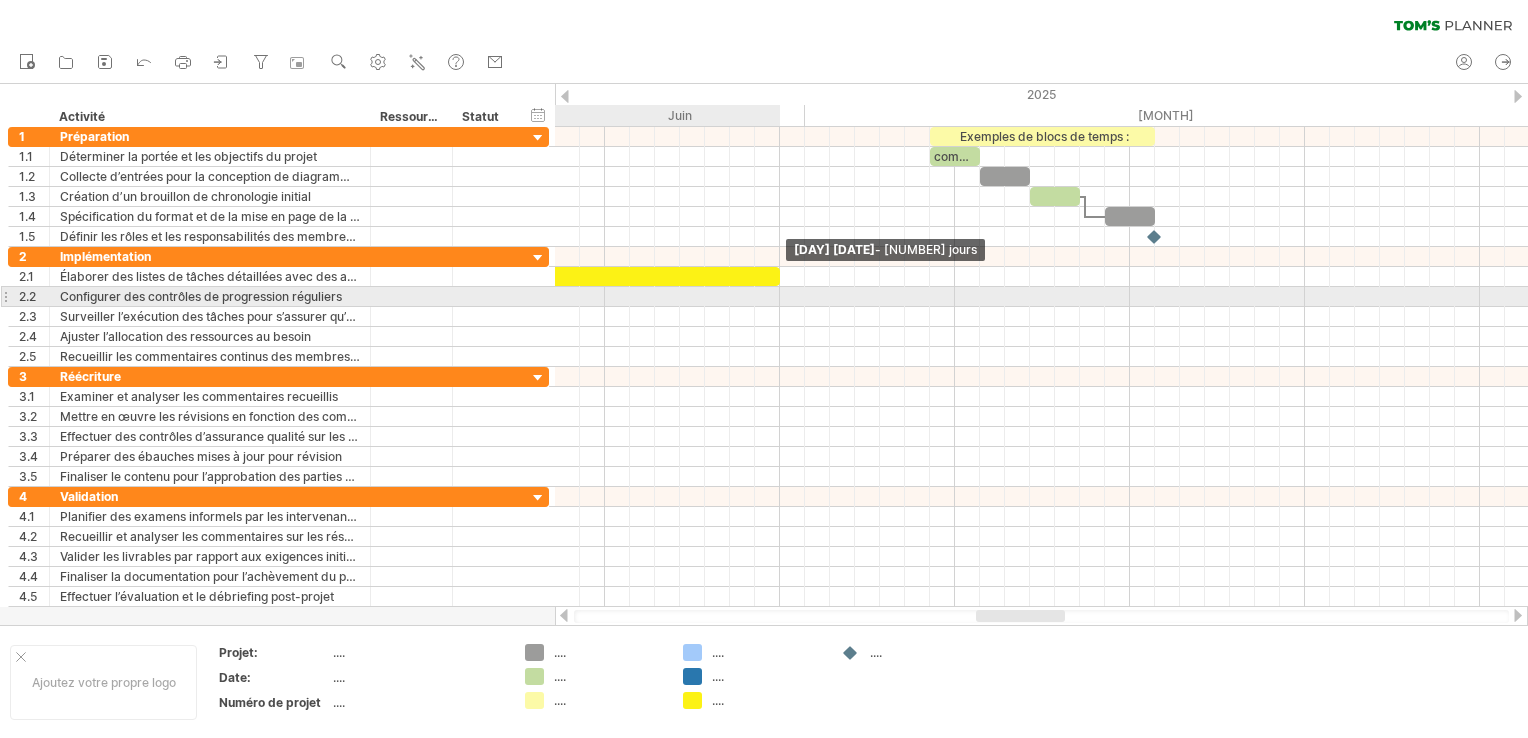 drag, startPoint x: 1068, startPoint y: 274, endPoint x: 777, endPoint y: 290, distance: 291.43954 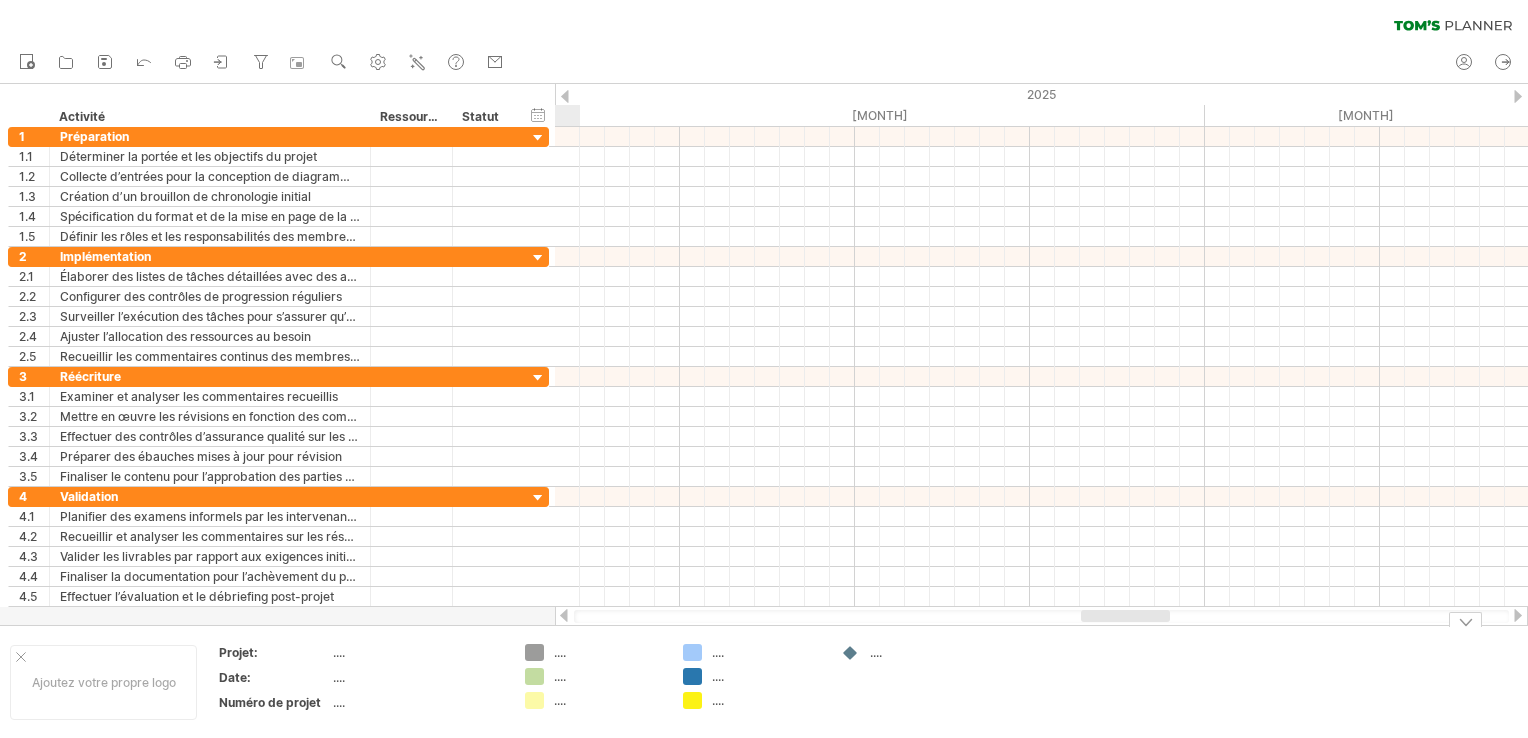 drag, startPoint x: 1028, startPoint y: 615, endPoint x: 1133, endPoint y: 650, distance: 110.67972 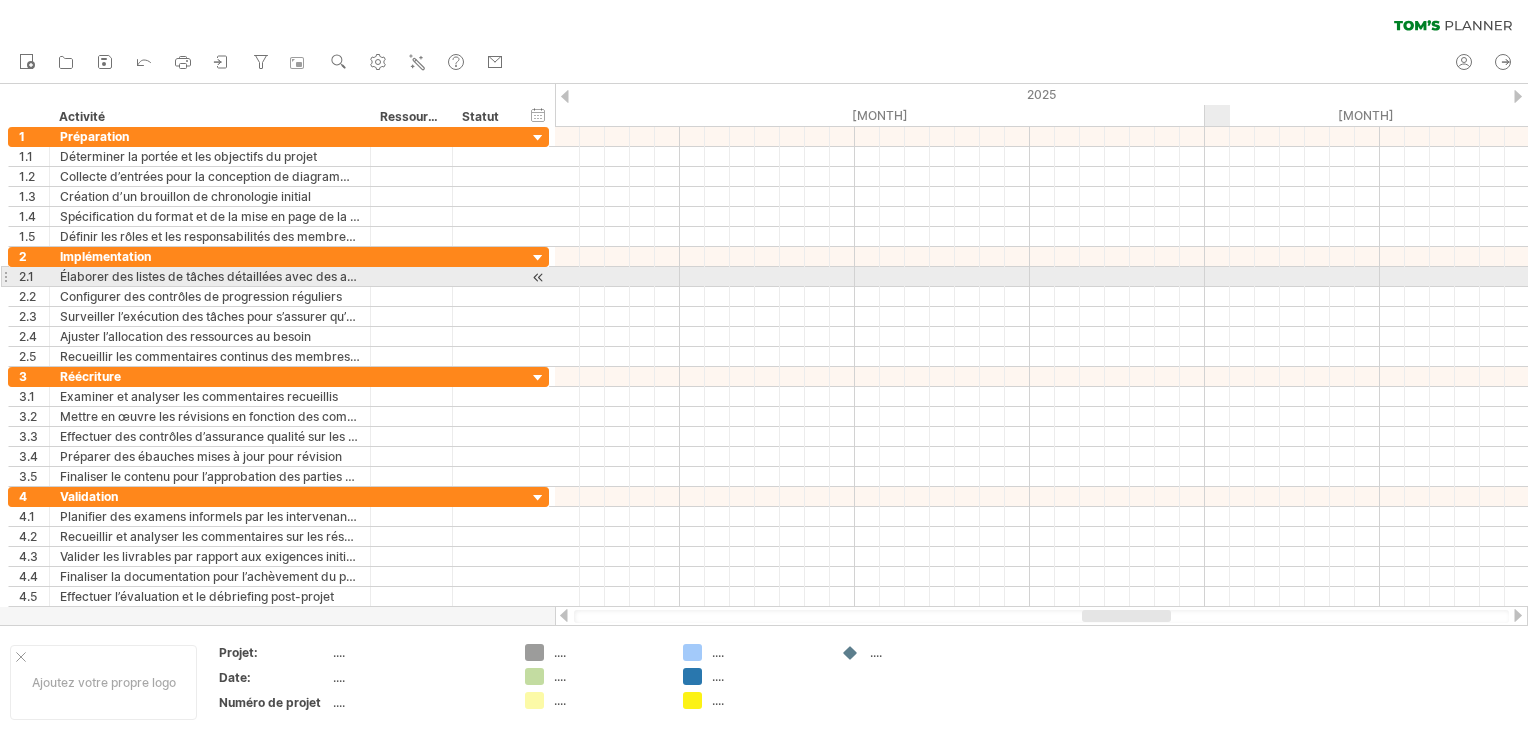 click at bounding box center [1041, 277] 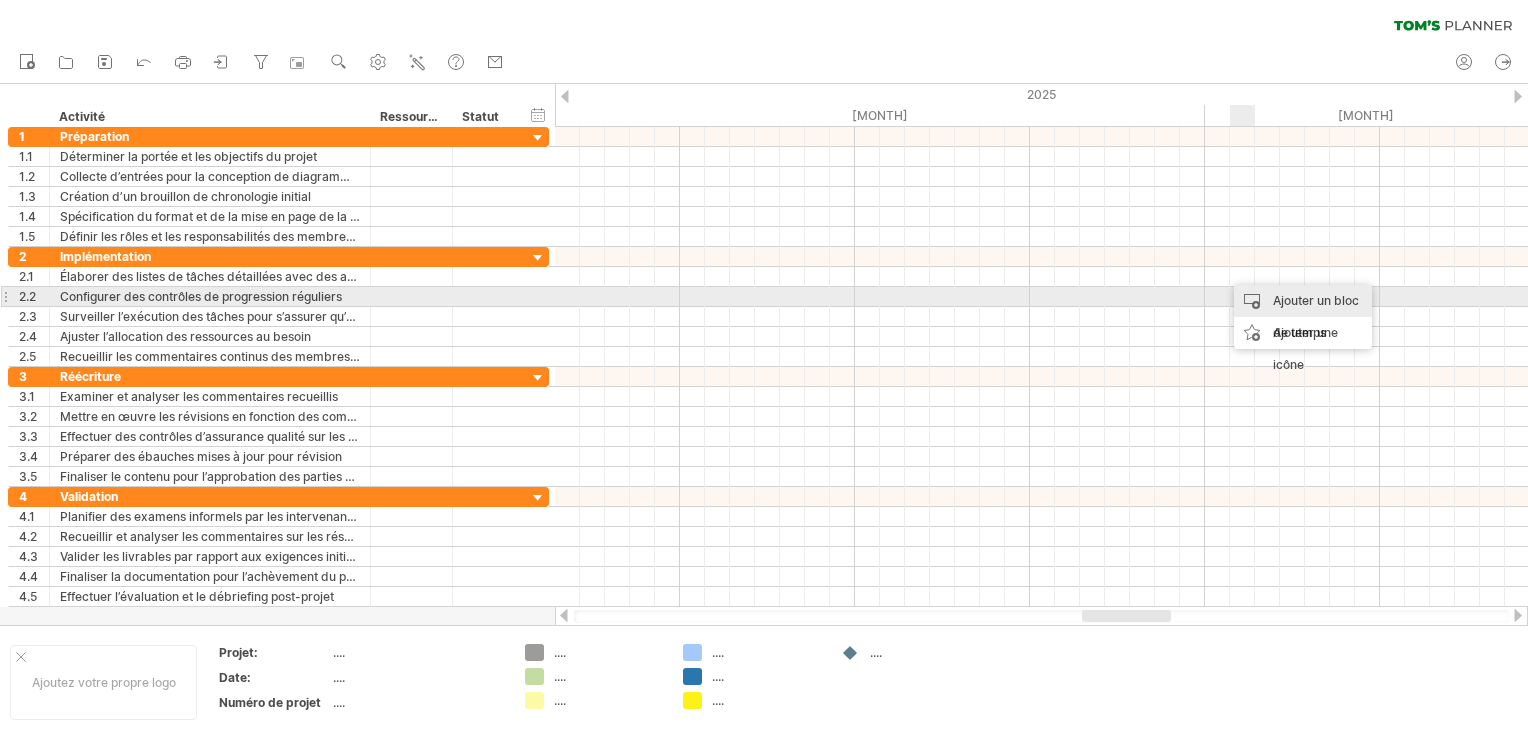 click on "Ajouter un bloc de temps" at bounding box center [1303, 317] 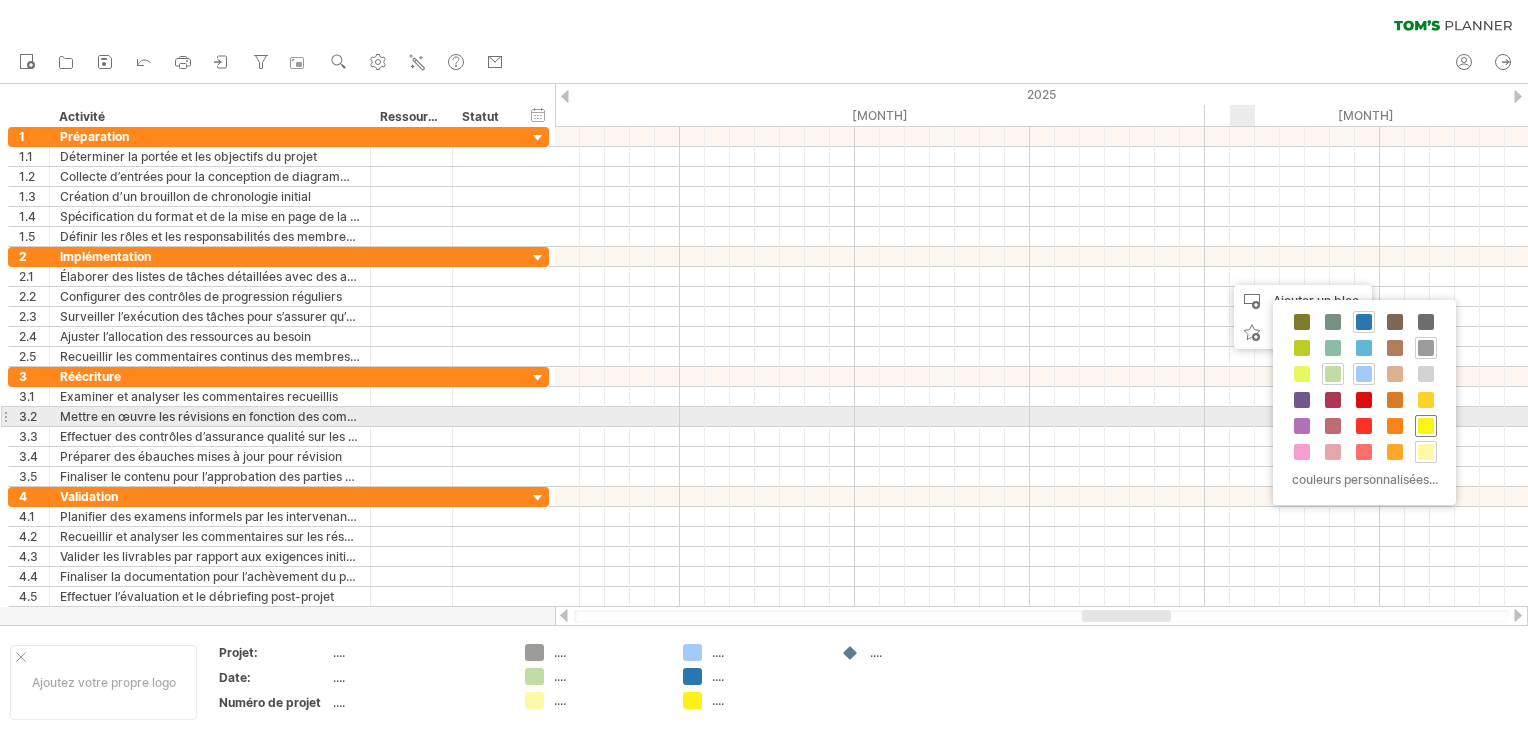 click at bounding box center (1426, 426) 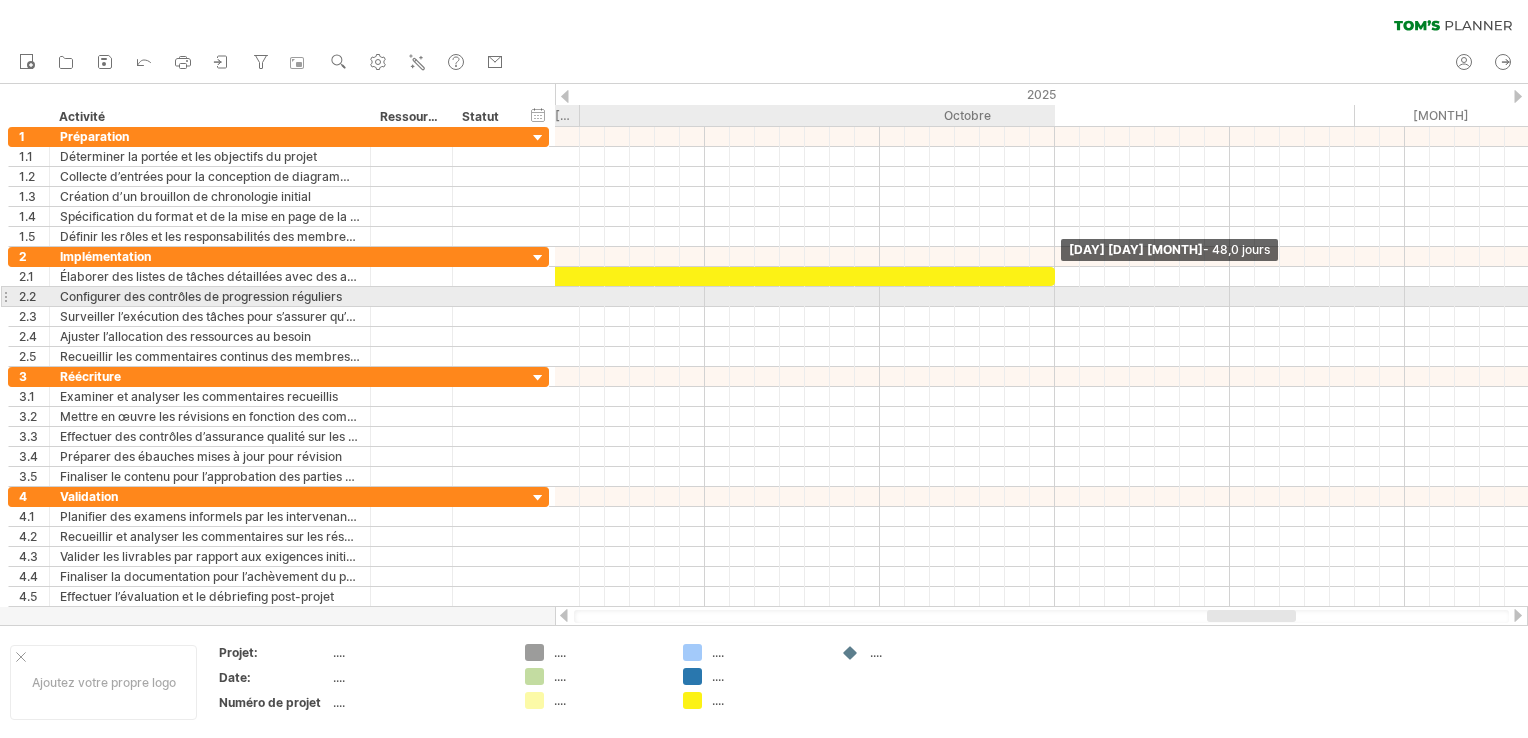drag, startPoint x: 1256, startPoint y: 278, endPoint x: 1052, endPoint y: 289, distance: 204.29636 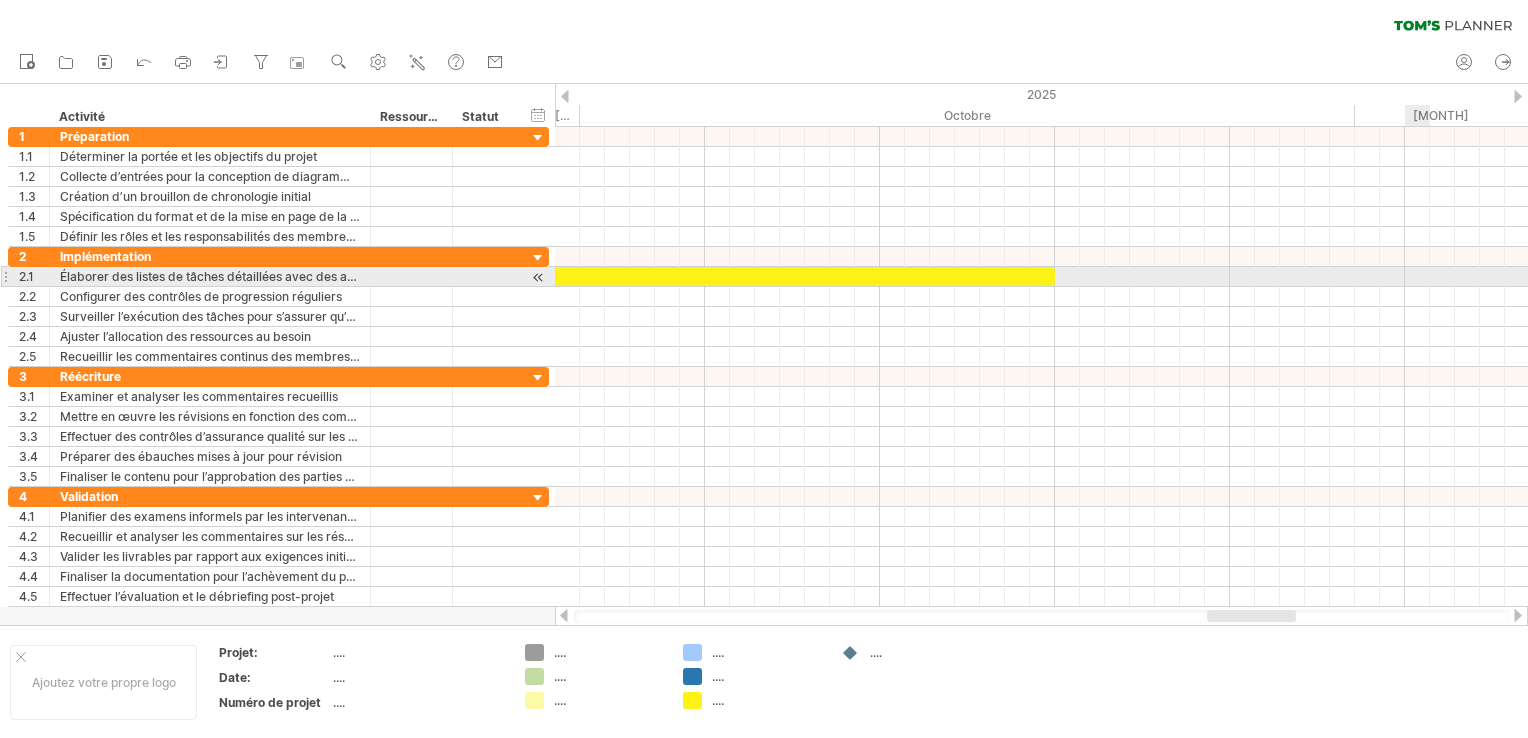 click at bounding box center [1041, 277] 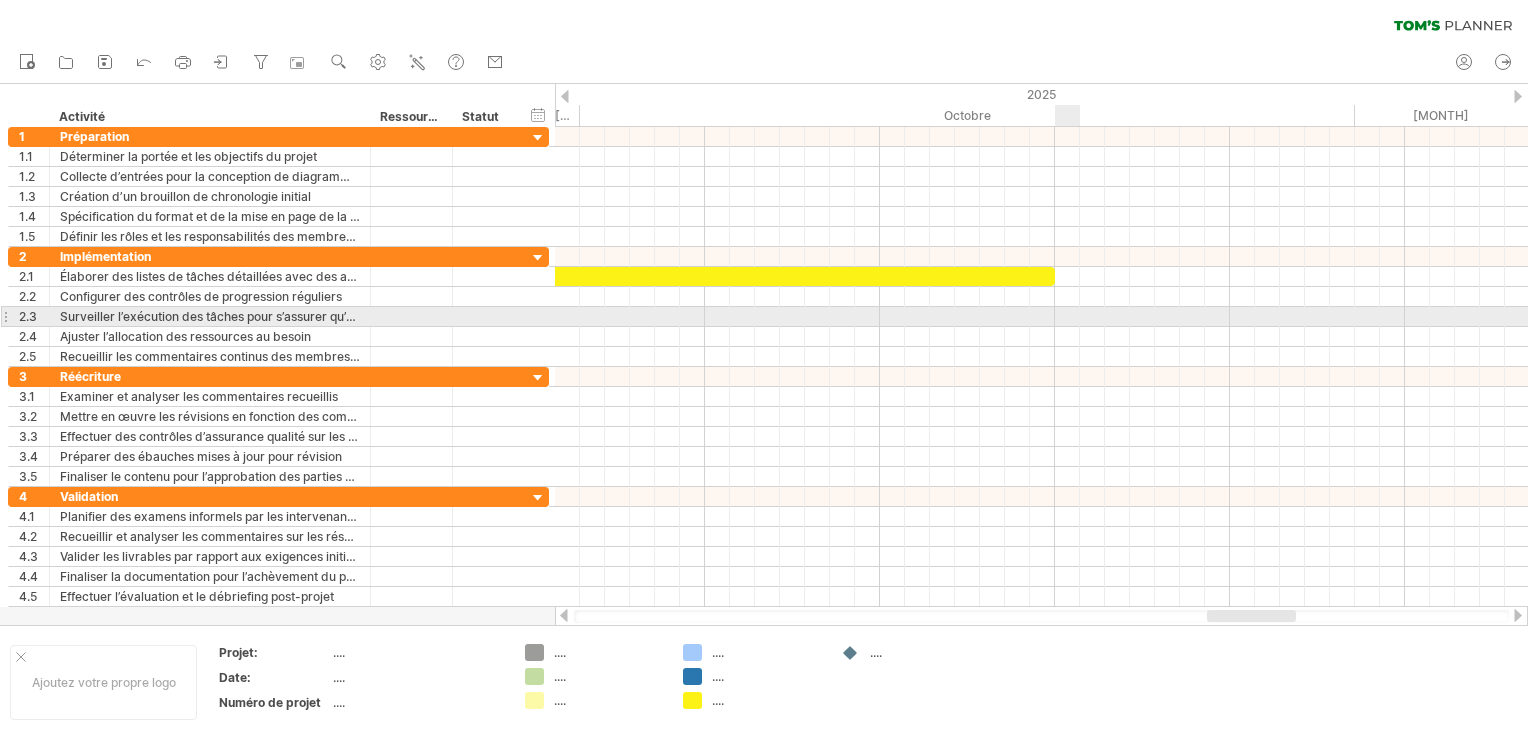 click at bounding box center (1041, 317) 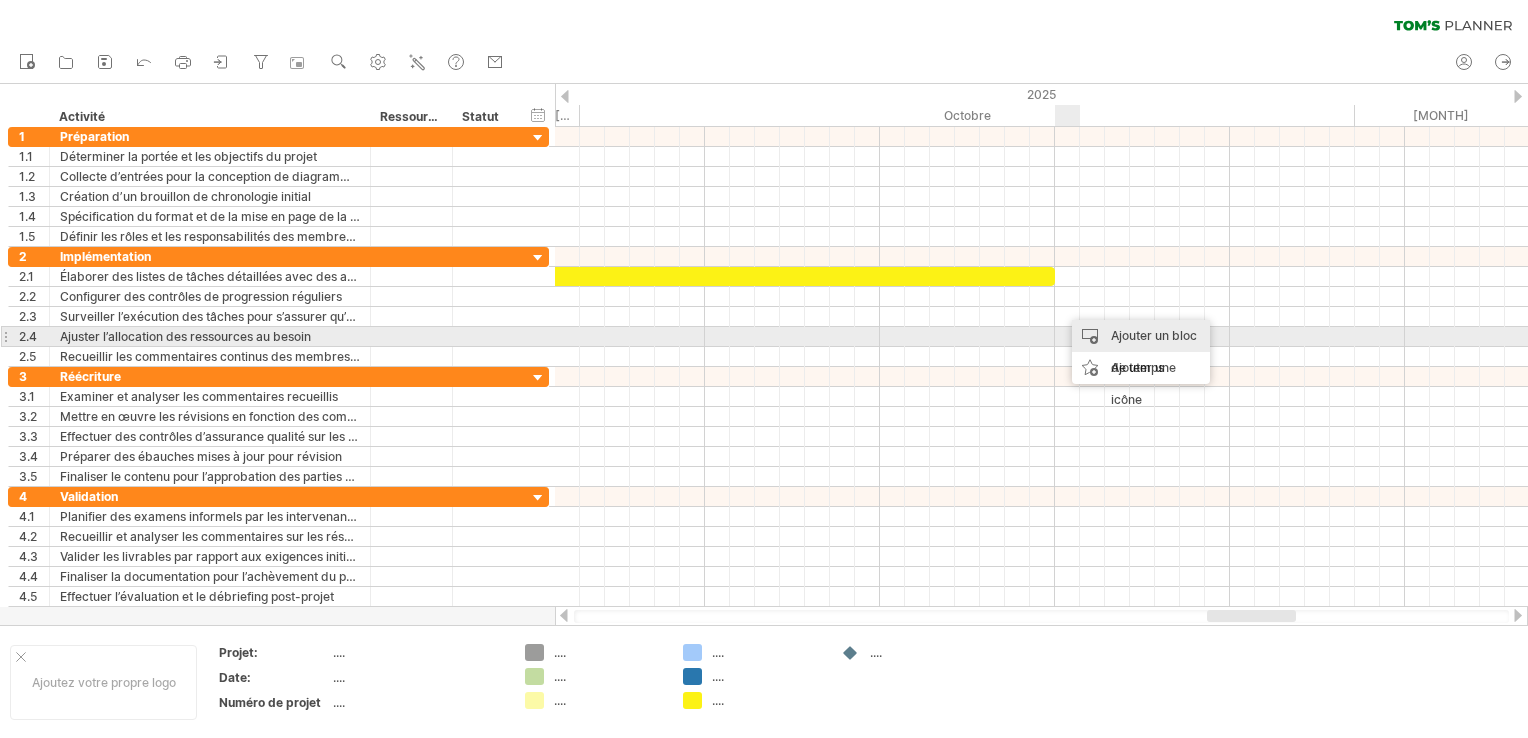 click on "Ajouter un bloc de temps" at bounding box center [1141, 352] 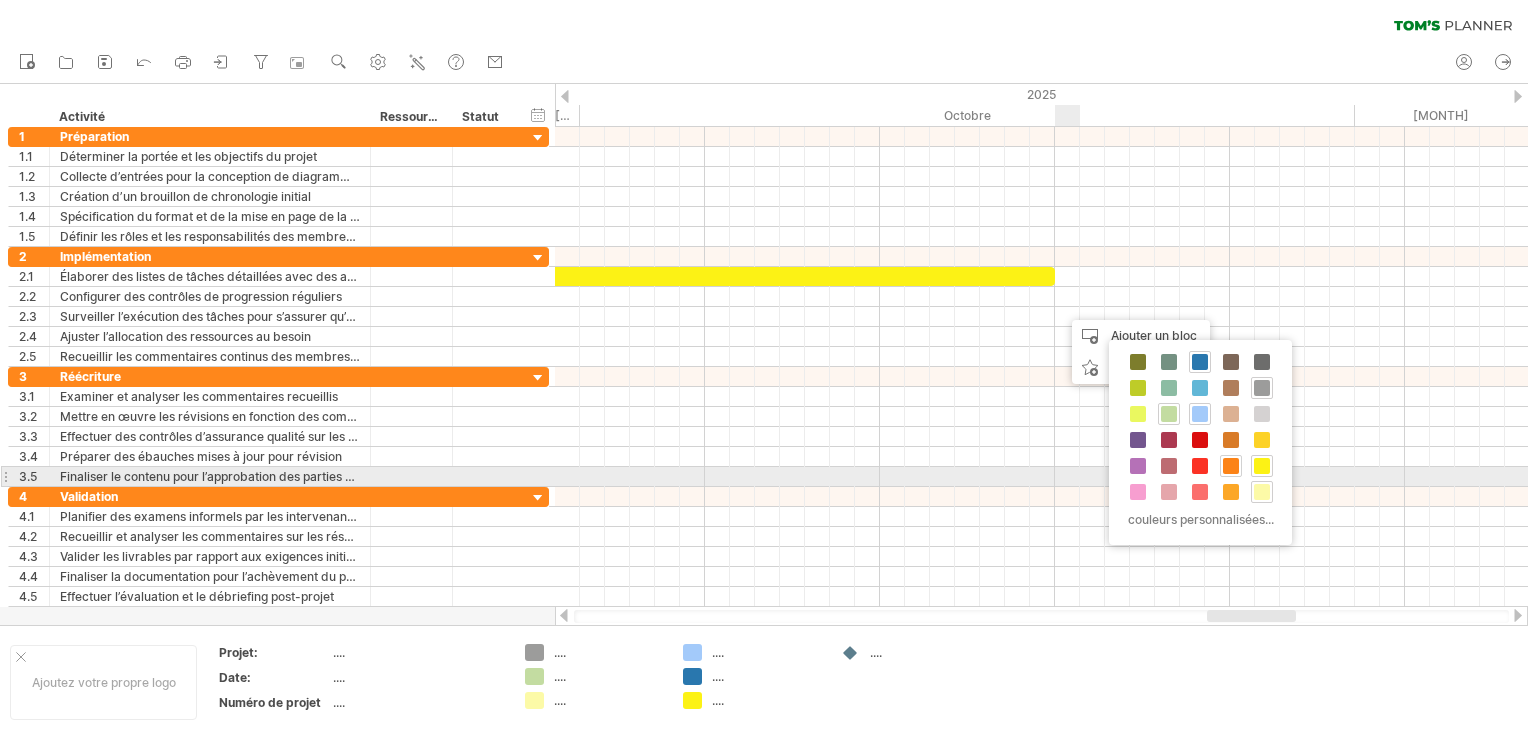 click at bounding box center [1231, 466] 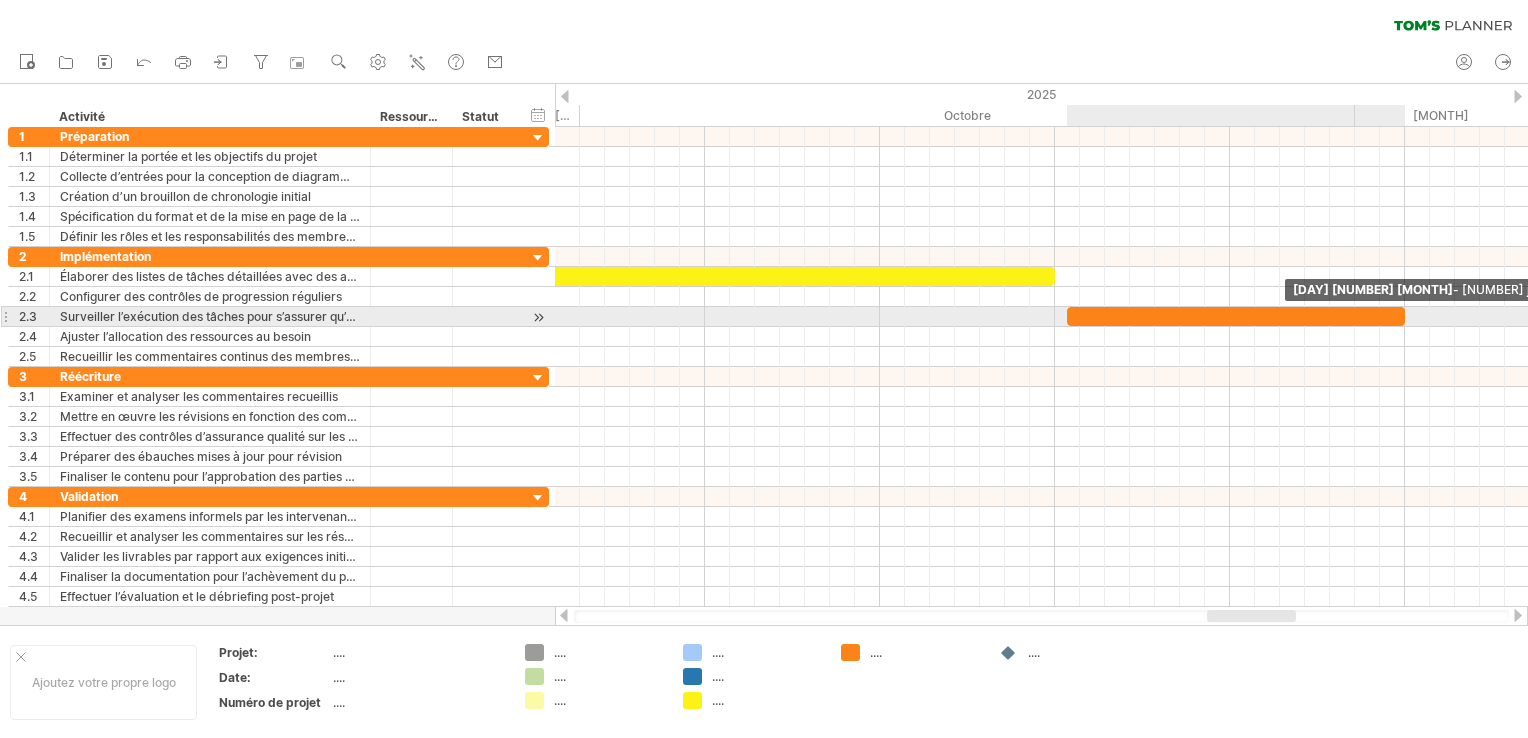 drag, startPoint x: 1094, startPoint y: 314, endPoint x: 1404, endPoint y: 322, distance: 310.1032 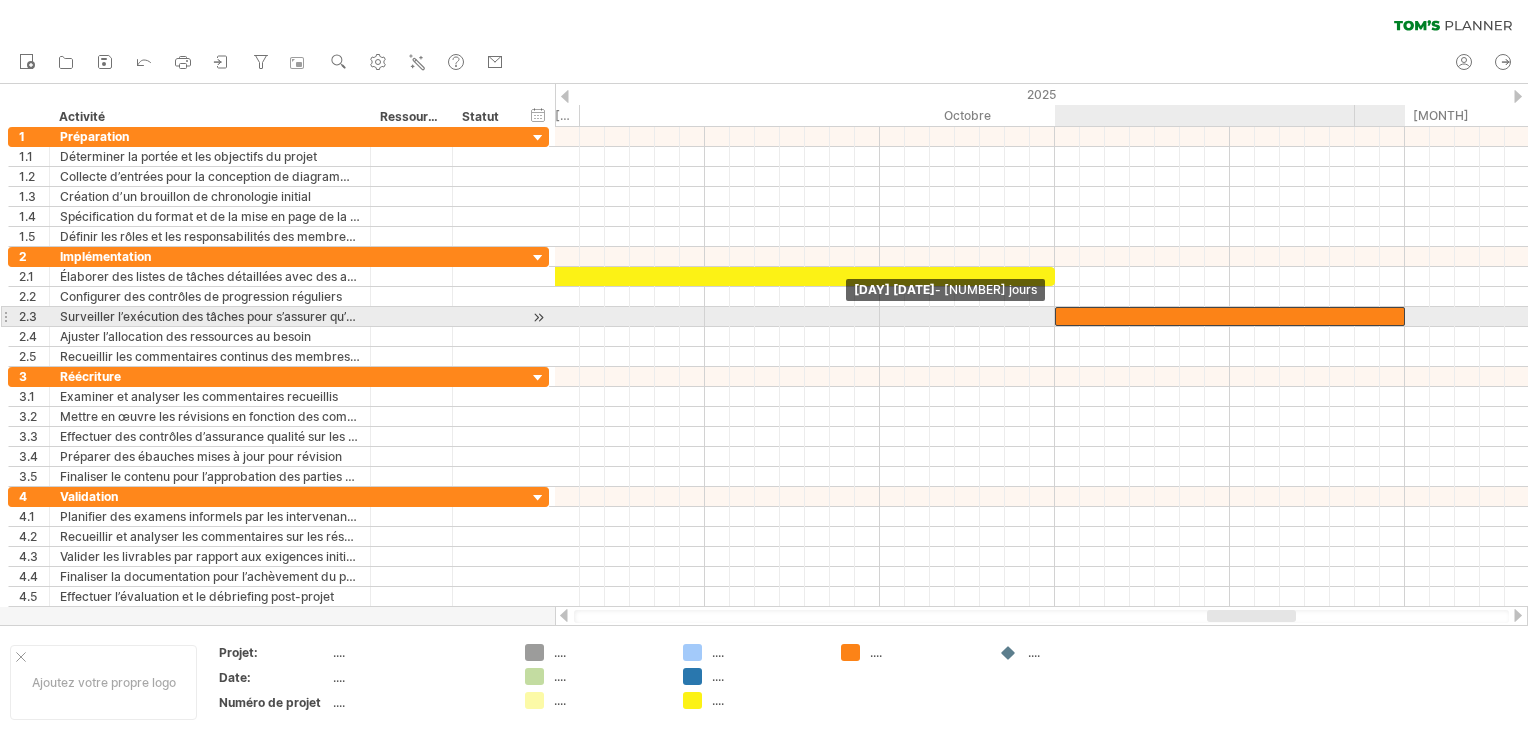 drag, startPoint x: 1065, startPoint y: 314, endPoint x: 1050, endPoint y: 315, distance: 15.033297 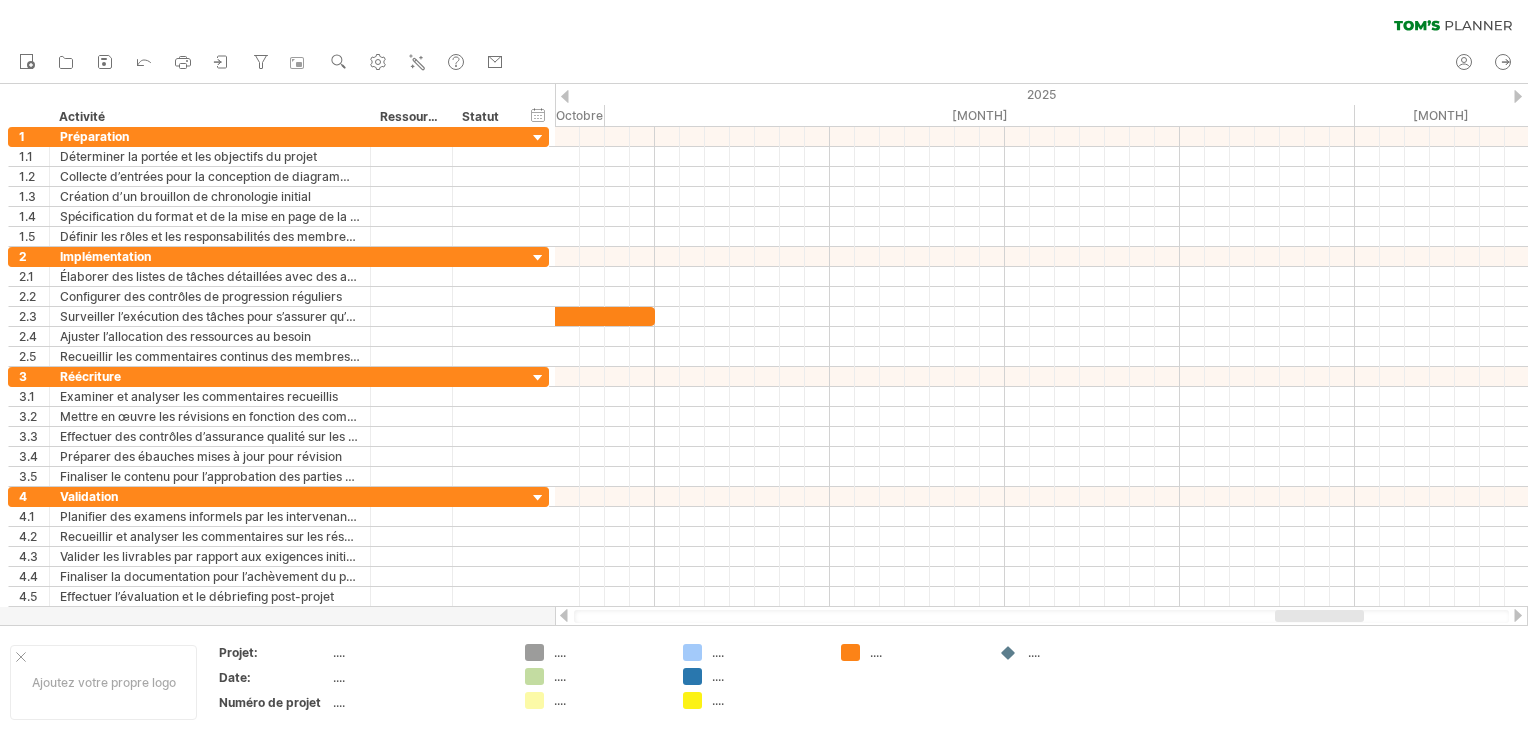 drag, startPoint x: 1221, startPoint y: 621, endPoint x: 1292, endPoint y: 622, distance: 71.00704 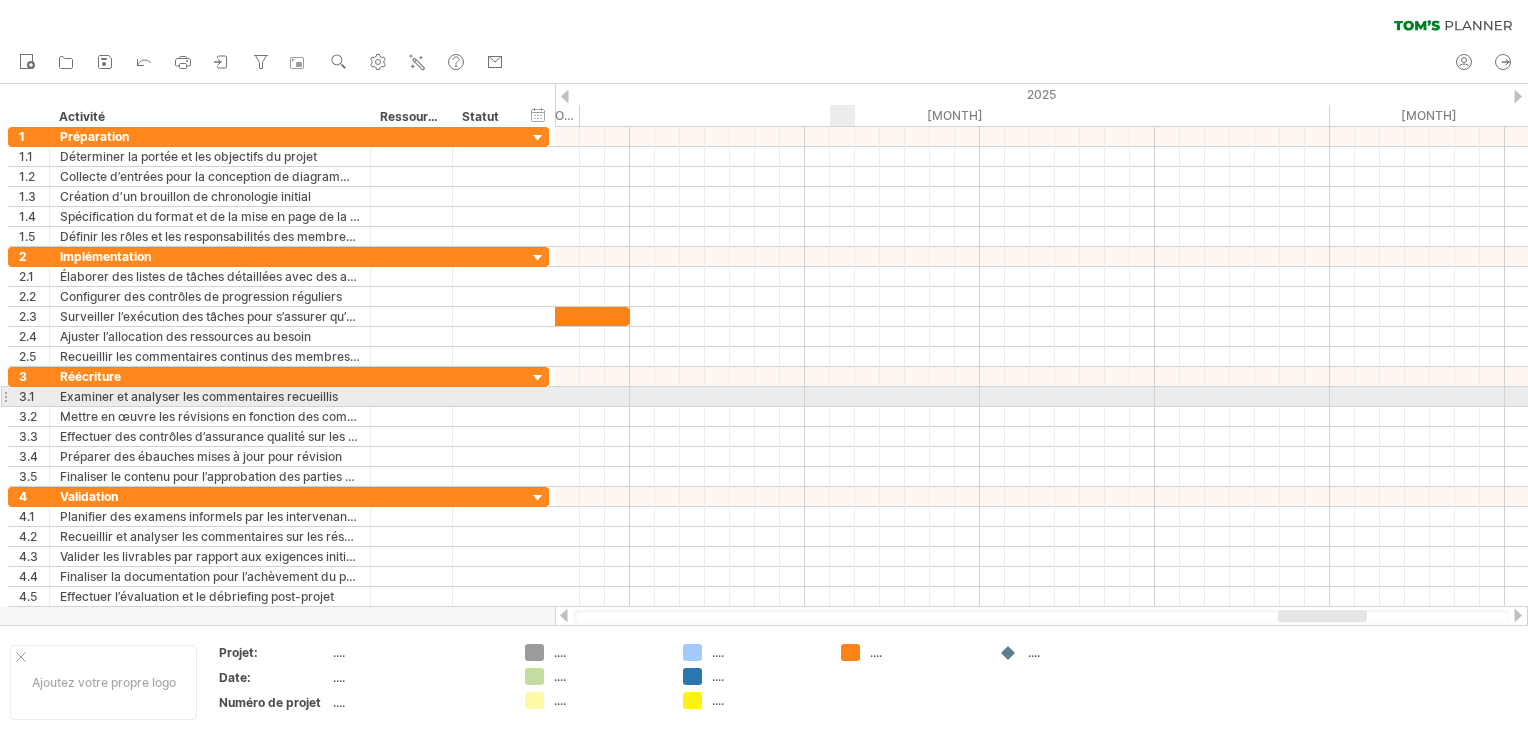click at bounding box center [1041, 397] 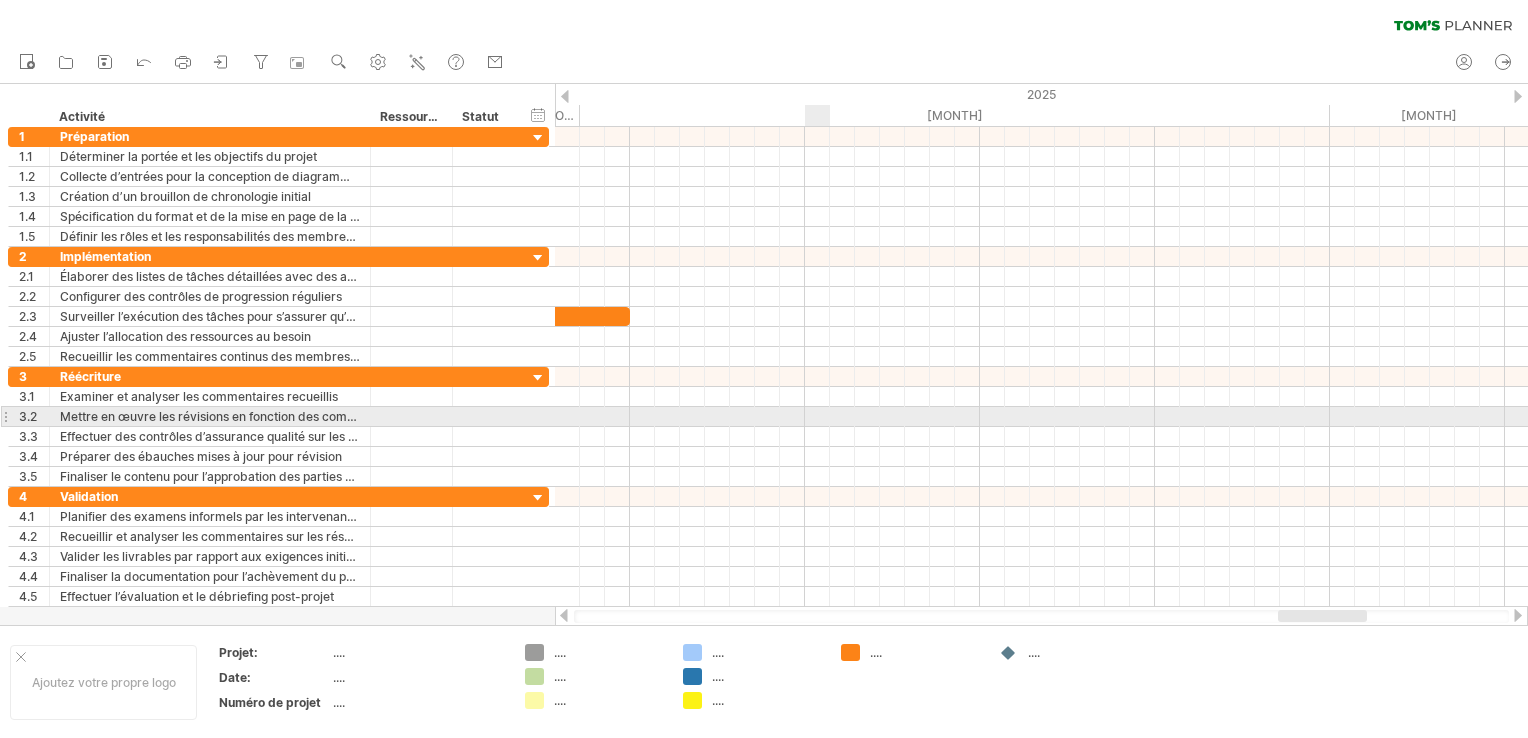click at bounding box center [1041, 417] 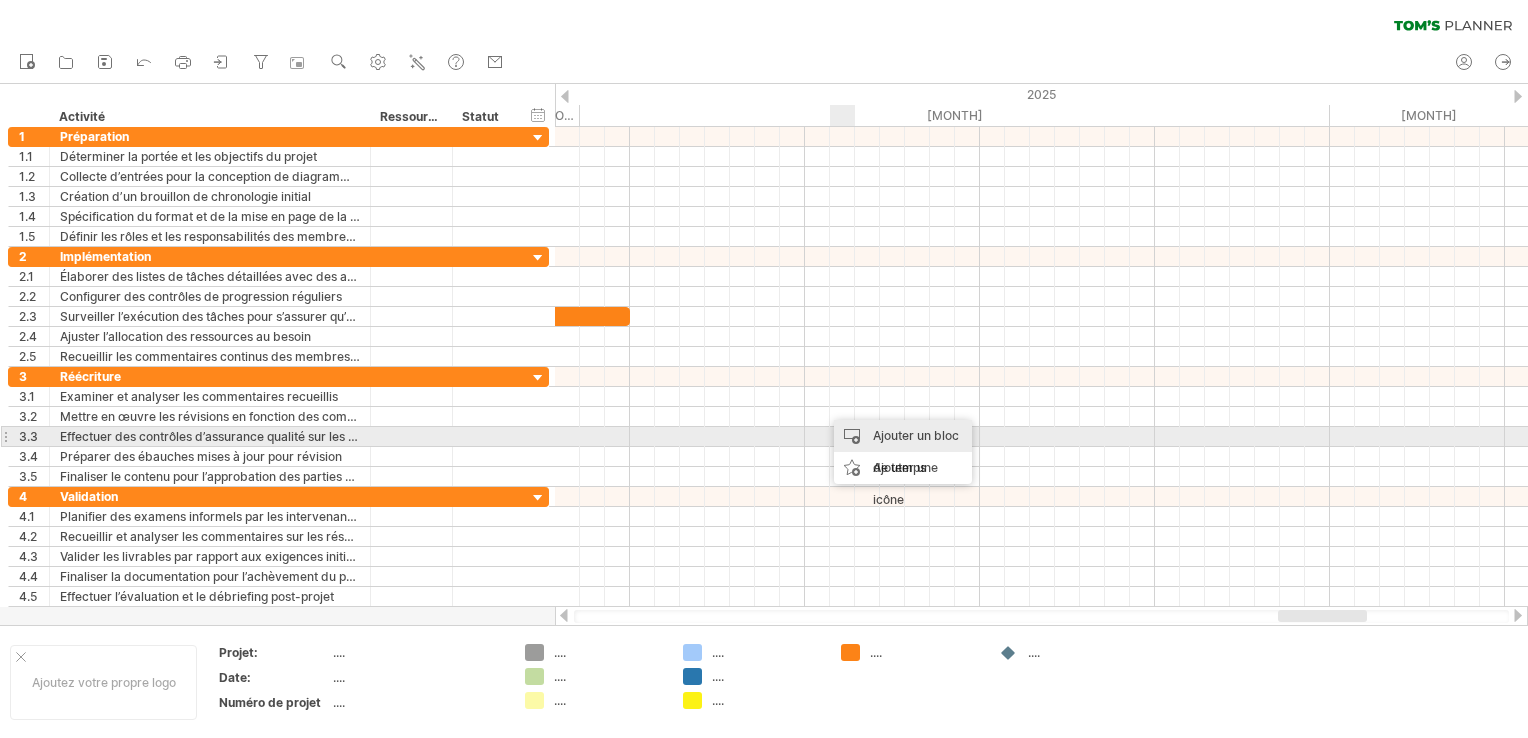 click on "Ajouter un bloc de temps" at bounding box center [903, 452] 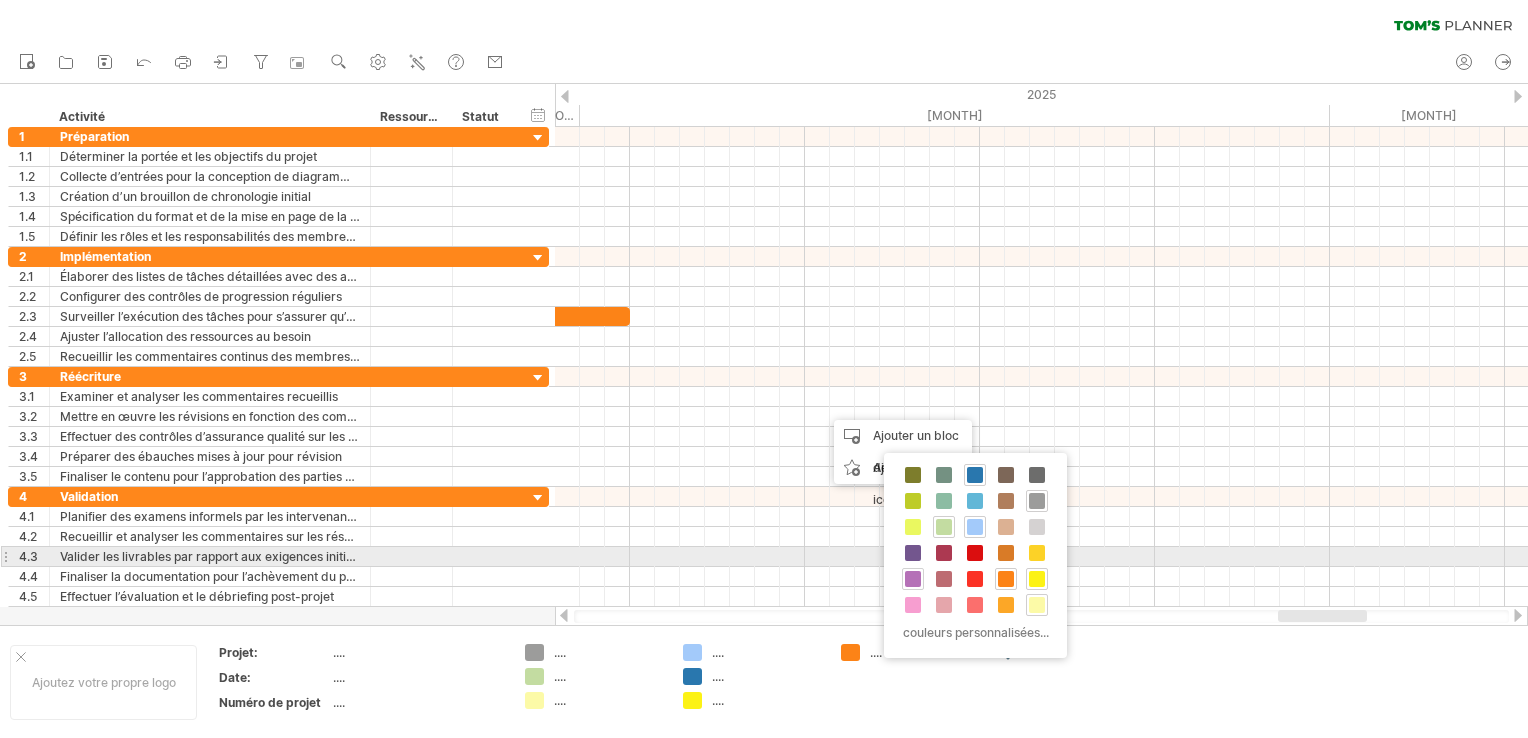 click at bounding box center (913, 579) 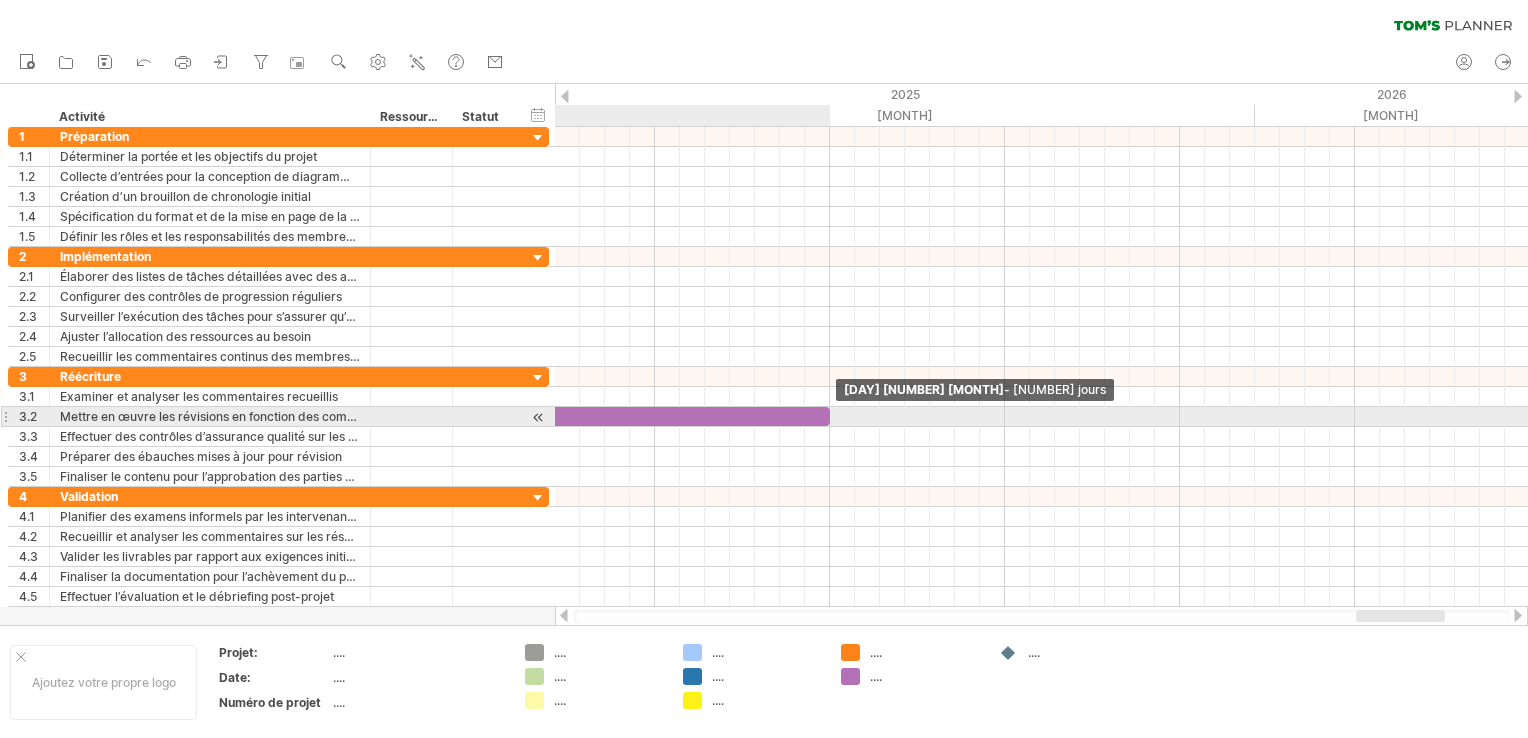 drag, startPoint x: 856, startPoint y: 414, endPoint x: 830, endPoint y: 421, distance: 26.925823 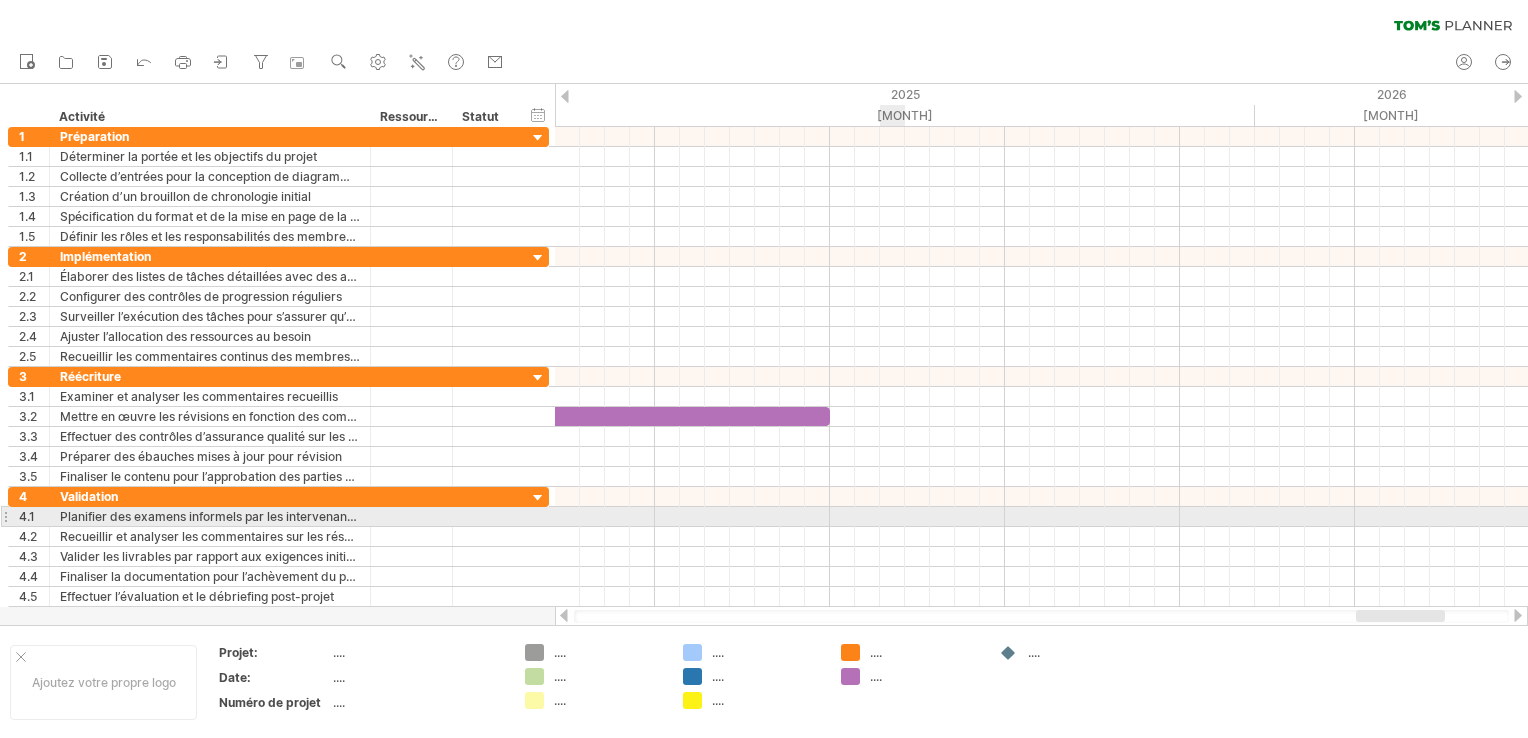 click at bounding box center (1041, 517) 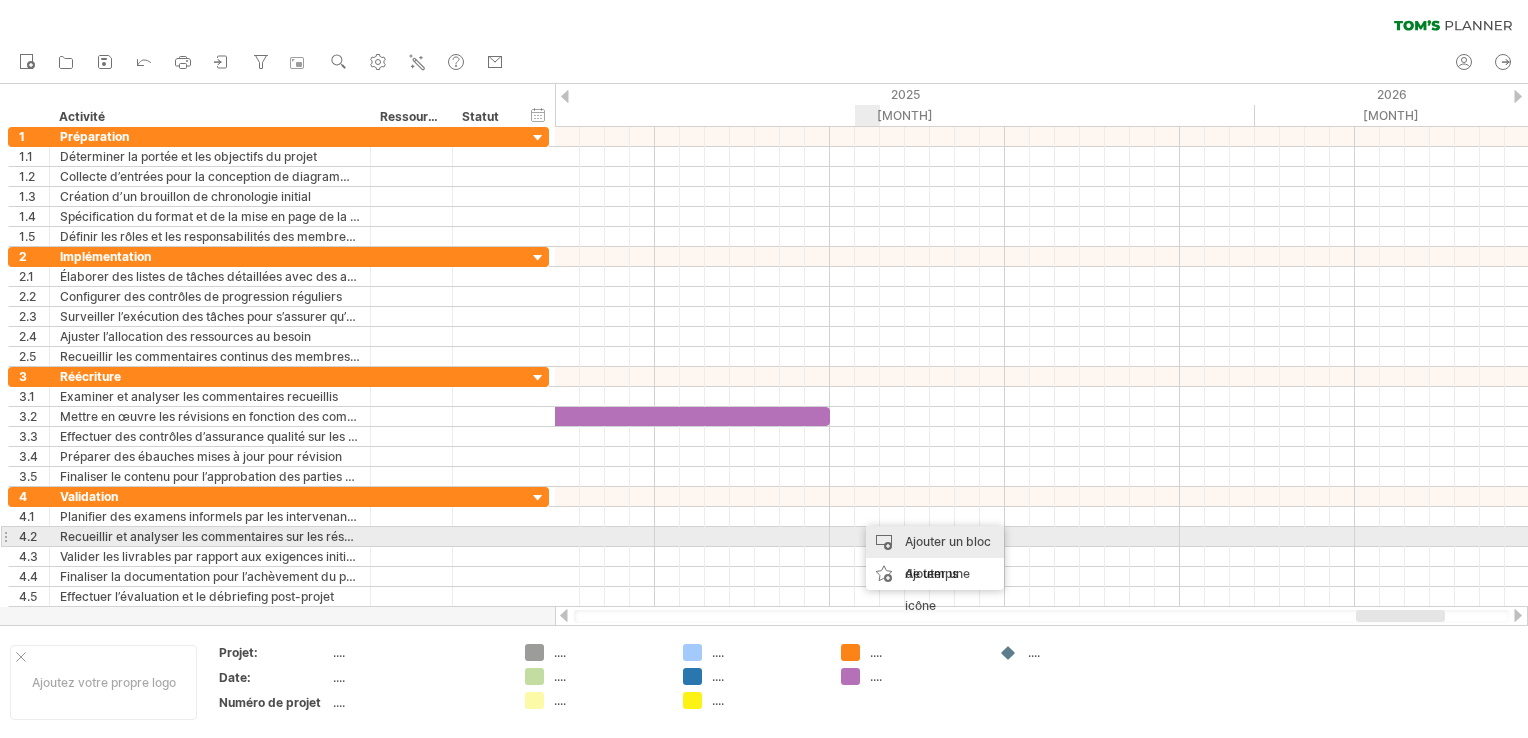 click on "Ajouter un bloc de temps" at bounding box center [935, 558] 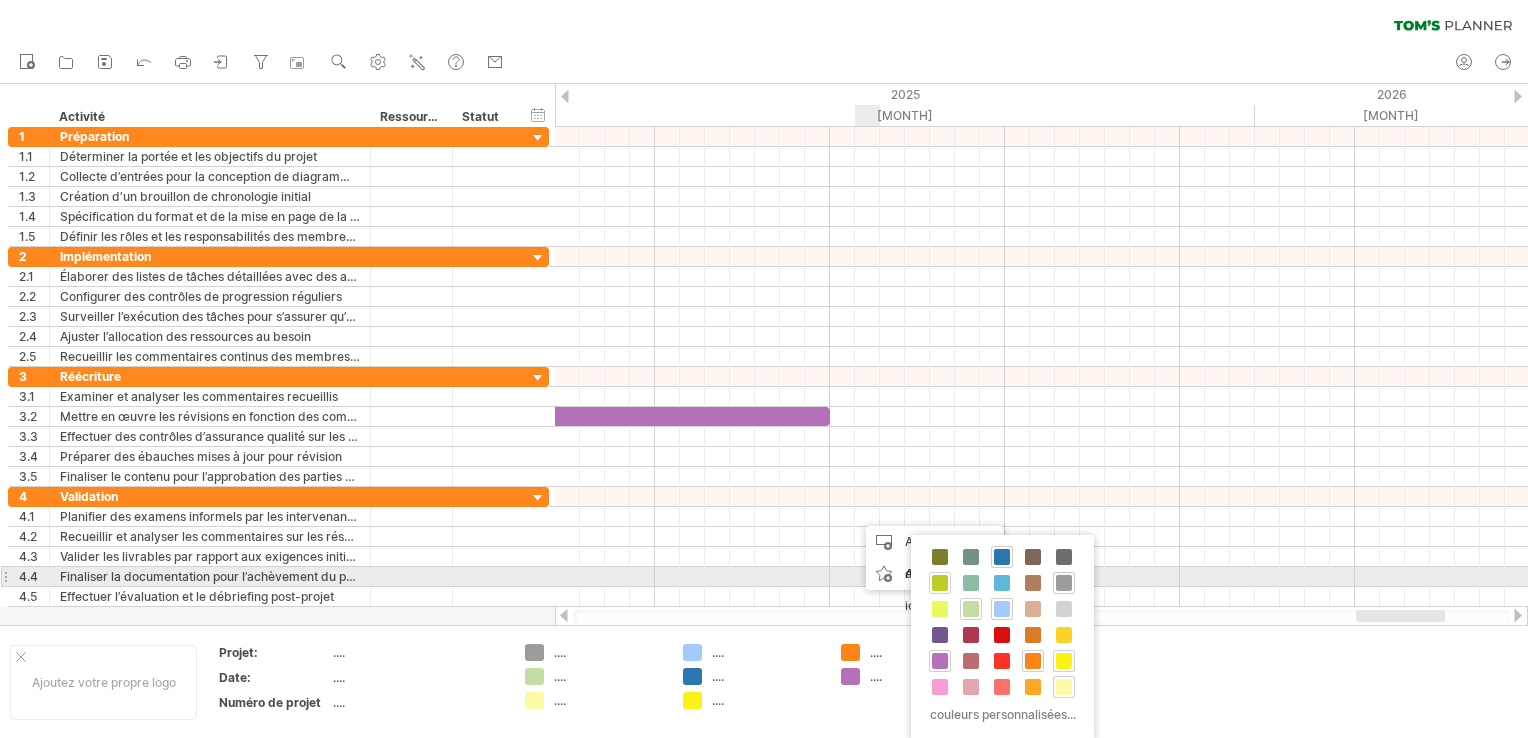click at bounding box center (940, 583) 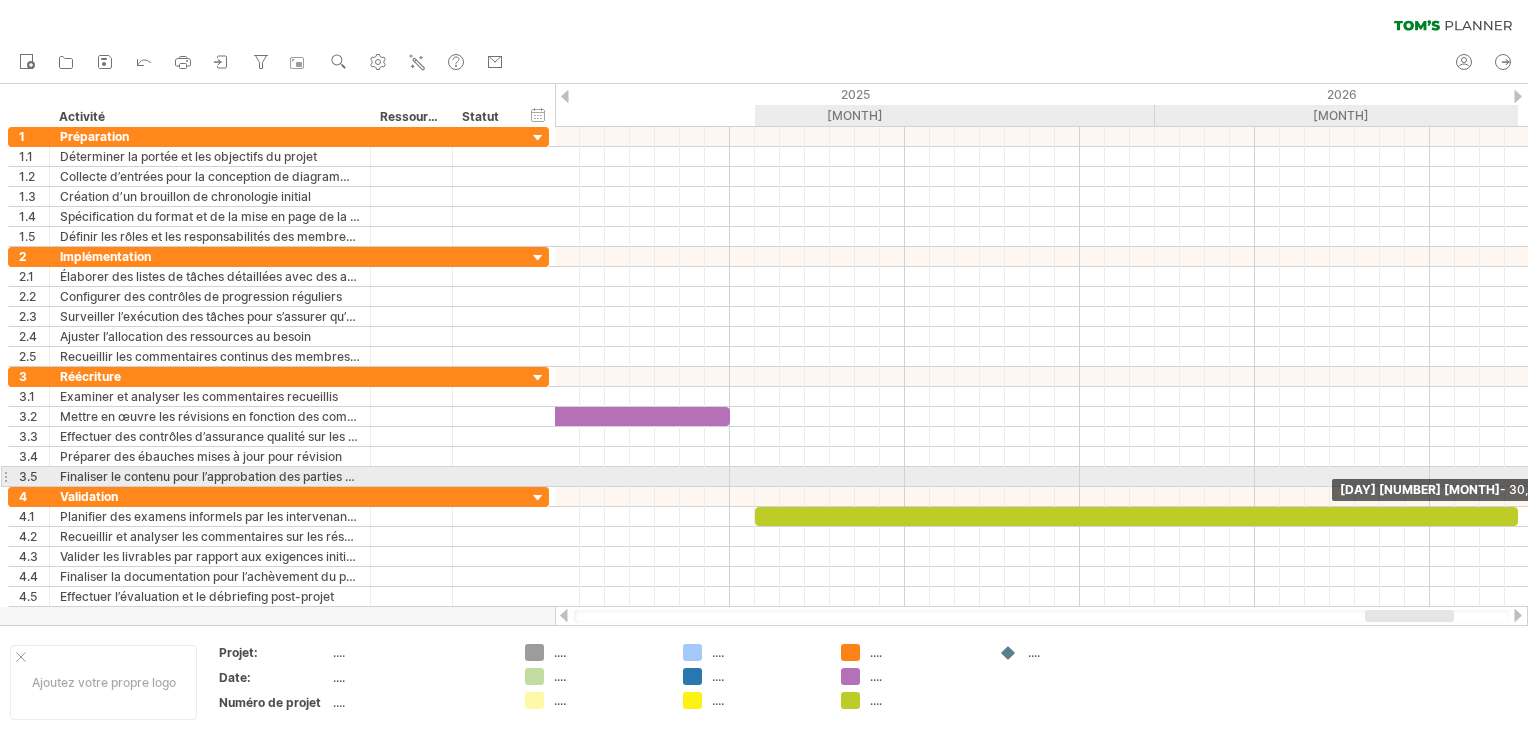 drag, startPoint x: 876, startPoint y: 512, endPoint x: 1519, endPoint y: 485, distance: 643.56665 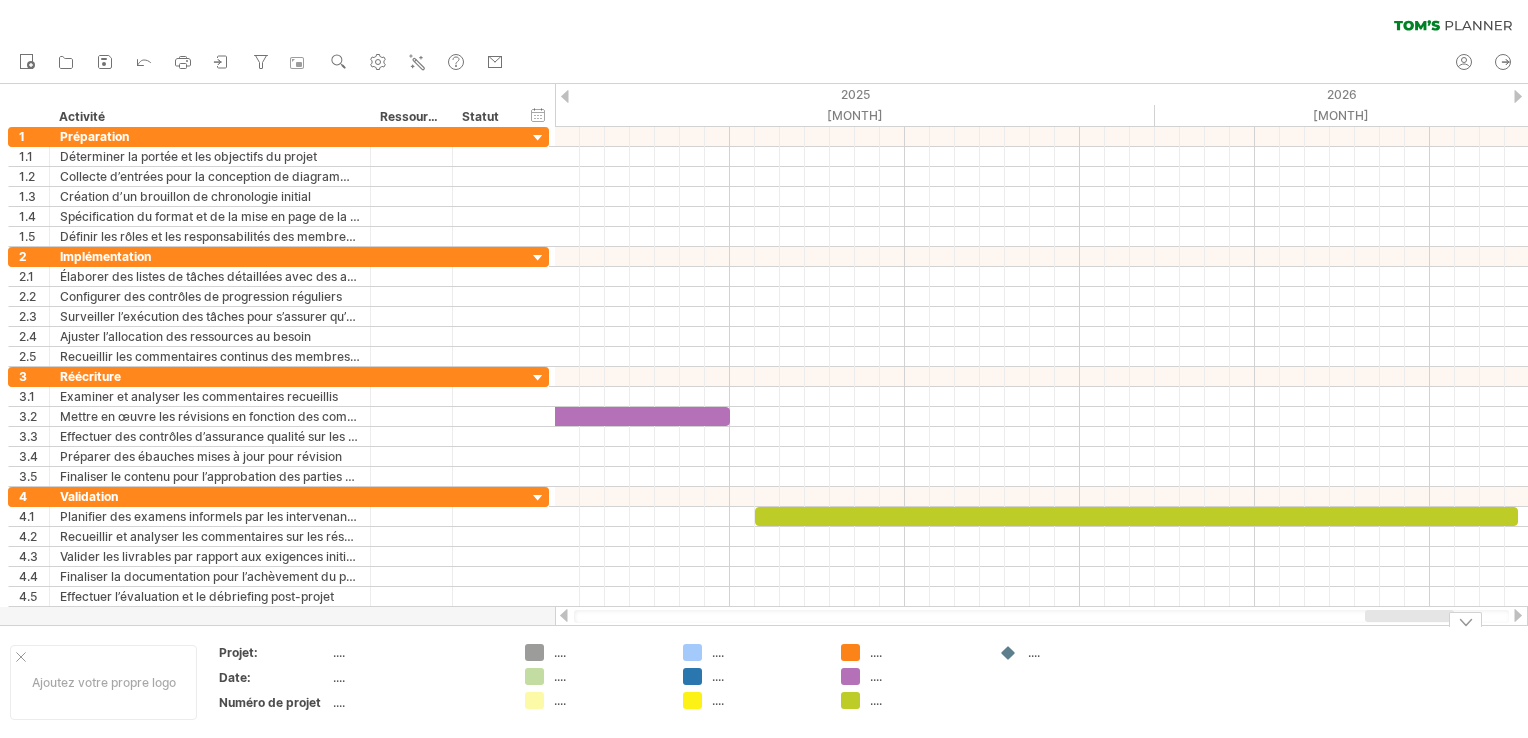 click on "Ajoutez votre propre logo Projet: .... Date: .... Numéro de projet .... .... .... .... .... .... .... .... .... .... ...." at bounding box center (50000, 682) 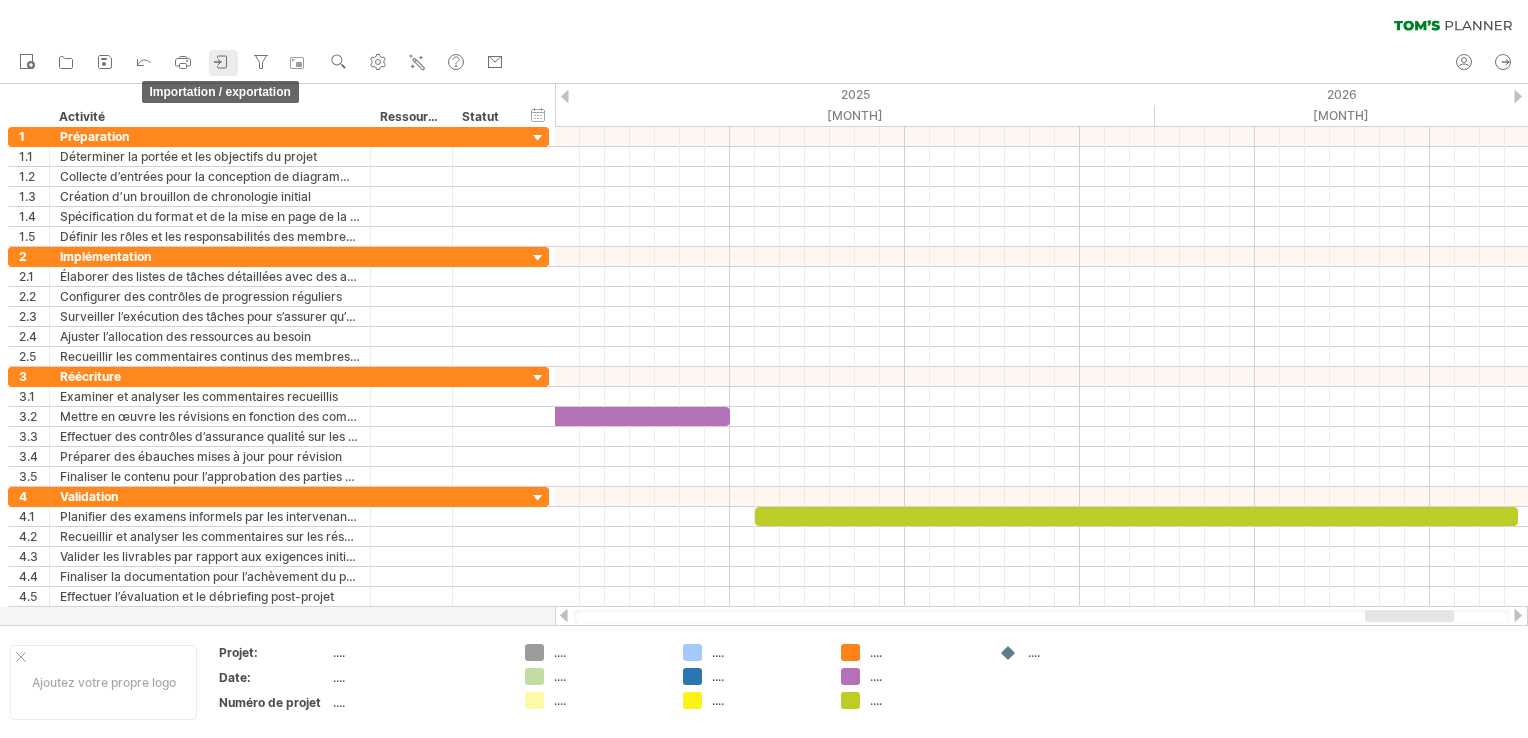 click at bounding box center (222, 62) 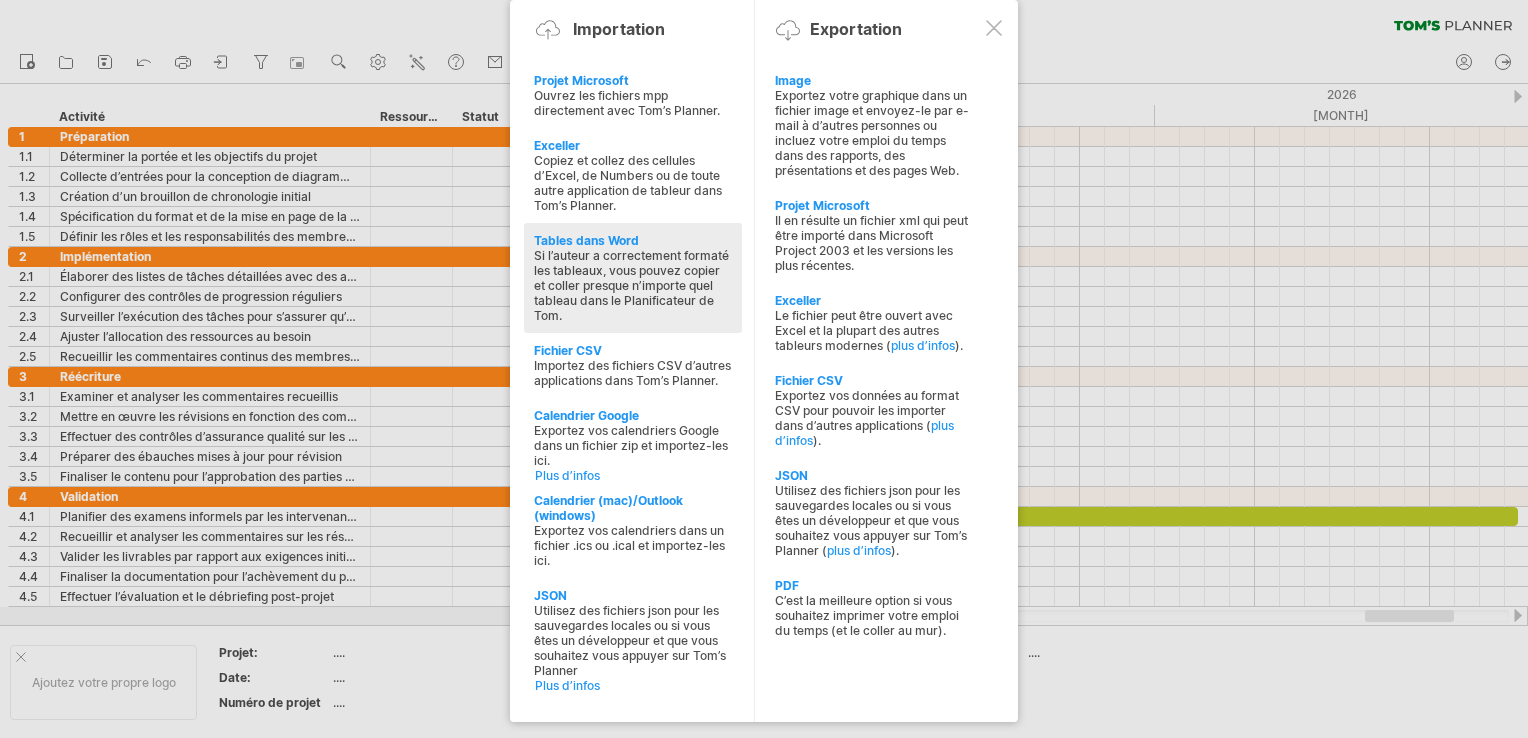 click on "Si l’auteur a correctement formaté les tableaux, vous pouvez copier et coller presque n’importe quel tableau dans le Planificateur de Tom." at bounding box center (633, 183) 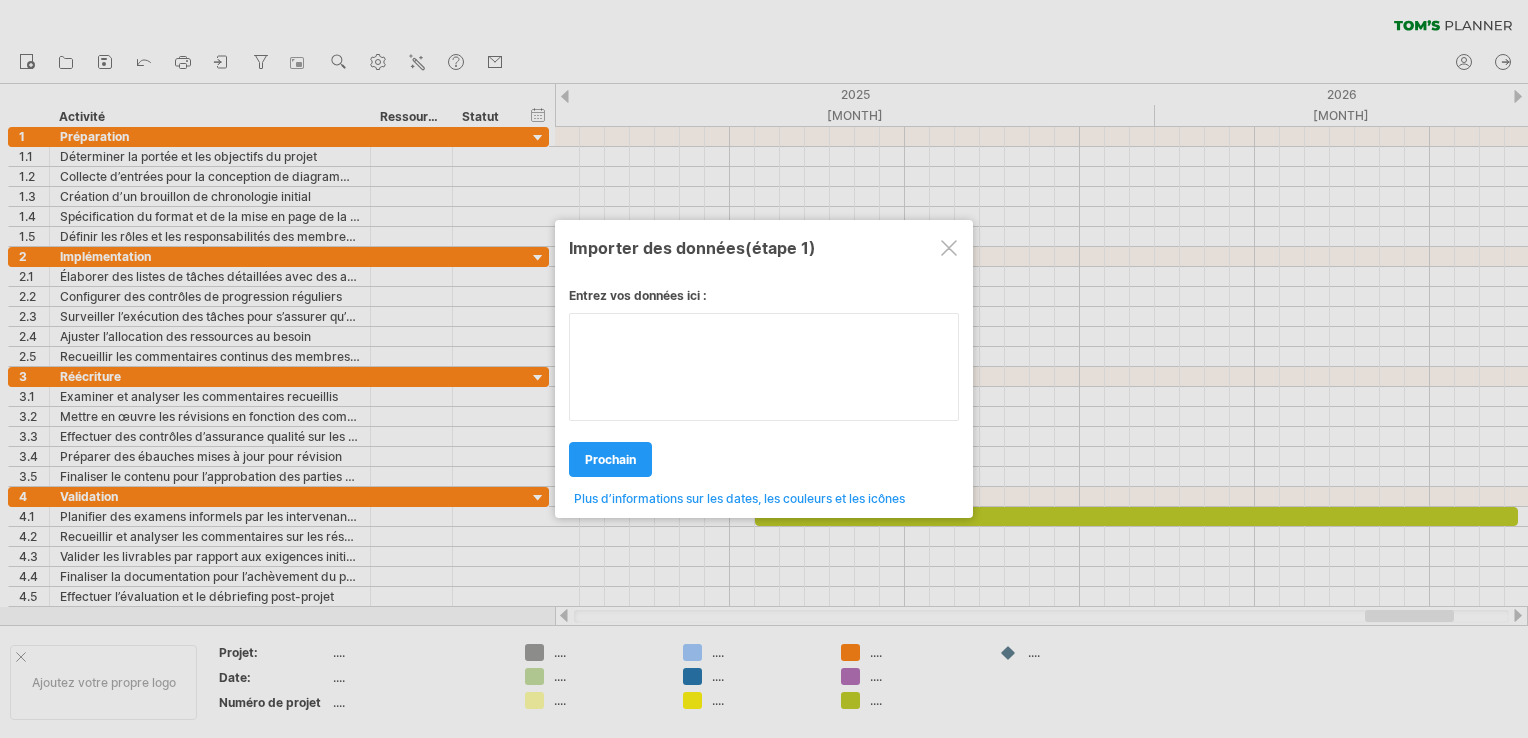 click at bounding box center [764, 367] 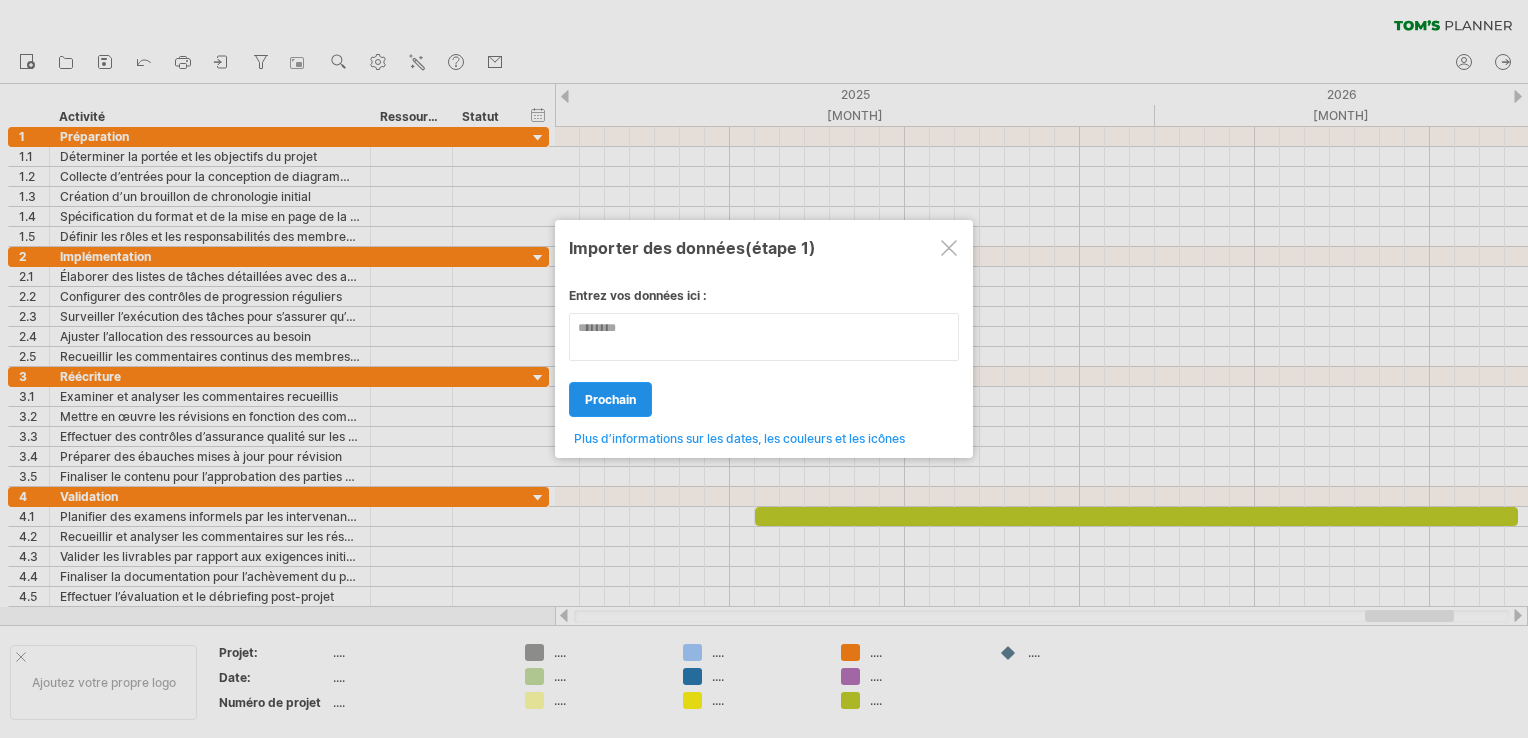 type on "********" 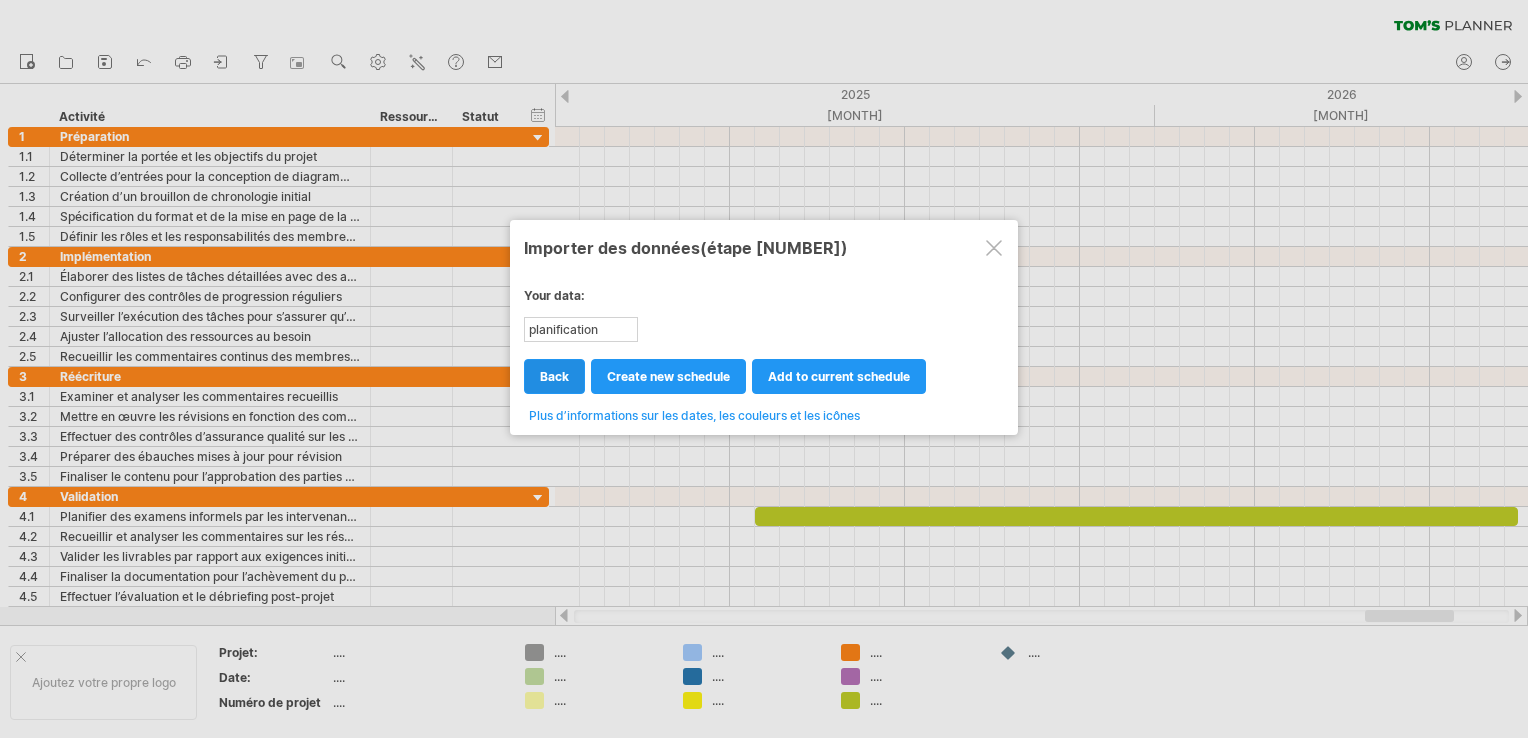 click on "back" at bounding box center (554, 376) 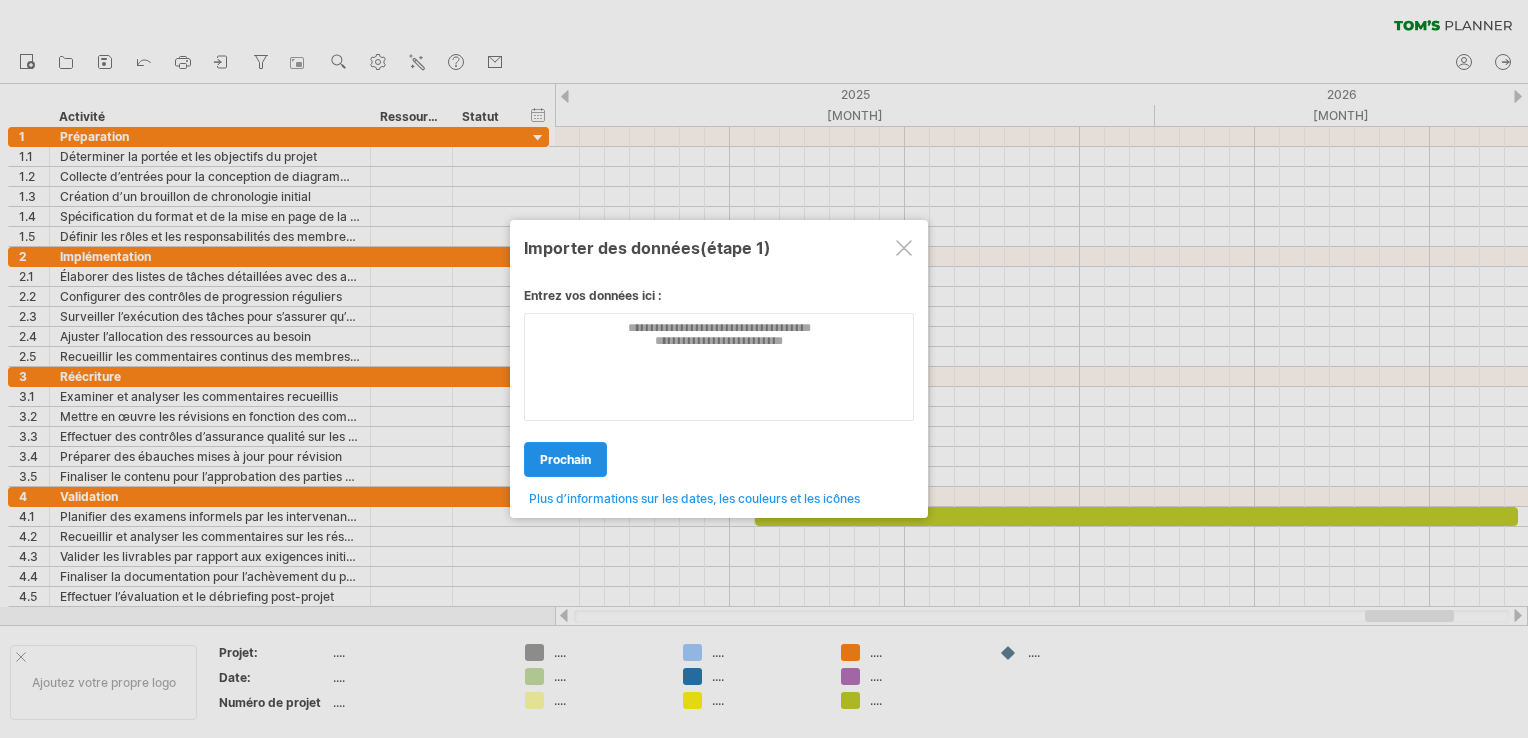 click on "prochain" at bounding box center [565, 459] 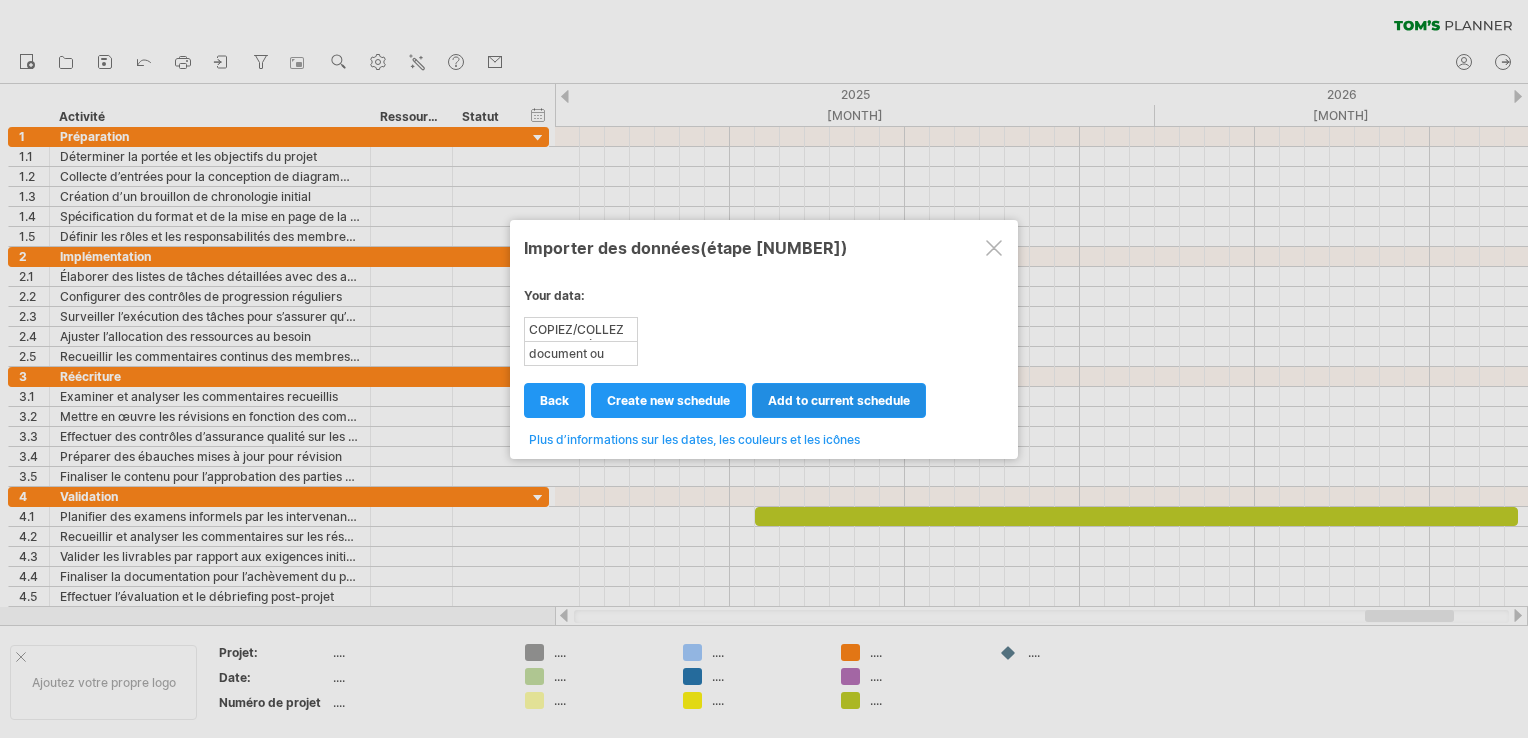 click on "add to current schedule" at bounding box center [839, 400] 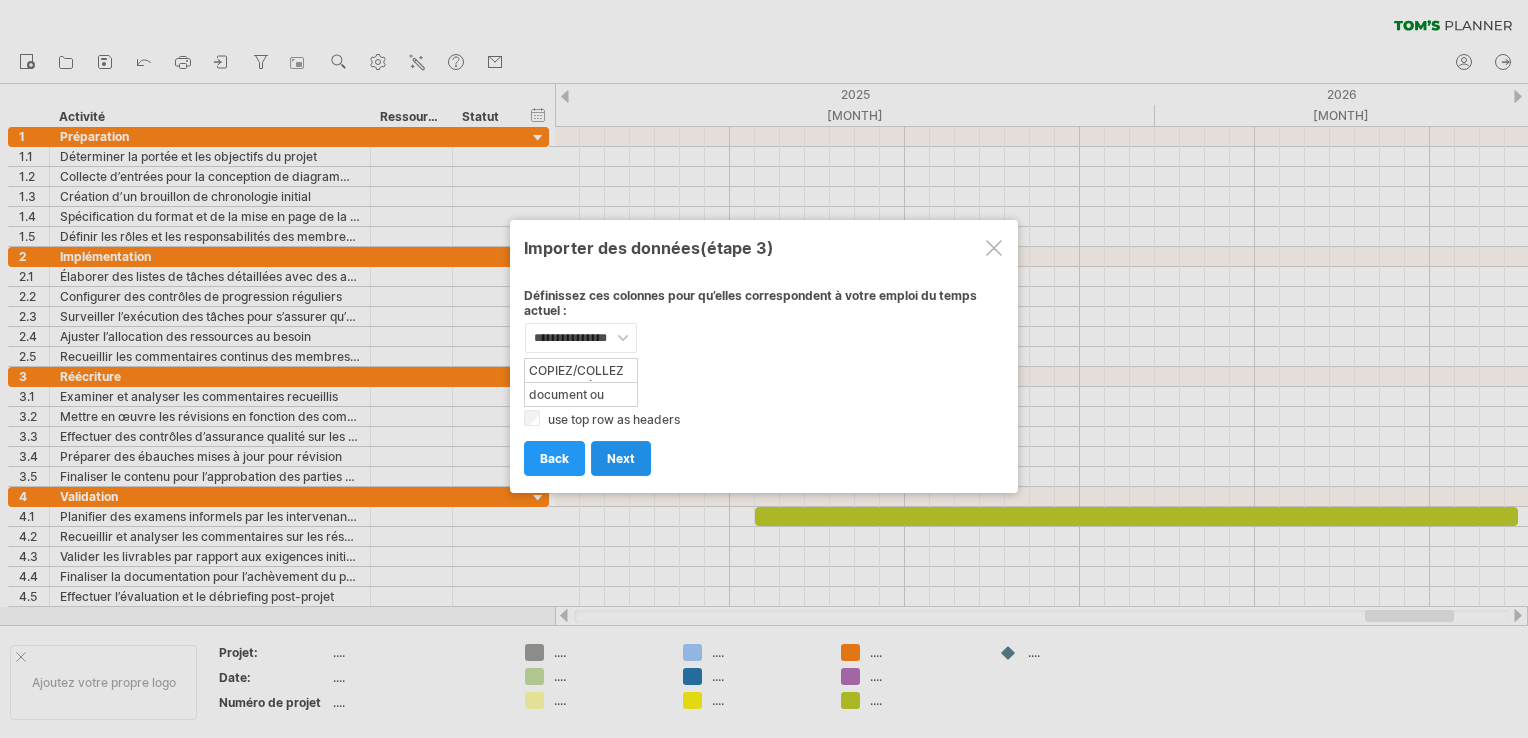 click on "next" at bounding box center (621, 458) 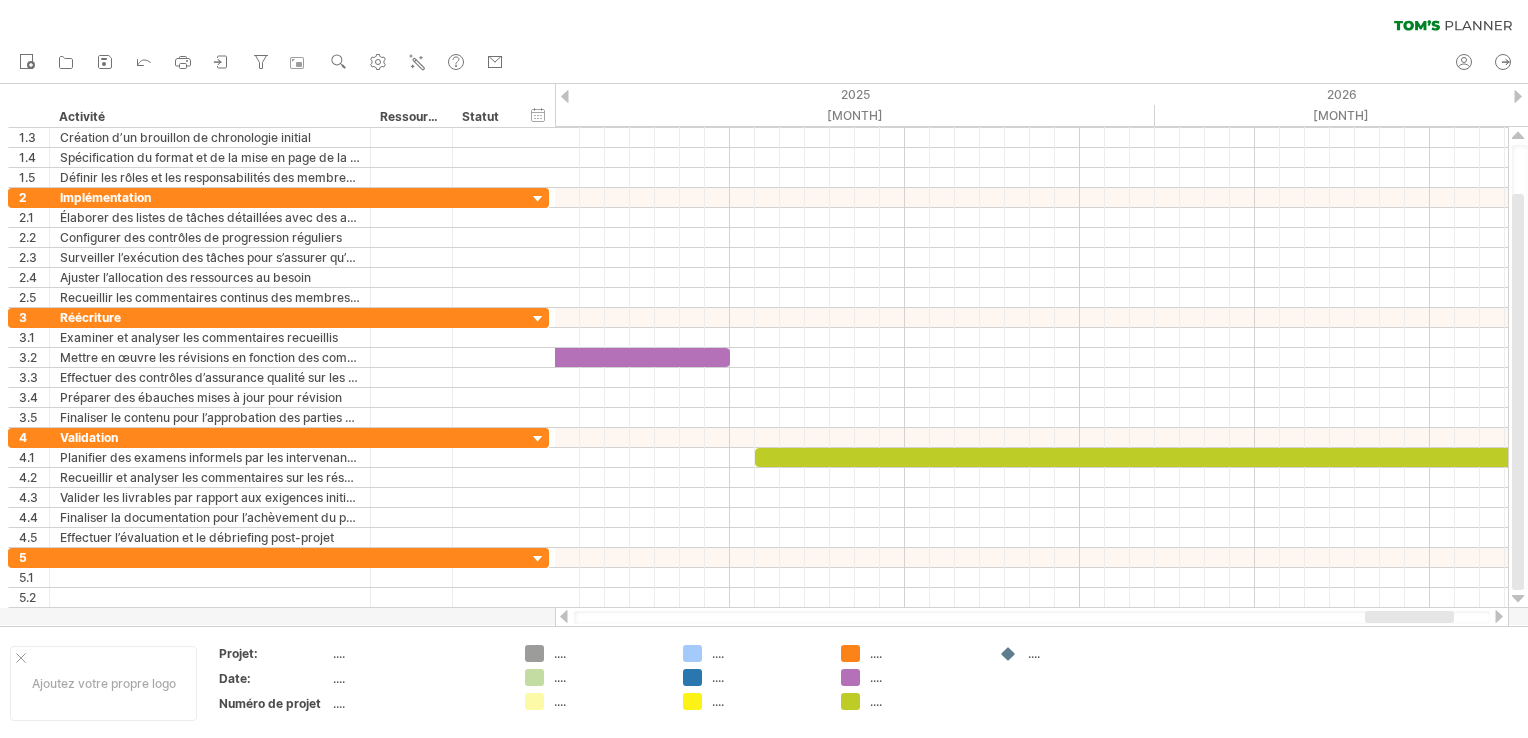 click on "Nouveau" at bounding box center [261, 63] 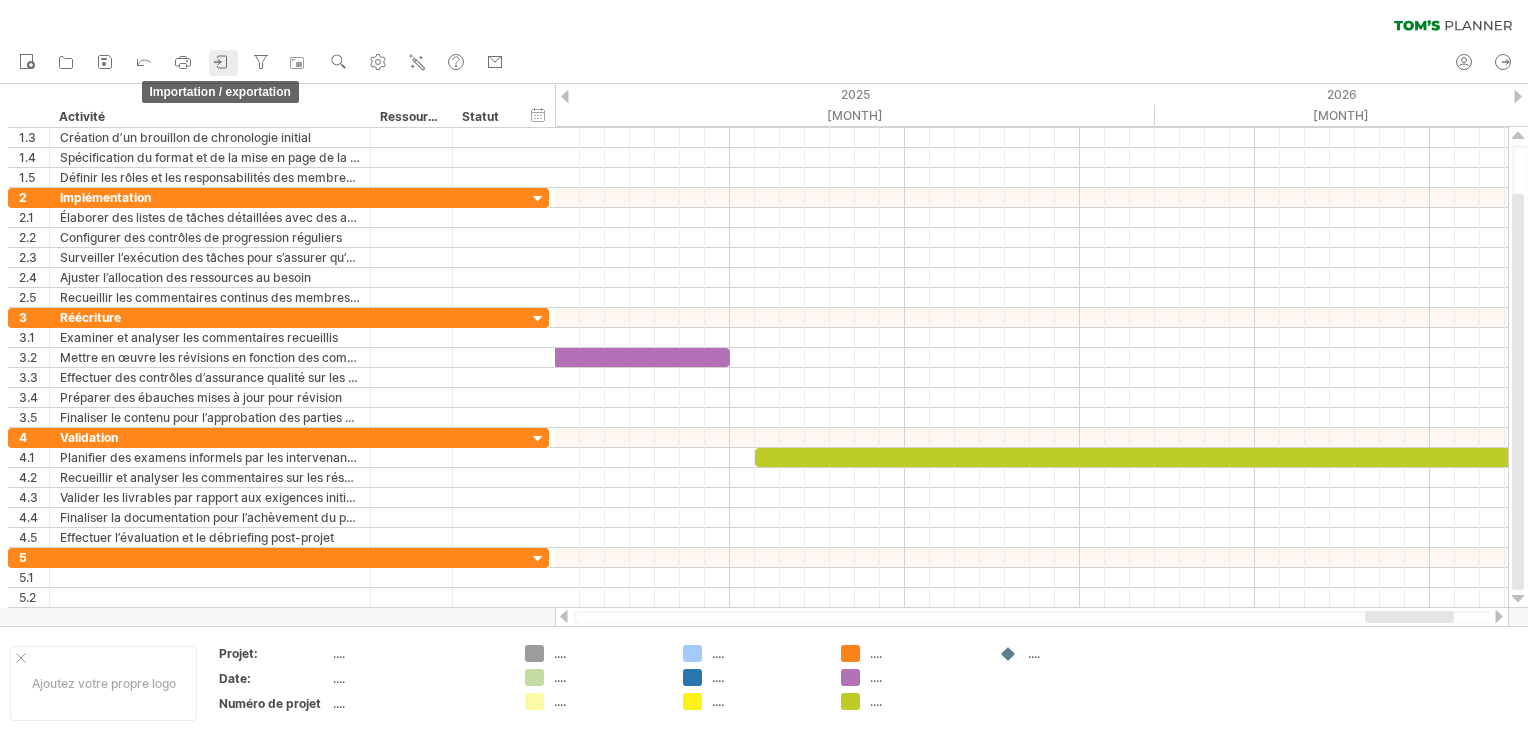 click at bounding box center (222, 62) 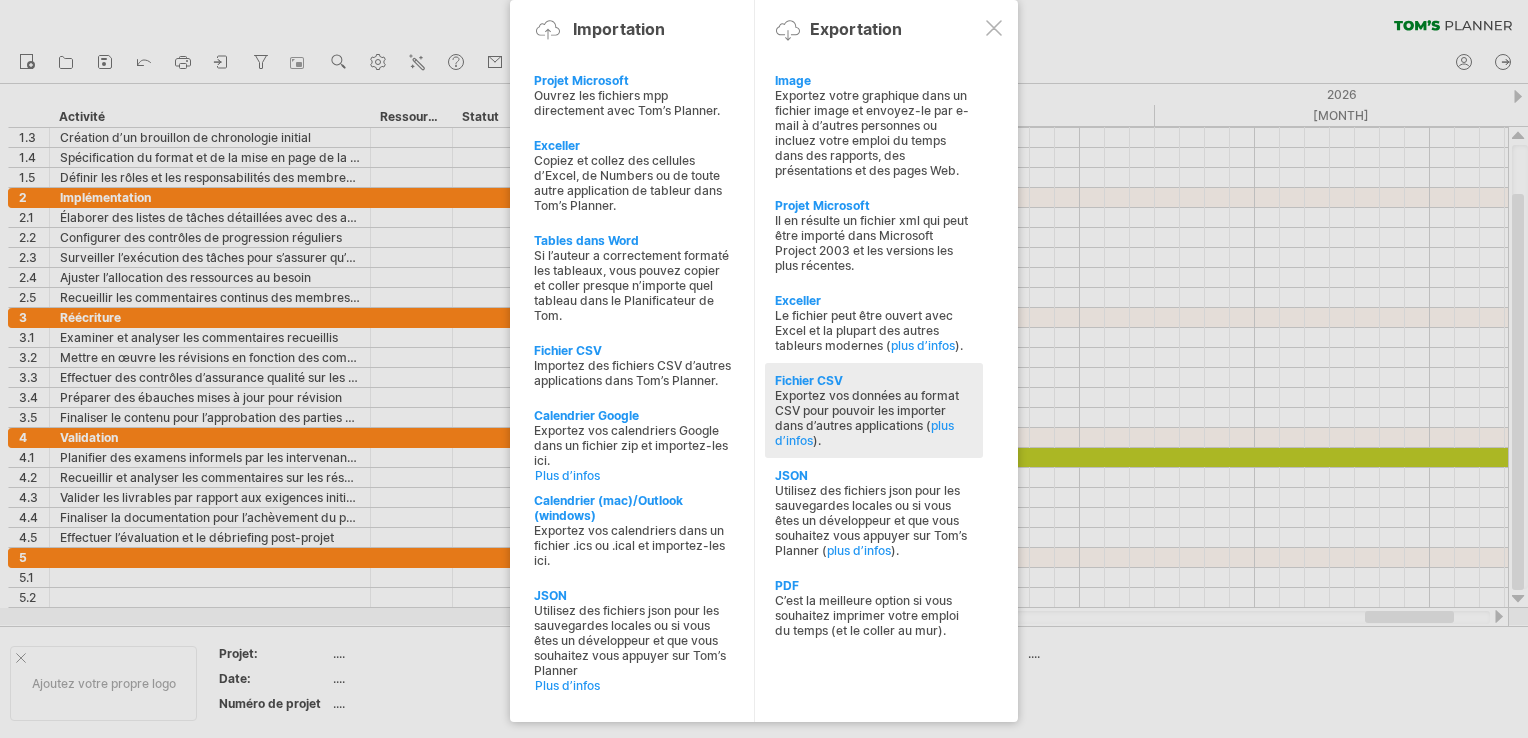 click on "Fichier CSV" at bounding box center (874, 80) 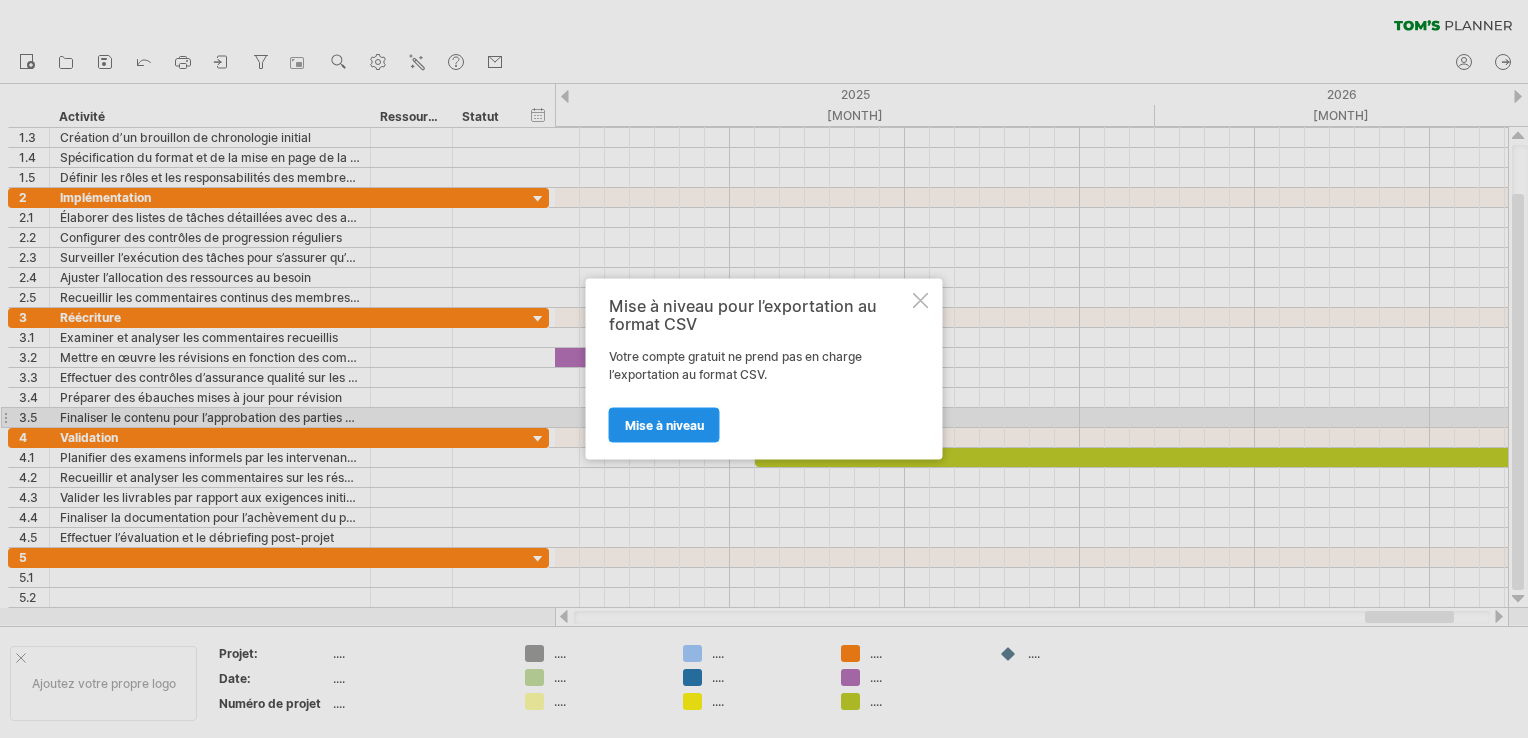 click on "Mise à niveau" at bounding box center [664, 425] 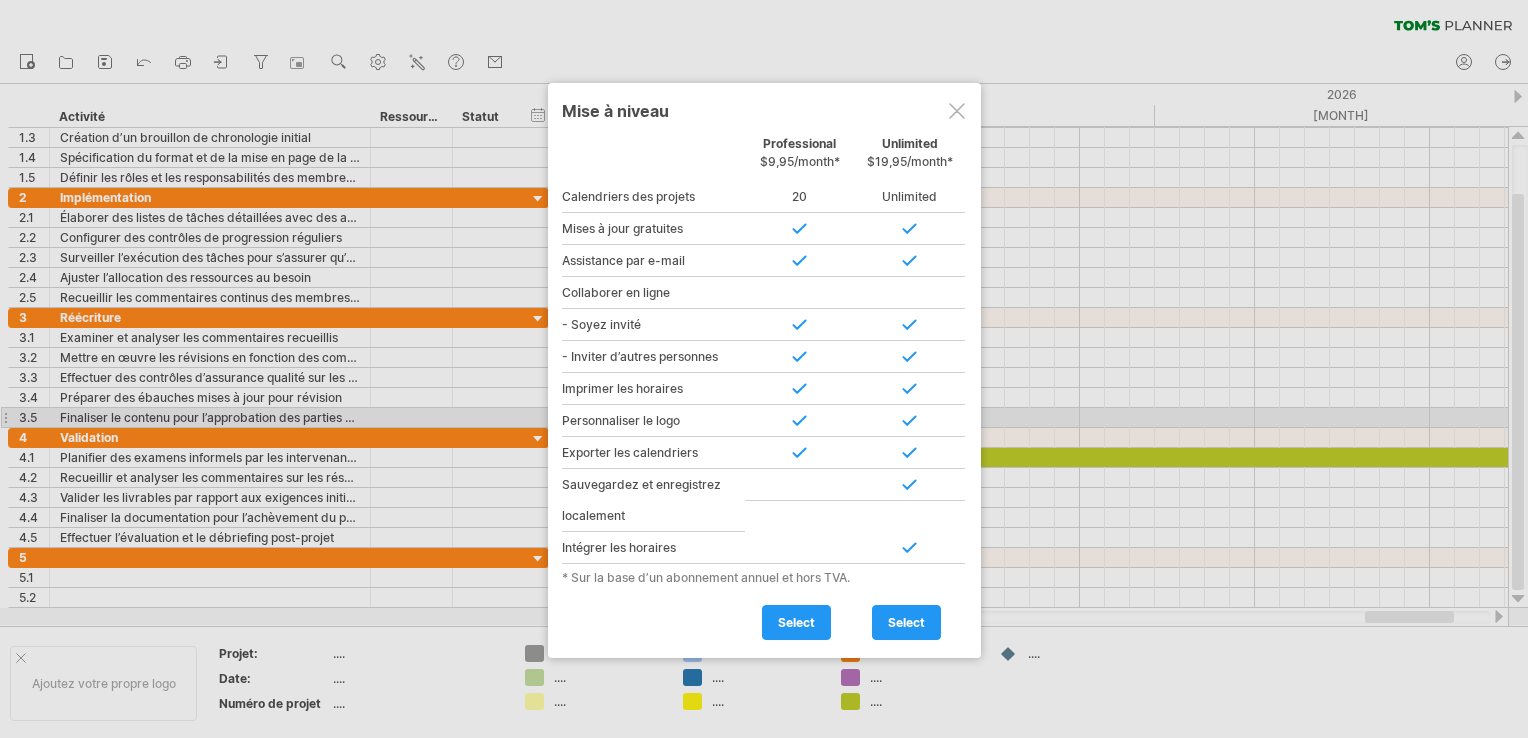 click at bounding box center (957, 111) 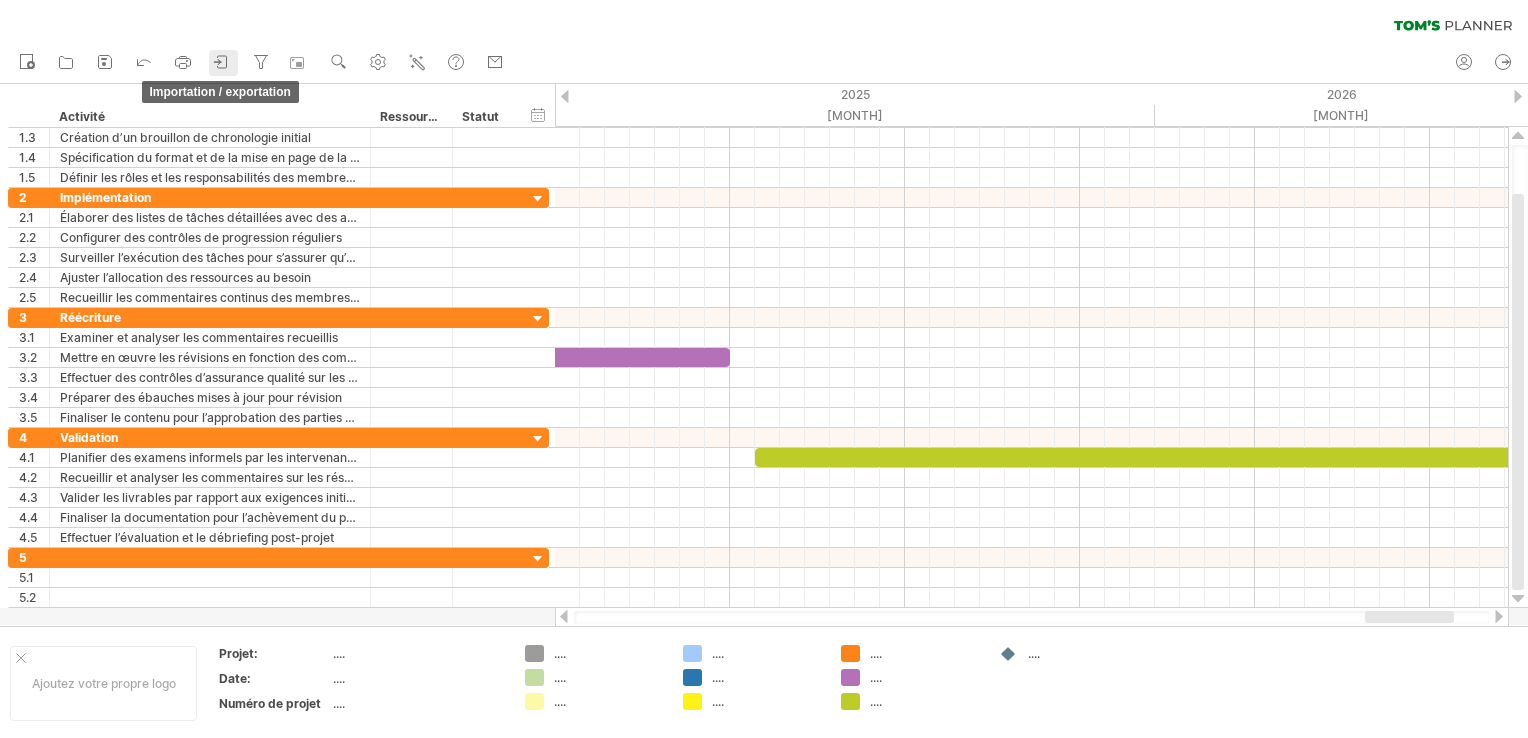 click at bounding box center [222, 62] 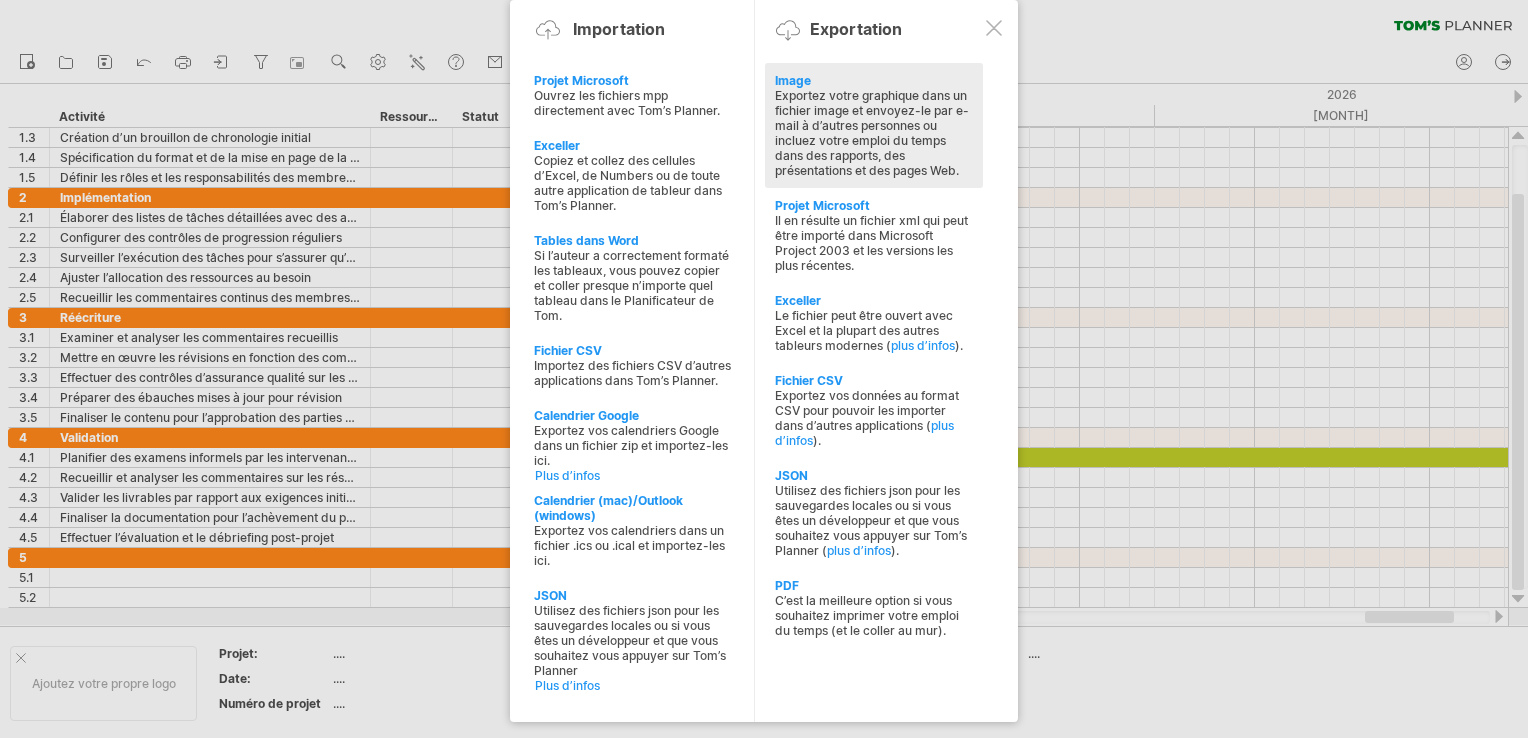 click on "Exportez votre graphique dans un fichier image et envoyez-le par e-mail à d’autres personnes ou incluez votre emploi du temps dans des rapports, des présentations et des pages Web." at bounding box center (874, 133) 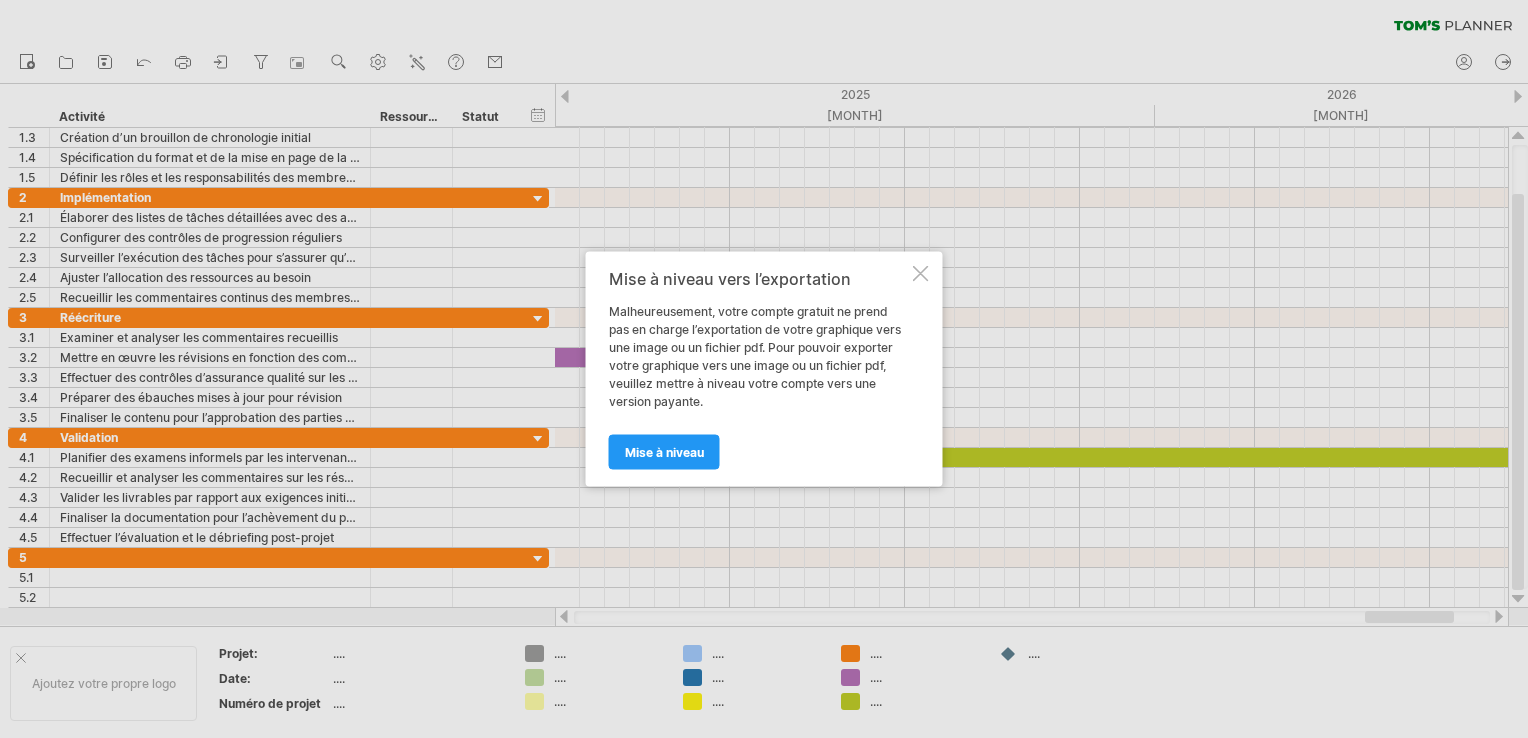 click on "Mise à niveau vers l’exportation Malheureusement, votre compte gratuit ne prend pas en charge l’exportation de votre graphique vers une image ou un fichier pdf. Pour pouvoir exporter votre graphique vers une image ou un fichier pdf, veuillez mettre à niveau votre compte vers une version payante. Mise à niveau" at bounding box center (764, 369) 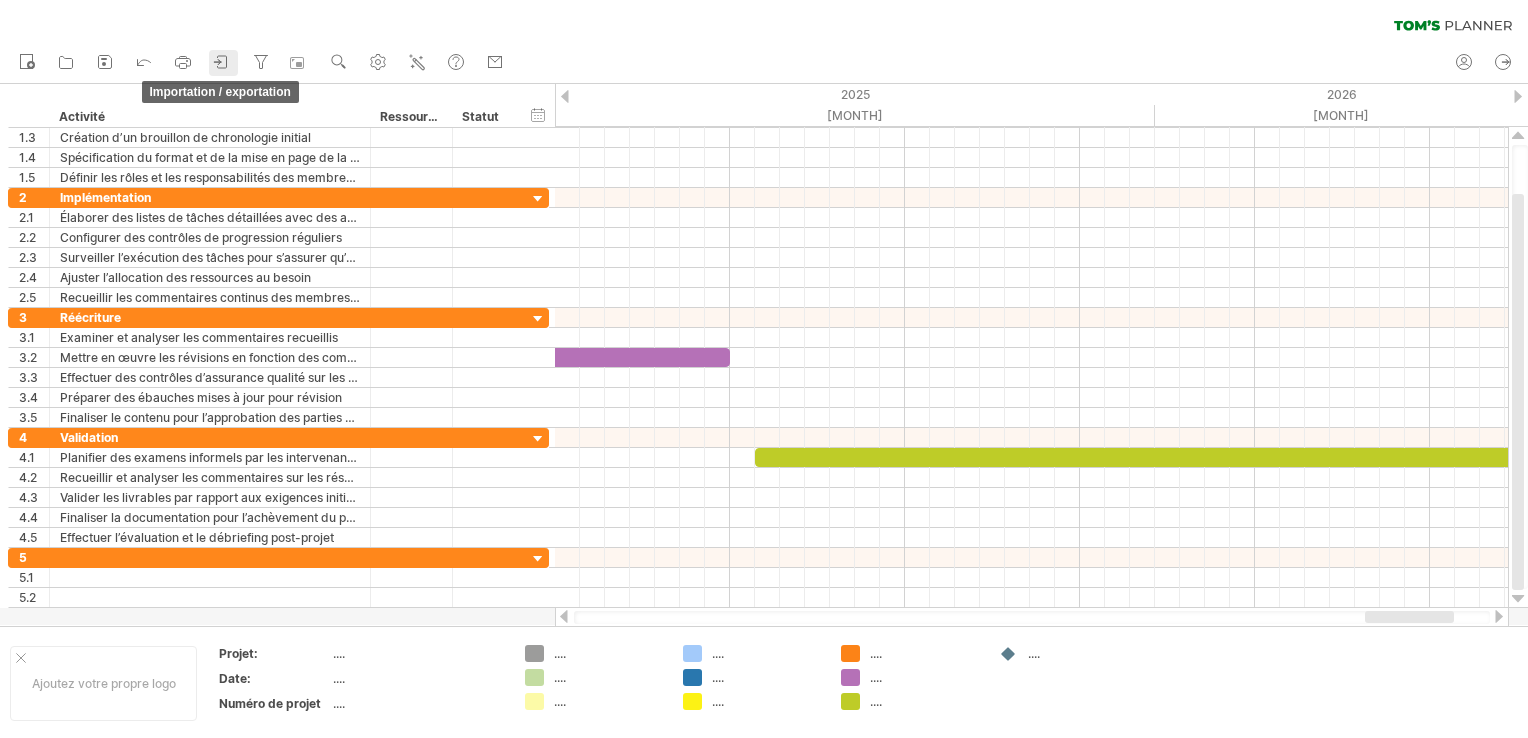 click at bounding box center (222, 62) 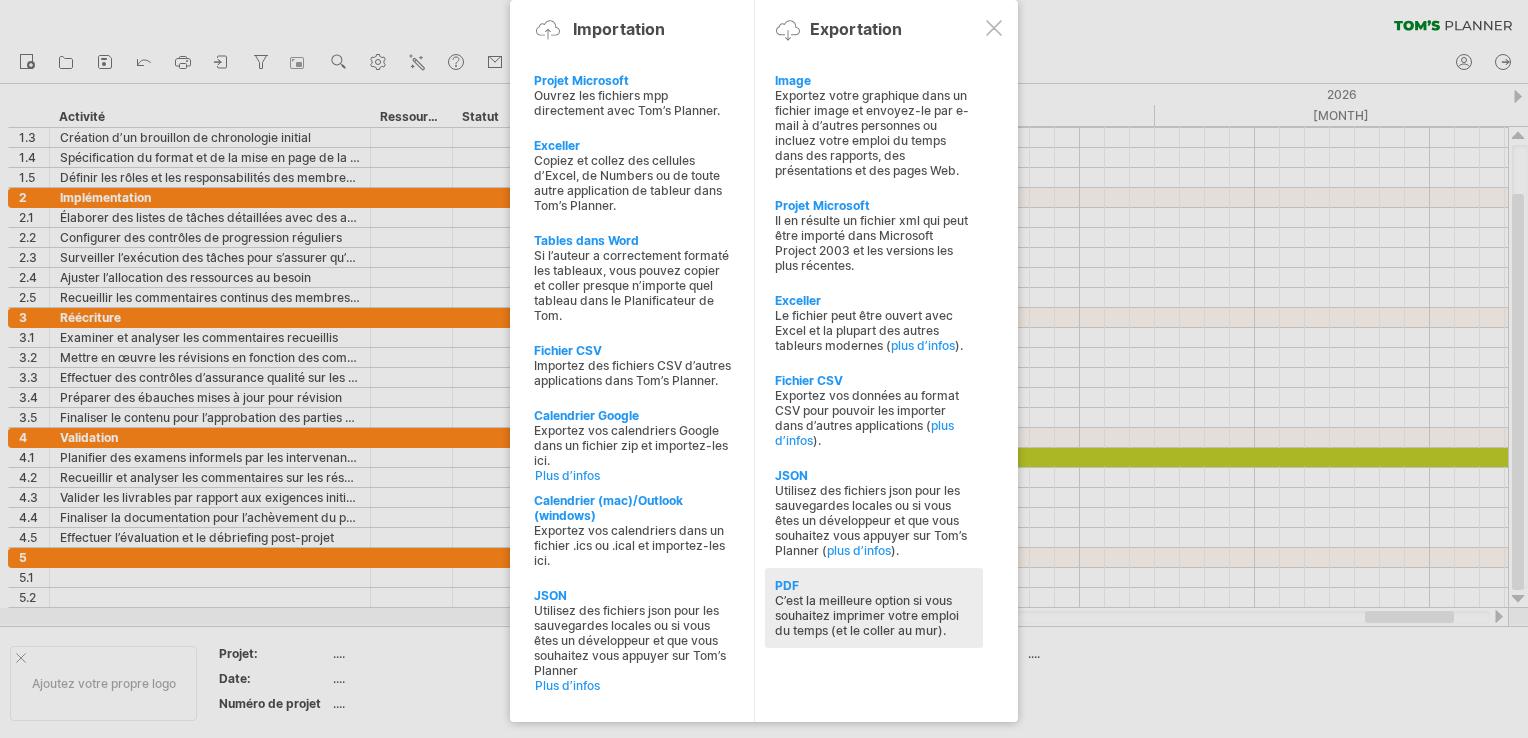 click on "C’est la meilleure option si vous souhaitez imprimer votre emploi du temps (et le coller au mur)." at bounding box center [874, 133] 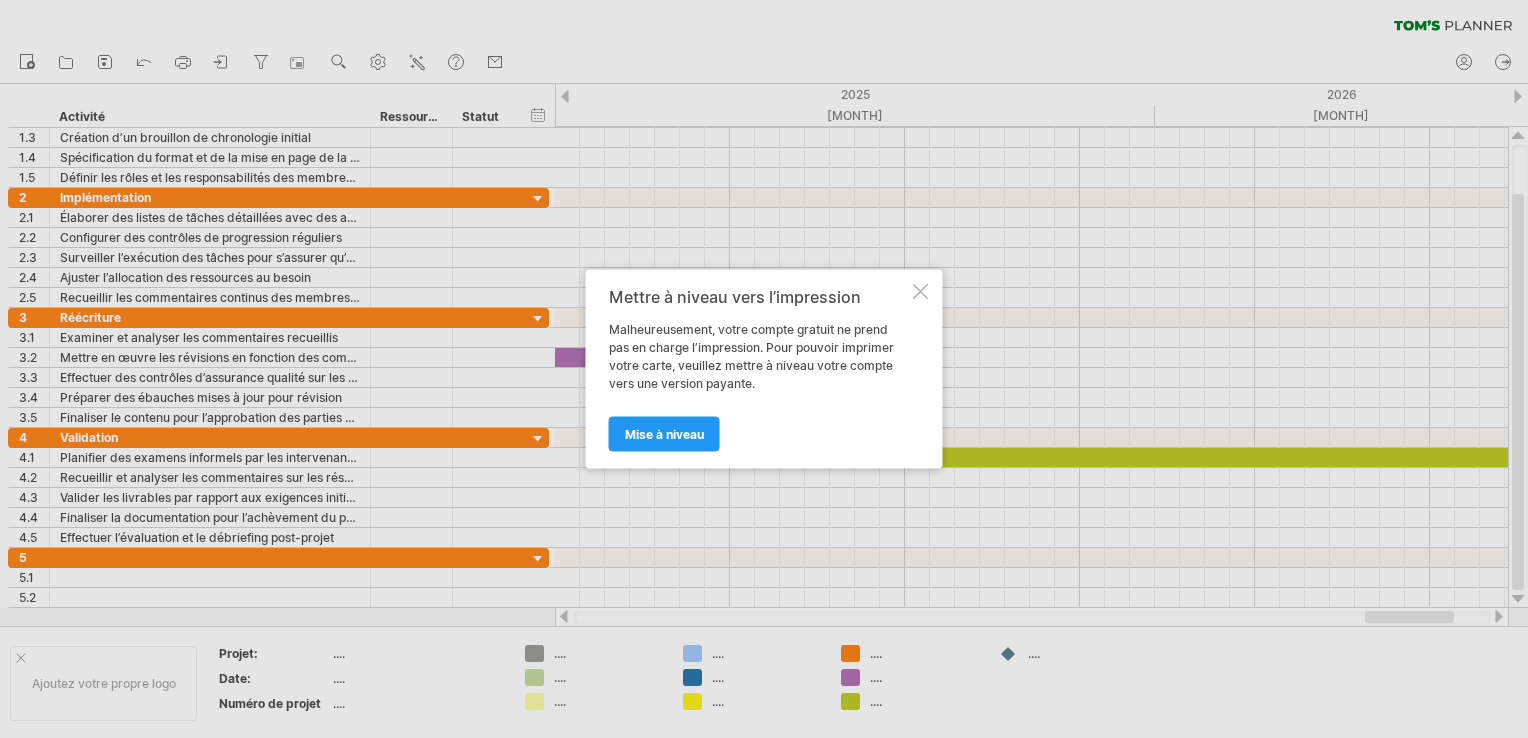 click at bounding box center (921, 292) 